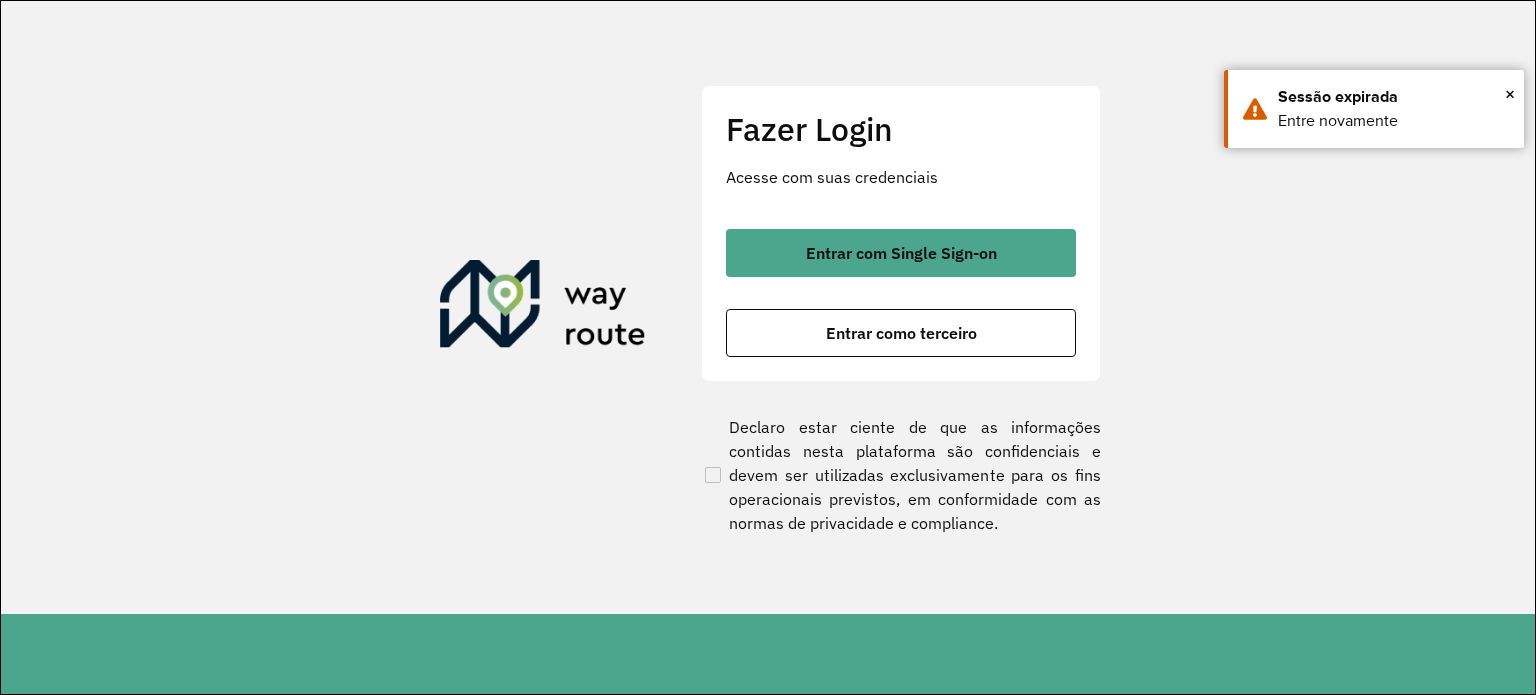 scroll, scrollTop: 0, scrollLeft: 0, axis: both 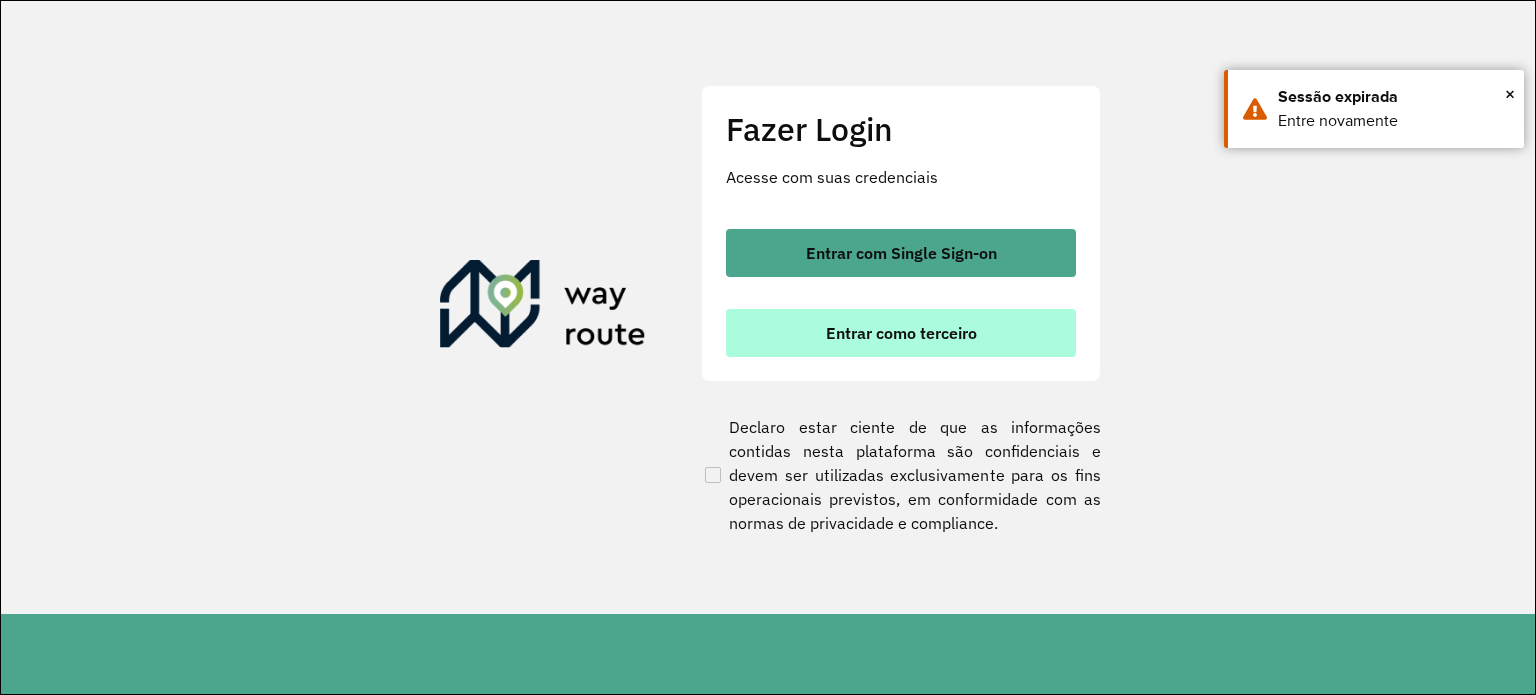 click on "Entrar como terceiro" at bounding box center (901, 333) 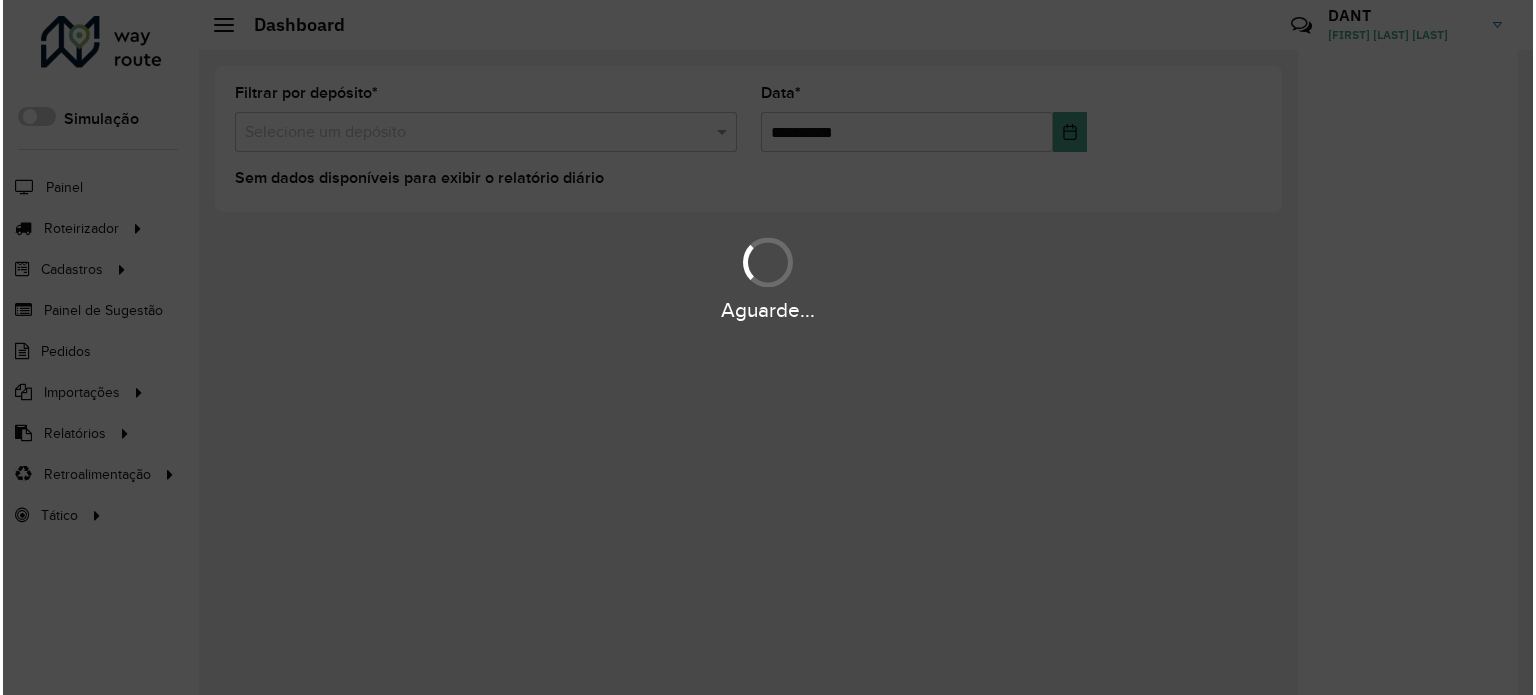 scroll, scrollTop: 0, scrollLeft: 0, axis: both 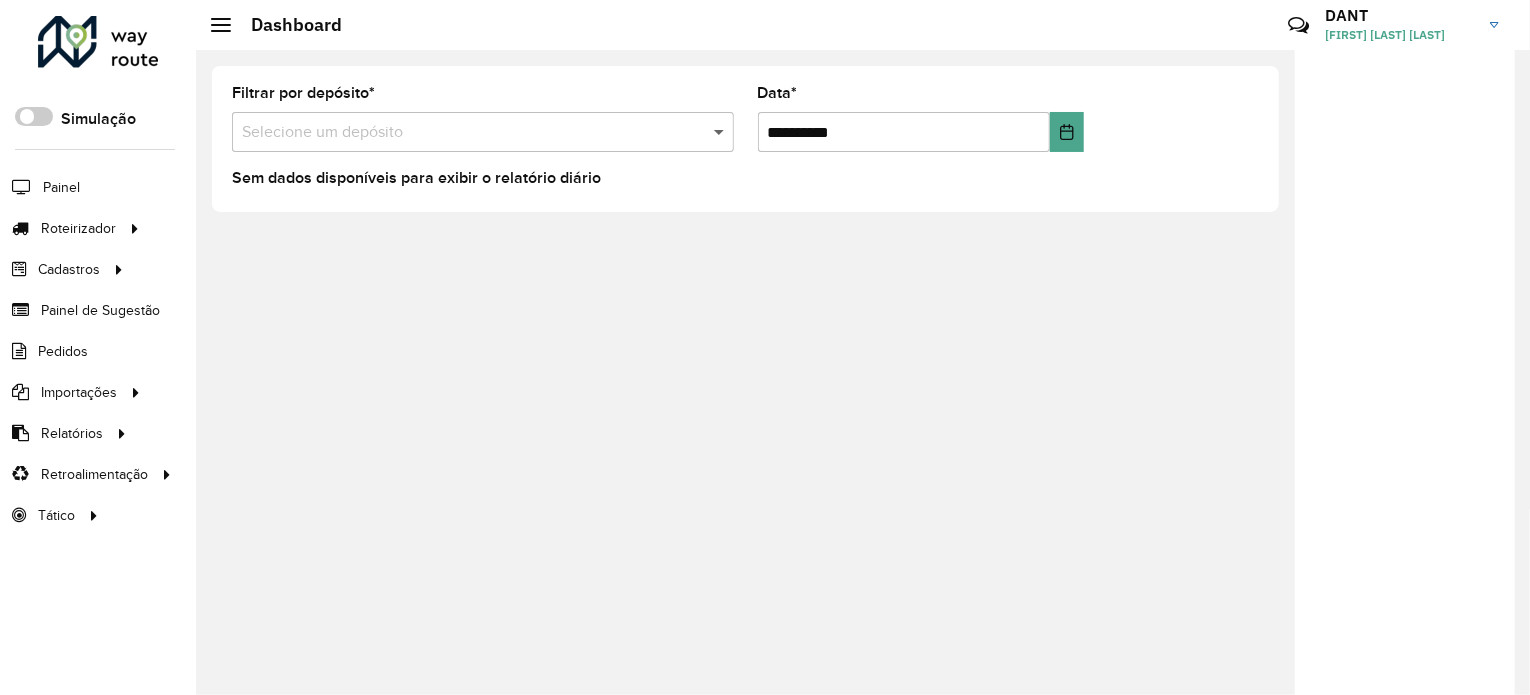 click at bounding box center (721, 132) 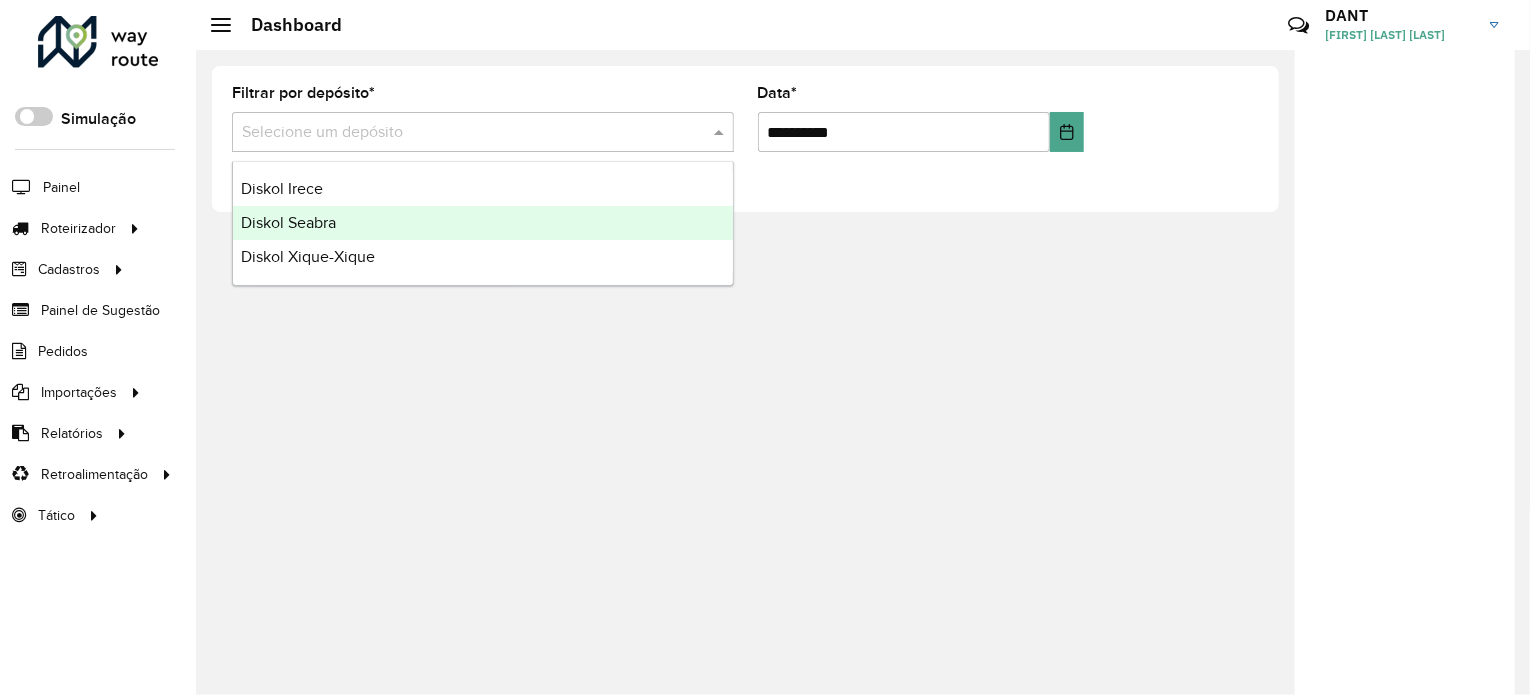 click on "Diskol Seabra" at bounding box center [483, 223] 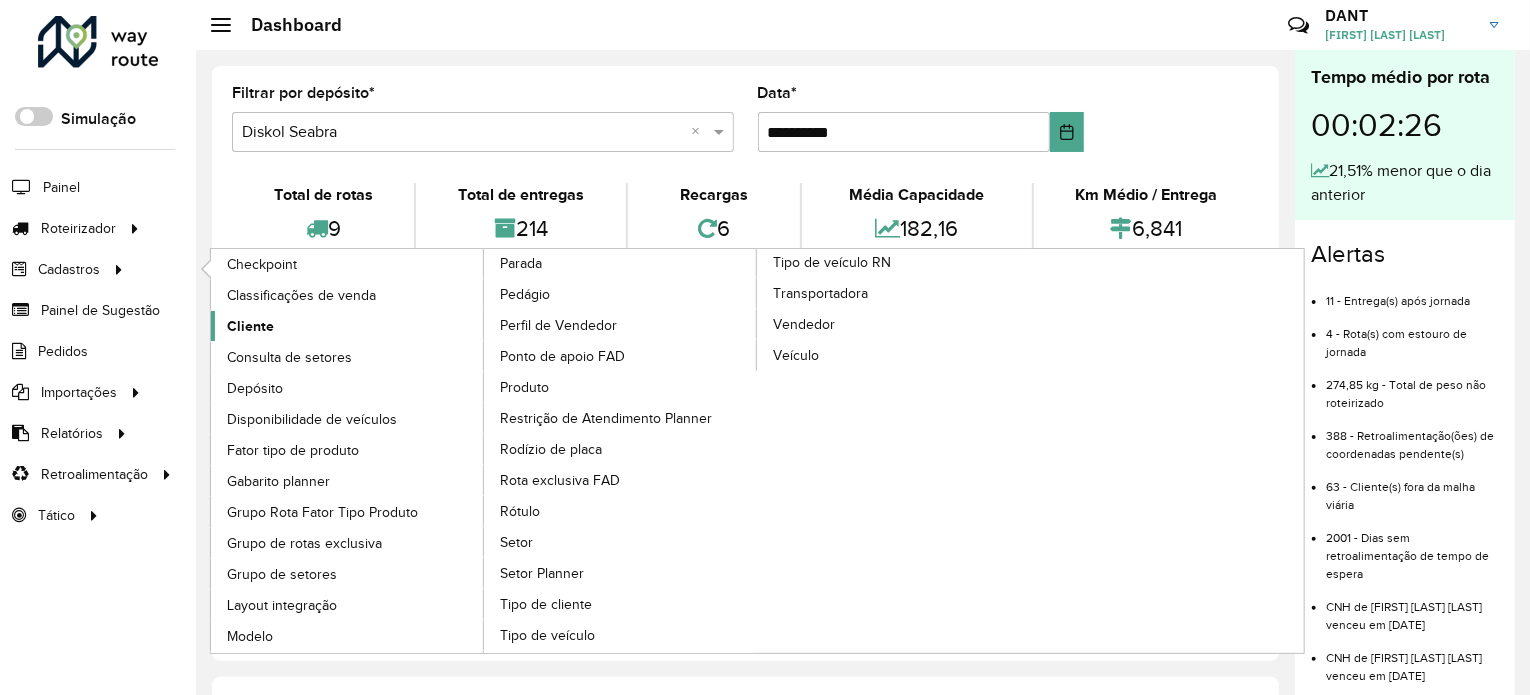 click on "Cliente" 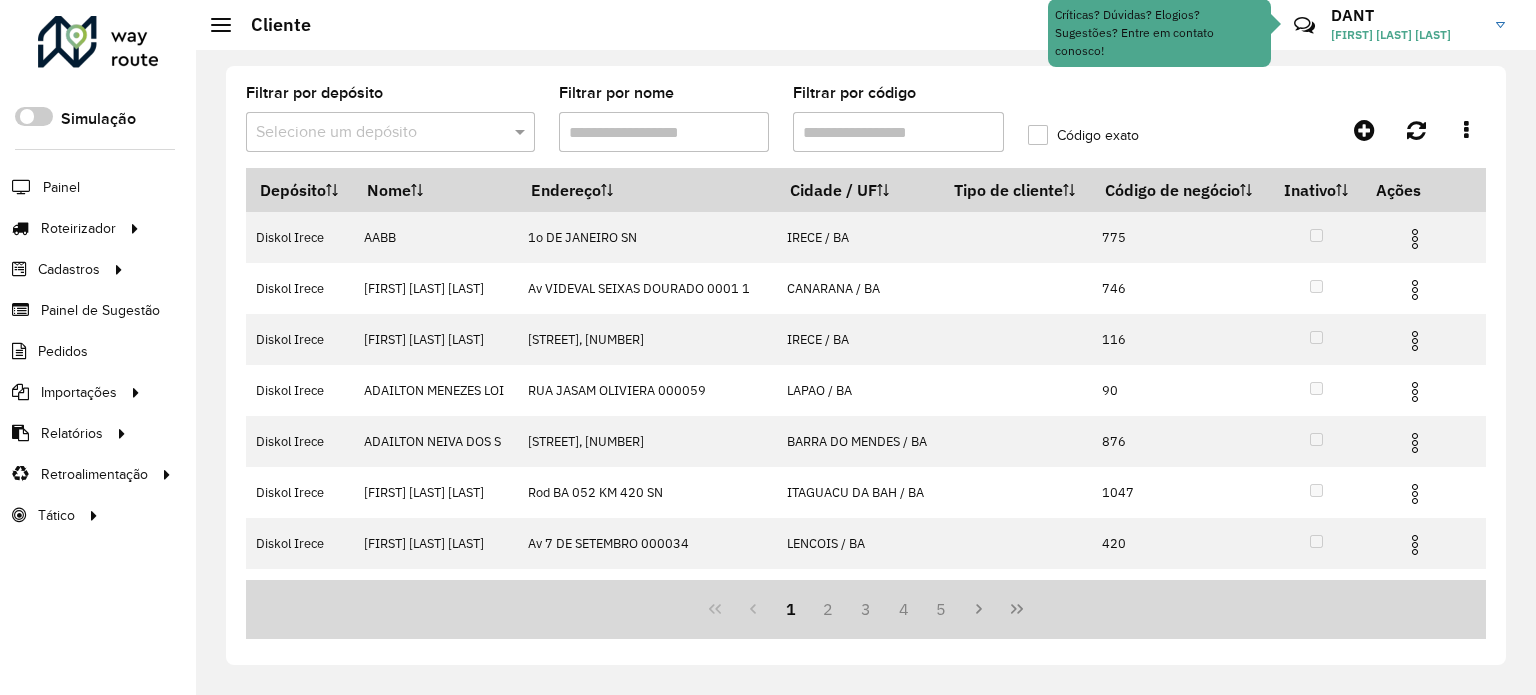 click on "Filtrar por código" at bounding box center (898, 132) 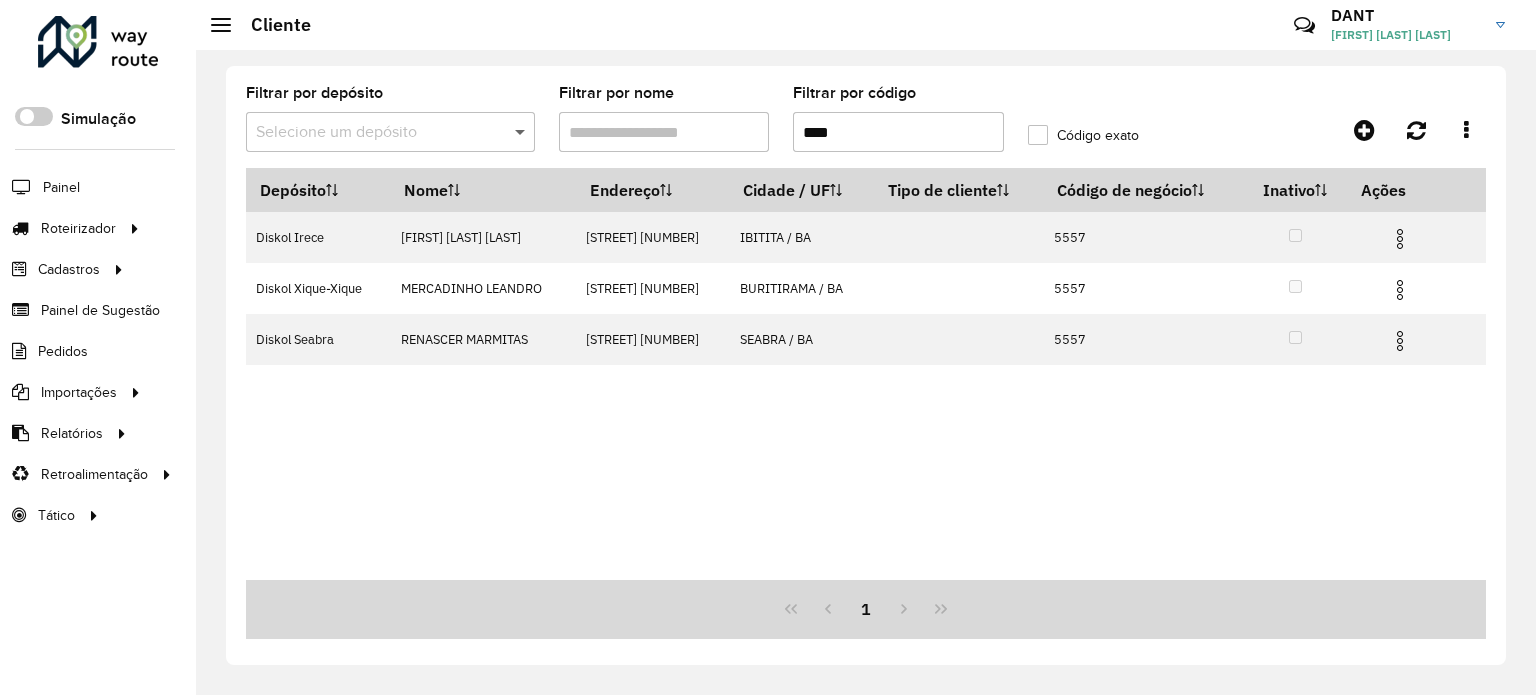 type on "****" 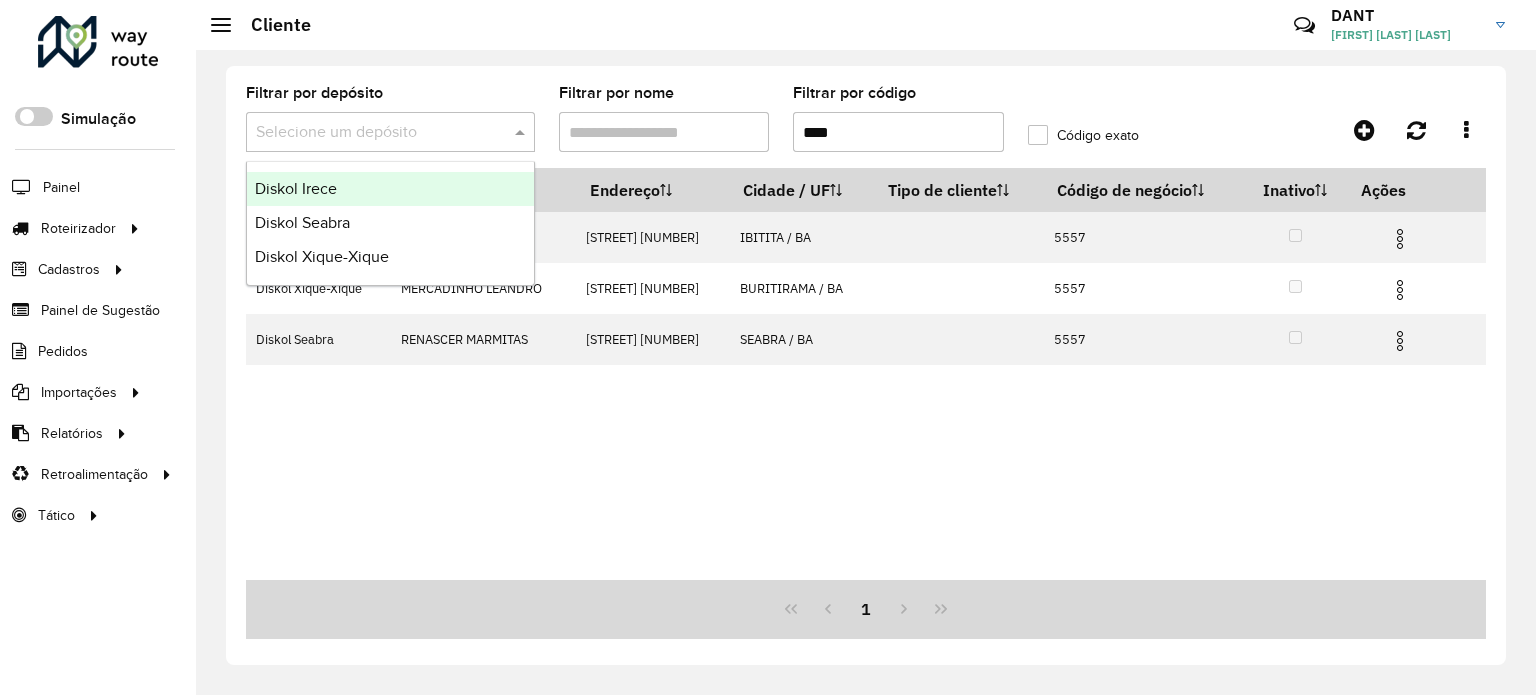 click at bounding box center [522, 132] 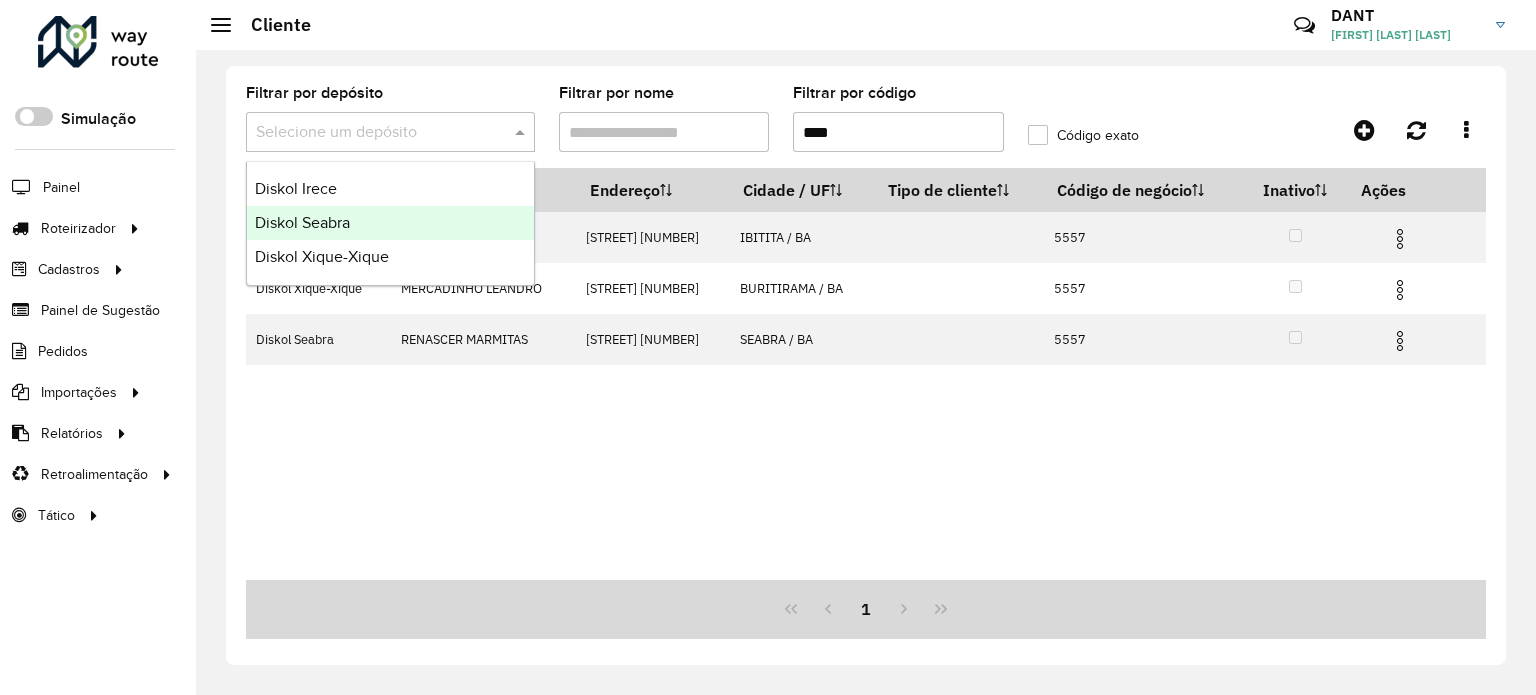 click on "Diskol Seabra" at bounding box center [390, 223] 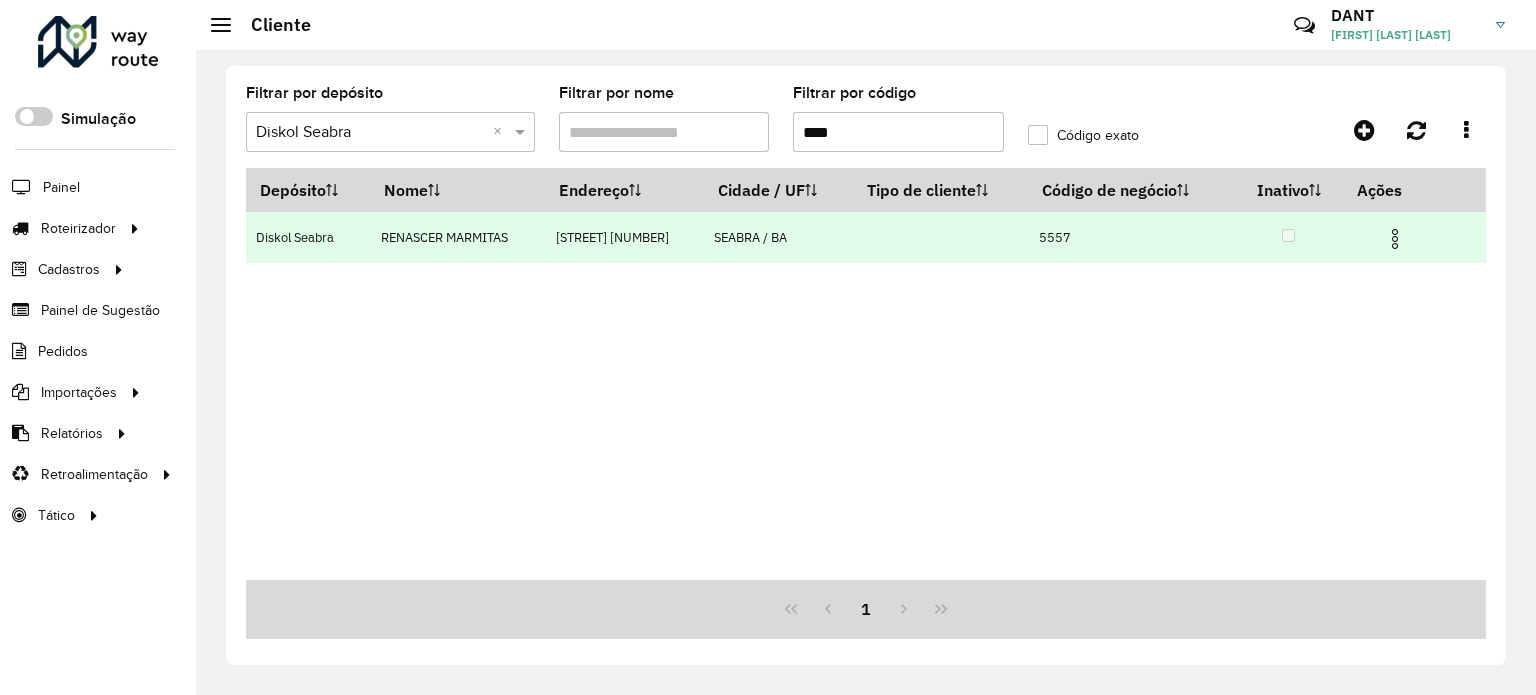 click at bounding box center (1395, 239) 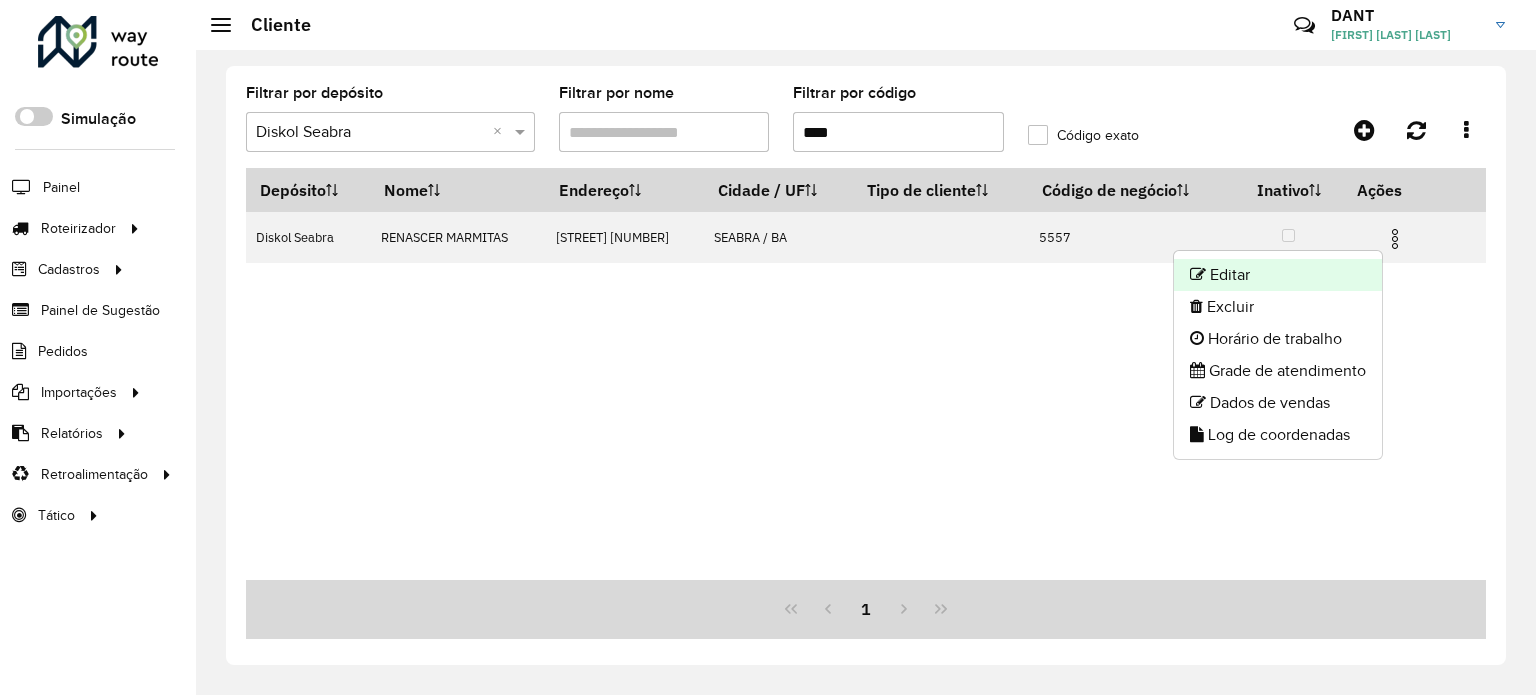 click on "Editar" 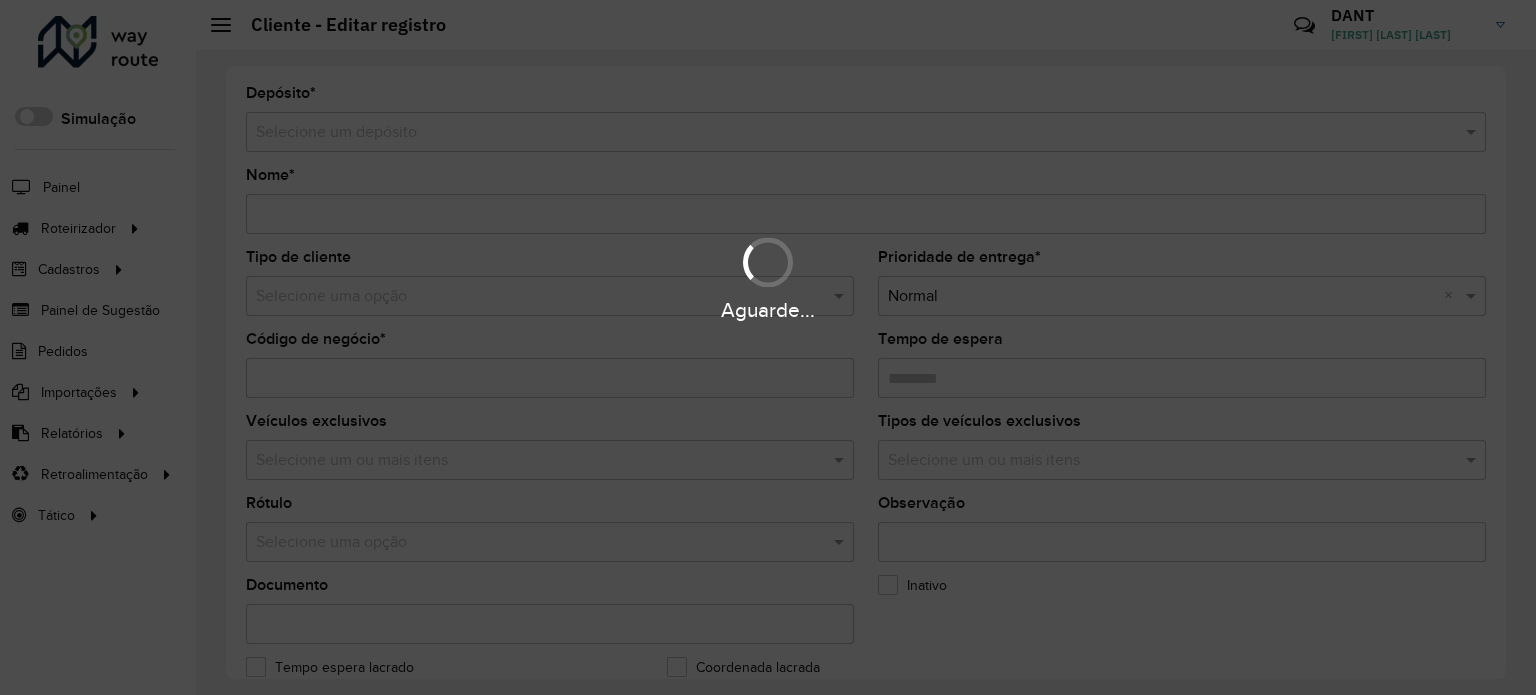 type on "**********" 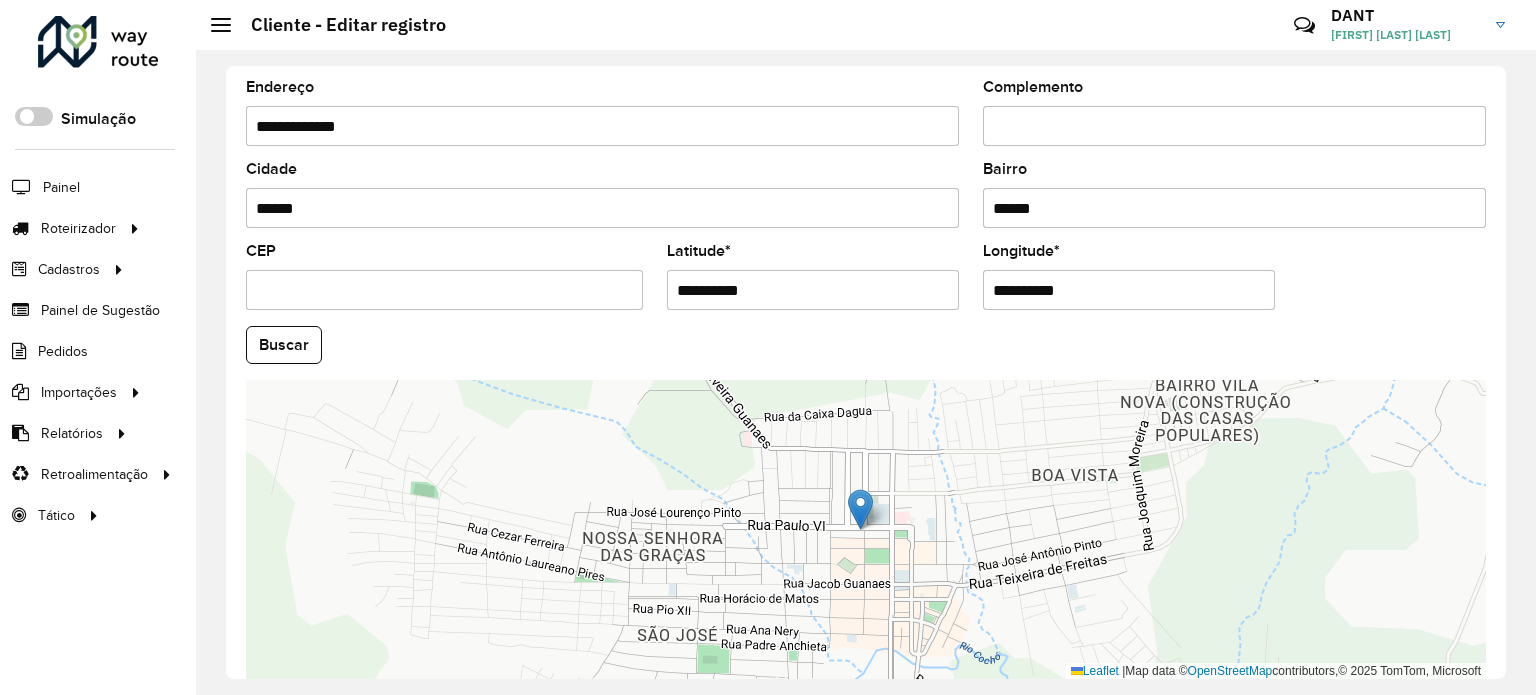 scroll, scrollTop: 584, scrollLeft: 0, axis: vertical 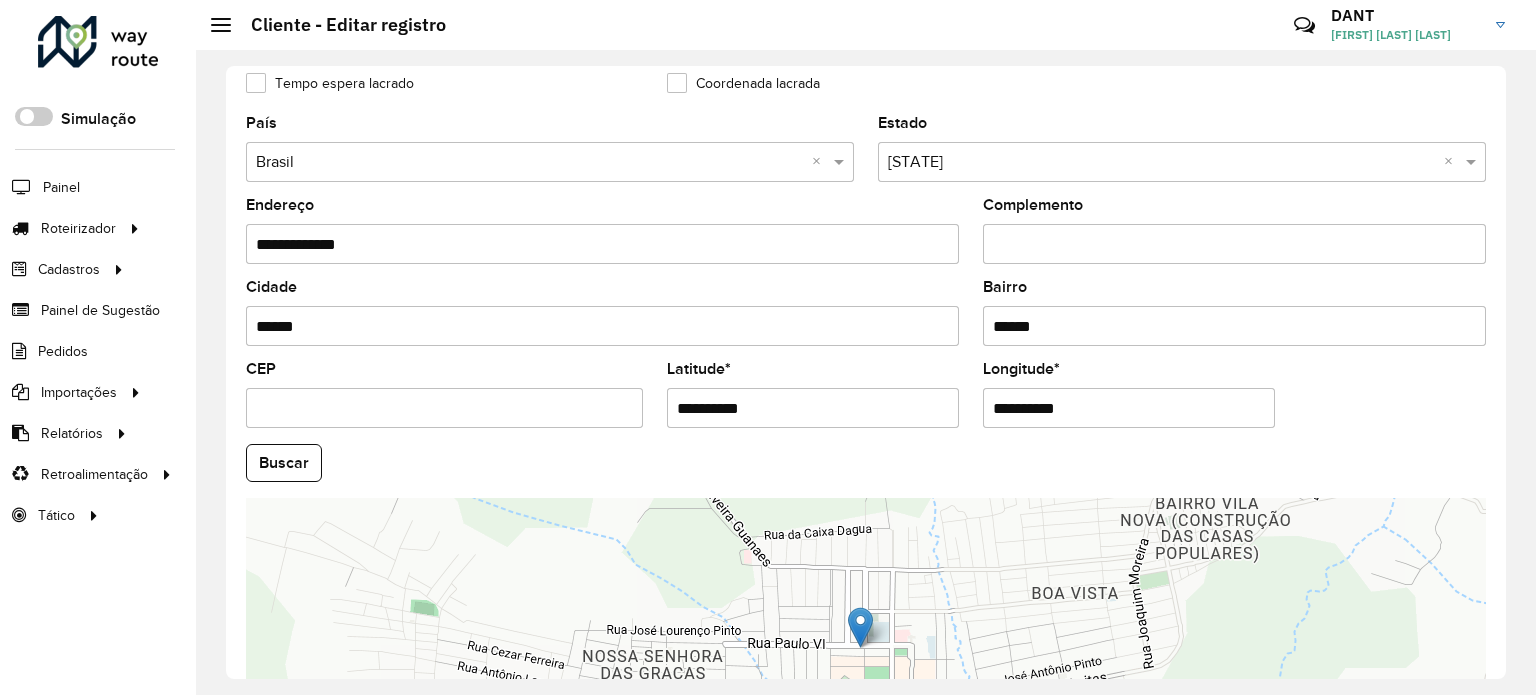 click on "**********" at bounding box center (813, 408) 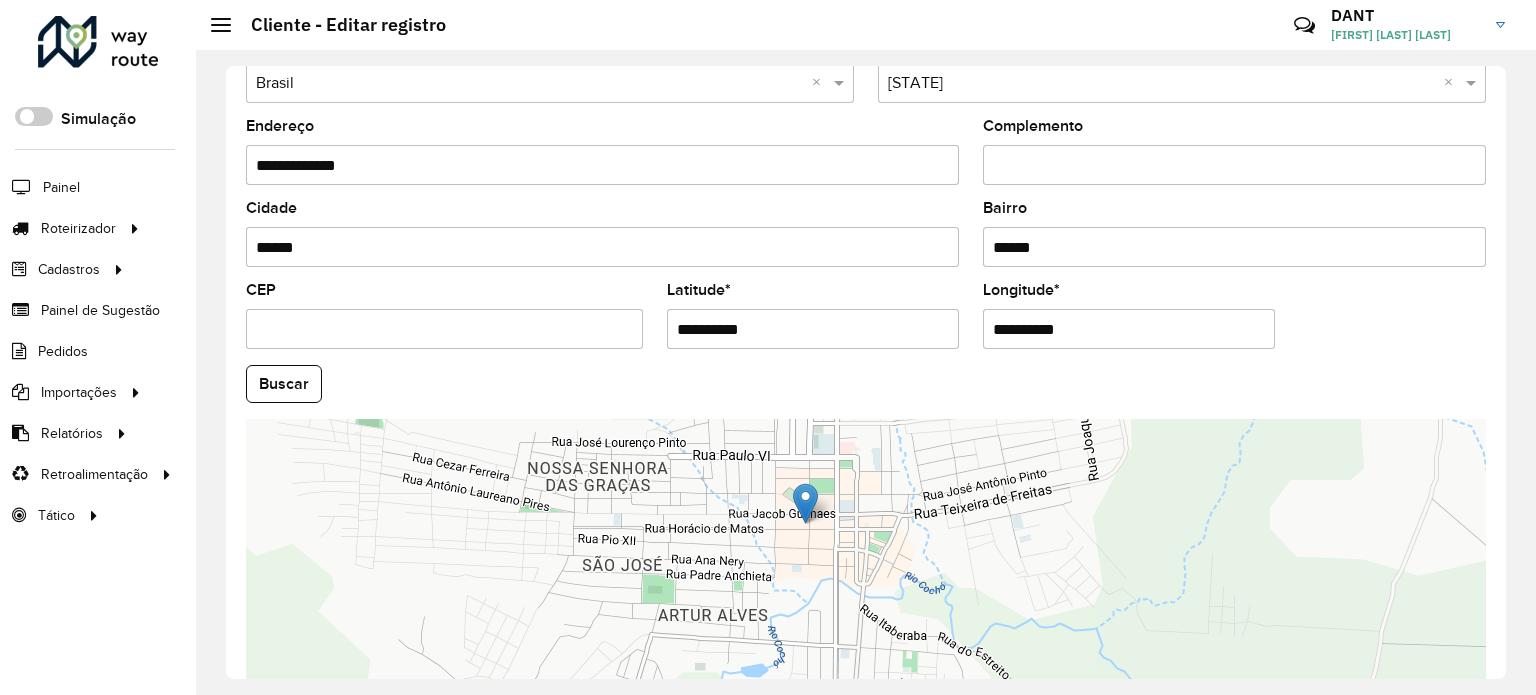 scroll, scrollTop: 784, scrollLeft: 0, axis: vertical 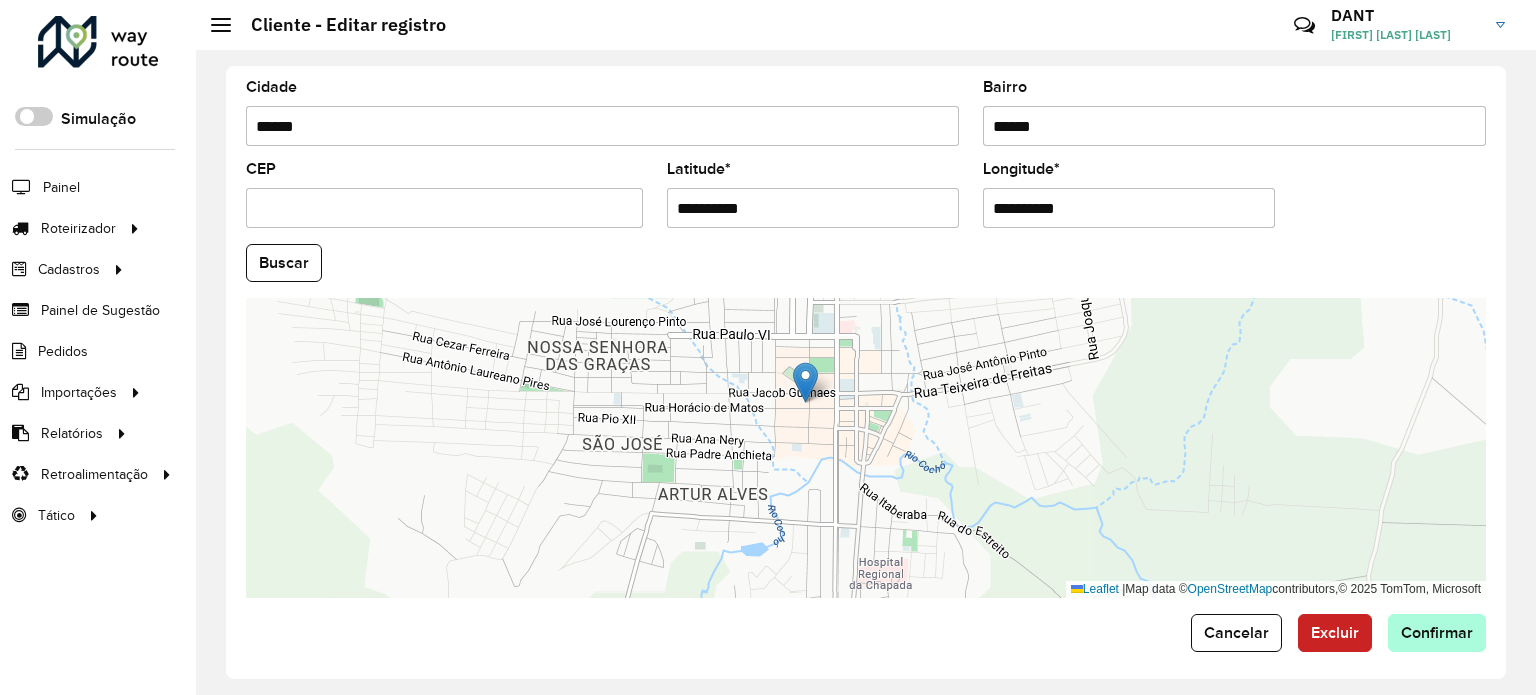 type on "**********" 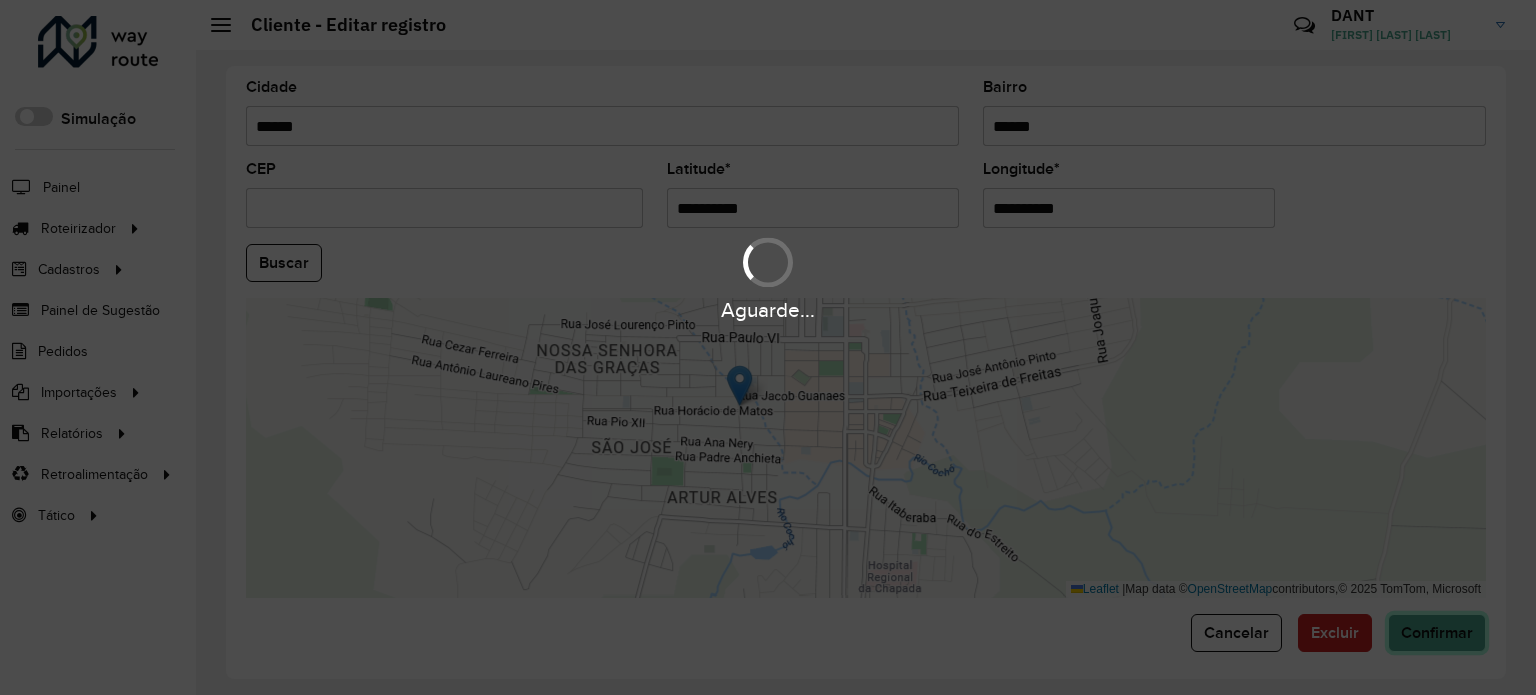 click on "Aguarde...  Pop-up bloqueado!  Seu navegador bloqueou automáticamente a abertura de uma nova janela.   Acesse as configurações e adicione o endereço do sistema a lista de permissão.   Fechar  Roteirizador AmbevTech Simulação Painel Roteirizador Entregas Vendas Cadastros Checkpoint Classificações de venda Cliente Consulta de setores Depósito Disponibilidade de veículos Fator tipo de produto Gabarito planner Grupo Rota Fator Tipo Produto Grupo de rotas exclusiva Grupo de setores Layout integração Modelo Parada Pedágio Perfil de Vendedor Ponto de apoio FAD Produto Restrição de Atendimento Planner Rodízio de placa Rota exclusiva FAD Rótulo Setor Setor Planner Tipo de cliente Tipo de veículo Tipo de veículo RN Transportadora Vendedor Veículo Painel de Sugestão Pedidos Importações Classificação e volume de venda Clientes Fator tipo produto Gabarito planner Grade de atendimento Janela de atendimento Localização Pedidos Restrição de Atendimento Planner Tempo de espera Vendedor Veículos" at bounding box center (768, 347) 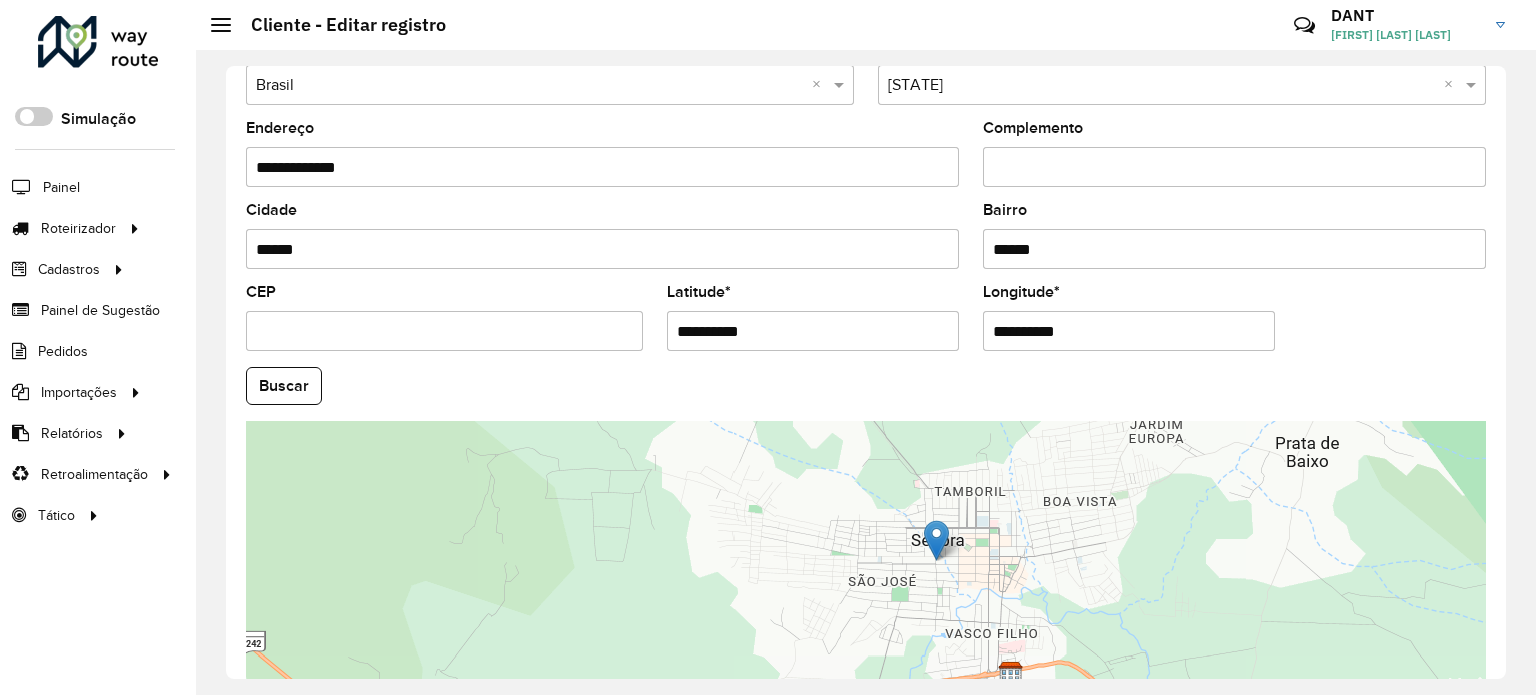 scroll, scrollTop: 784, scrollLeft: 0, axis: vertical 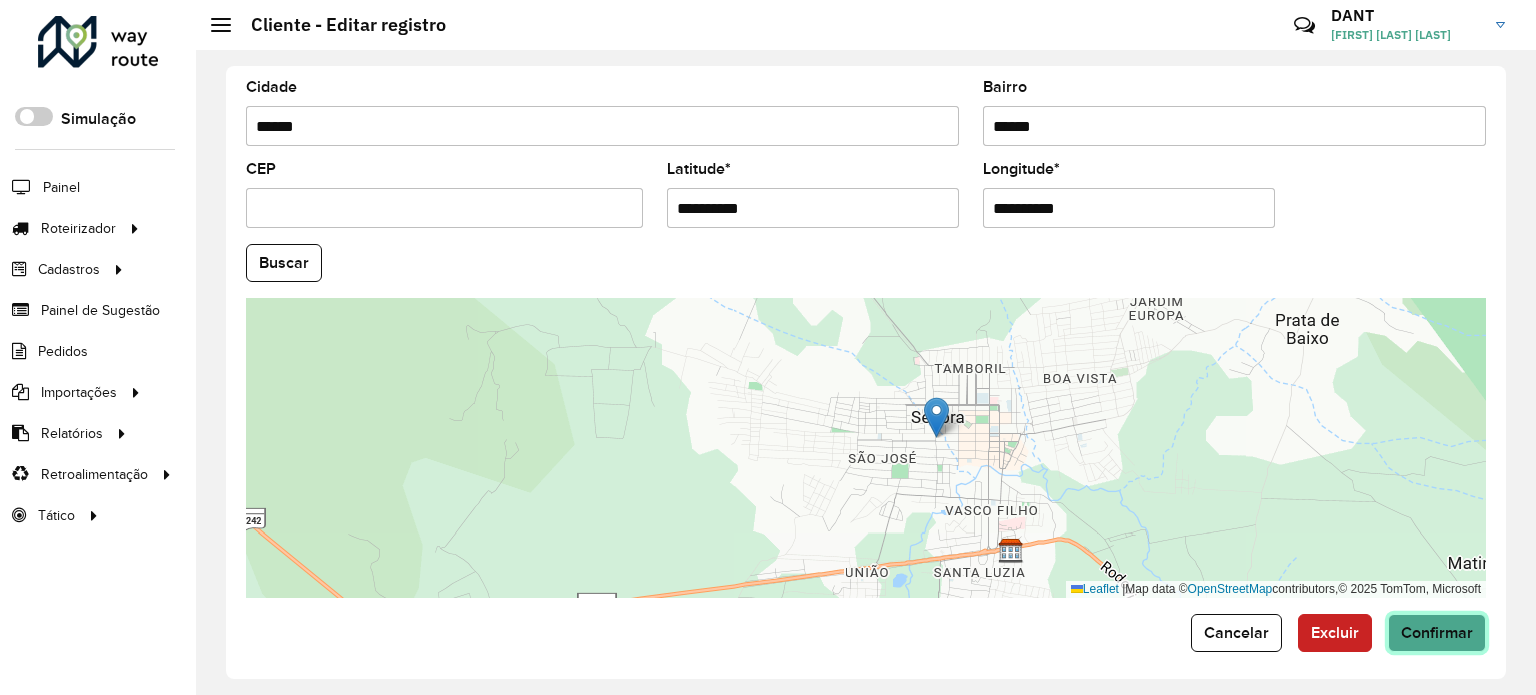 drag, startPoint x: 1452, startPoint y: 631, endPoint x: 1414, endPoint y: 635, distance: 38.209946 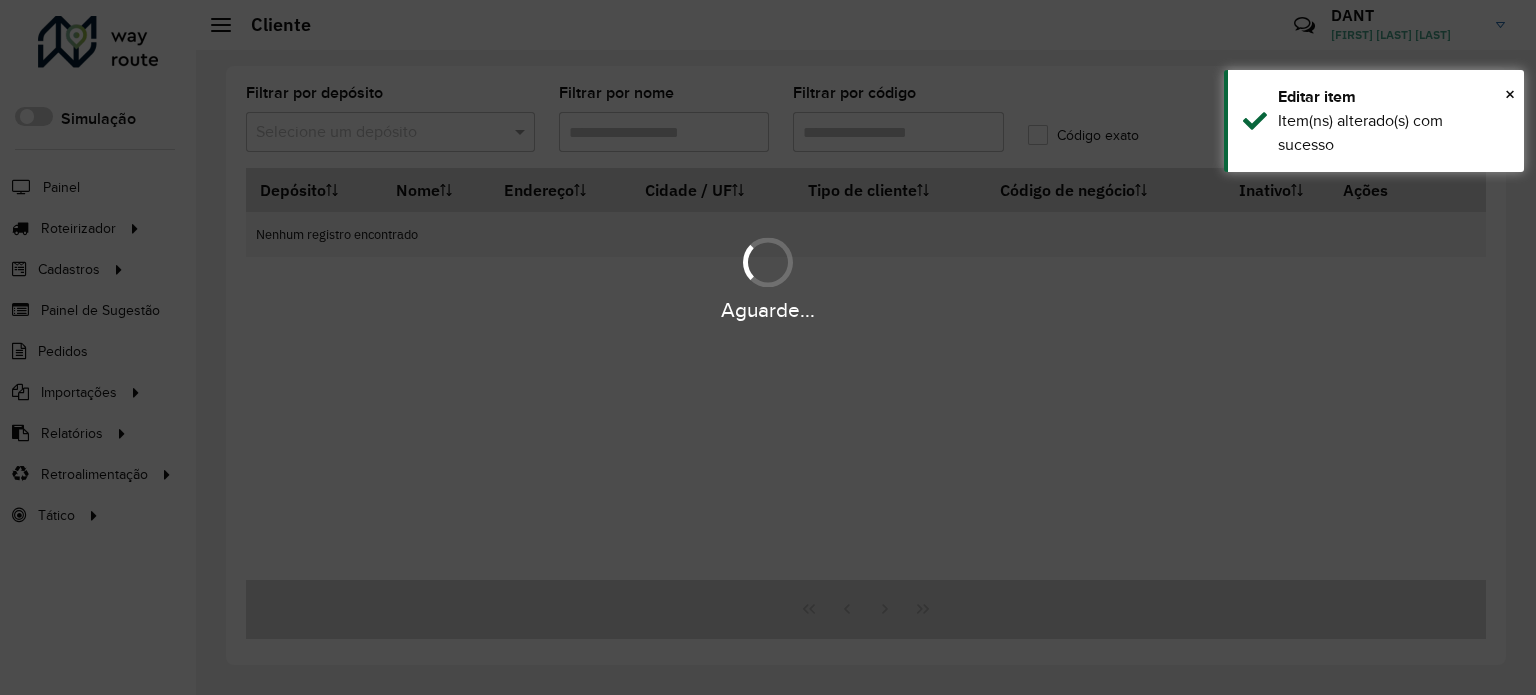 type on "****" 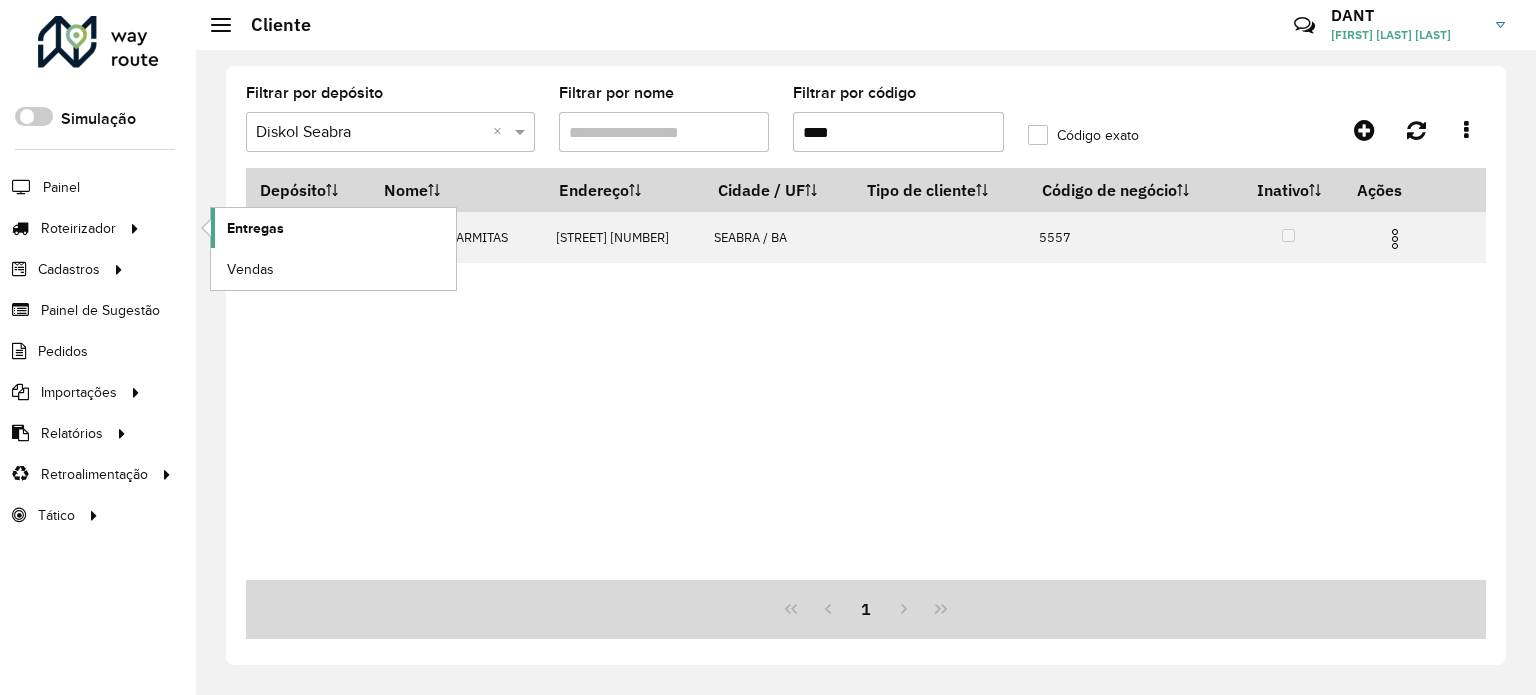 click on "Entregas" 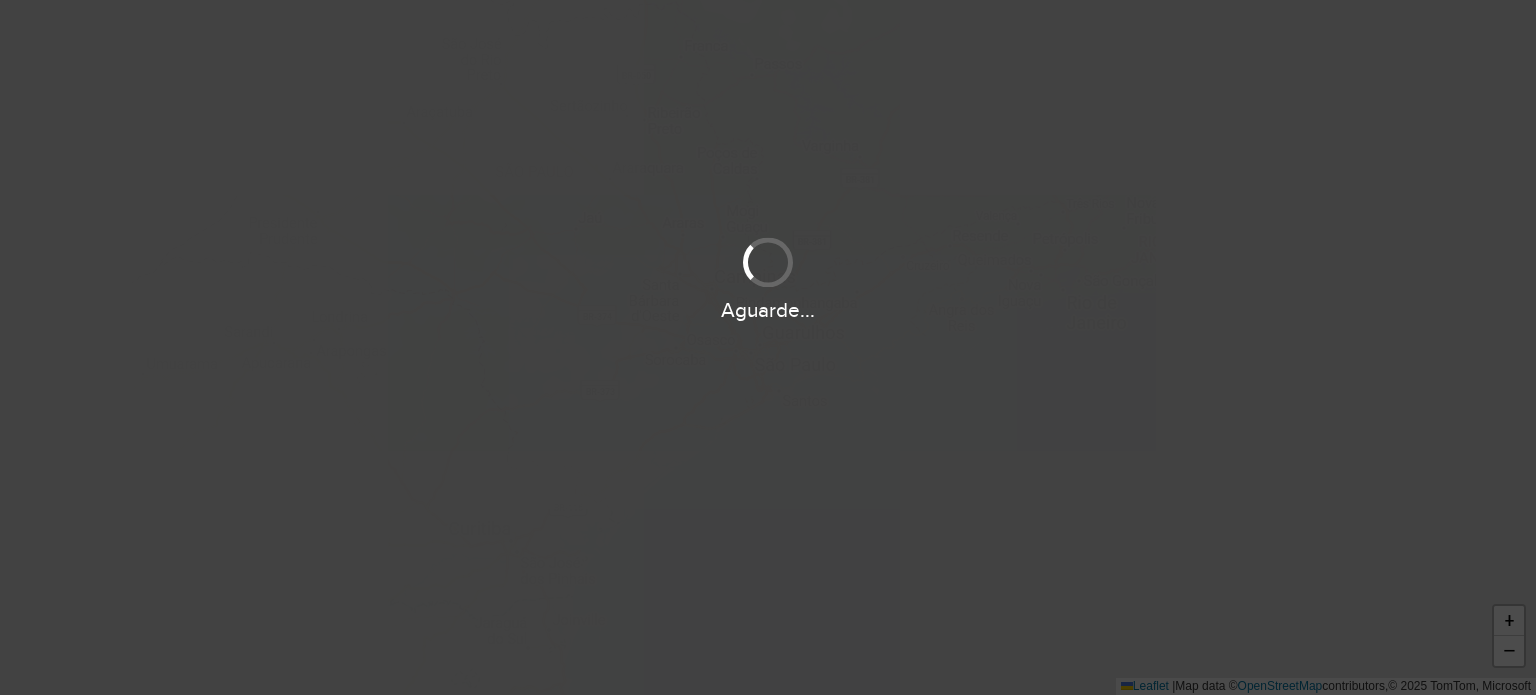 scroll, scrollTop: 0, scrollLeft: 0, axis: both 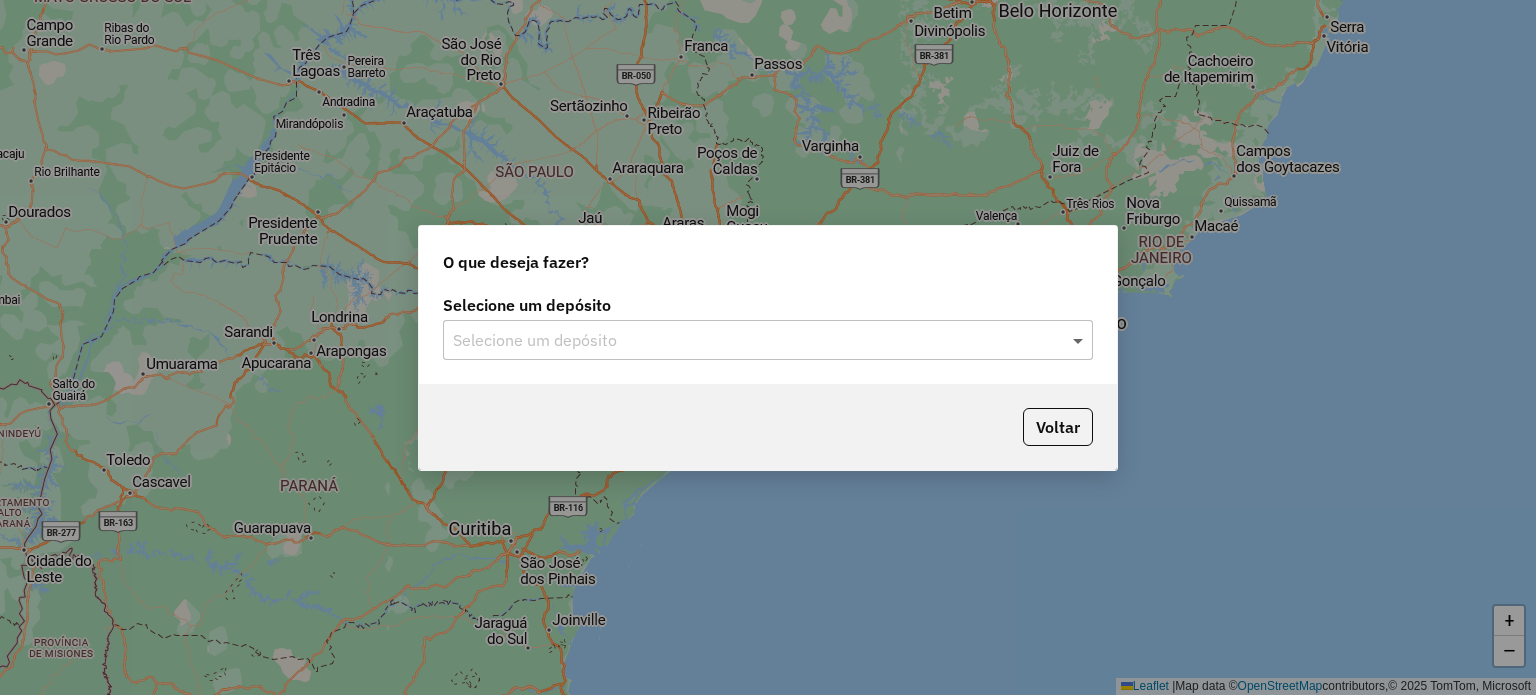 click 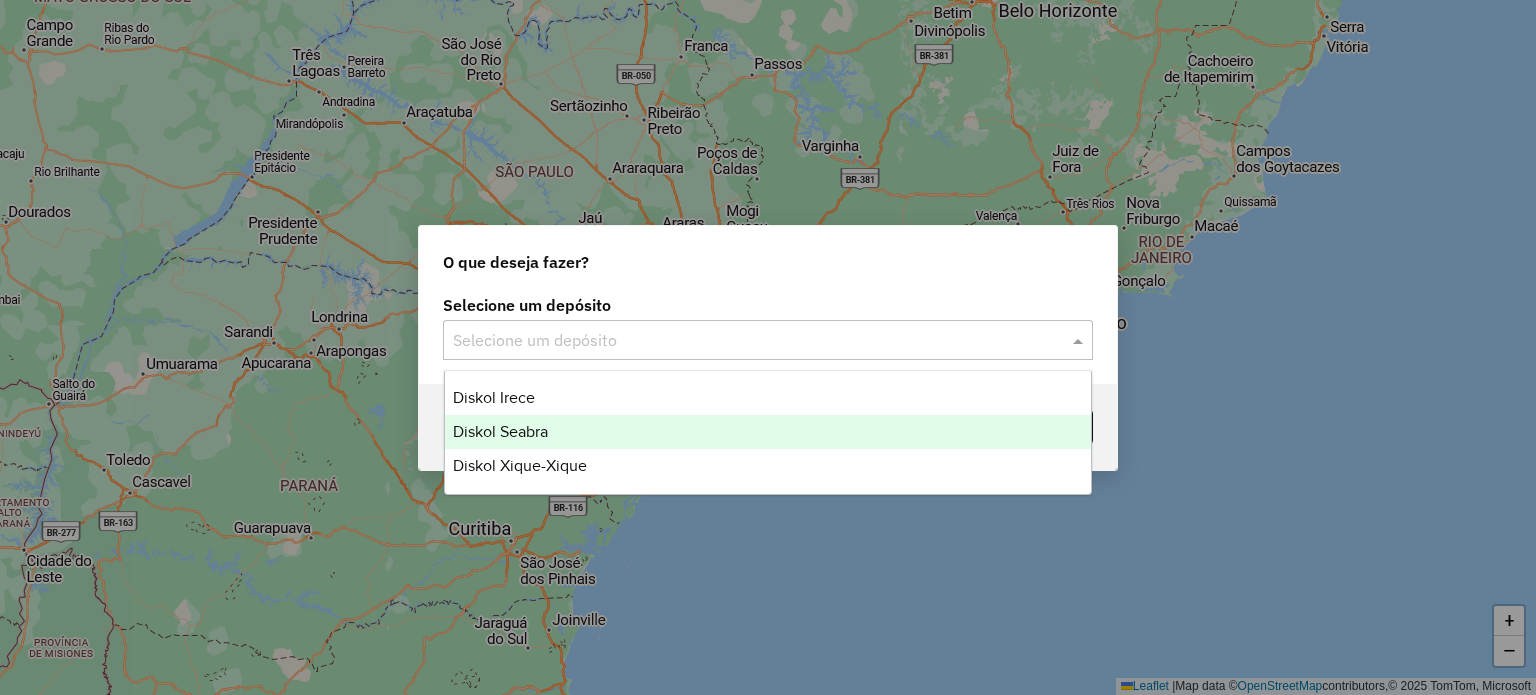 click on "Diskol Seabra" at bounding box center (768, 432) 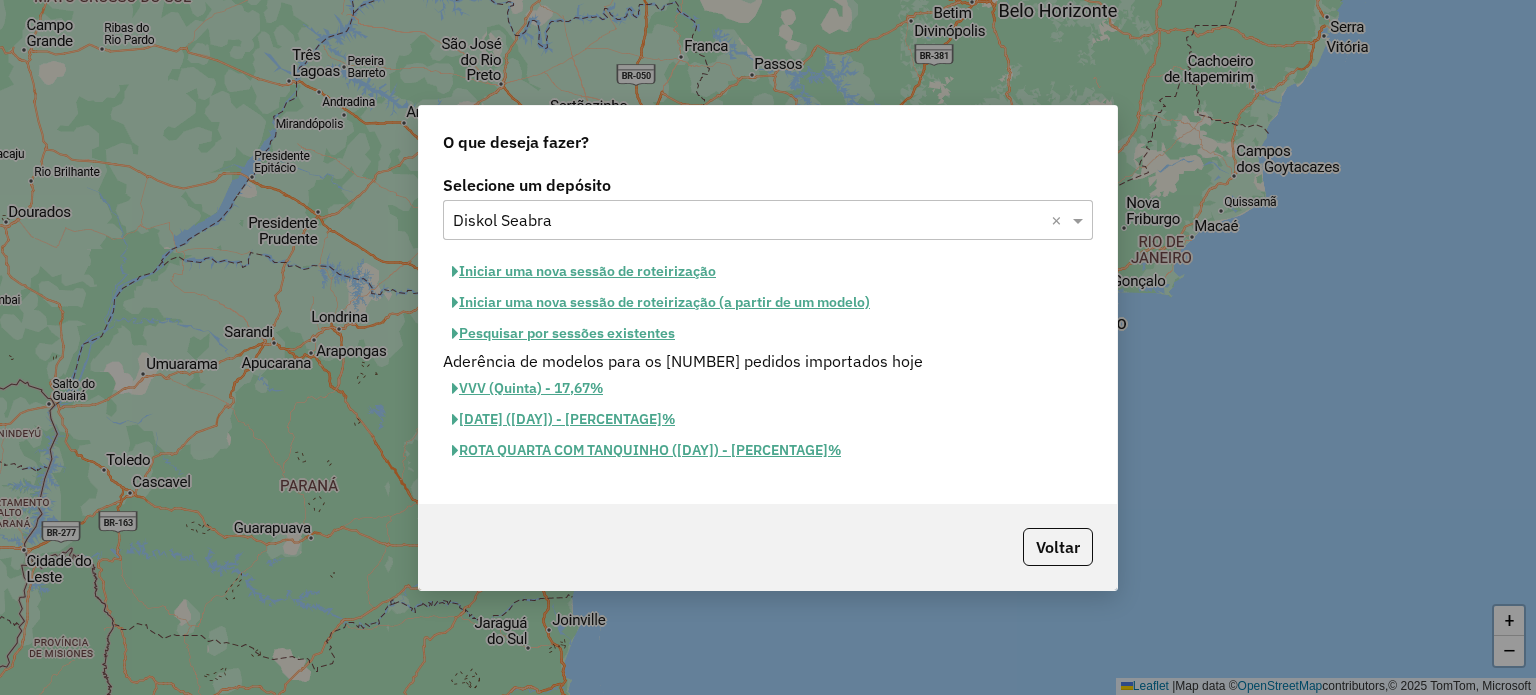 click on "Iniciar uma nova sessão de roteirização" 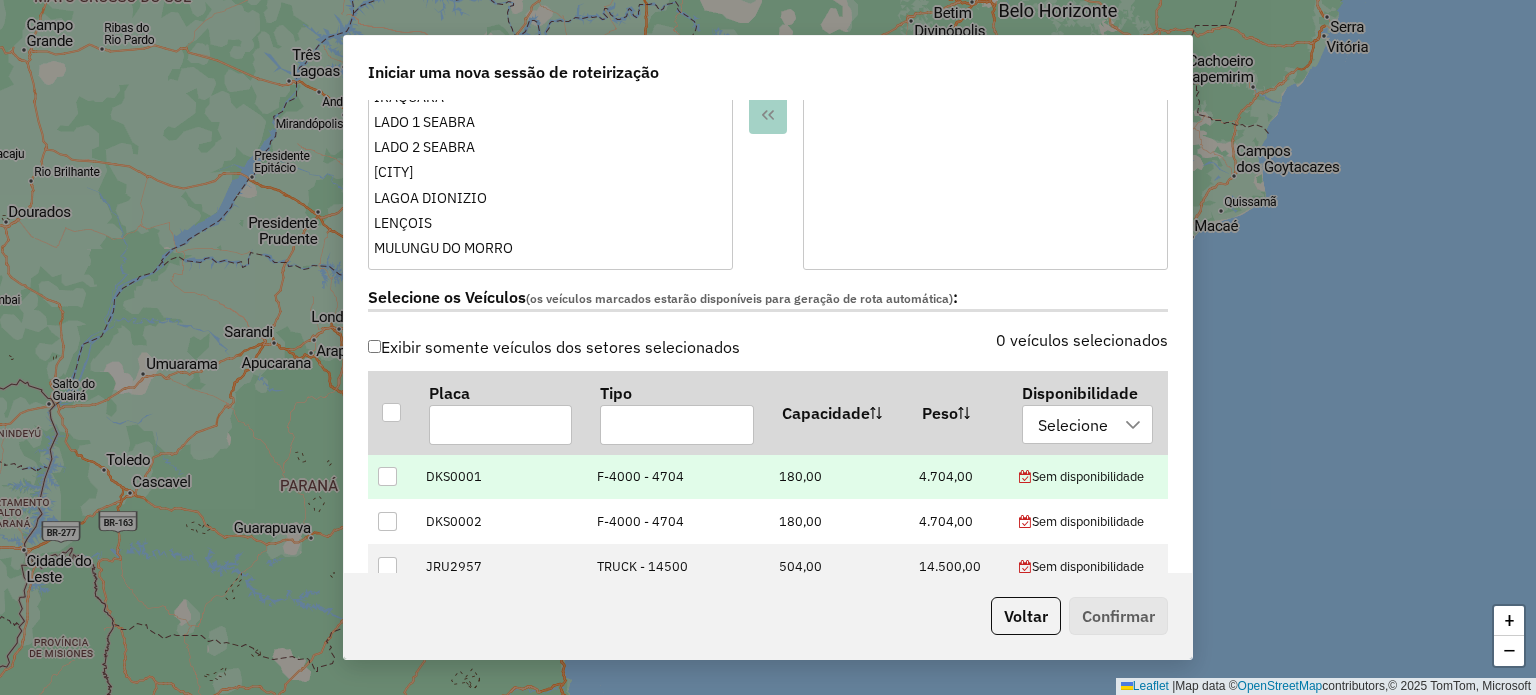 scroll, scrollTop: 500, scrollLeft: 0, axis: vertical 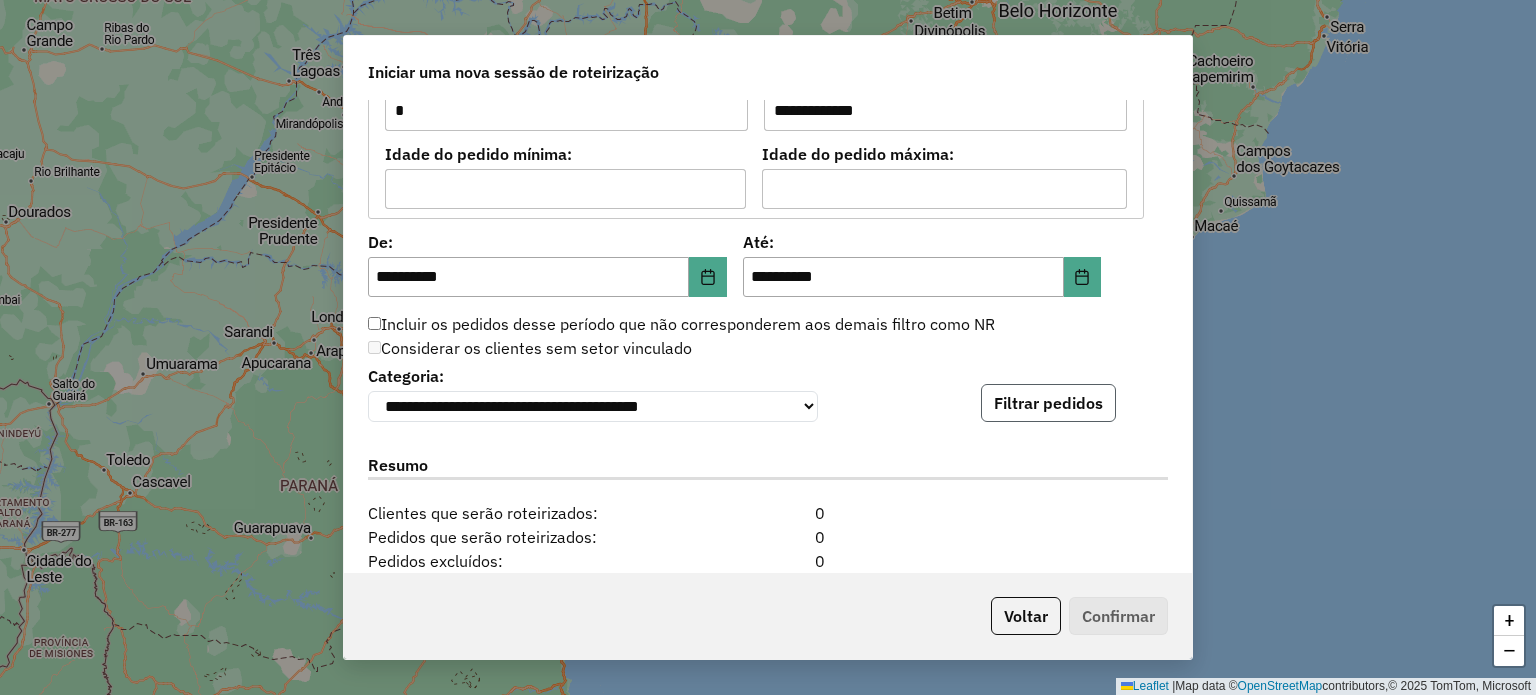click on "Filtrar pedidos" 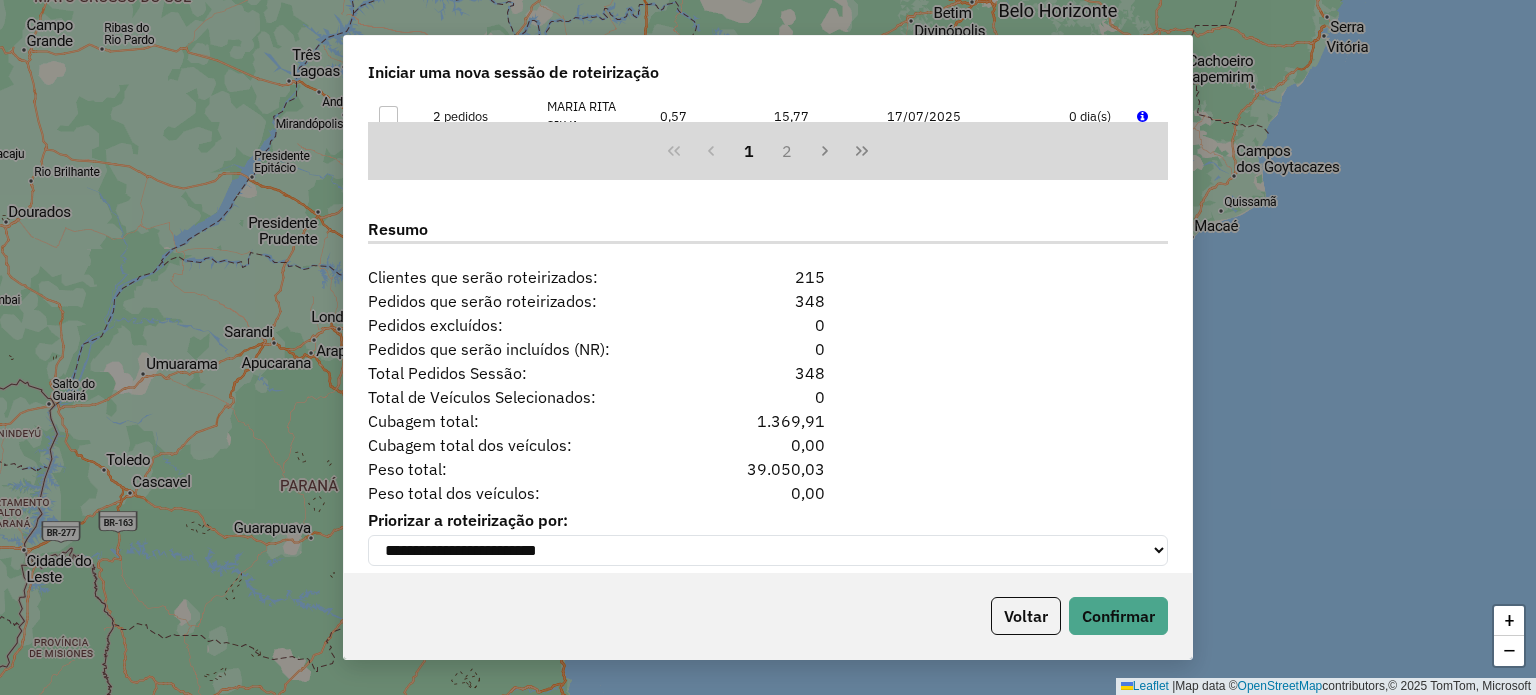 scroll, scrollTop: 2472, scrollLeft: 0, axis: vertical 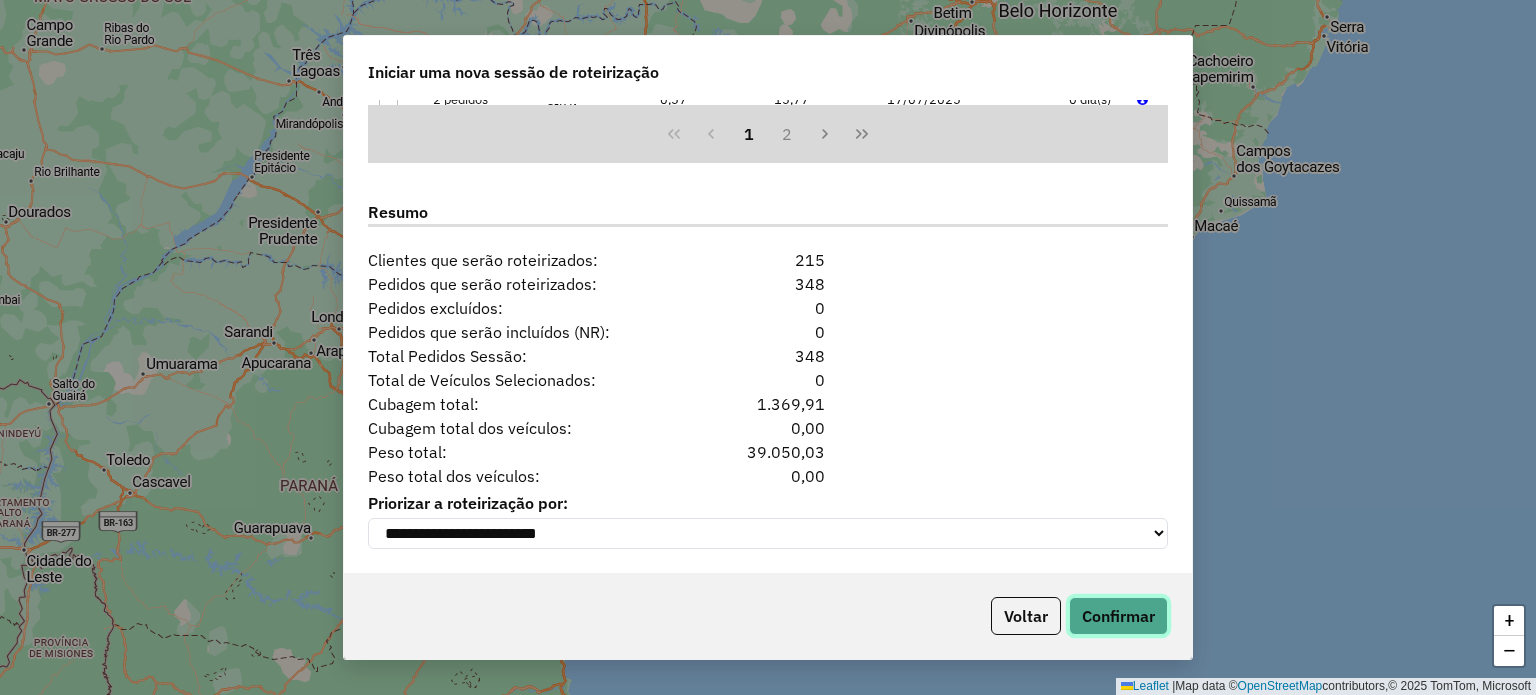 click on "Confirmar" 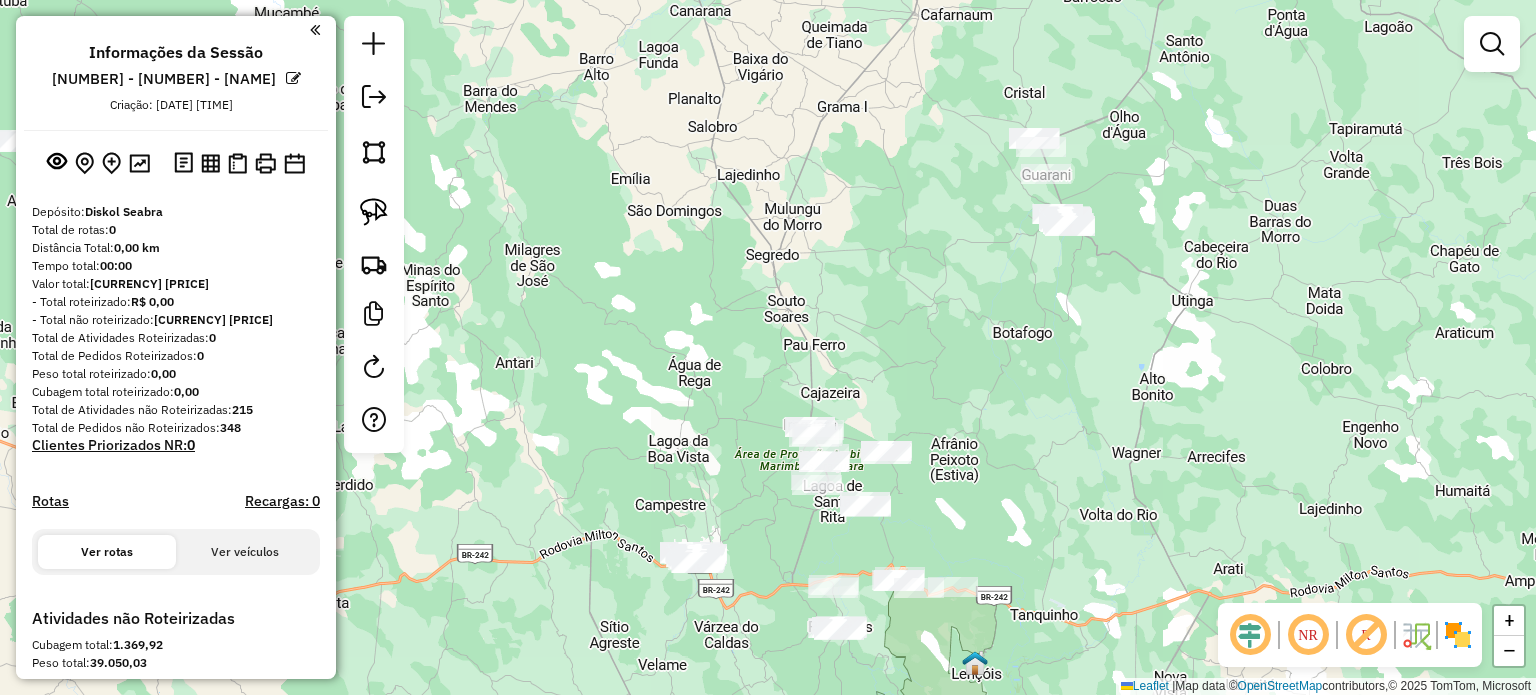 drag, startPoint x: 1118, startPoint y: 234, endPoint x: 1112, endPoint y: 325, distance: 91.197586 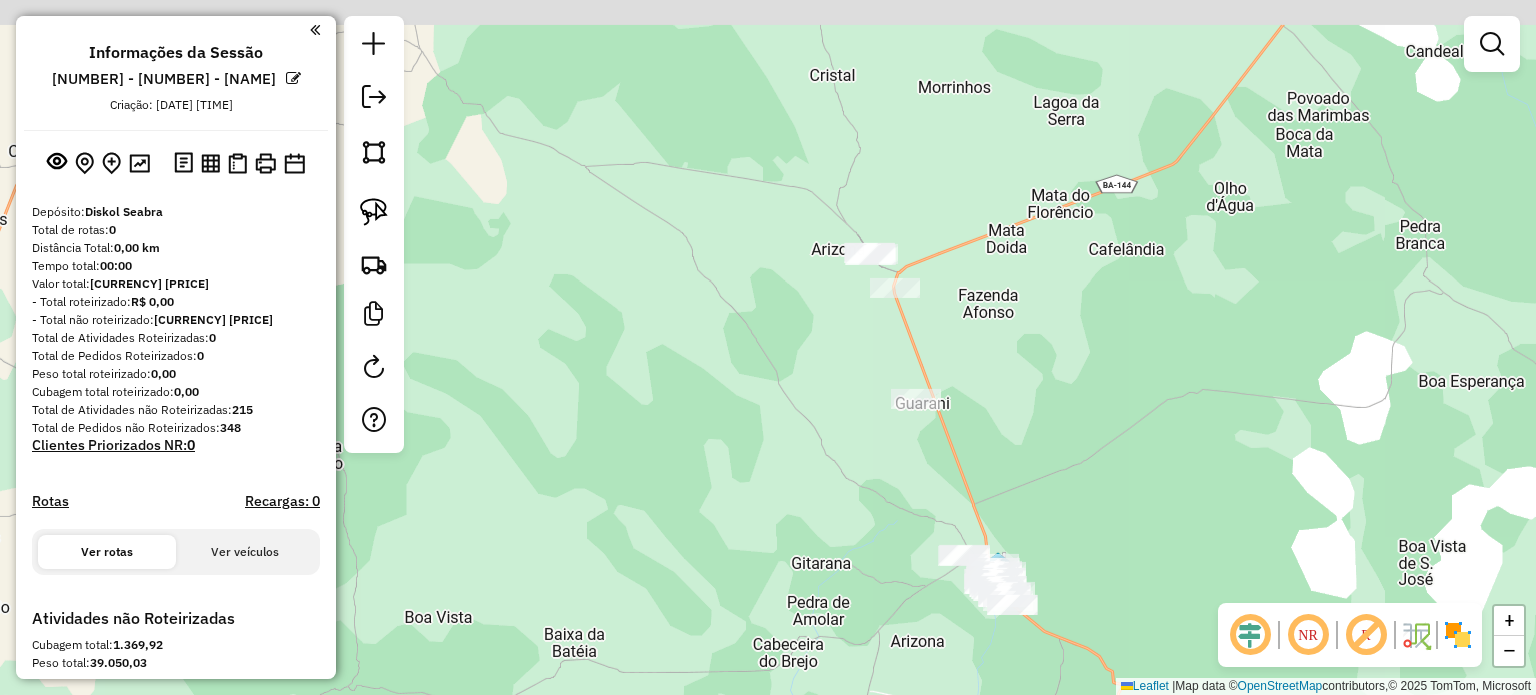 drag, startPoint x: 1087, startPoint y: 372, endPoint x: 1102, endPoint y: 438, distance: 67.68308 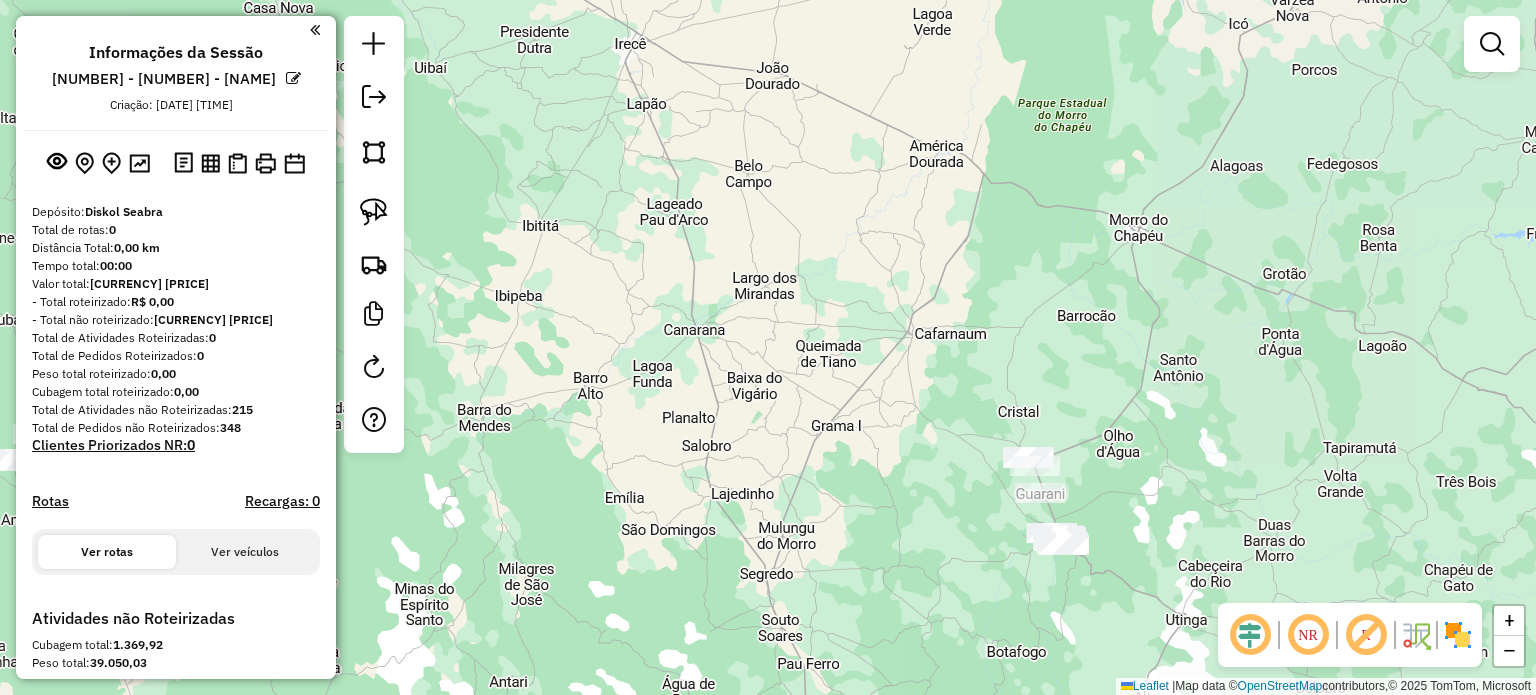 click on "Janela de atendimento Grade de atendimento Capacidade Transportadoras Veículos Cliente Pedidos  Rotas Selecione os dias de semana para filtrar as janelas de atendimento  Seg   Ter   Qua   Qui   Sex   Sáb   Dom  Informe o período da janela de atendimento: De: Até:  Filtrar exatamente a janela do cliente  Considerar janela de atendimento padrão  Selecione os dias de semana para filtrar as grades de atendimento  Seg   Ter   Qua   Qui   Sex   Sáb   Dom   Considerar clientes sem dia de atendimento cadastrado  Clientes fora do dia de atendimento selecionado Filtrar as atividades entre os valores definidos abaixo:  Peso mínimo:   Peso máximo:   Cubagem mínima:   Cubagem máxima:   De:   Até:  Filtrar as atividades entre o tempo de atendimento definido abaixo:  De:   Até:   Considerar capacidade total dos clientes não roteirizados Transportadora: Selecione um ou mais itens Tipo de veículo: Selecione um ou mais itens Veículo: Selecione um ou mais itens Motorista: Selecione um ou mais itens Nome: Rótulo:" 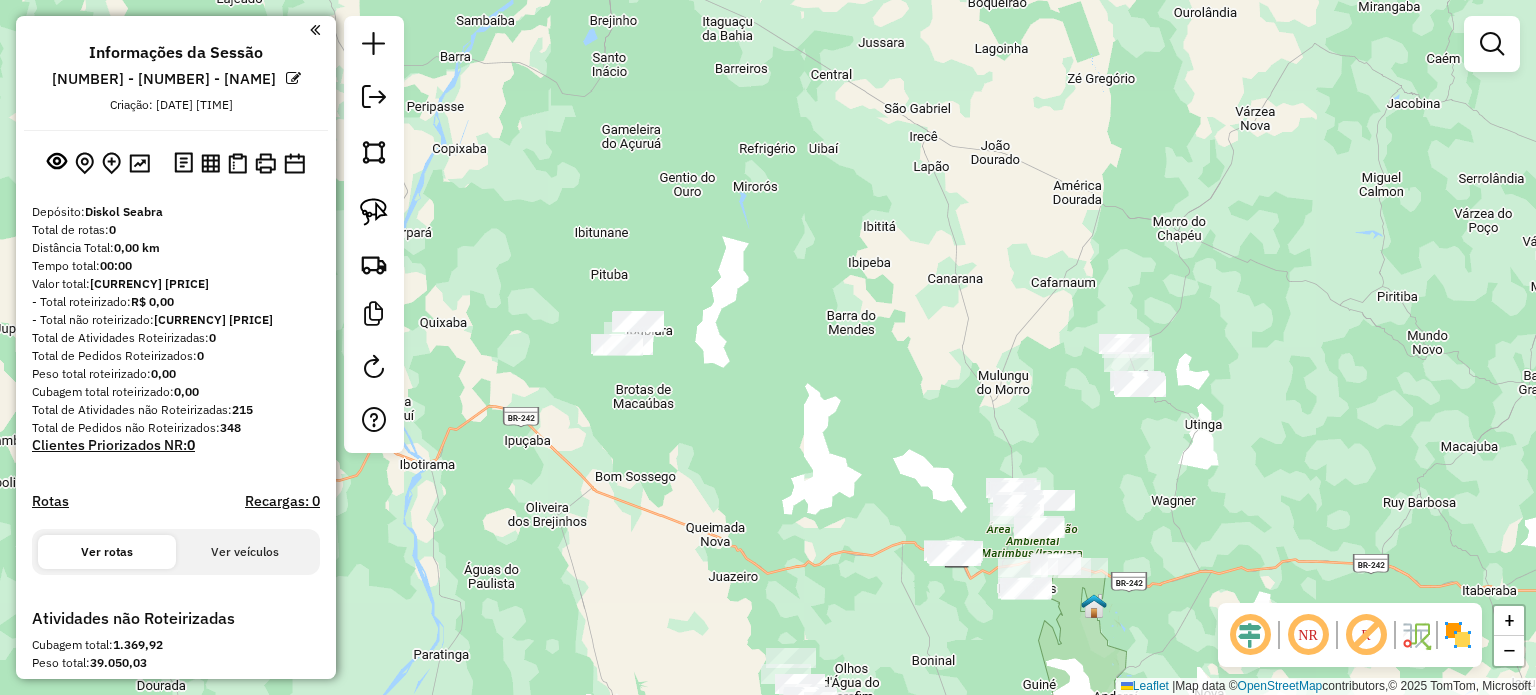 drag, startPoint x: 1239, startPoint y: 463, endPoint x: 1244, endPoint y: 409, distance: 54.230988 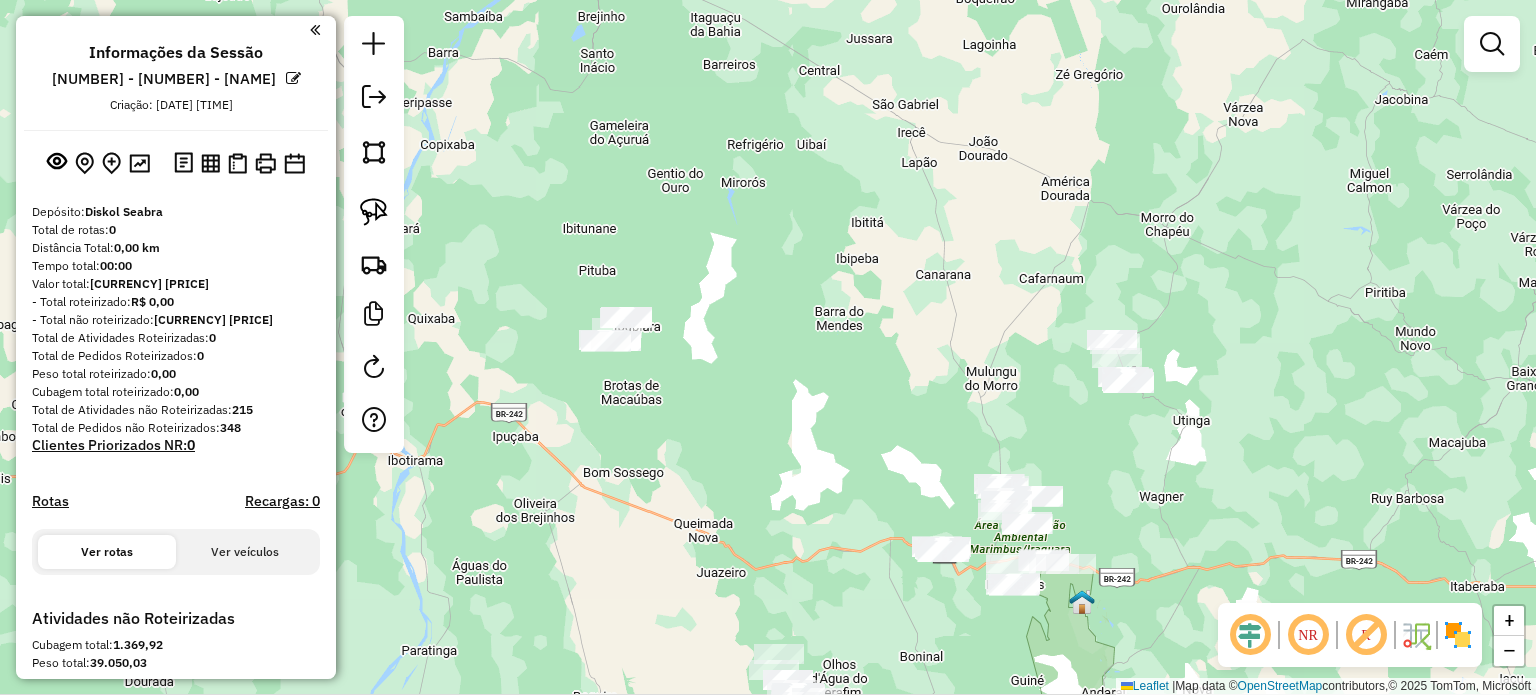 drag, startPoint x: 851, startPoint y: 414, endPoint x: 796, endPoint y: 344, distance: 89.02247 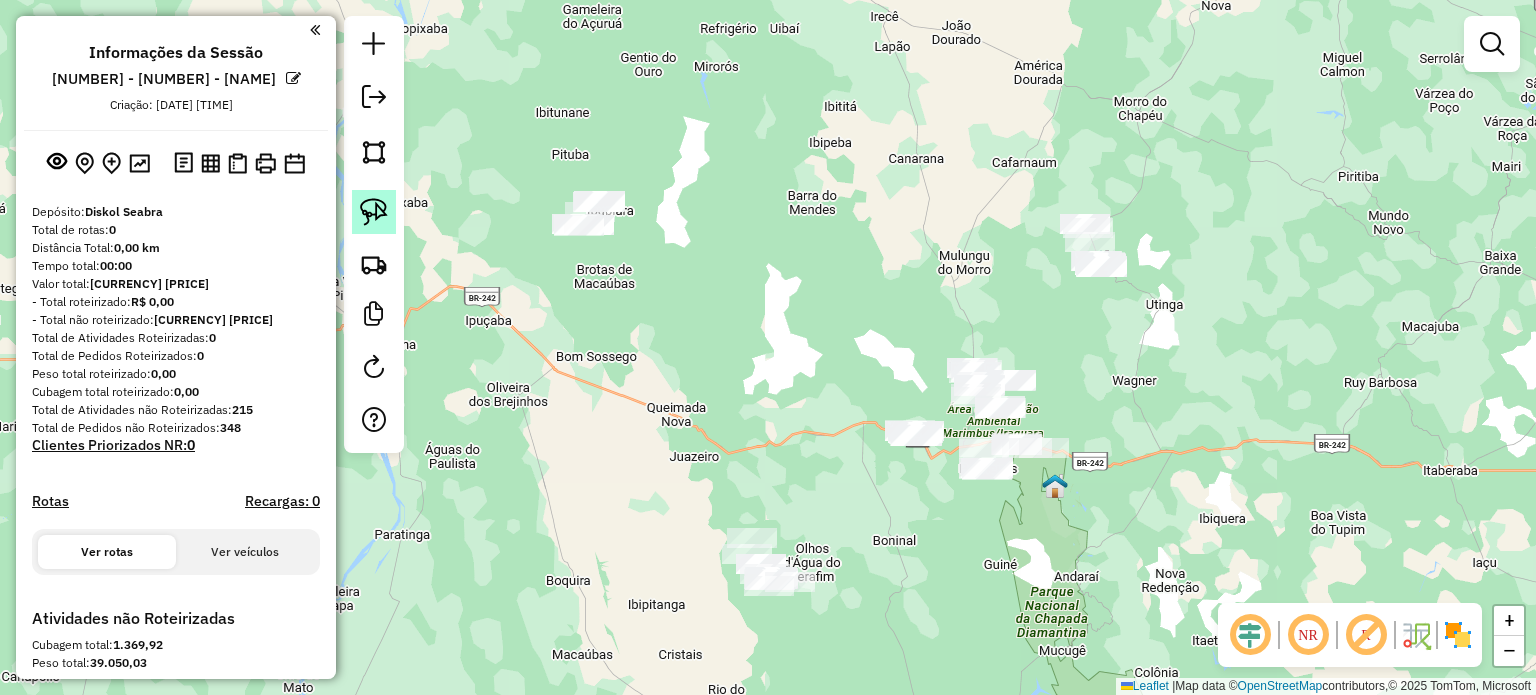 click 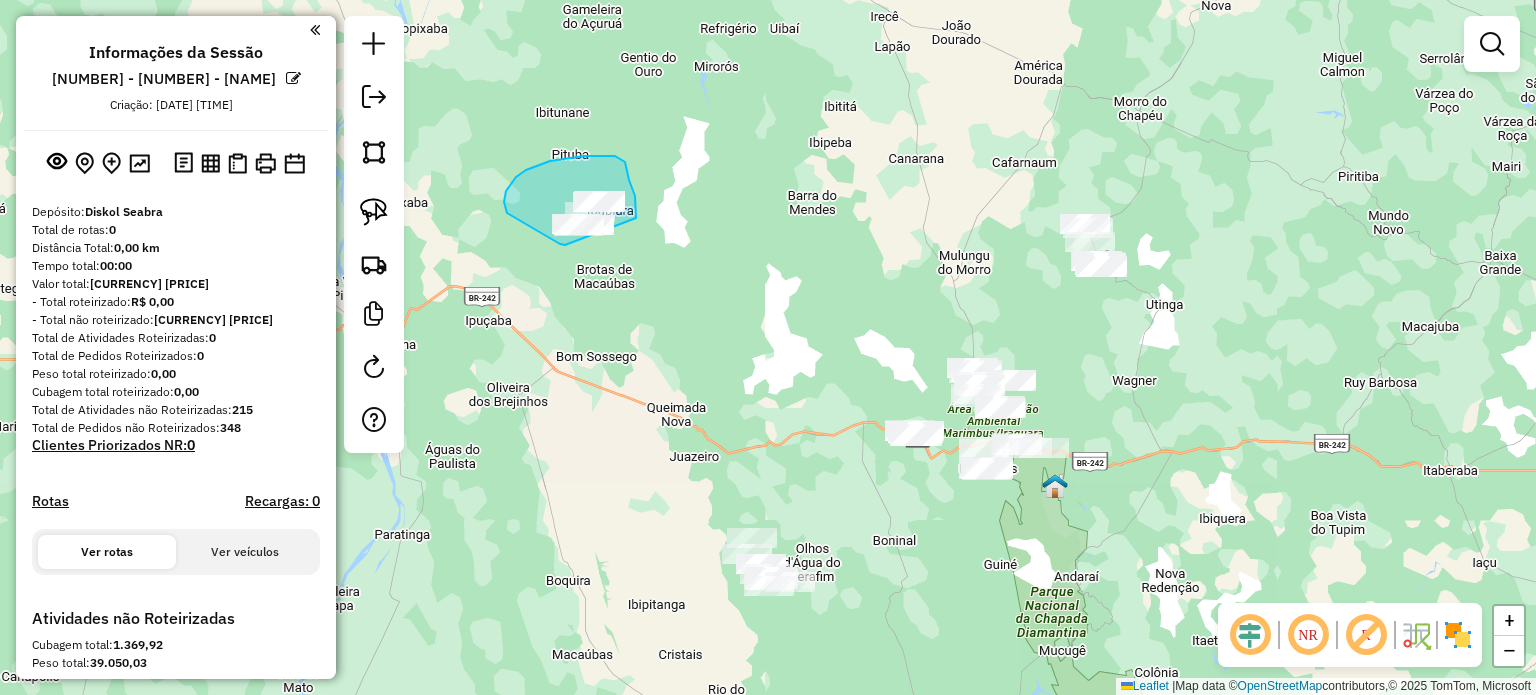 drag, startPoint x: 565, startPoint y: 245, endPoint x: 604, endPoint y: 255, distance: 40.261642 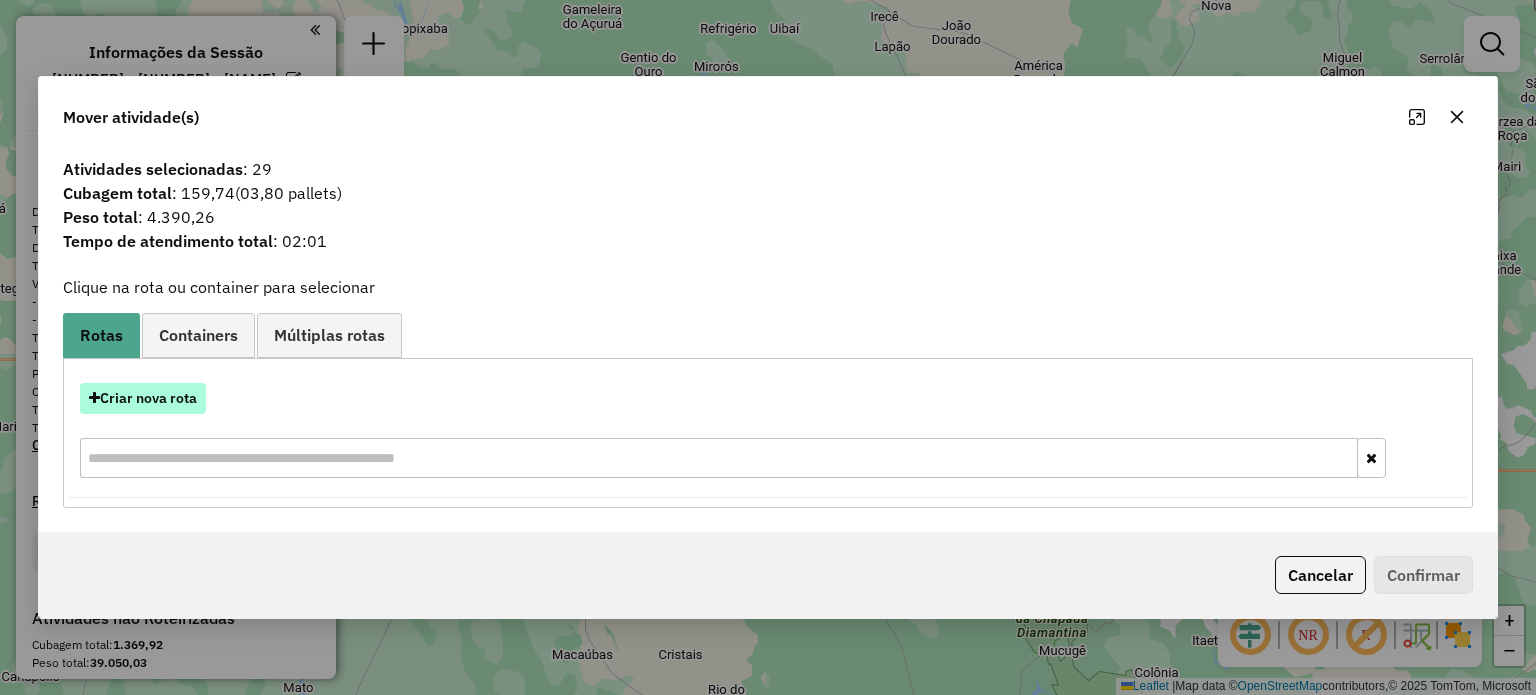 click on "Criar nova rota" at bounding box center (143, 398) 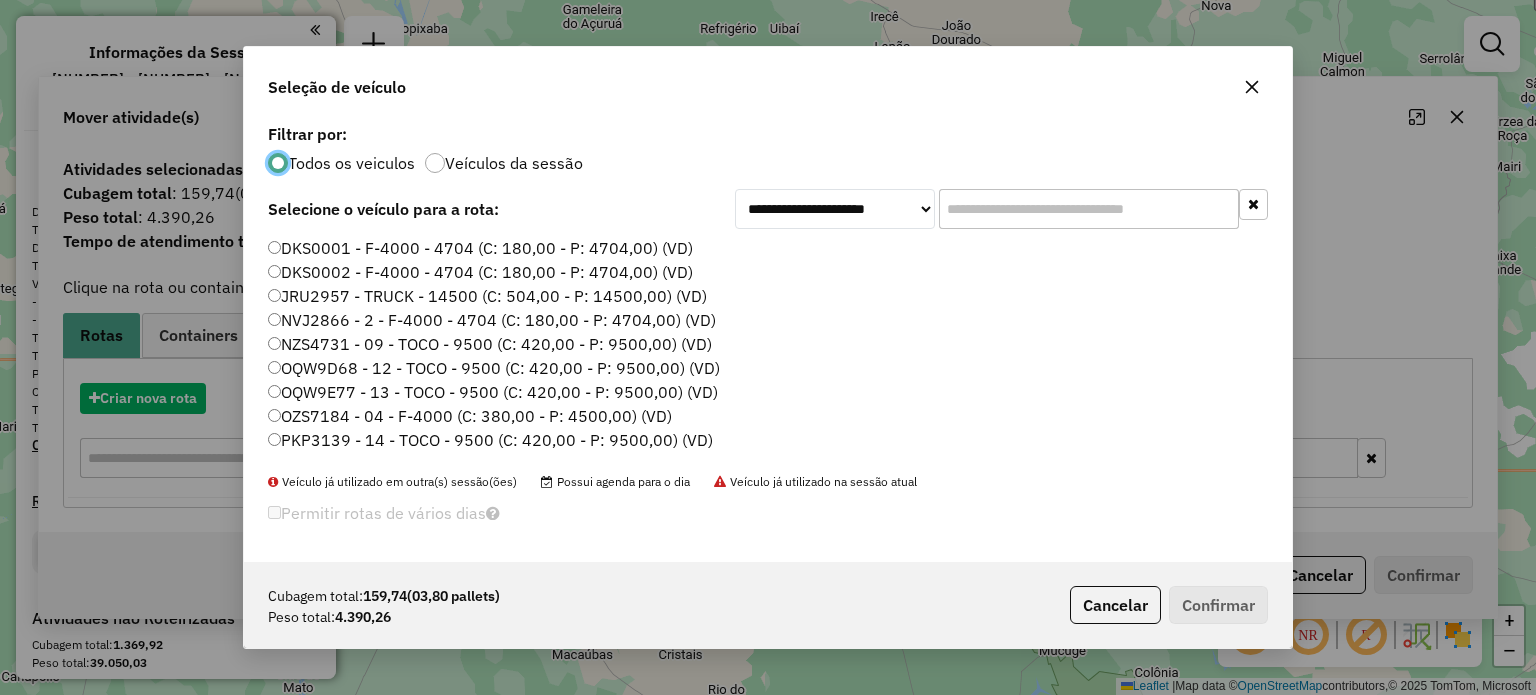 scroll, scrollTop: 10, scrollLeft: 6, axis: both 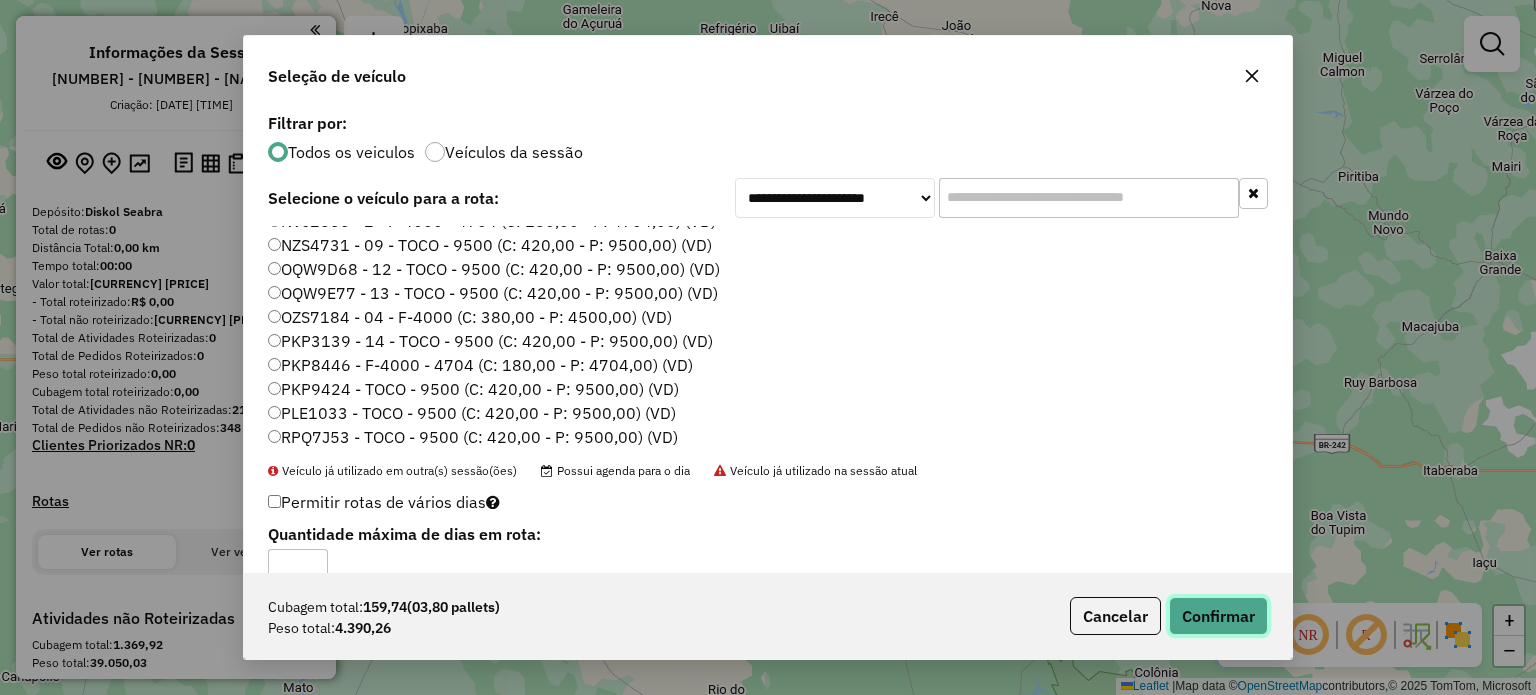 click on "Confirmar" 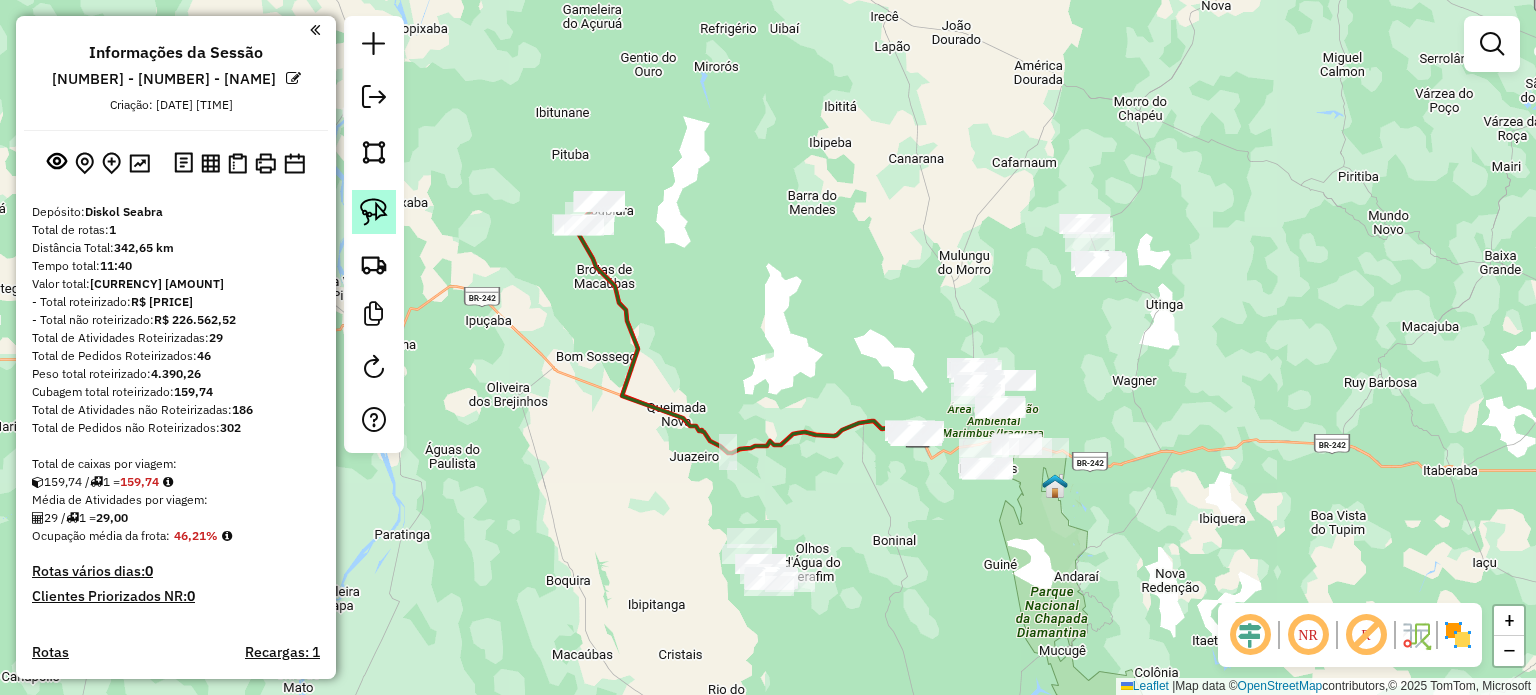 click 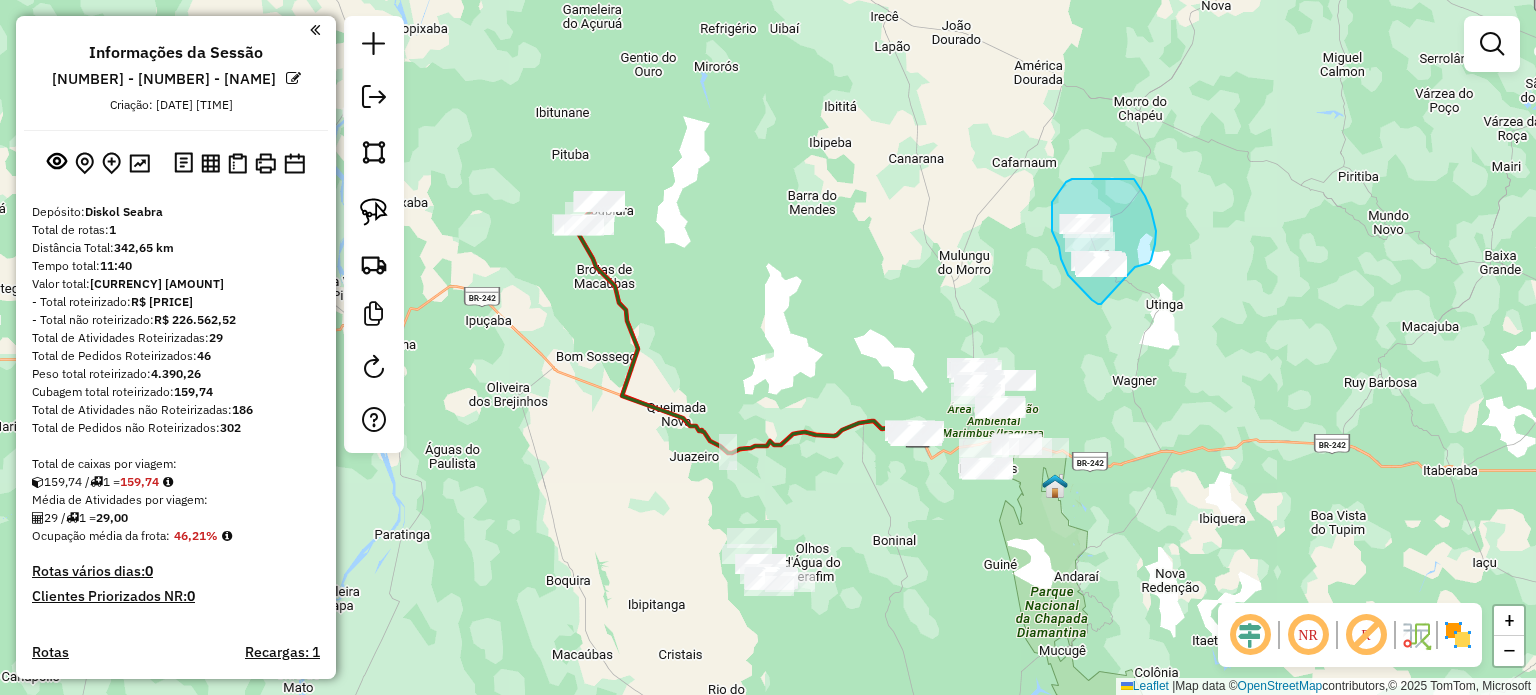 click on "Janela de atendimento Grade de atendimento Capacidade Transportadoras Veículos Cliente Pedidos  Rotas Selecione os dias de semana para filtrar as janelas de atendimento  Seg   Ter   Qua   Qui   Sex   Sáb   Dom  Informe o período da janela de atendimento: De: Até:  Filtrar exatamente a janela do cliente  Considerar janela de atendimento padrão  Selecione os dias de semana para filtrar as grades de atendimento  Seg   Ter   Qua   Qui   Sex   Sáb   Dom   Considerar clientes sem dia de atendimento cadastrado  Clientes fora do dia de atendimento selecionado Filtrar as atividades entre os valores definidos abaixo:  Peso mínimo:   Peso máximo:   Cubagem mínima:   Cubagem máxima:   De:   Até:  Filtrar as atividades entre o tempo de atendimento definido abaixo:  De:   Até:   Considerar capacidade total dos clientes não roteirizados Transportadora: Selecione um ou mais itens Tipo de veículo: Selecione um ou mais itens Veículo: Selecione um ou mais itens Motorista: Selecione um ou mais itens Nome: Rótulo:" 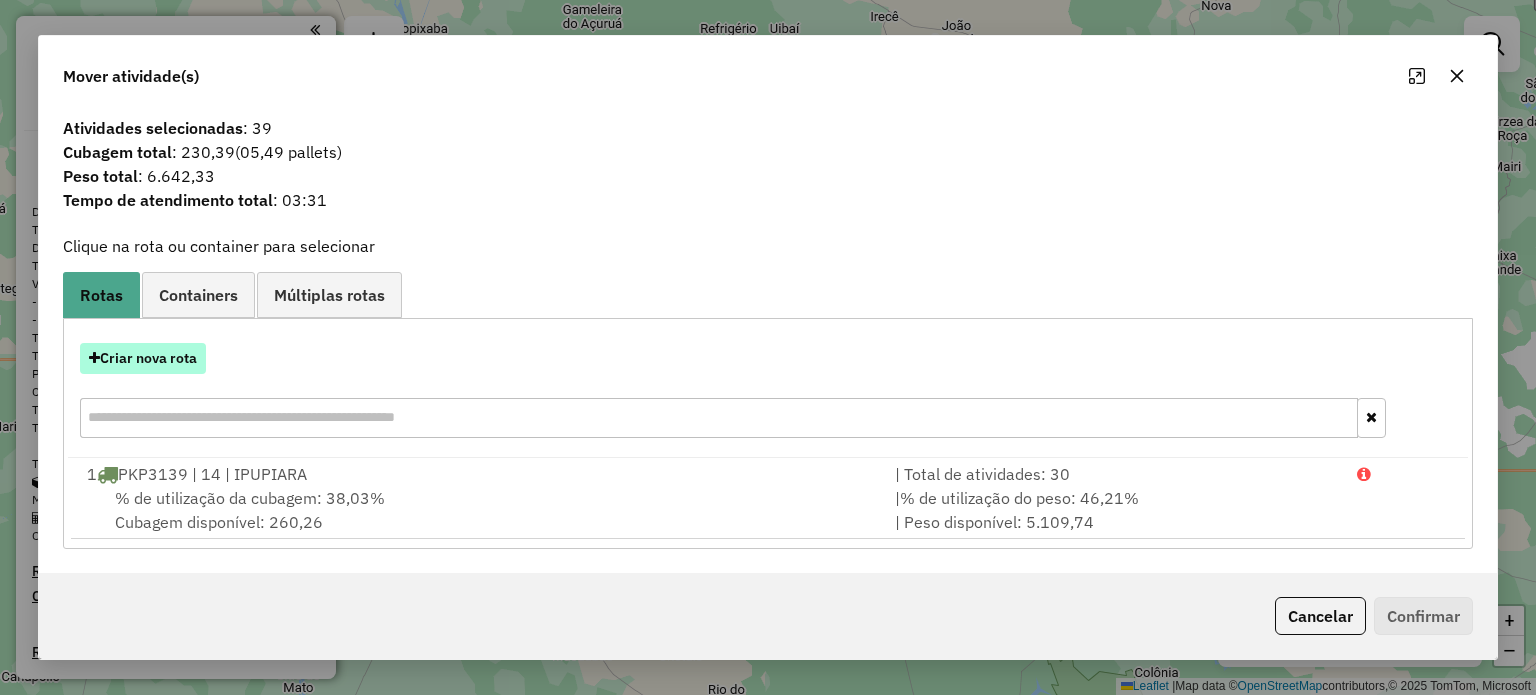 click on "Criar nova rota" at bounding box center [143, 358] 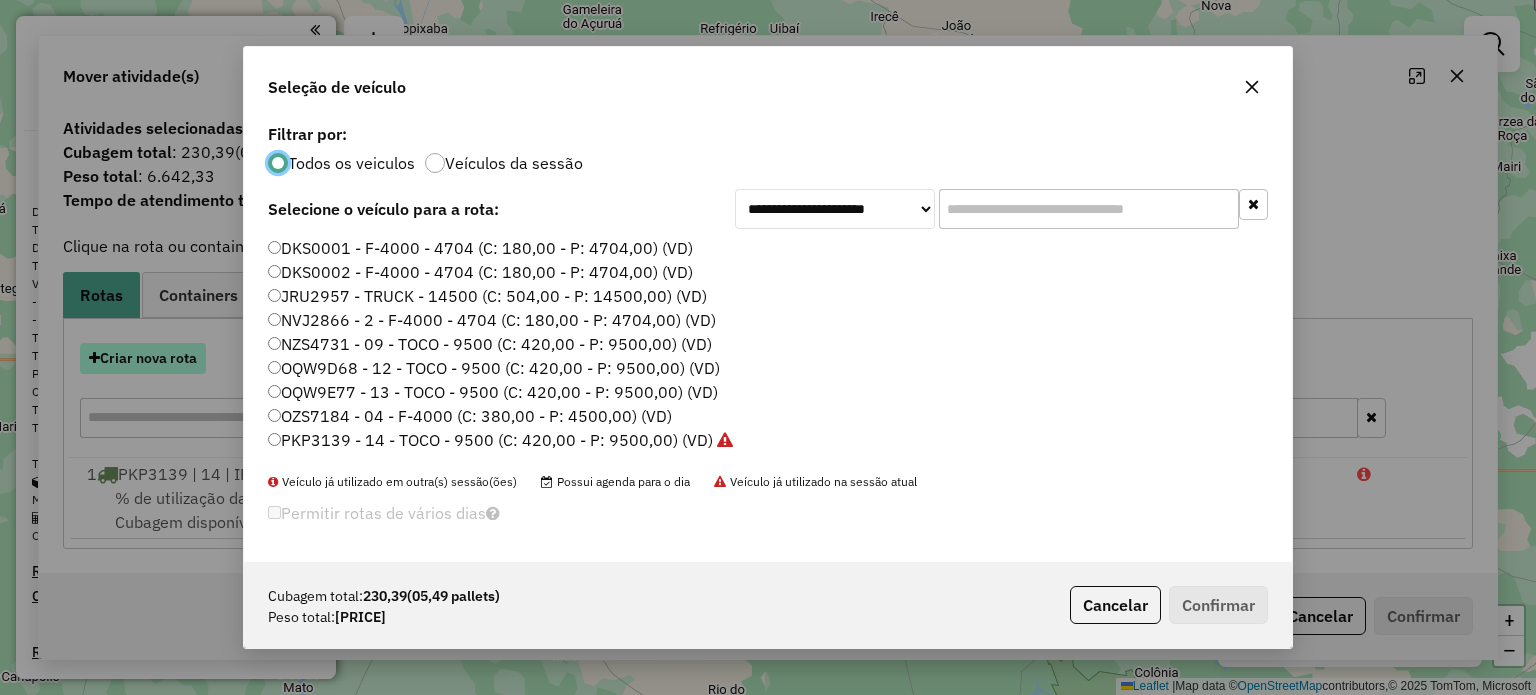 scroll, scrollTop: 10, scrollLeft: 6, axis: both 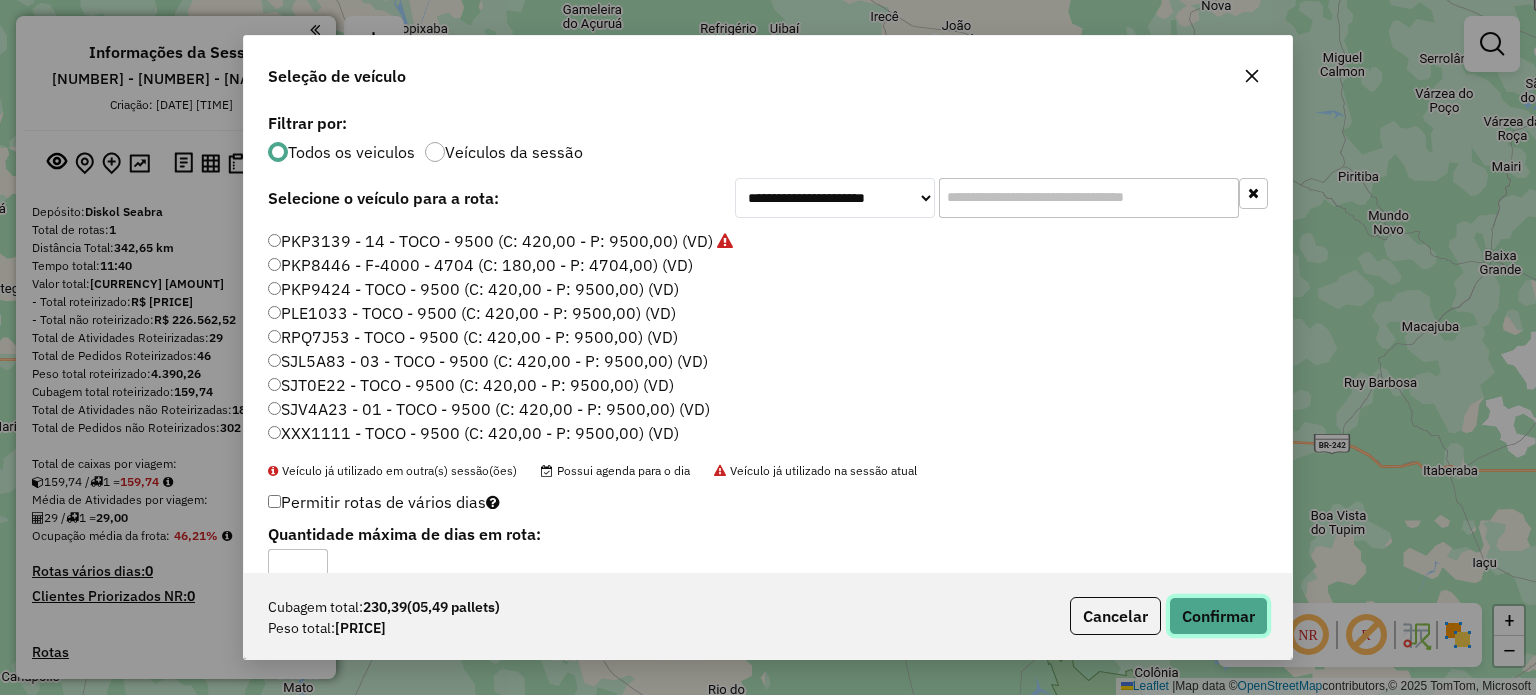 click on "Confirmar" 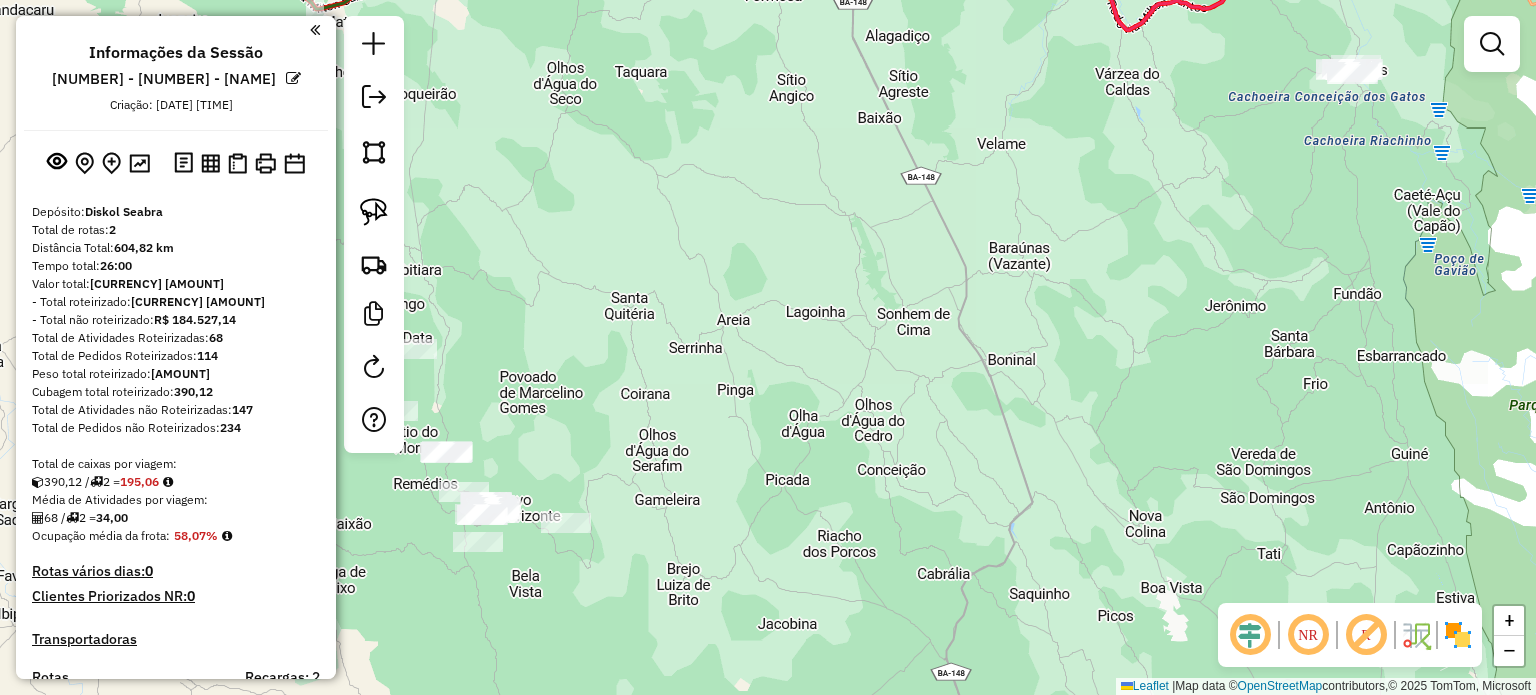 drag, startPoint x: 709, startPoint y: 499, endPoint x: 923, endPoint y: 496, distance: 214.02103 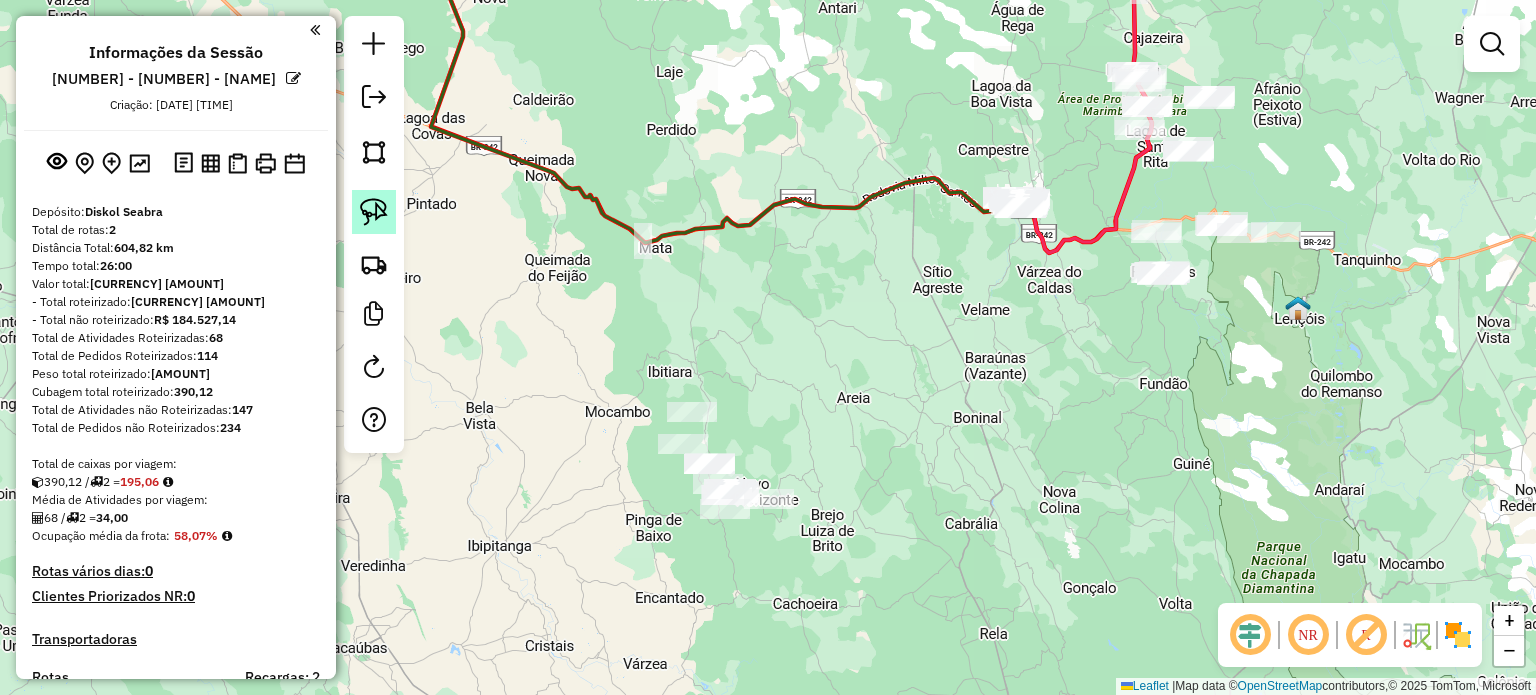 click 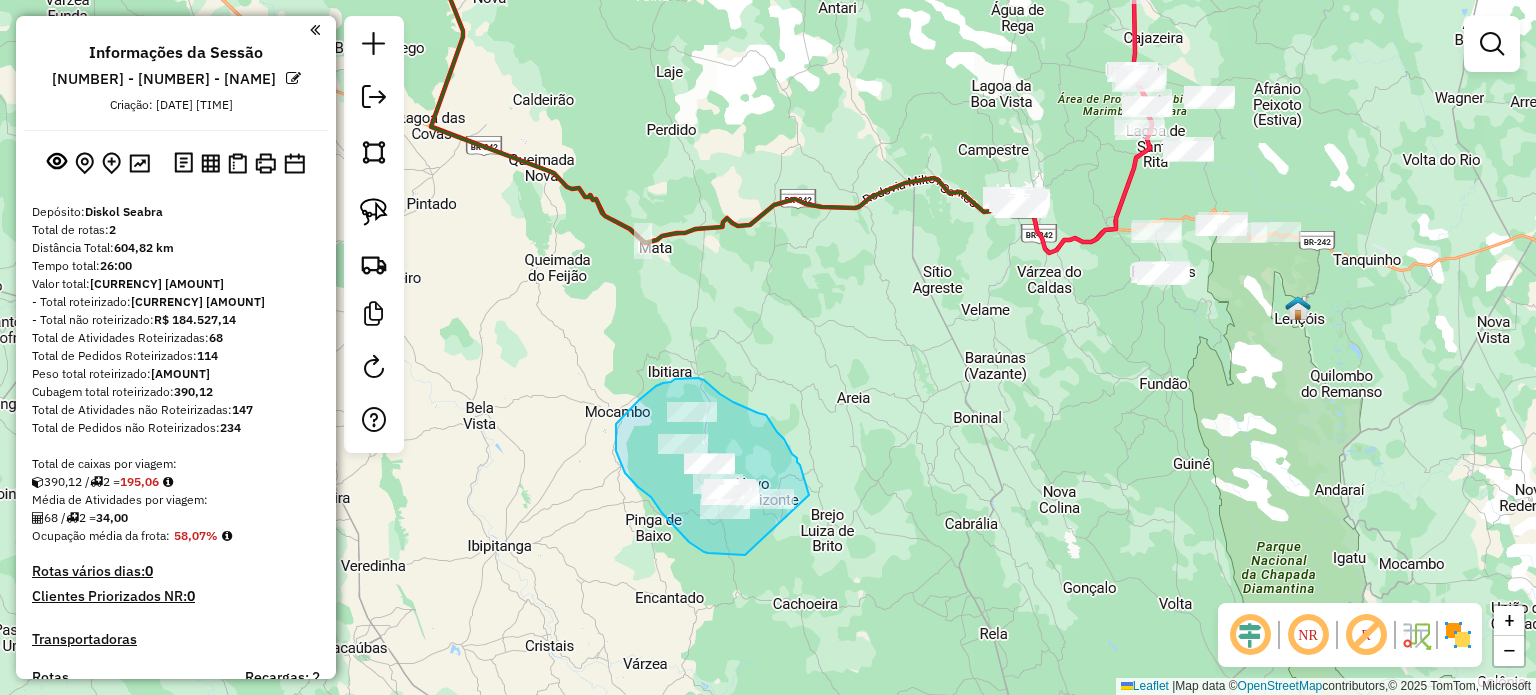 drag, startPoint x: 712, startPoint y: 553, endPoint x: 811, endPoint y: 518, distance: 105.00476 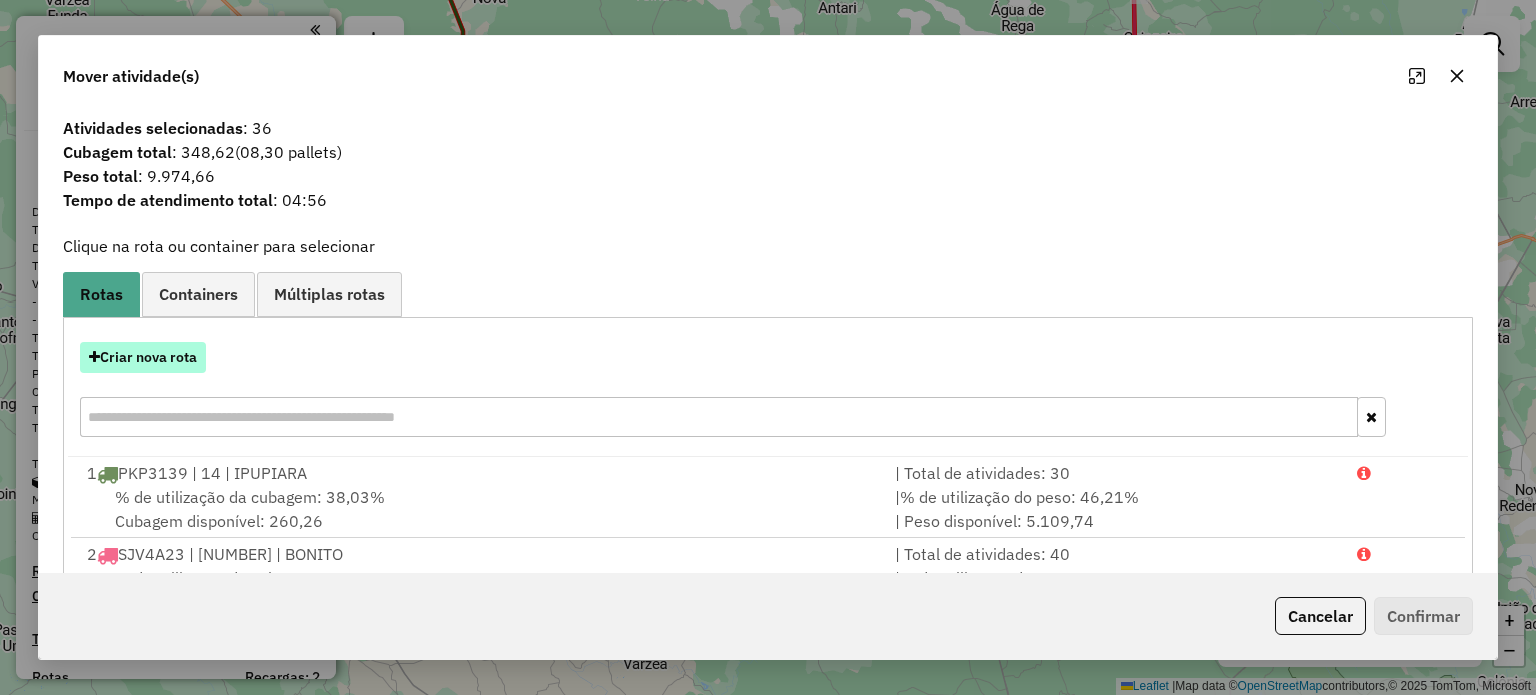 click on "Criar nova rota" at bounding box center [143, 357] 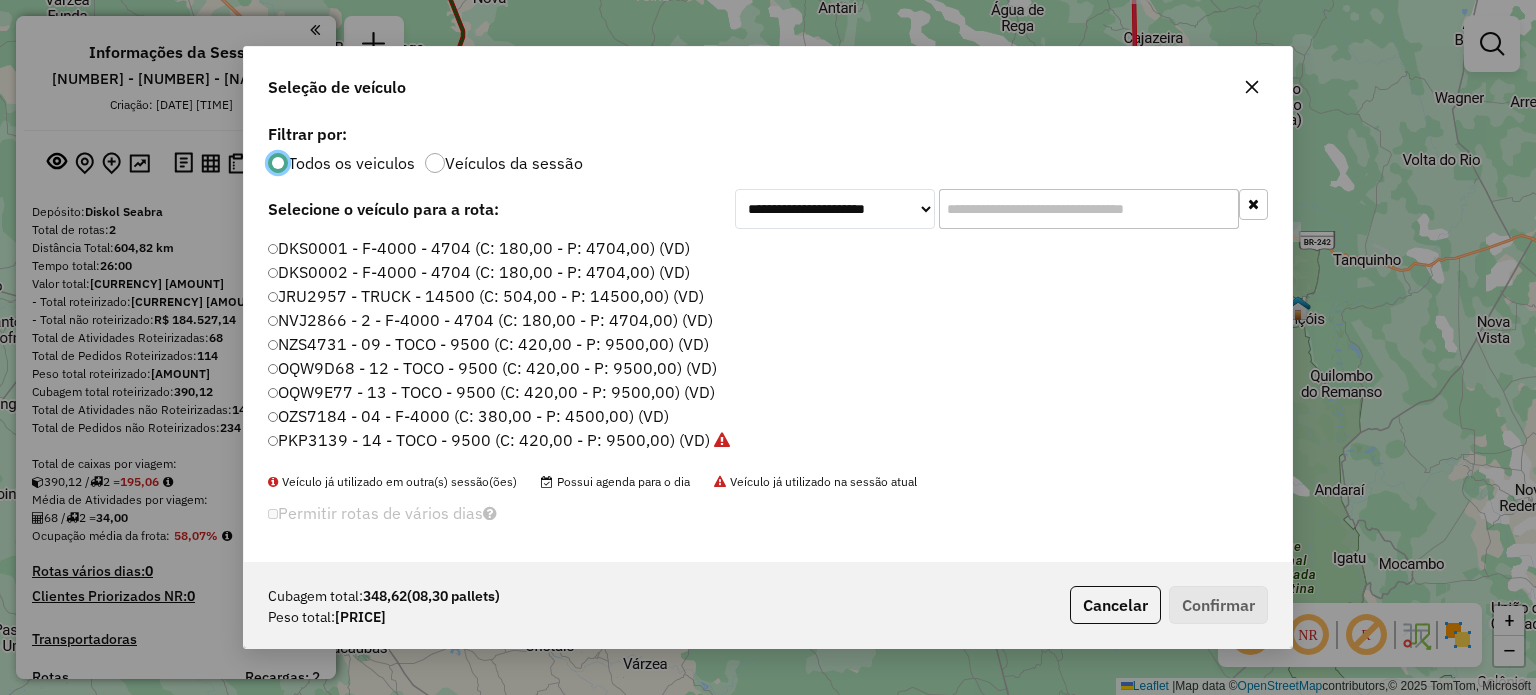 scroll, scrollTop: 10, scrollLeft: 6, axis: both 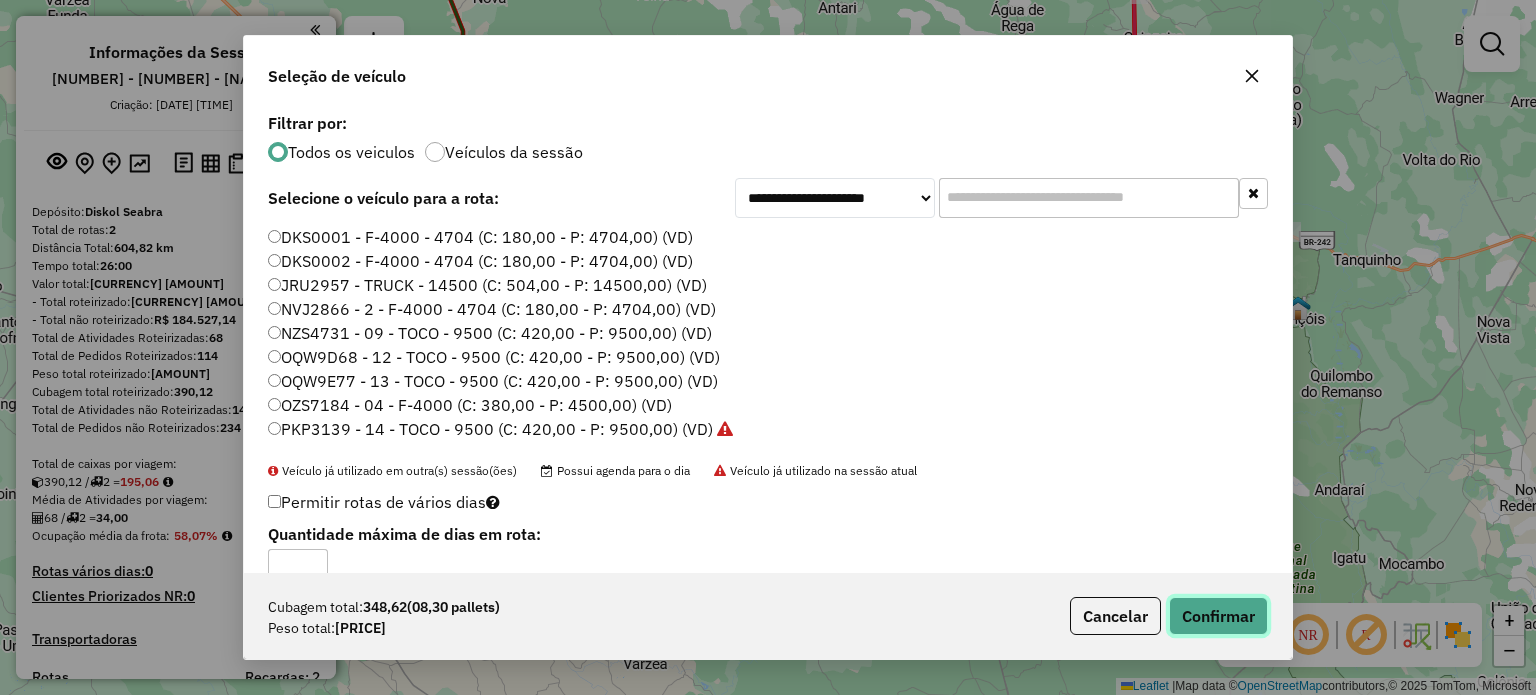 click on "Confirmar" 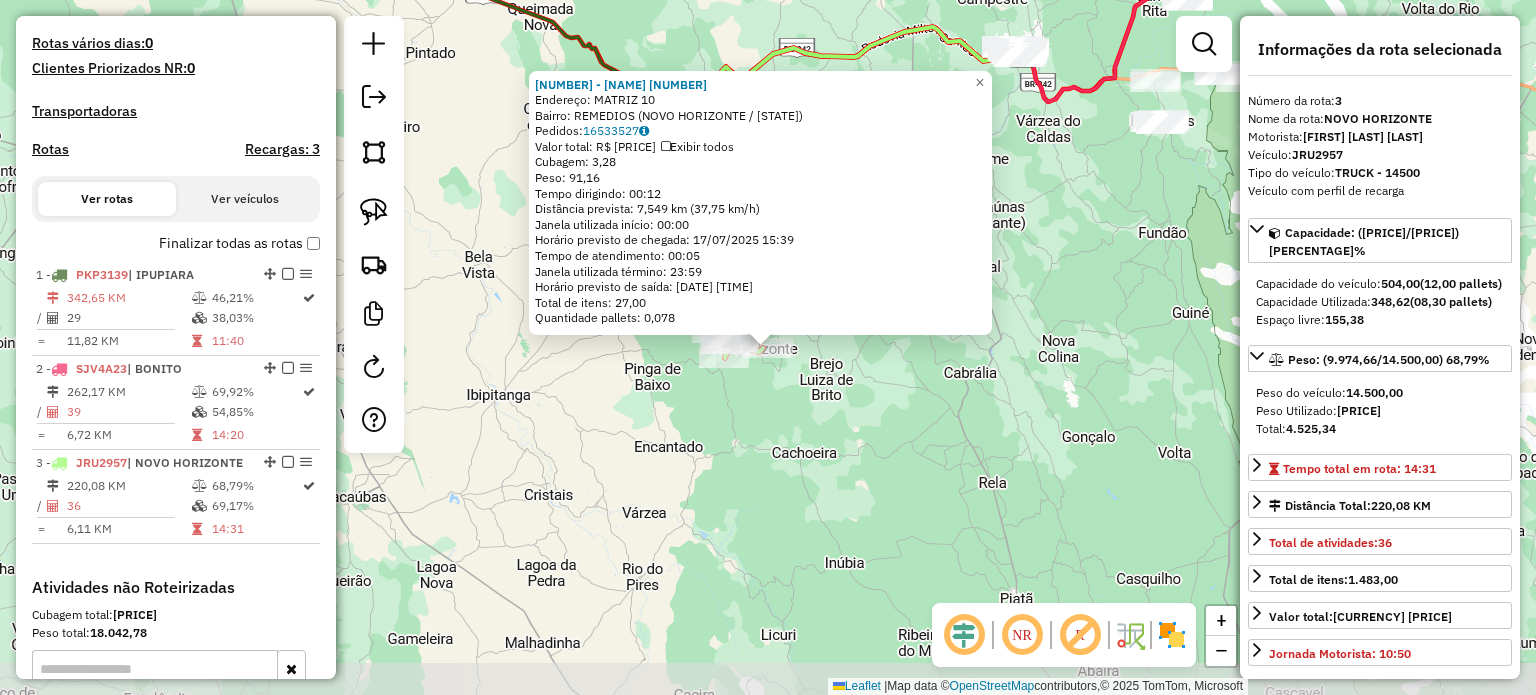 scroll, scrollTop: 803, scrollLeft: 0, axis: vertical 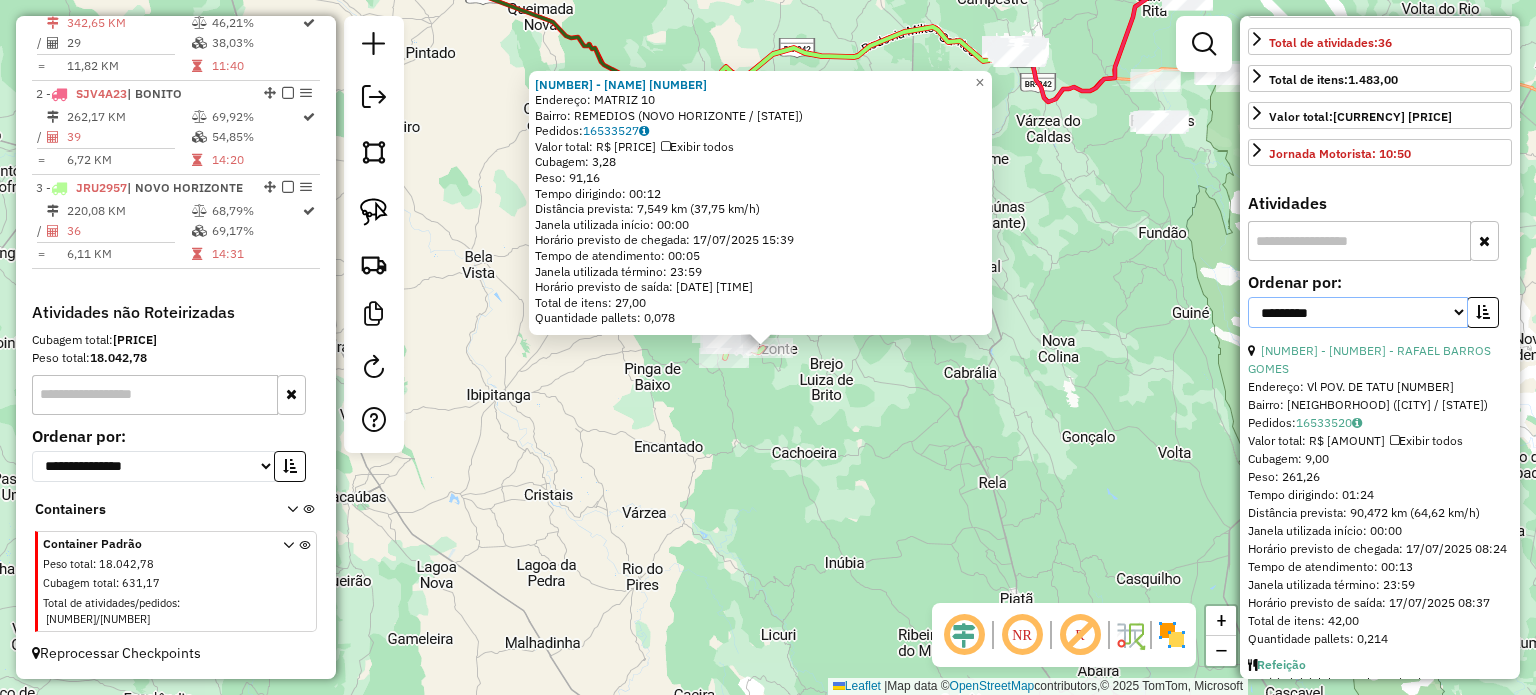 click on "**********" at bounding box center (1358, 312) 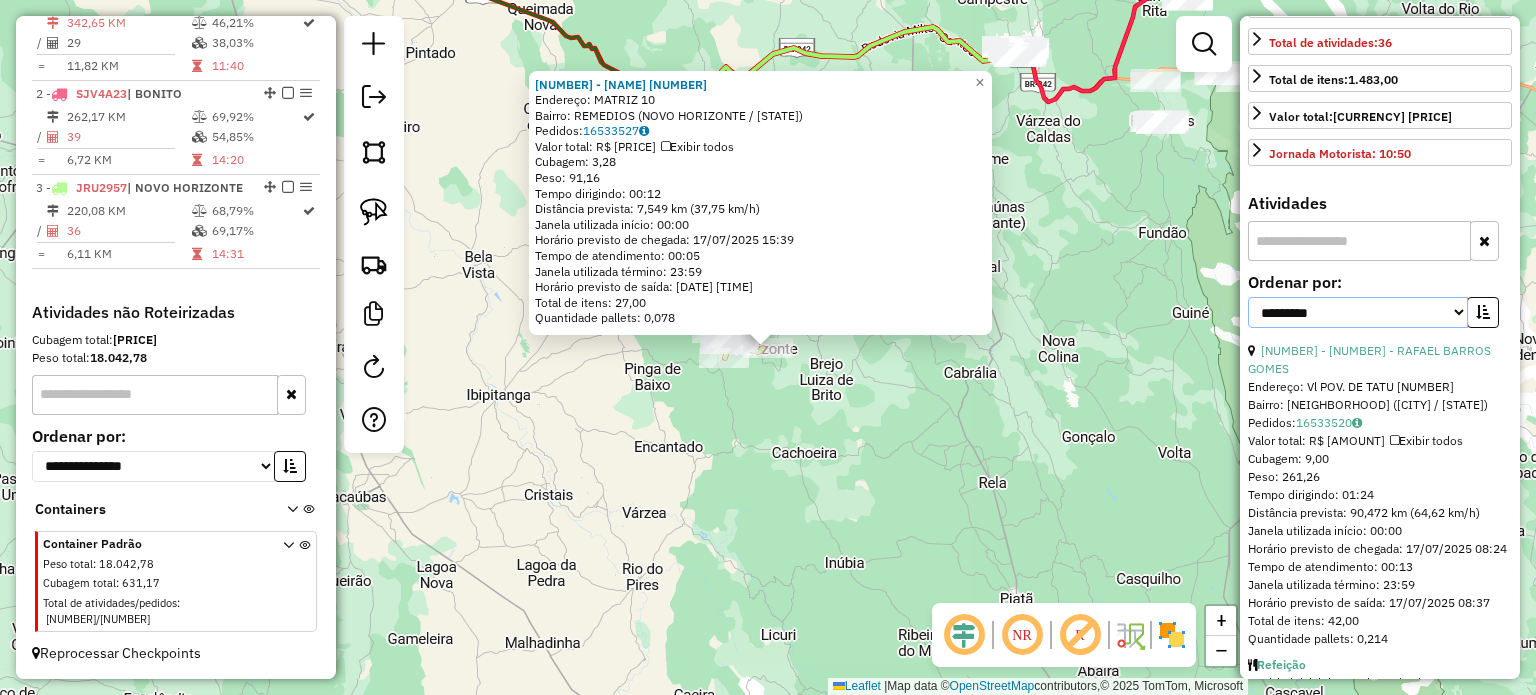 select on "*********" 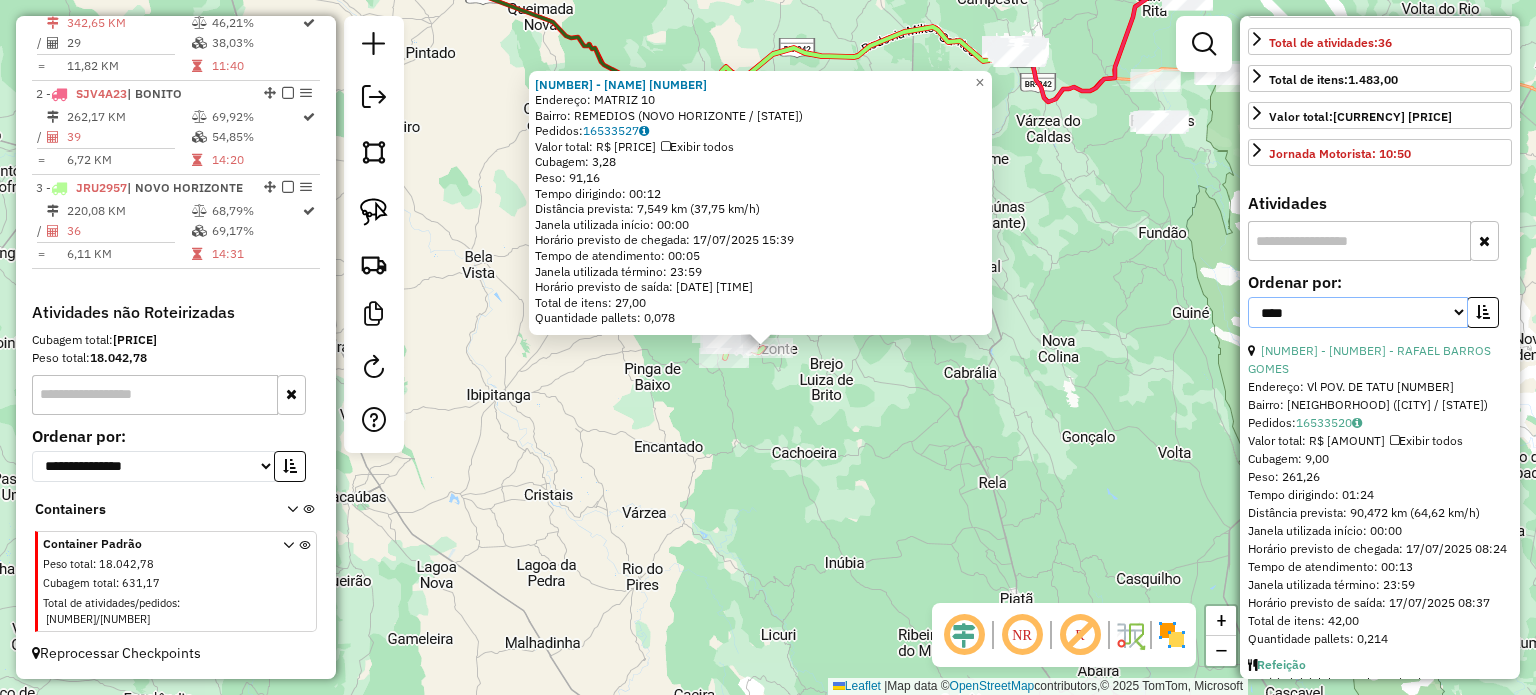 click on "**********" at bounding box center [1358, 312] 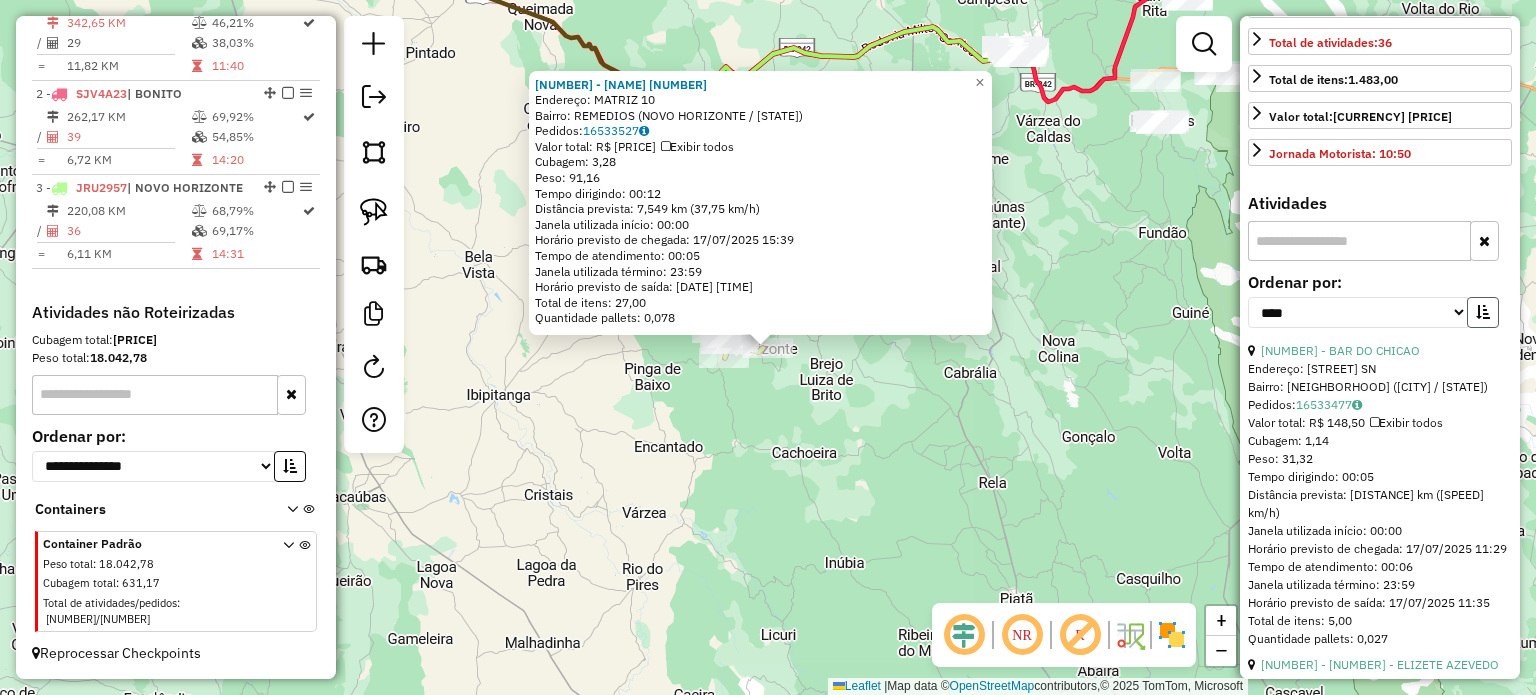 click at bounding box center (1483, 312) 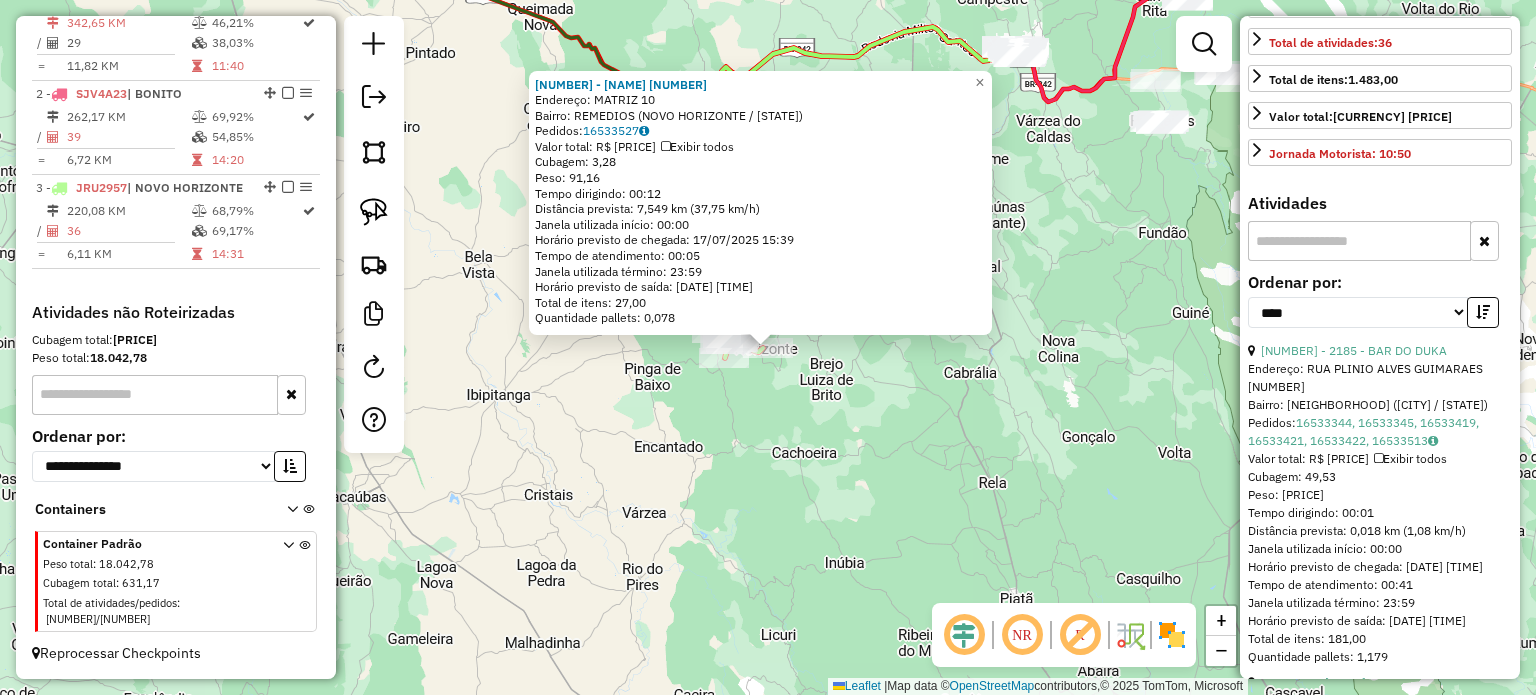 click on "[NUMBER] - BAR DOS AMIGOS 2 Endereço: MATRIZ [NUMBER] Bairro: REMEDIOS (NOVO HORIZONTE / [STATE]) Pedidos: [NUMBER] Valor total: R$ 743,85 Exibir todos Cubagem: 3,28 Peso: 91,16 Tempo dirigindo: 00:12 Distância prevista: 7,549 km (37,75 km/h) Janela utilizada início: 00:00 Horário previsto de chegada: [DATE] [TIME] Tempo de atendimento: 00:05 Janela utilizada término: 23:59 Horário previsto de saída: [DATE] [TIME] Total de itens: 27,00 Quantidade pallets: 0,078 × Janela de atendimento Grade de atendimento Capacidade Transportadoras Veículos Cliente Pedidos Rotas Selecione os dias de semana para filtrar as janelas de atendimento Seg Ter Qua Qui Sex Sáb Dom Informe o período da janela de atendimento: De: Até: Filtrar exatamente a janela do cliente Considerar janela de atendimento padrão Selecione os dias de semana para filtrar as grades de atendimento Seg Ter Qua Qui Sex Sáb Dom Considerar clientes sem dia de atendimento cadastrado" 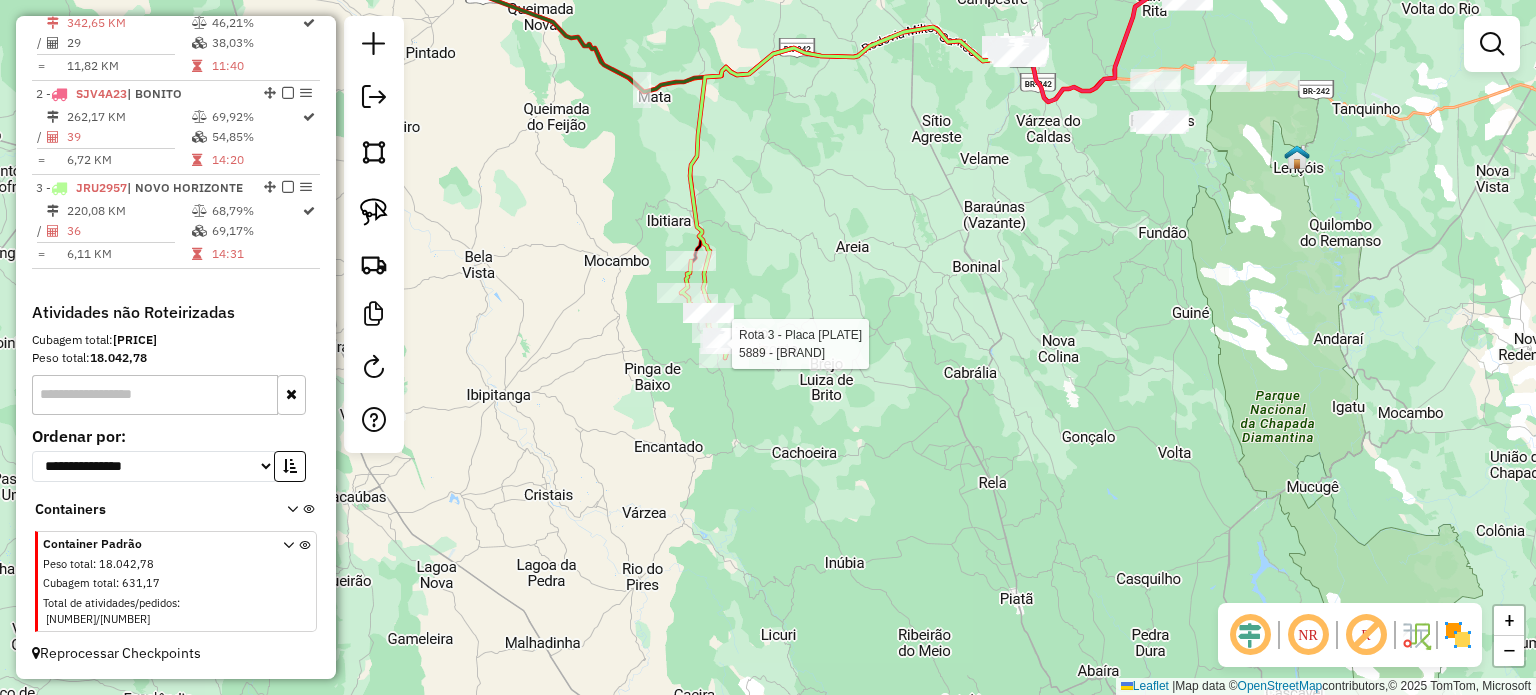 select on "*********" 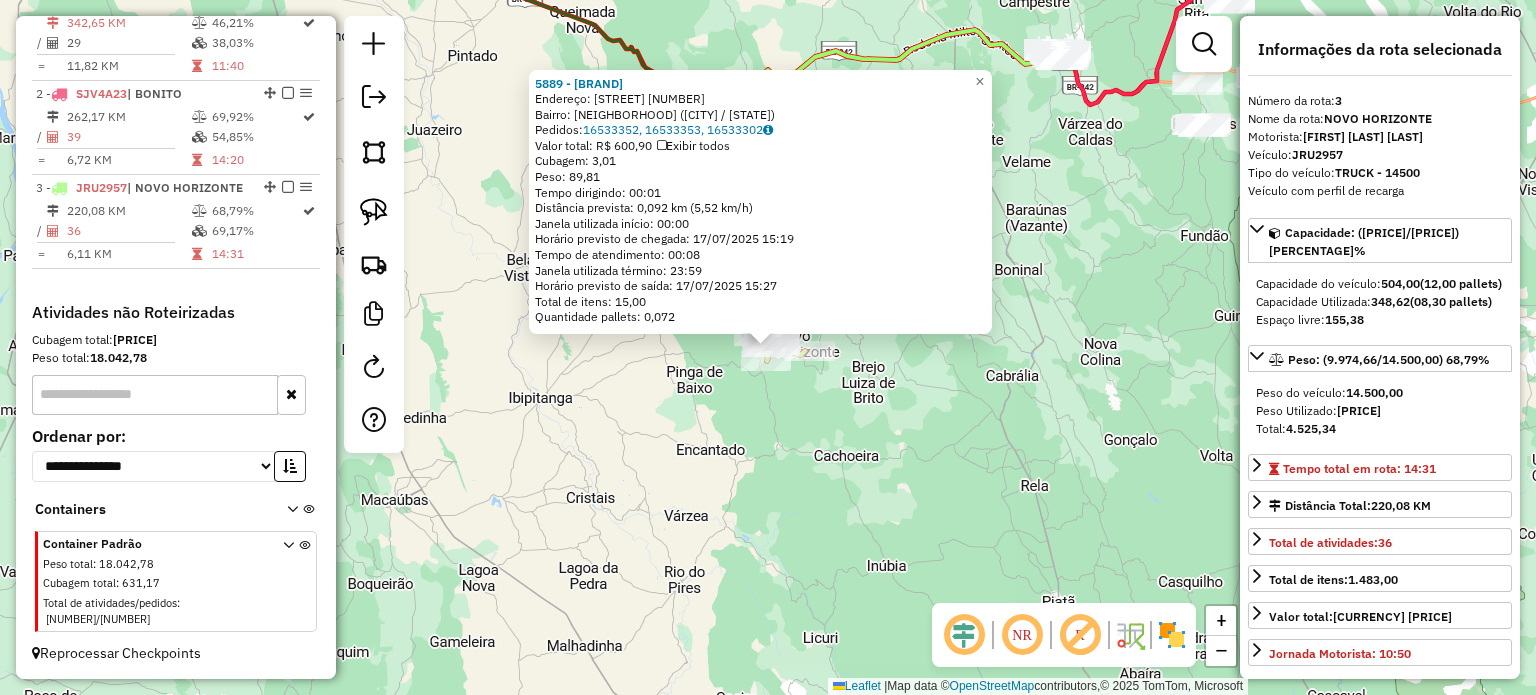 click on "5889 - [BRAND] Endereço: POVOADO DO TATU SN Bairro: TATU (NOVO HORIZONTE / [STATE]) Pedidos: [NUMBER], [NUMBER], [NUMBER] Valor total: R$ [PRICE] Exibir todos Cubagem: [PRICE] Peso: [PRICE] Tempo dirigindo: [TIME] Distância prevista: [DISTANCE] km ([SPEED] km/h) Janela utilizada início: [TIME] Horário previsto de chegada: [DATE] [TIME] Tempo de atendimento: [TIME] Janela utilizada término: [TIME] Horário previsto de saída: [DATE] [TIME] Total de itens: [PRICE] Quantidade pallets: [PRICE] × Janela de atendimento Grade de atendimento Capacidade Transportadoras Veículos Cliente Pedidos Rotas Selecione os dias de semana para filtrar as janelas de atendimento Seg Ter Qua Qui Sex Sáb Dom Informe o período da janela de atendimento: De: Até: Filtrar exatamente a janela do cliente Considerar janela de atendimento padrão Selecione os dias de semana para filtrar as grades de atendimento Seg Ter Qua Qui Sex Sáb Dom Peso mínimo: Peso máximo: De: Até:" 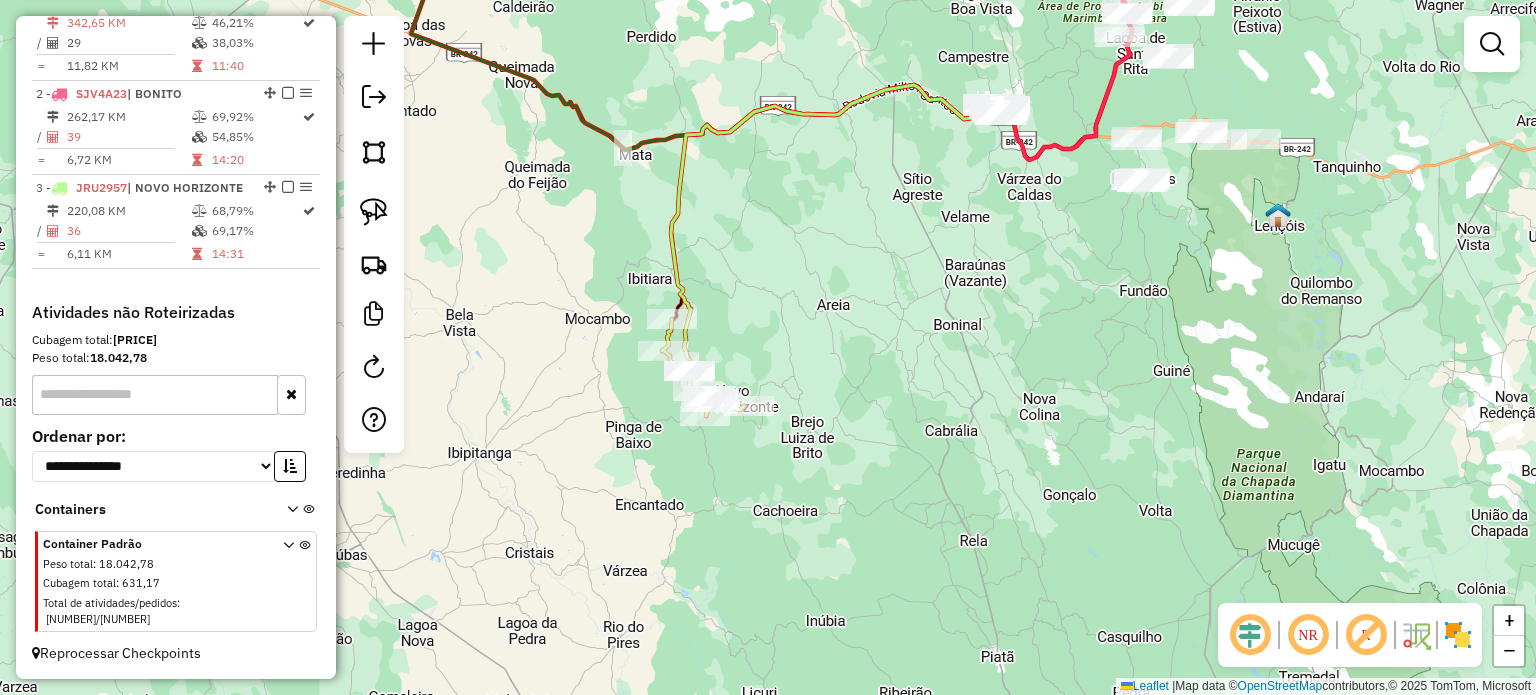 drag, startPoint x: 1144, startPoint y: 222, endPoint x: 962, endPoint y: 420, distance: 268.93866 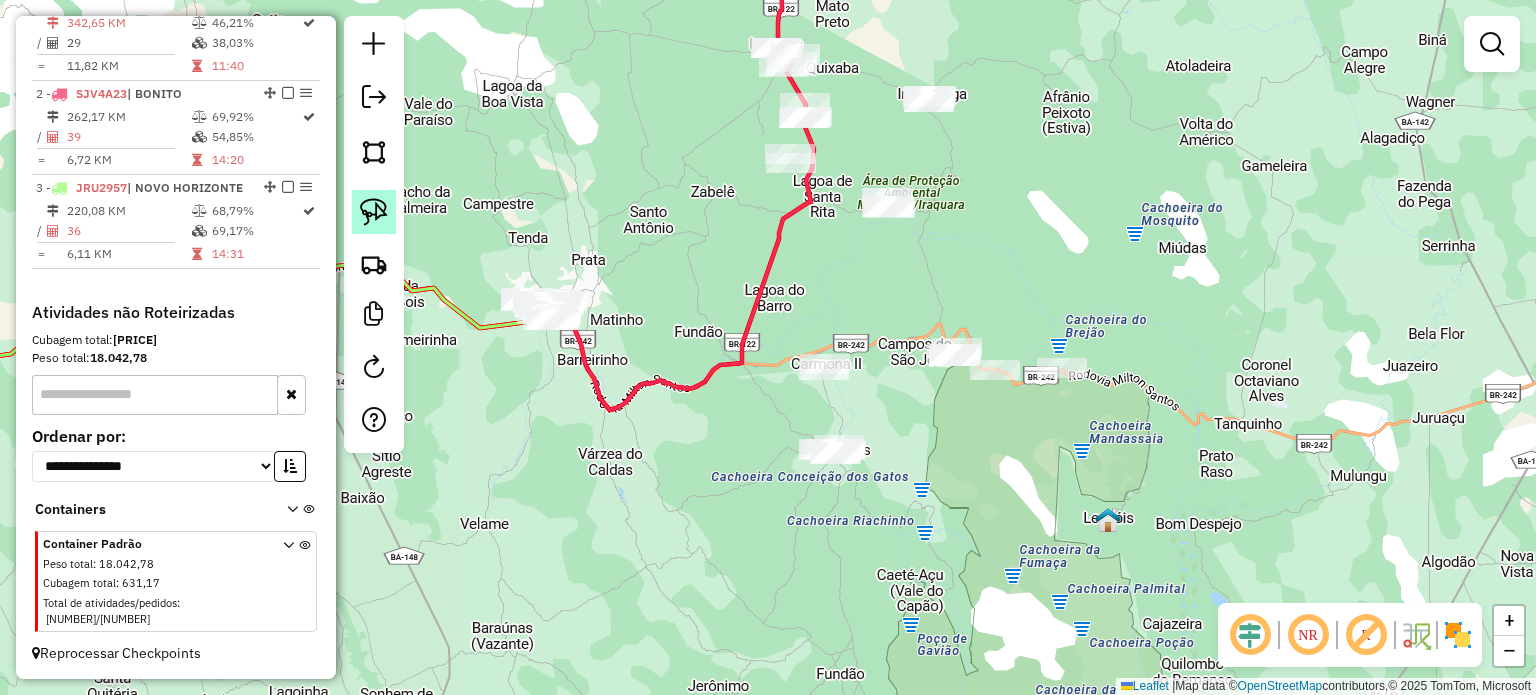 click 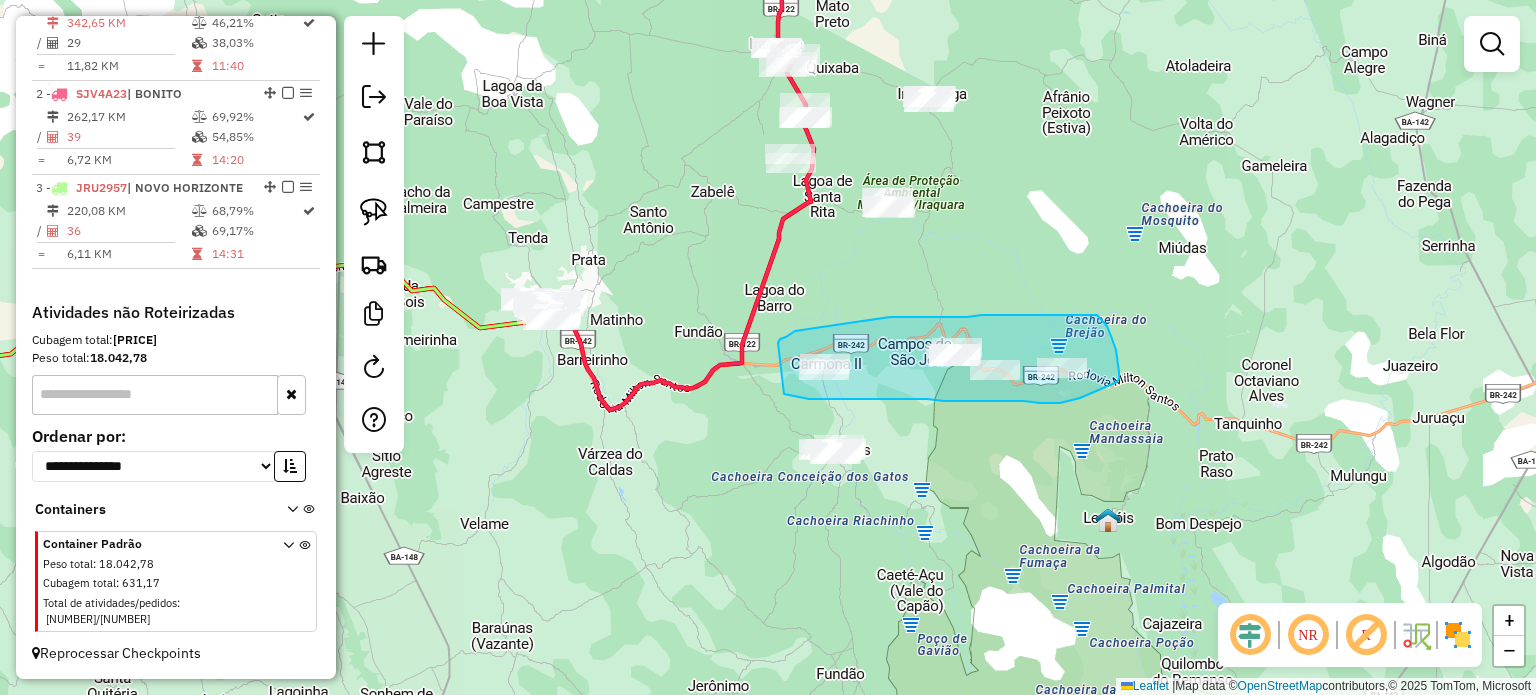 drag, startPoint x: 786, startPoint y: 337, endPoint x: 776, endPoint y: 383, distance: 47.07441 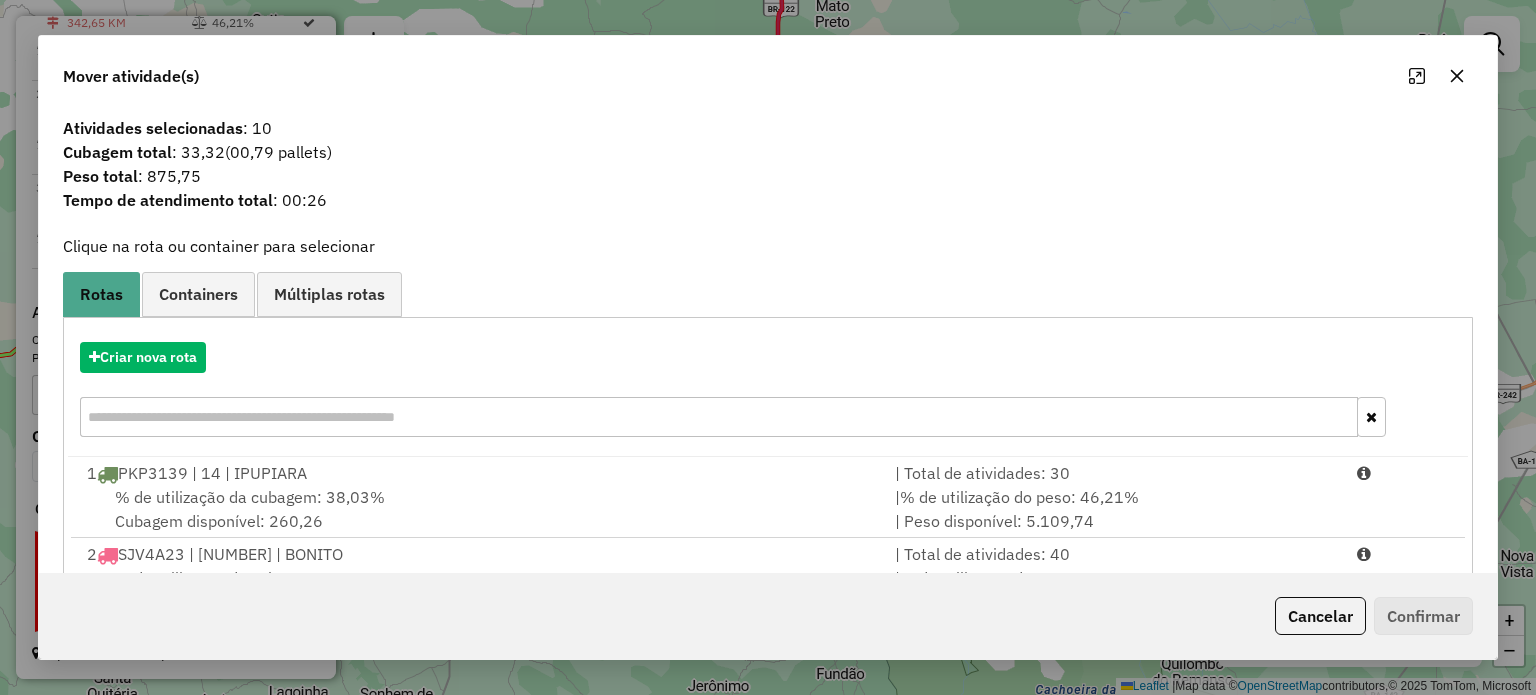 click 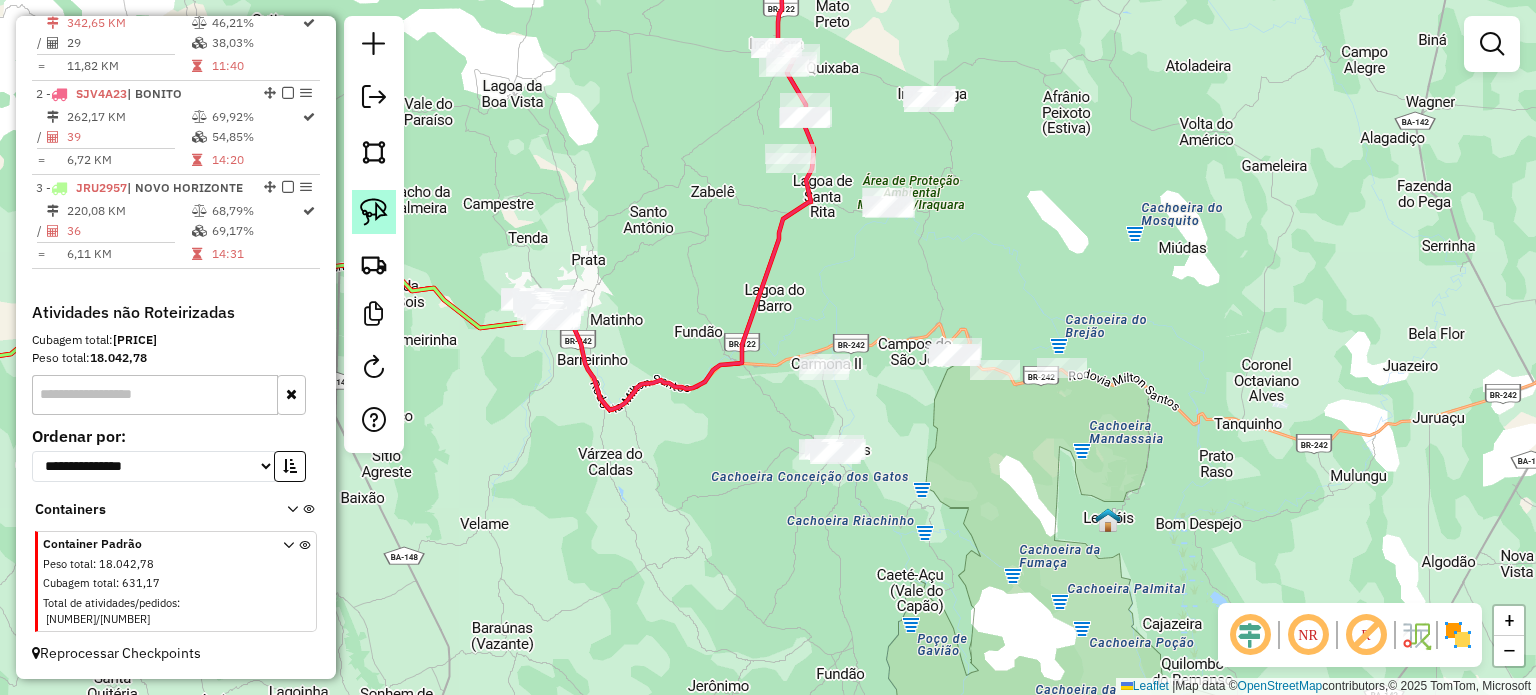 click 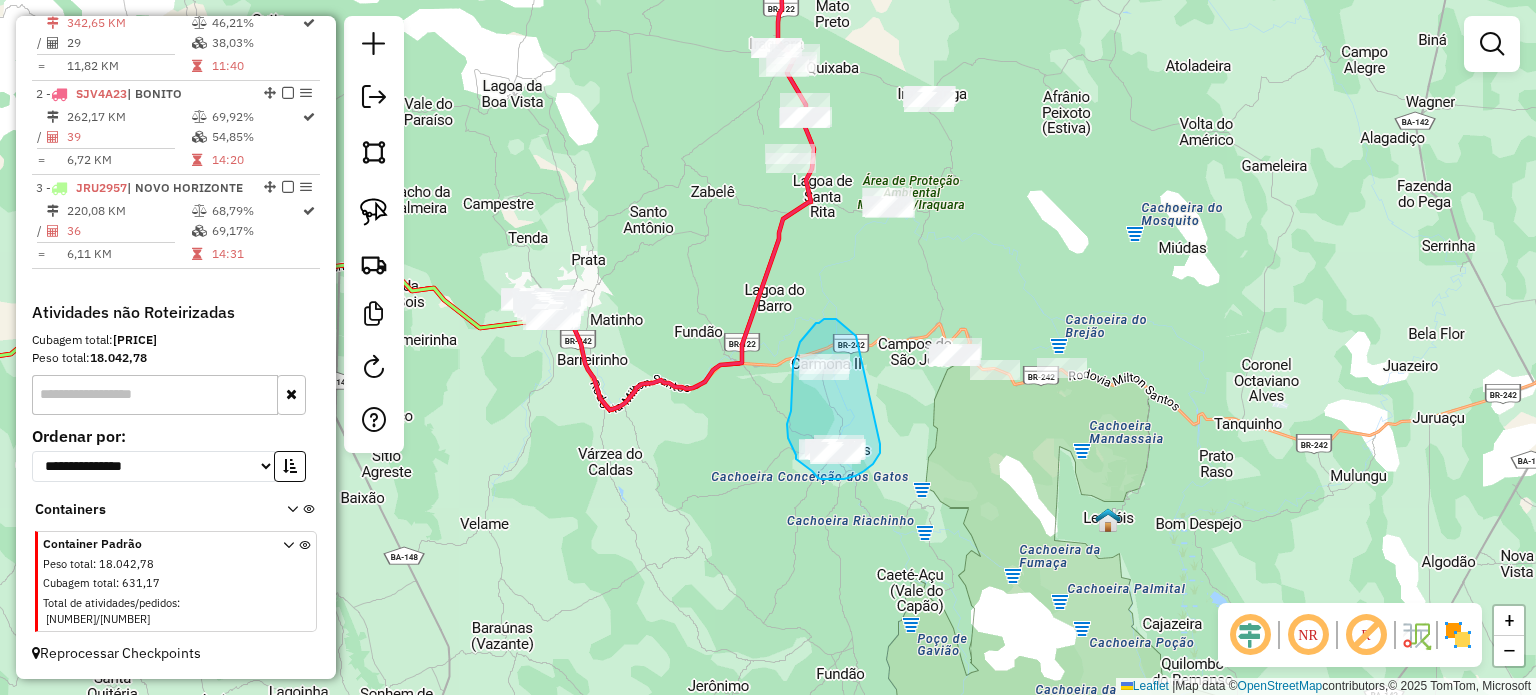 drag, startPoint x: 880, startPoint y: 444, endPoint x: 863, endPoint y: 343, distance: 102.4207 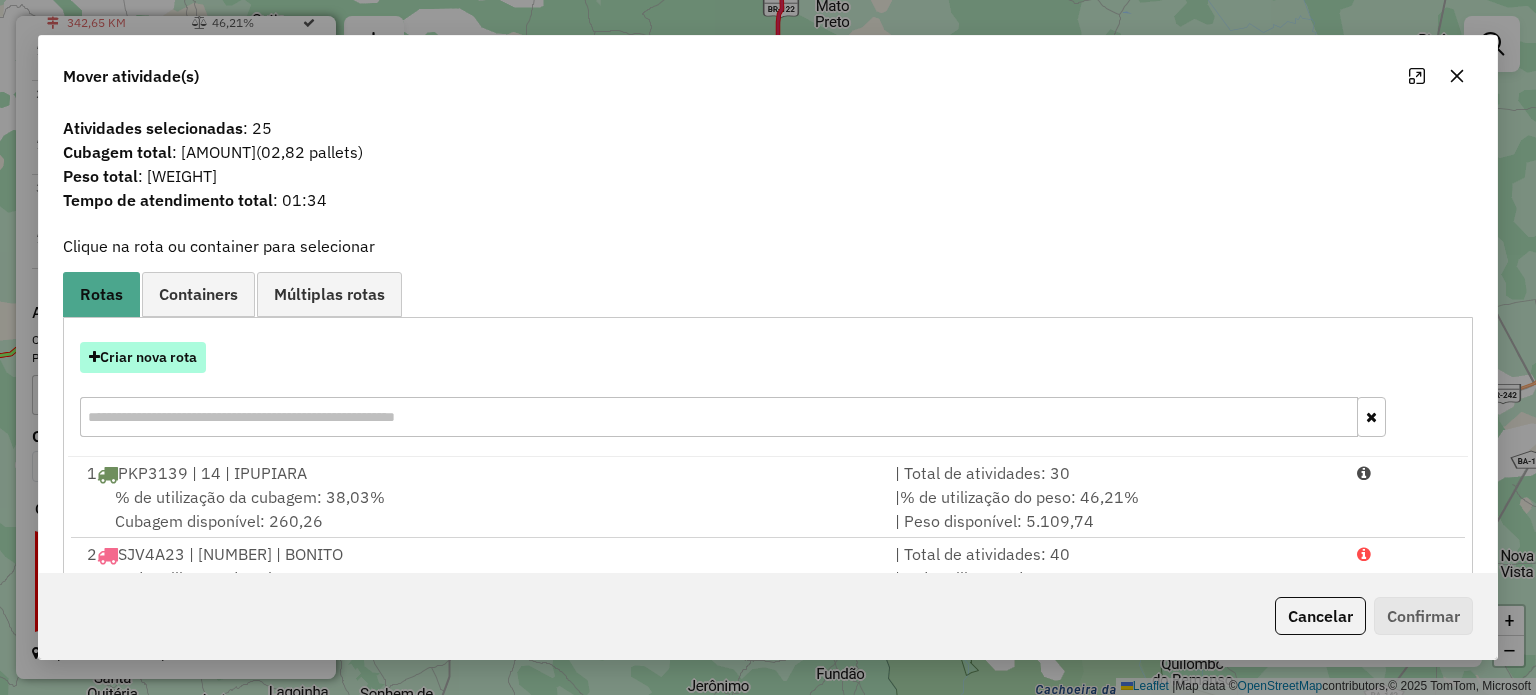 click on "Criar nova rota" at bounding box center (143, 357) 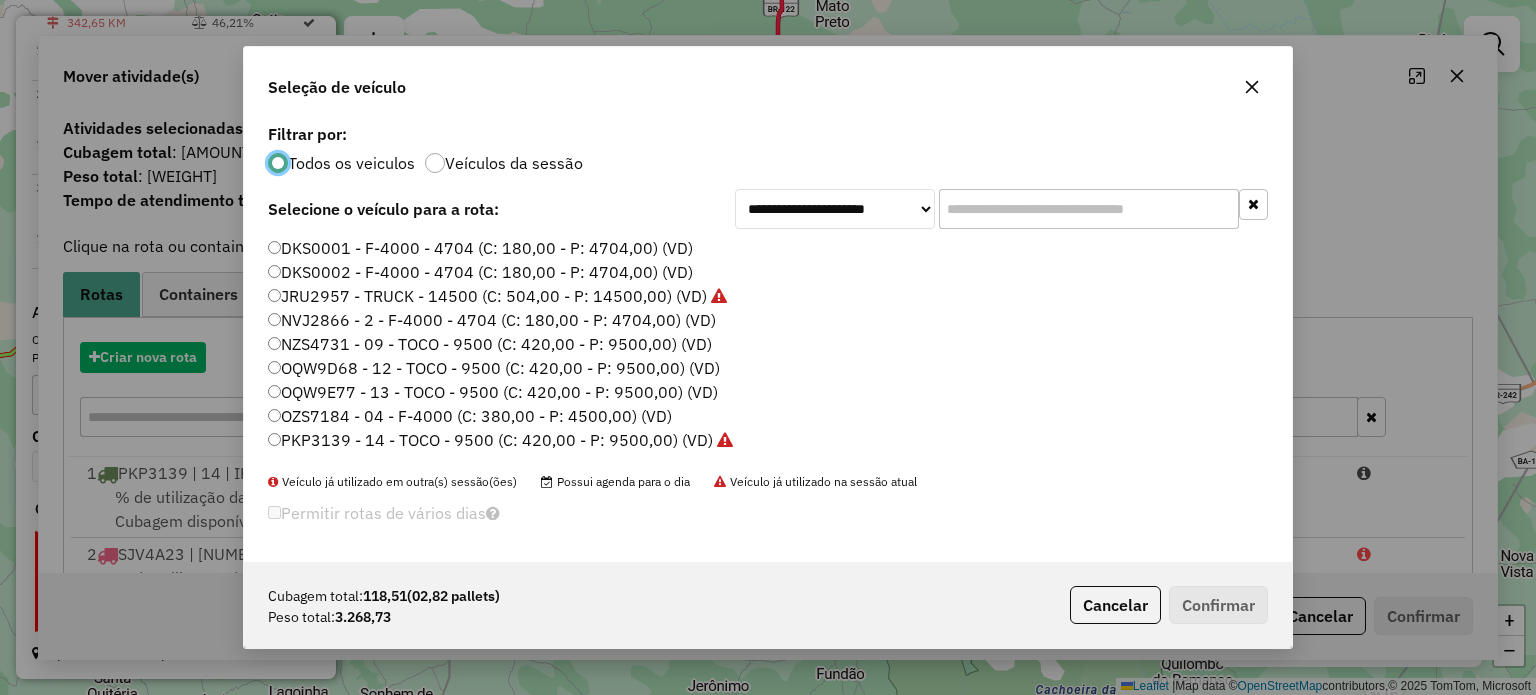 scroll, scrollTop: 10, scrollLeft: 6, axis: both 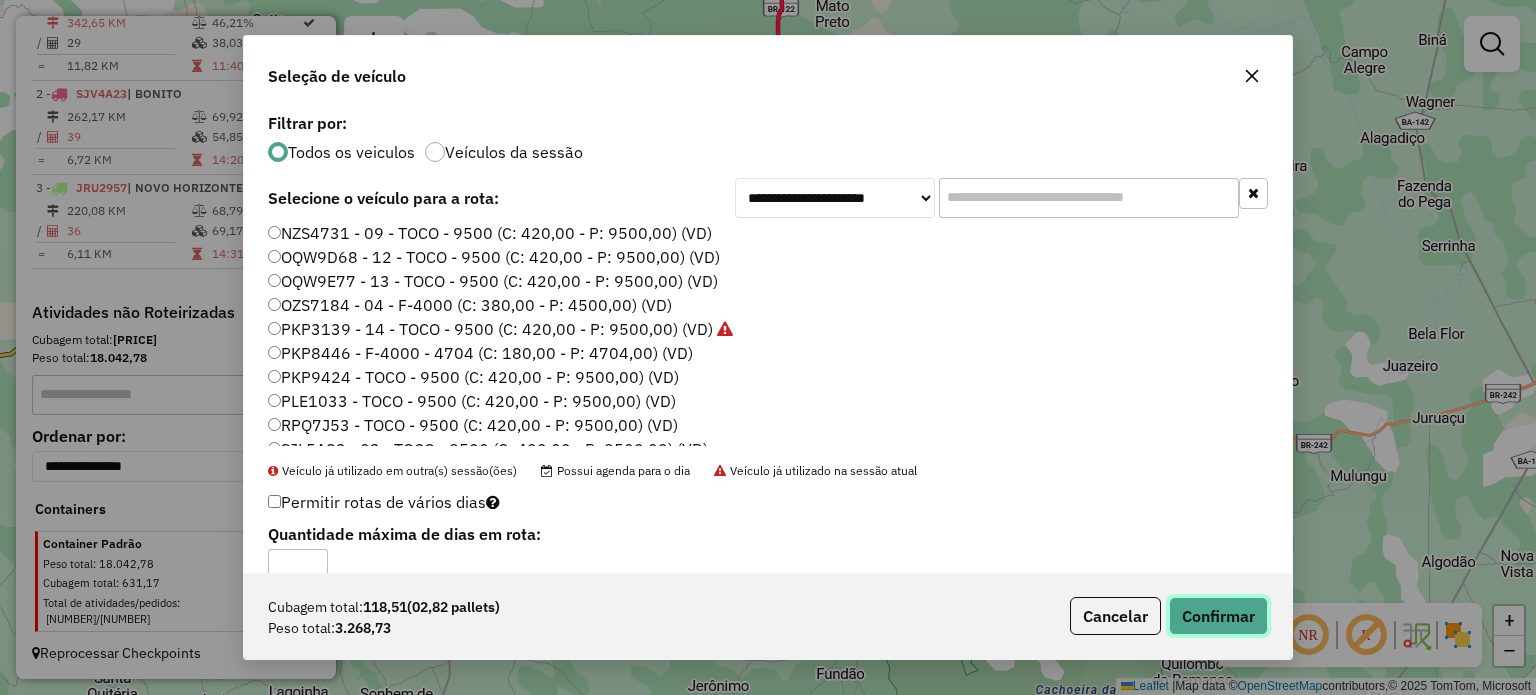 click on "Confirmar" 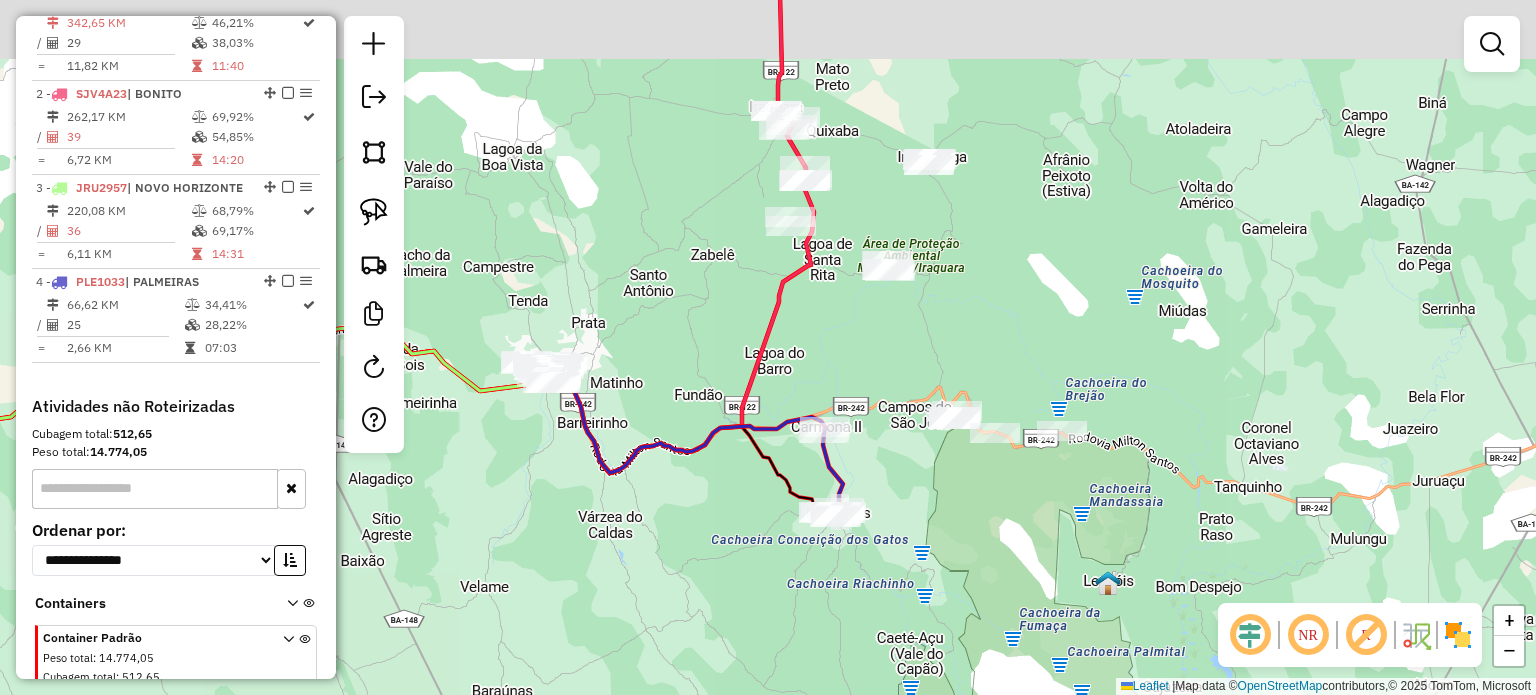 drag, startPoint x: 1047, startPoint y: 158, endPoint x: 1052, endPoint y: 227, distance: 69.18092 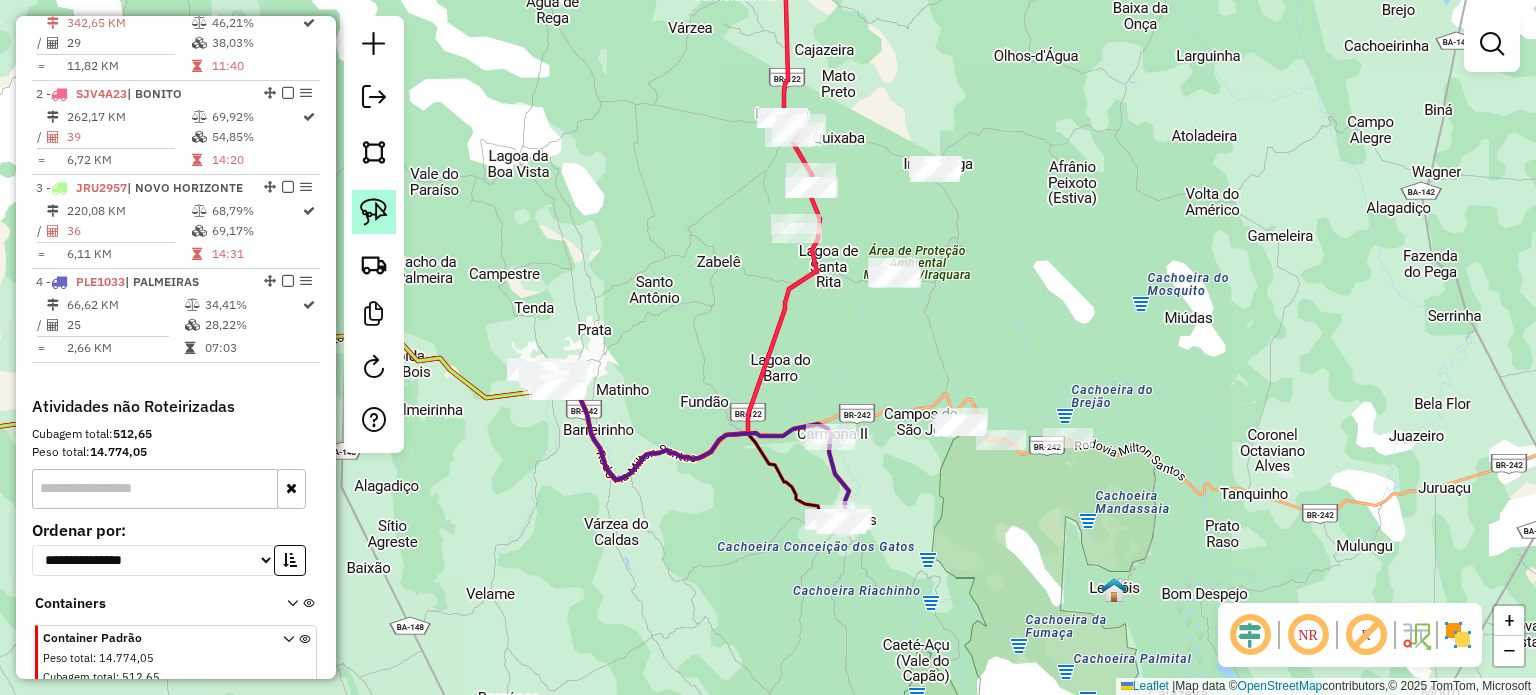 click 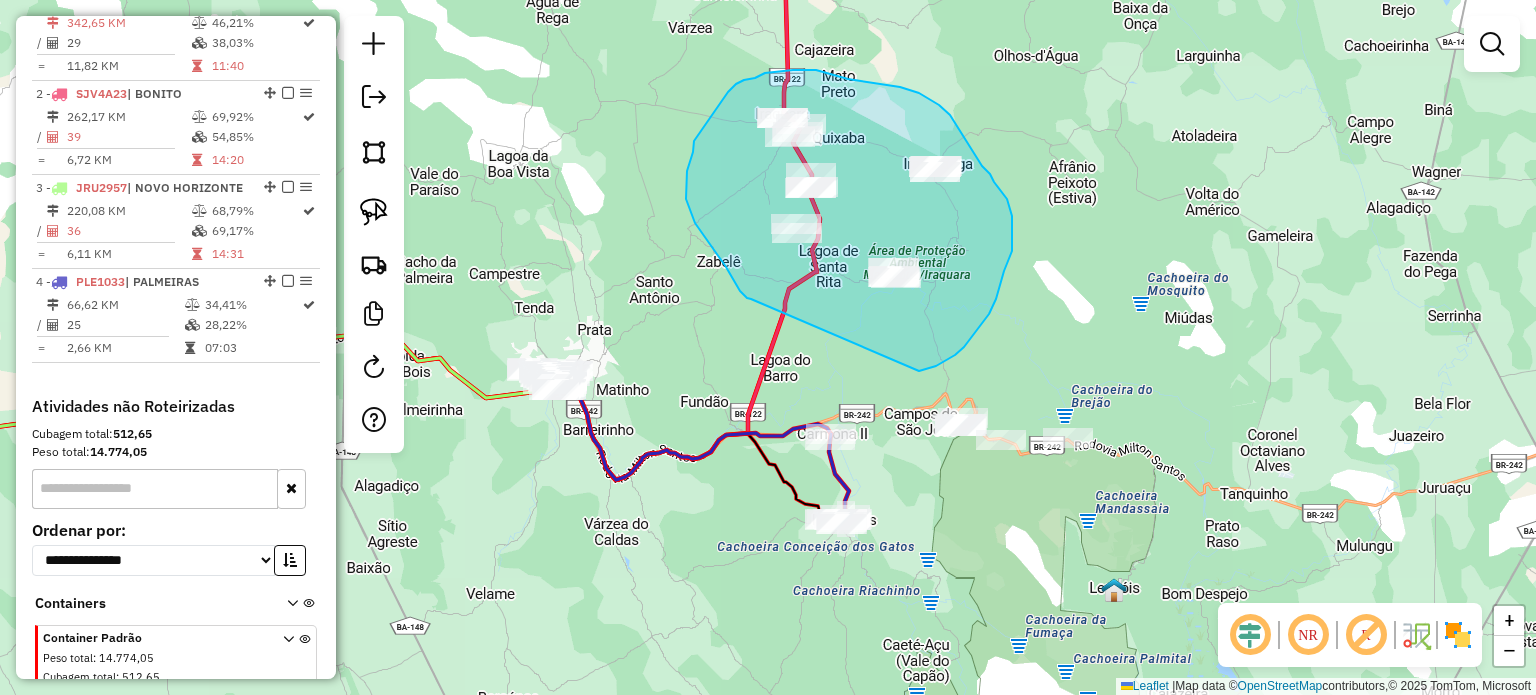 drag, startPoint x: 751, startPoint y: 299, endPoint x: 920, endPoint y: 371, distance: 183.69812 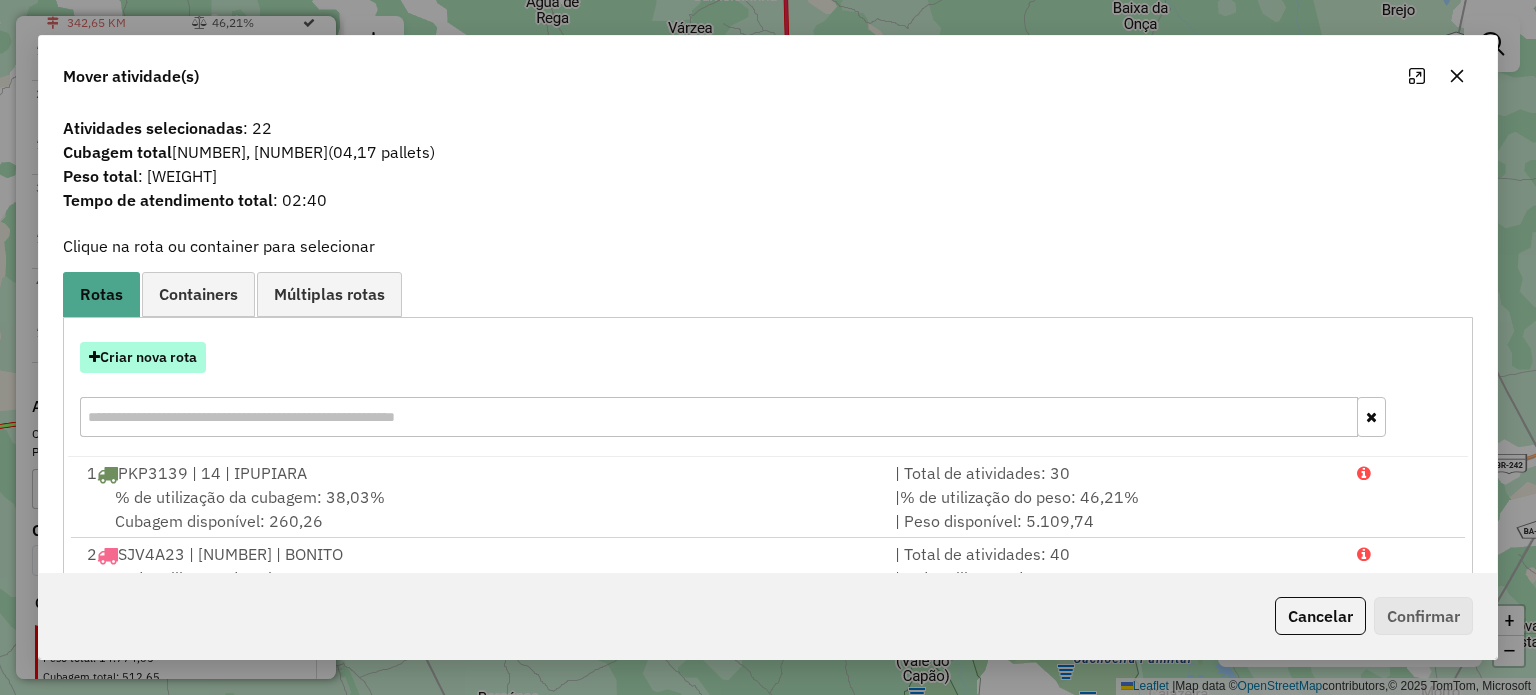 click on "Criar nova rota" at bounding box center (143, 357) 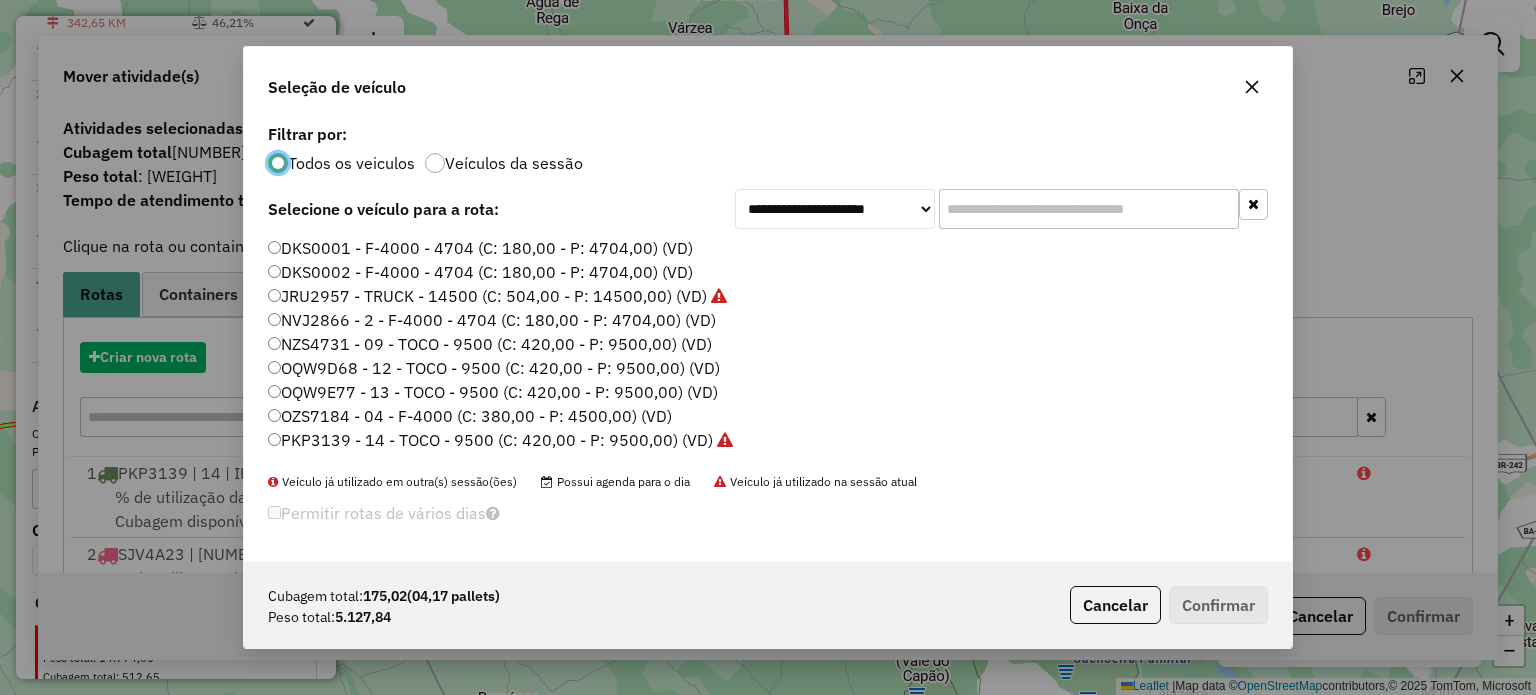 scroll, scrollTop: 10, scrollLeft: 6, axis: both 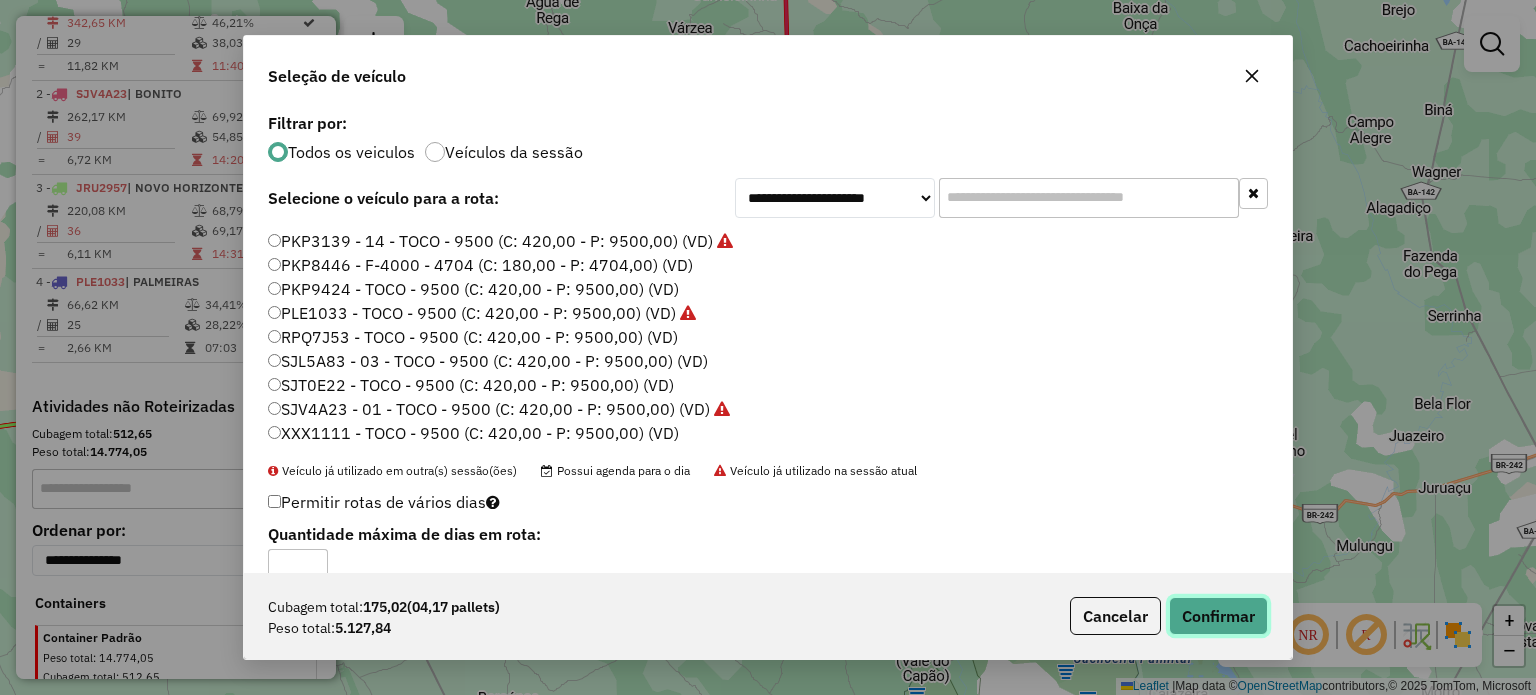 click on "Confirmar" 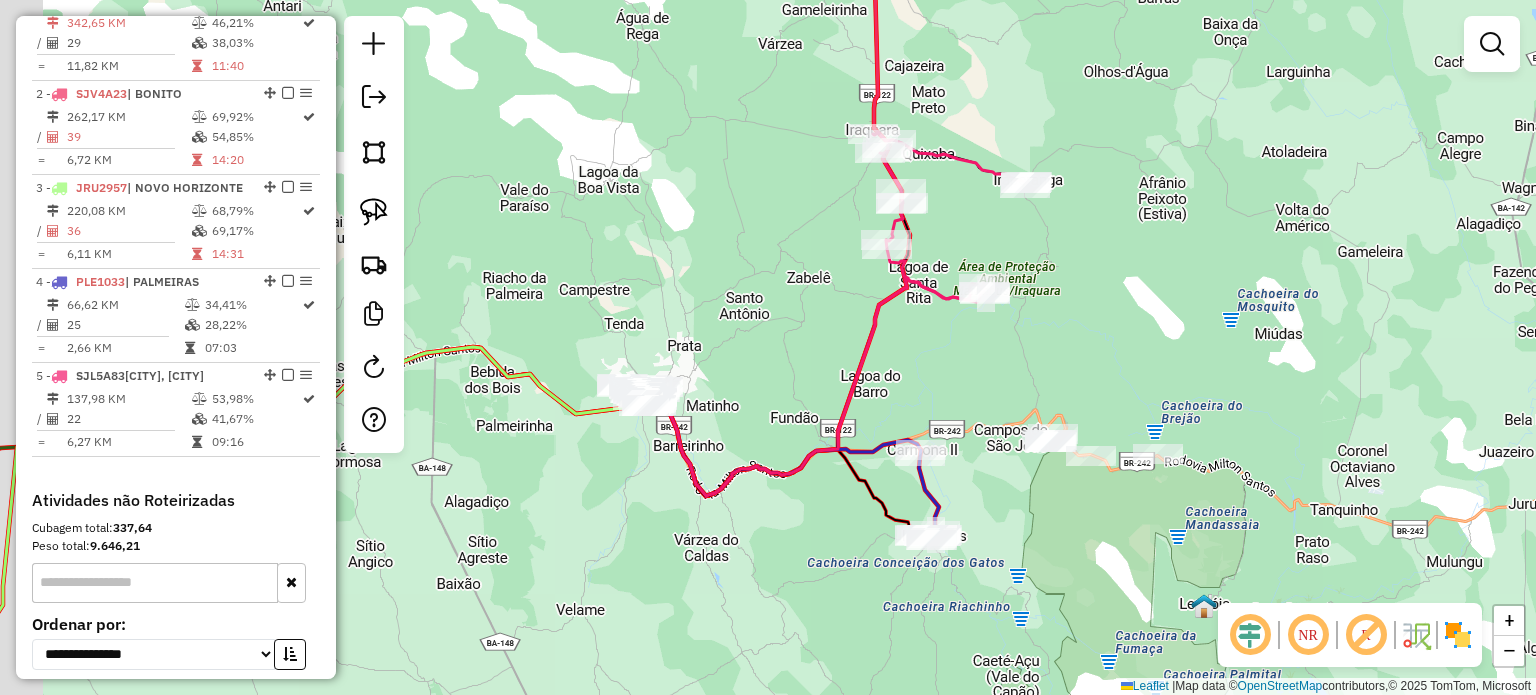 drag, startPoint x: 594, startPoint y: 319, endPoint x: 684, endPoint y: 335, distance: 91.411156 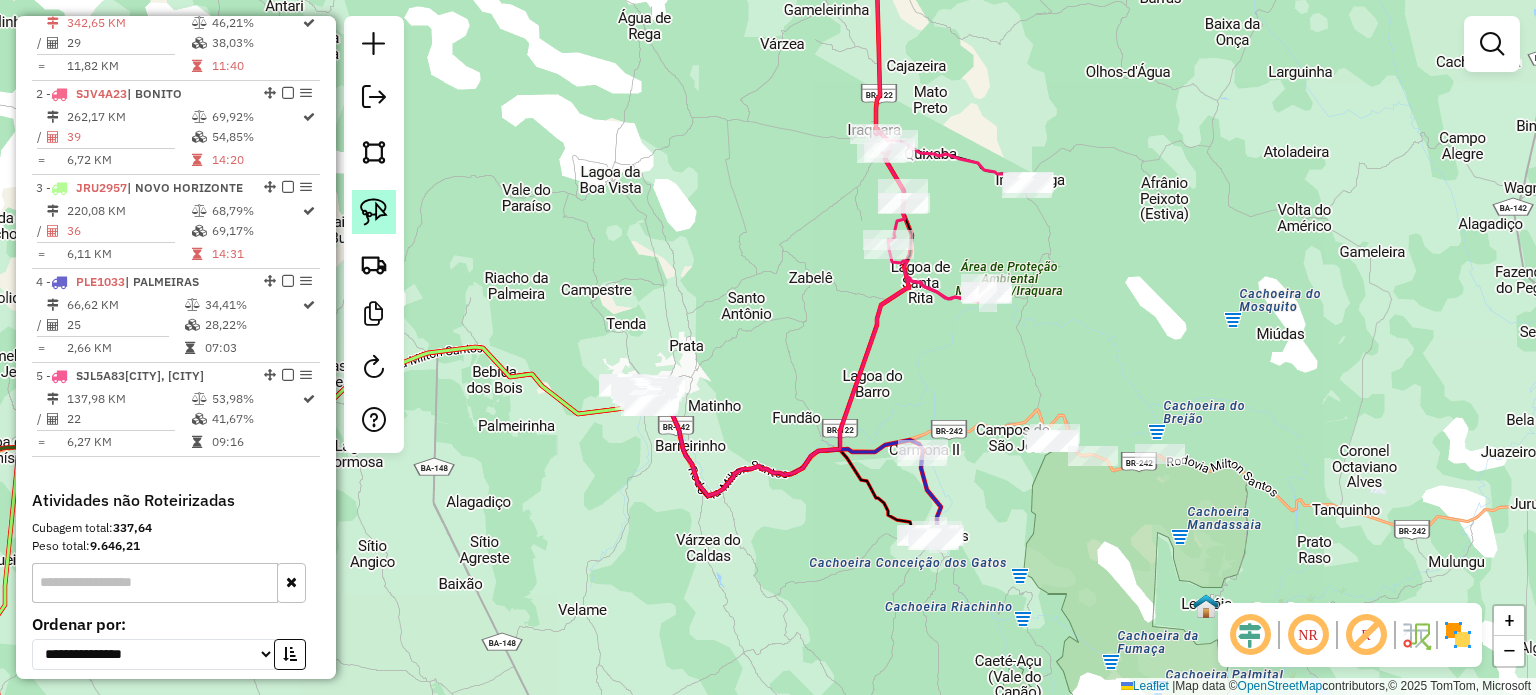 click 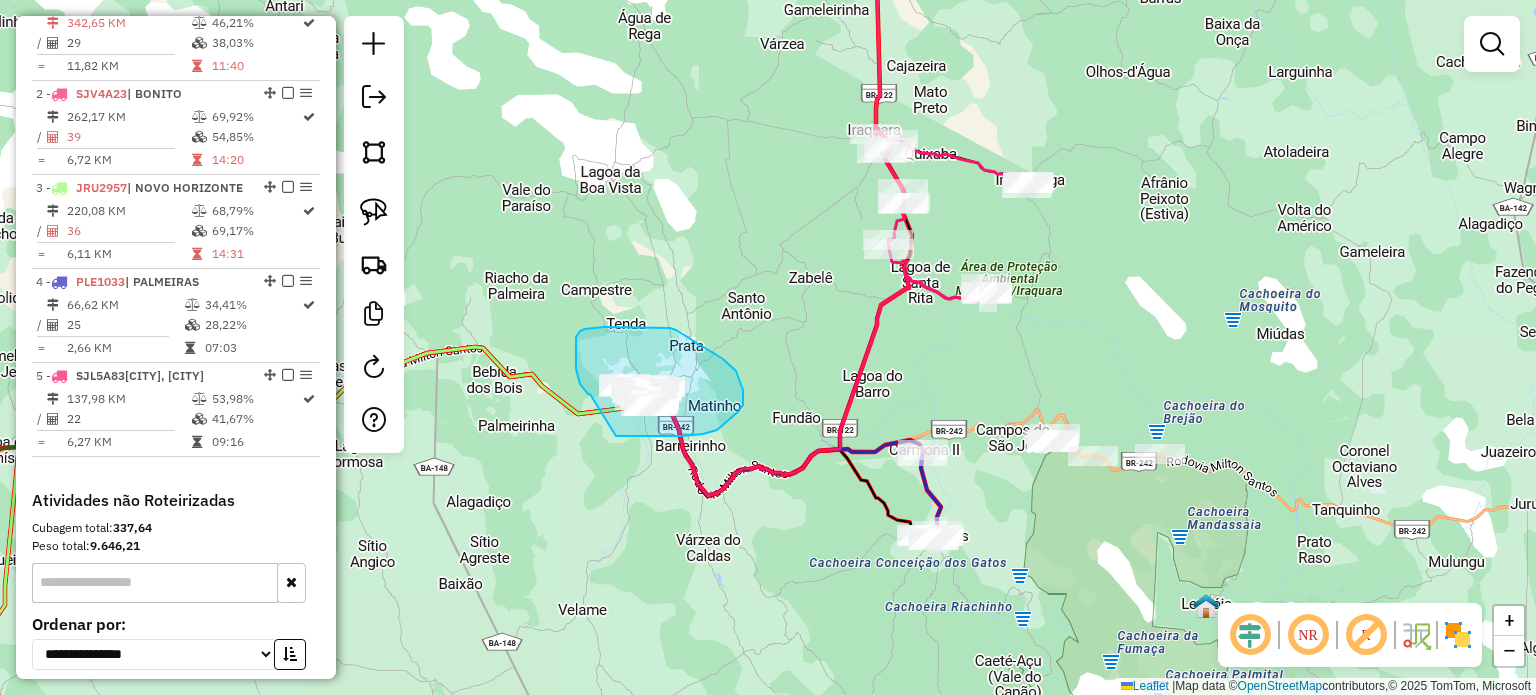 drag, startPoint x: 590, startPoint y: 394, endPoint x: 604, endPoint y: 433, distance: 41.4367 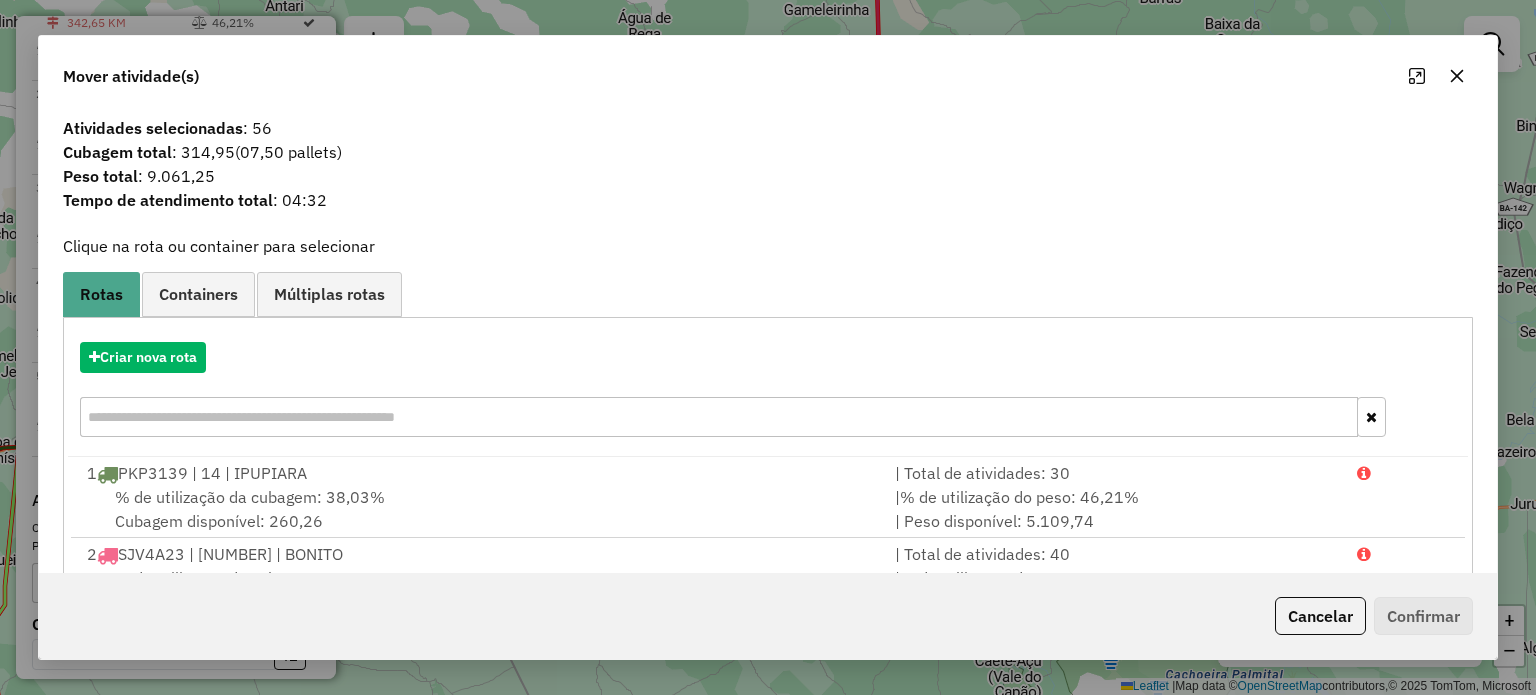 click 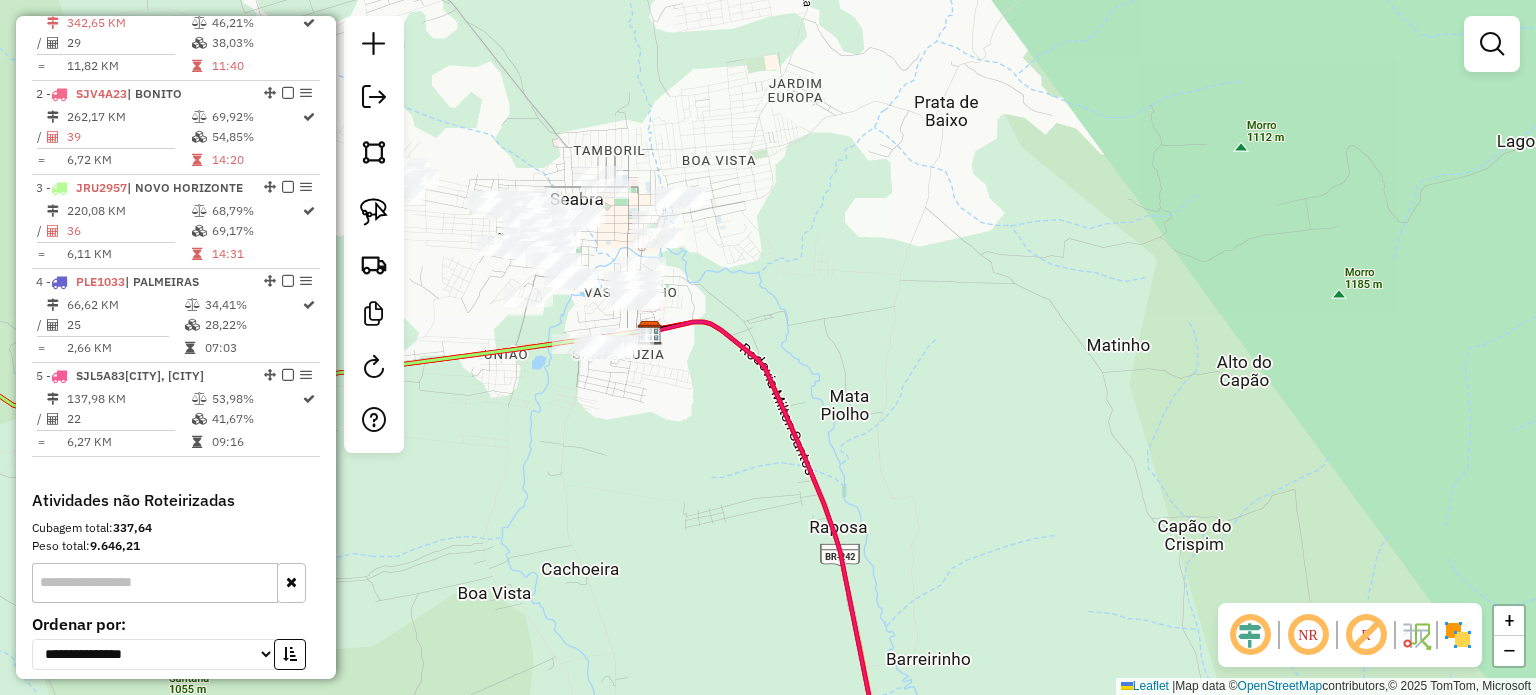 drag, startPoint x: 656, startPoint y: 396, endPoint x: 778, endPoint y: 542, distance: 190.26297 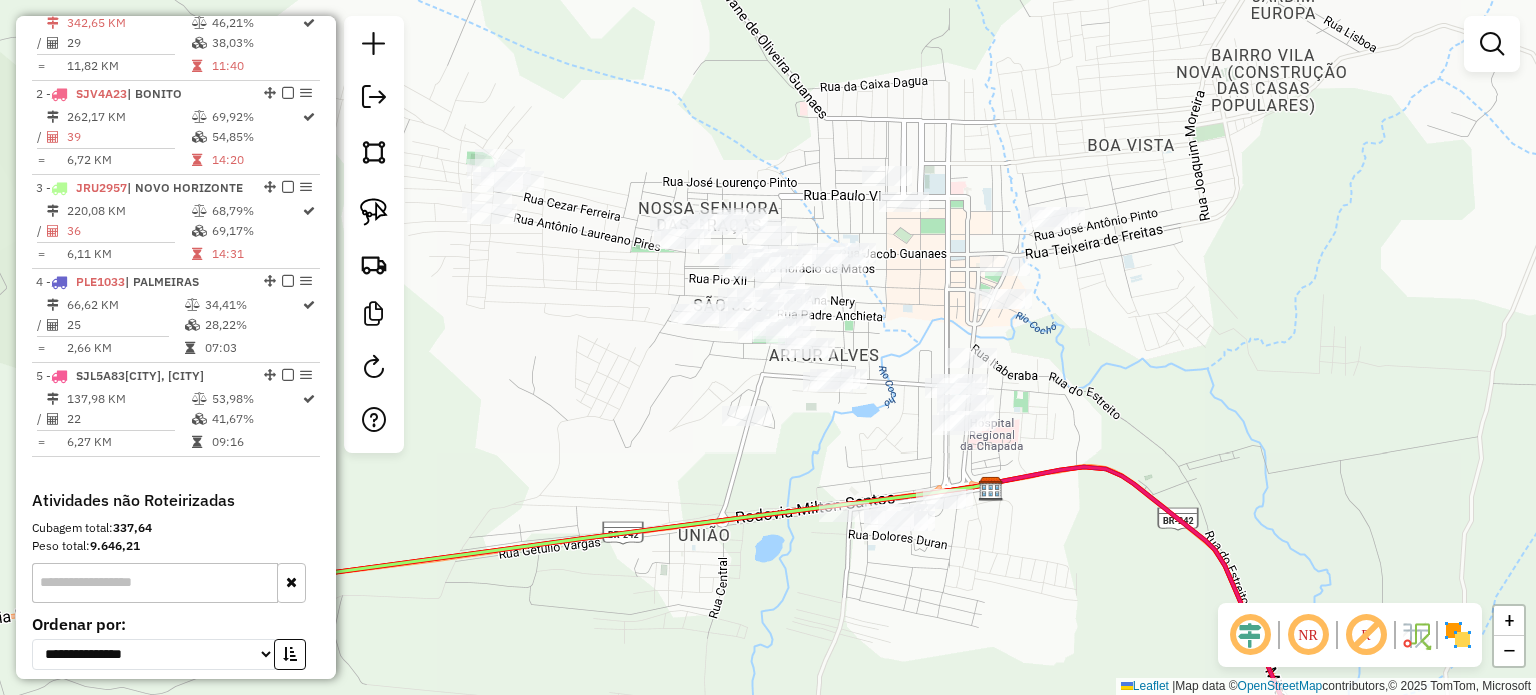 drag, startPoint x: 676, startPoint y: 386, endPoint x: 852, endPoint y: 427, distance: 180.71248 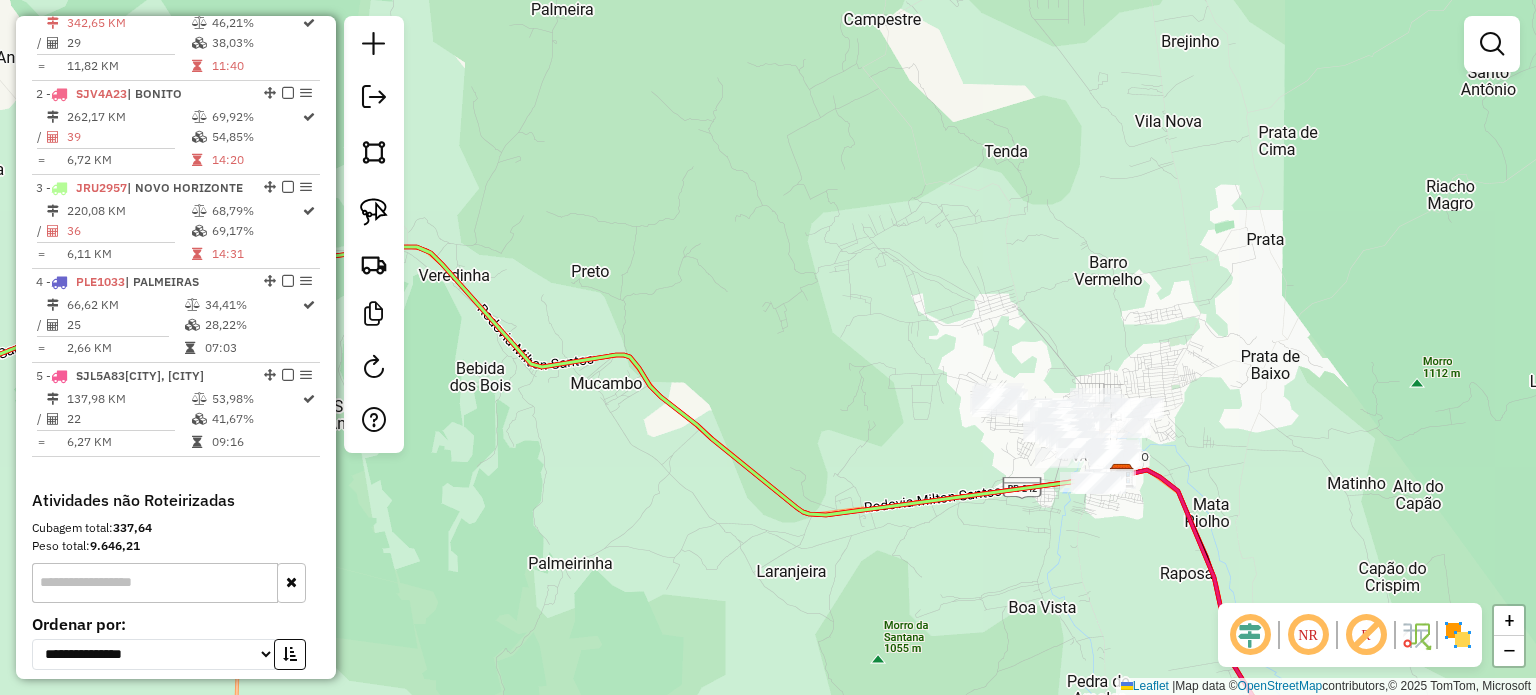drag, startPoint x: 1294, startPoint y: 471, endPoint x: 1079, endPoint y: 440, distance: 217.22339 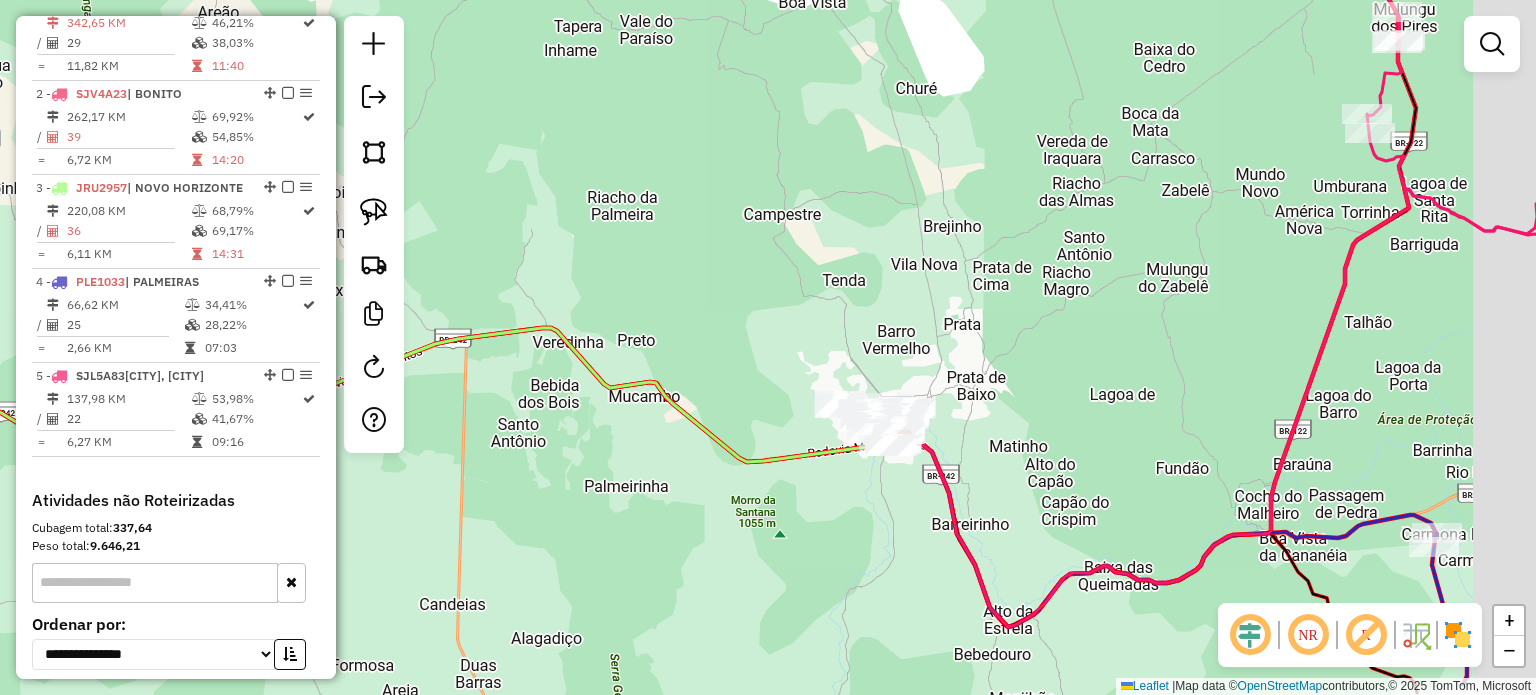 drag, startPoint x: 1168, startPoint y: 443, endPoint x: 1019, endPoint y: 432, distance: 149.40549 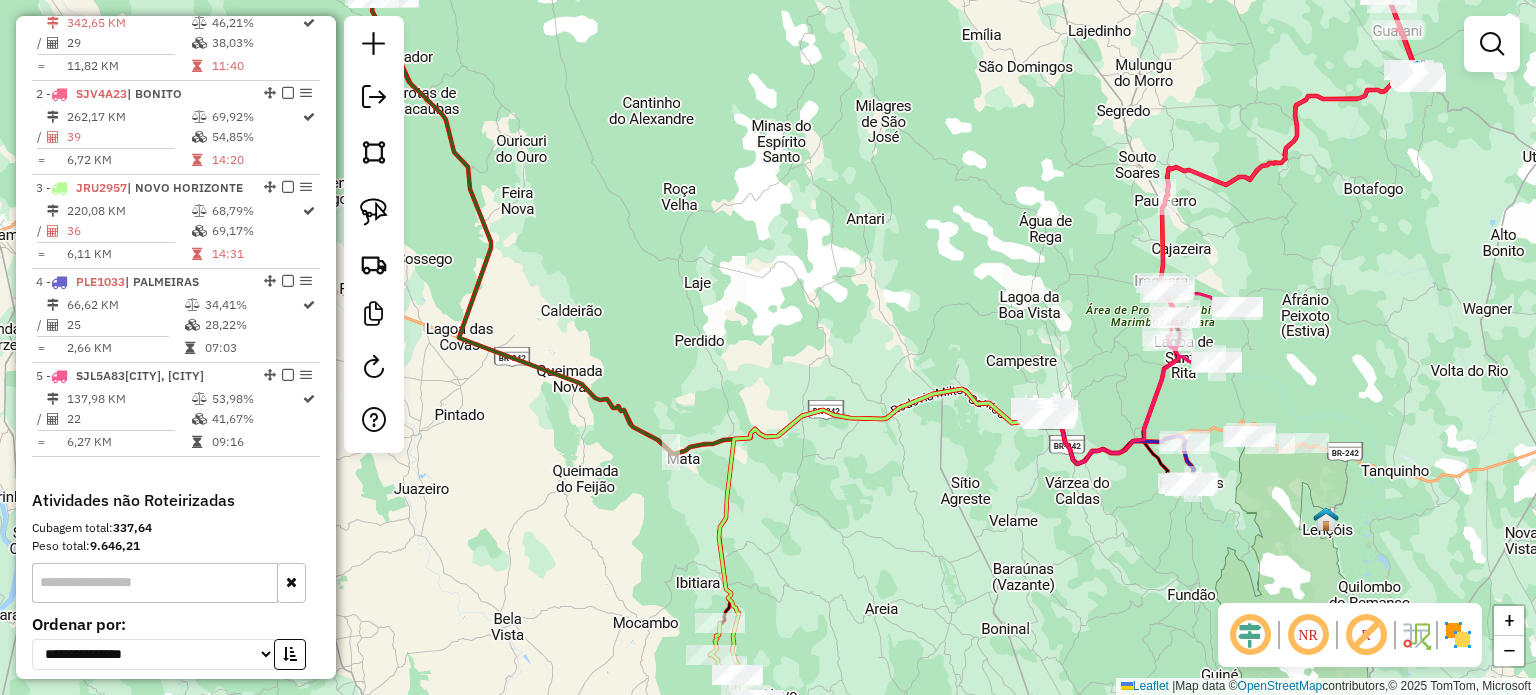 drag, startPoint x: 1113, startPoint y: 381, endPoint x: 923, endPoint y: 397, distance: 190.6725 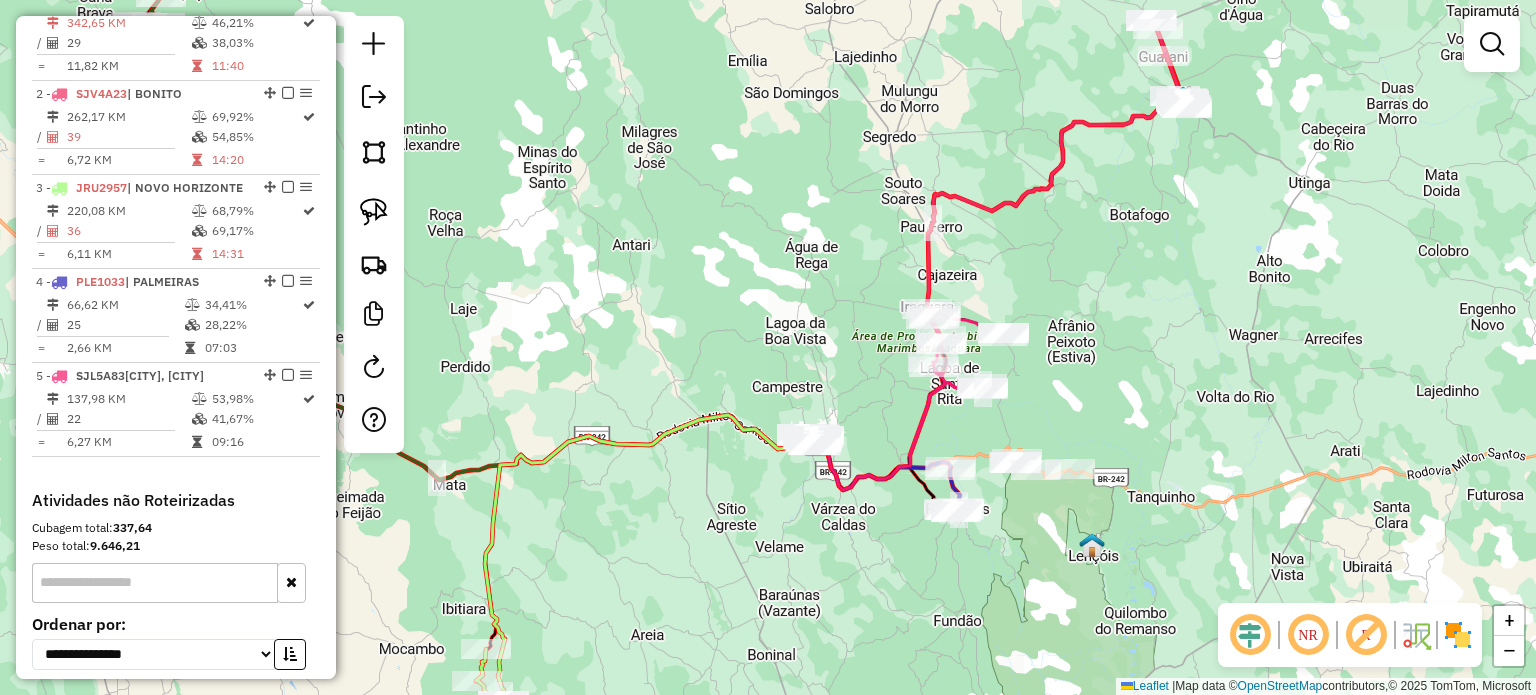 drag, startPoint x: 1049, startPoint y: 315, endPoint x: 1105, endPoint y: 285, distance: 63.529522 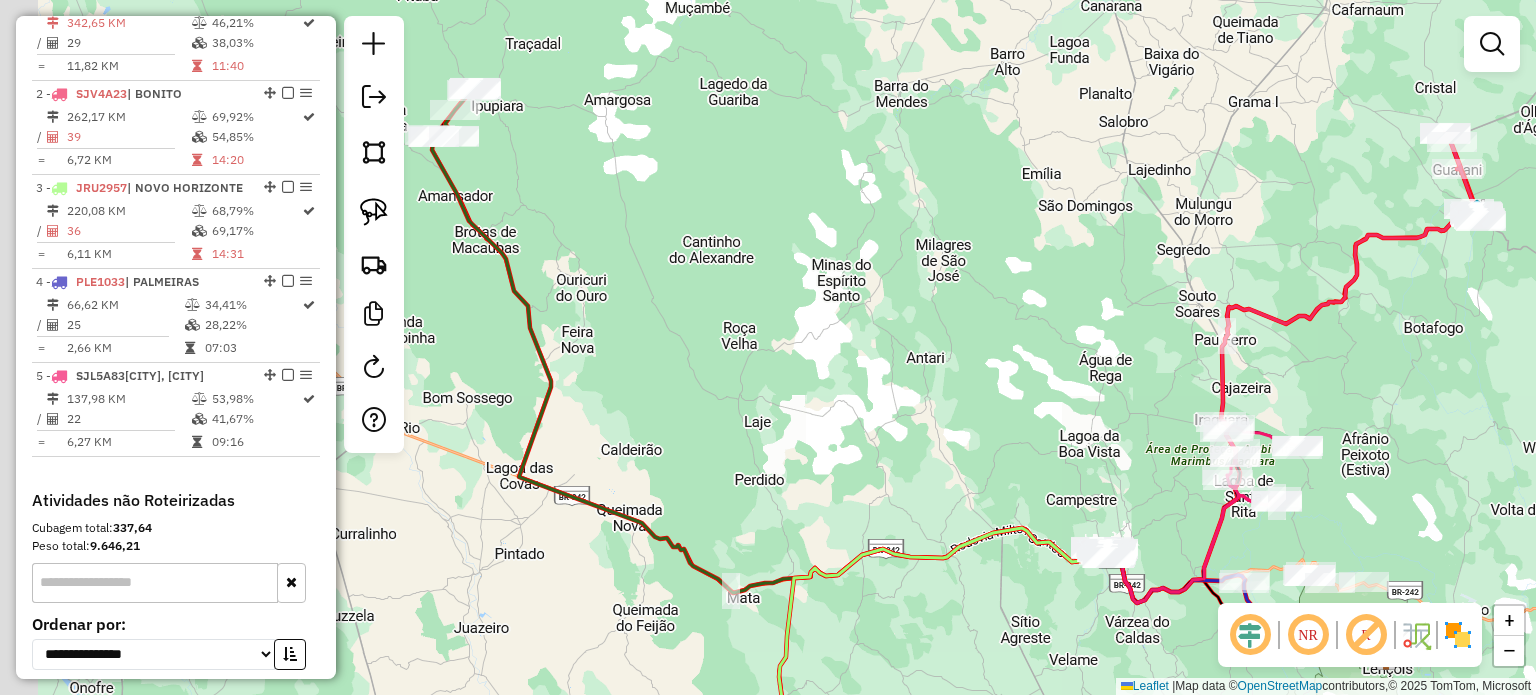 drag, startPoint x: 562, startPoint y: 330, endPoint x: 787, endPoint y: 458, distance: 258.86096 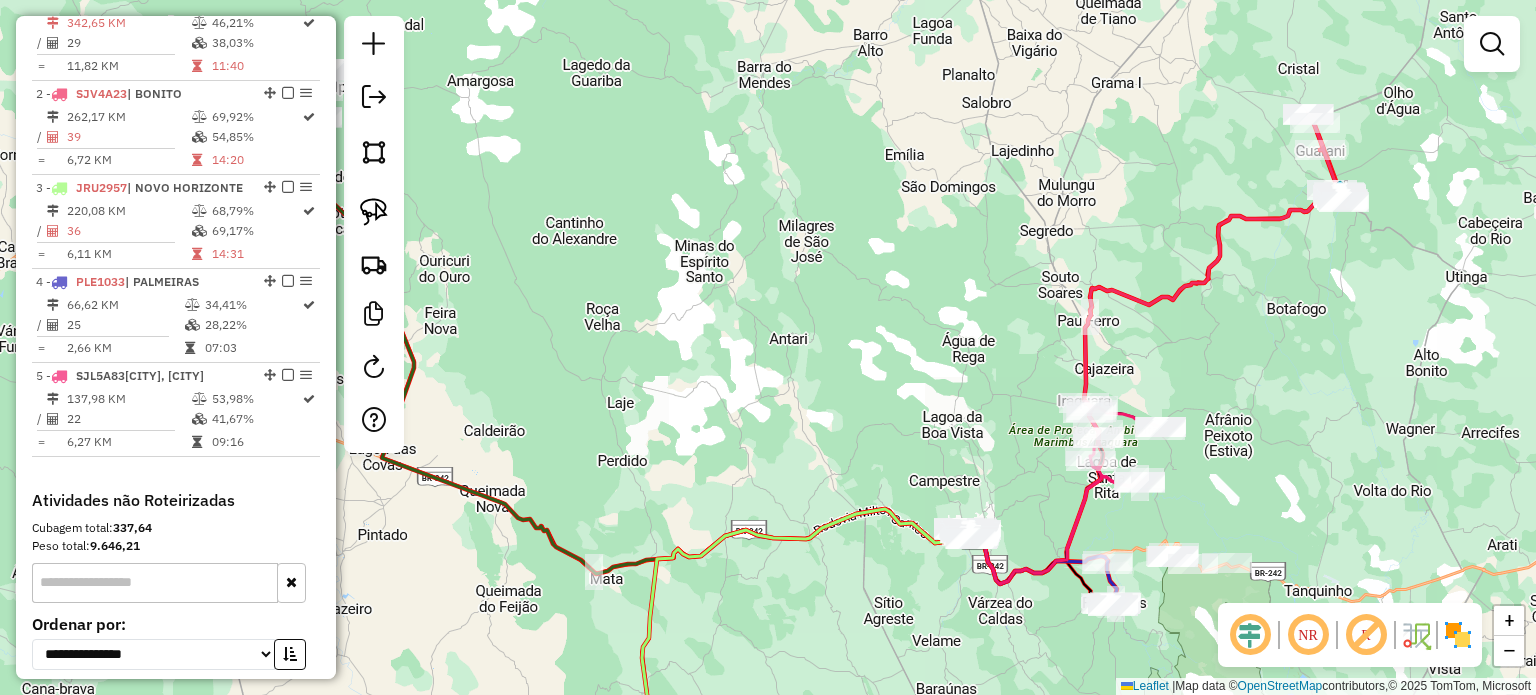 drag, startPoint x: 1004, startPoint y: 366, endPoint x: 866, endPoint y: 347, distance: 139.30183 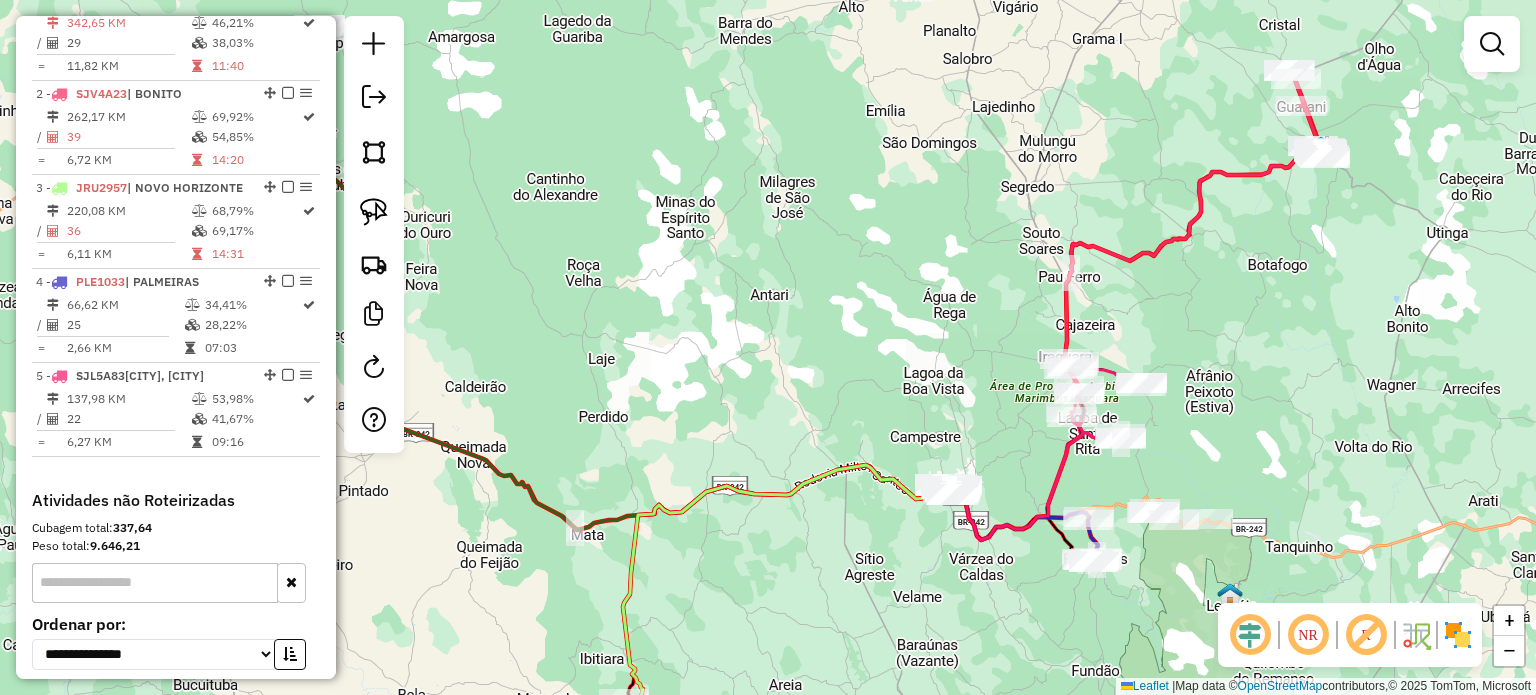 drag, startPoint x: 945, startPoint y: 307, endPoint x: 929, endPoint y: 281, distance: 30.528675 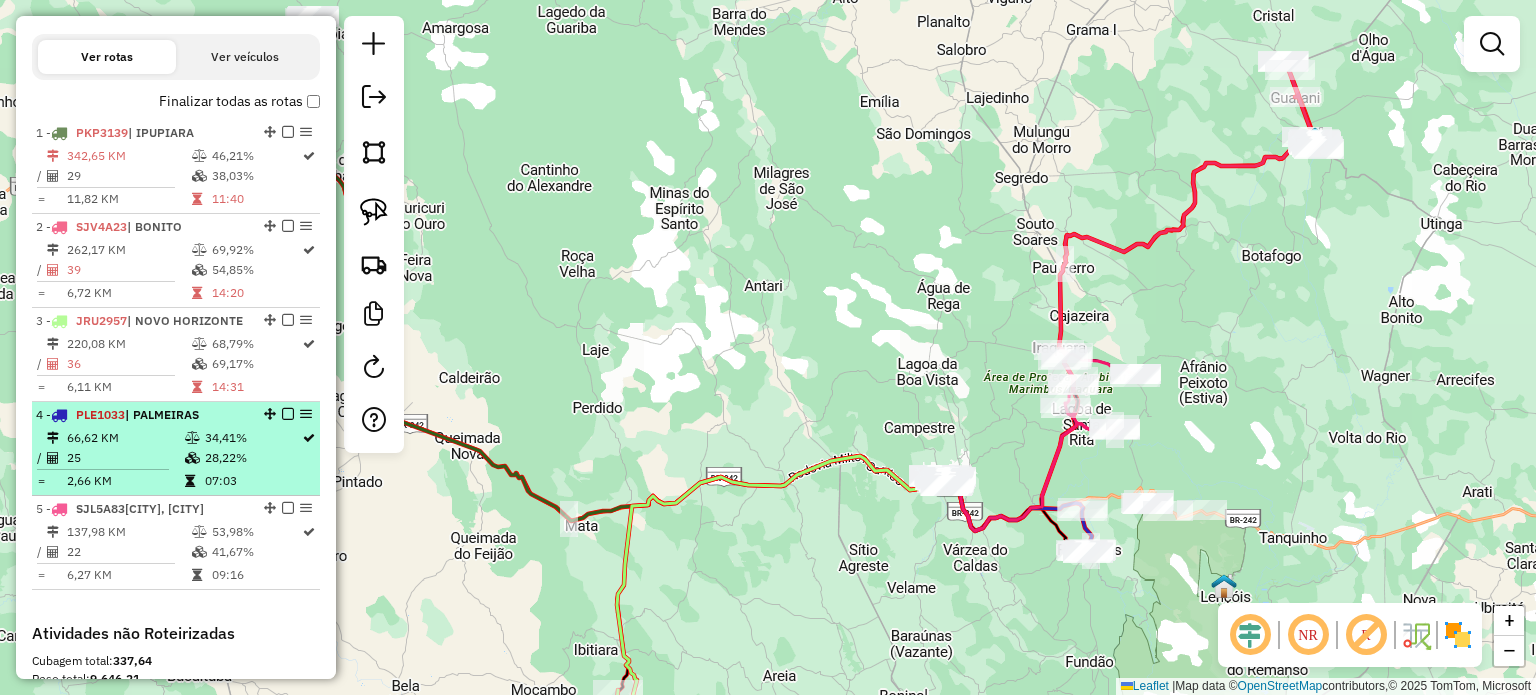 scroll, scrollTop: 703, scrollLeft: 0, axis: vertical 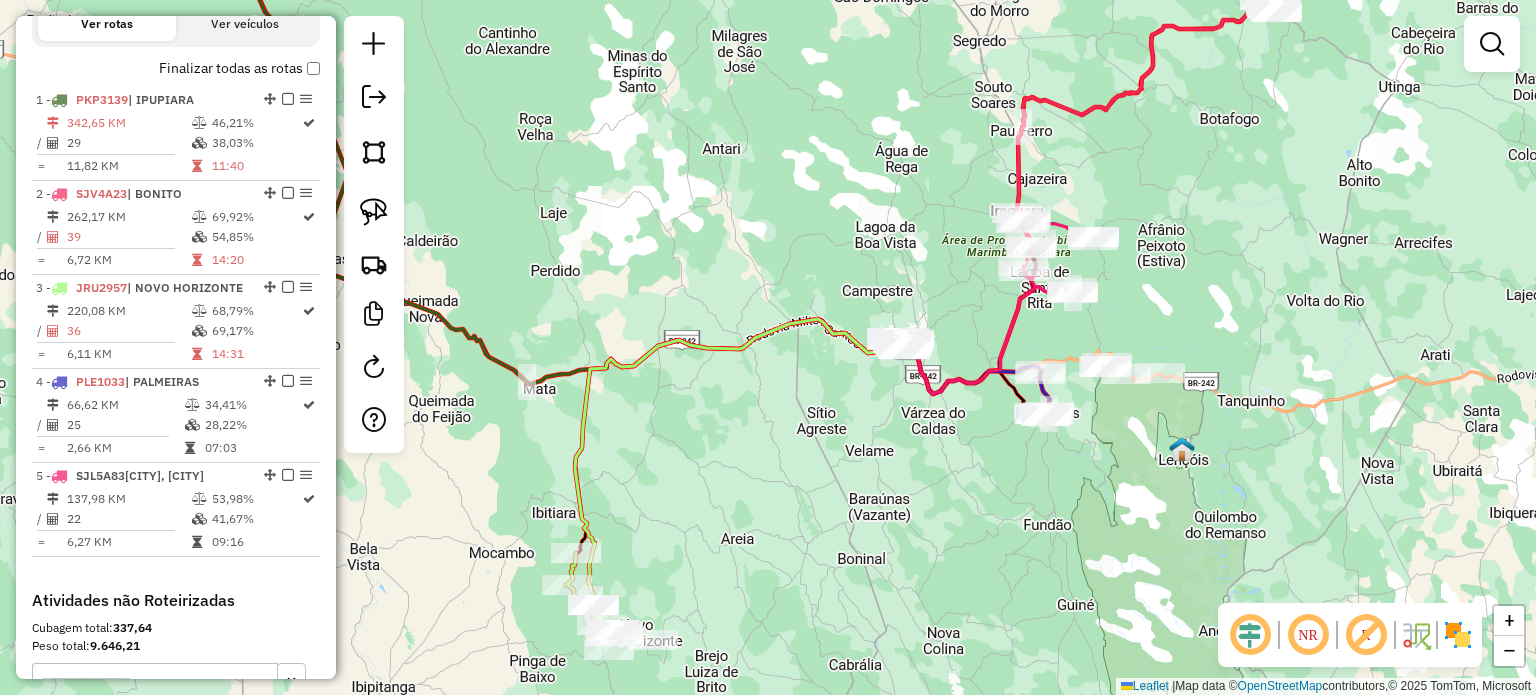 drag, startPoint x: 794, startPoint y: 547, endPoint x: 747, endPoint y: 403, distance: 151.47607 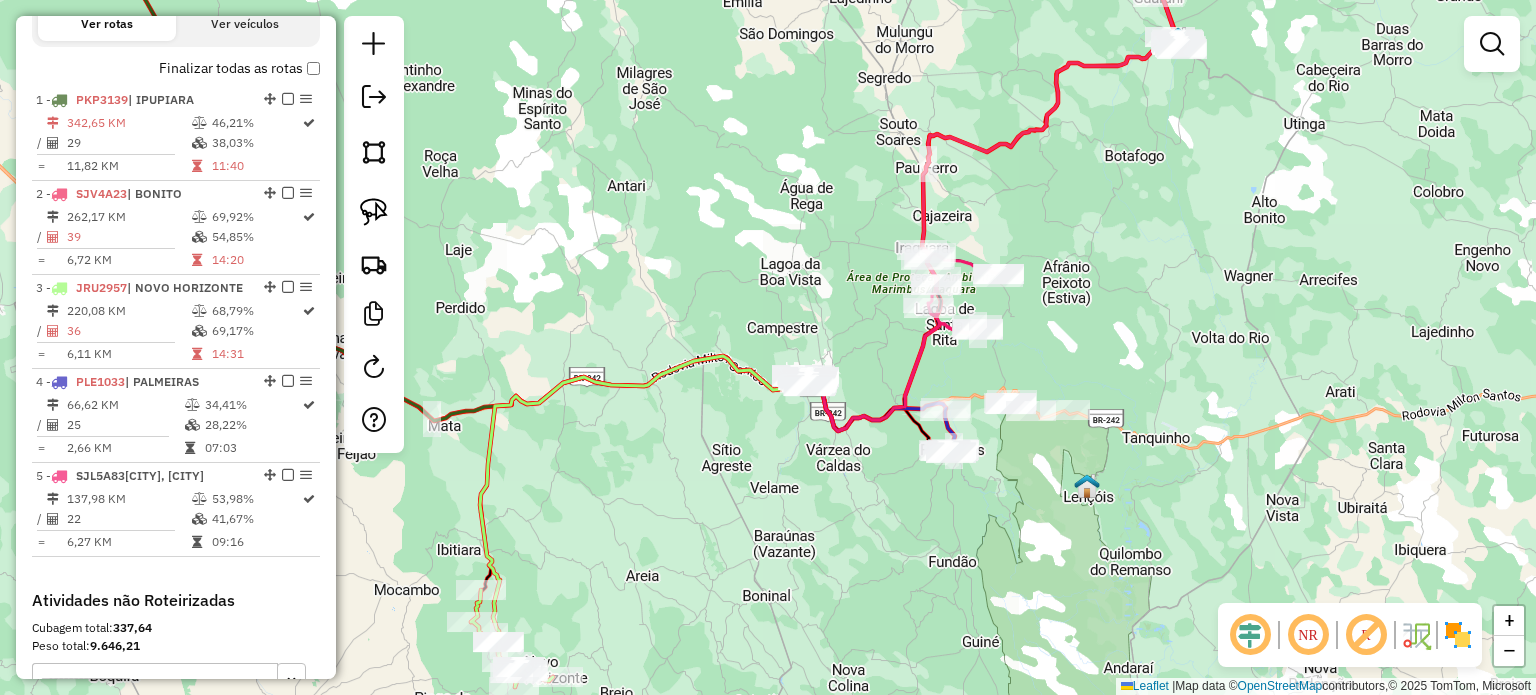 drag, startPoint x: 1095, startPoint y: 467, endPoint x: 1002, endPoint y: 511, distance: 102.88343 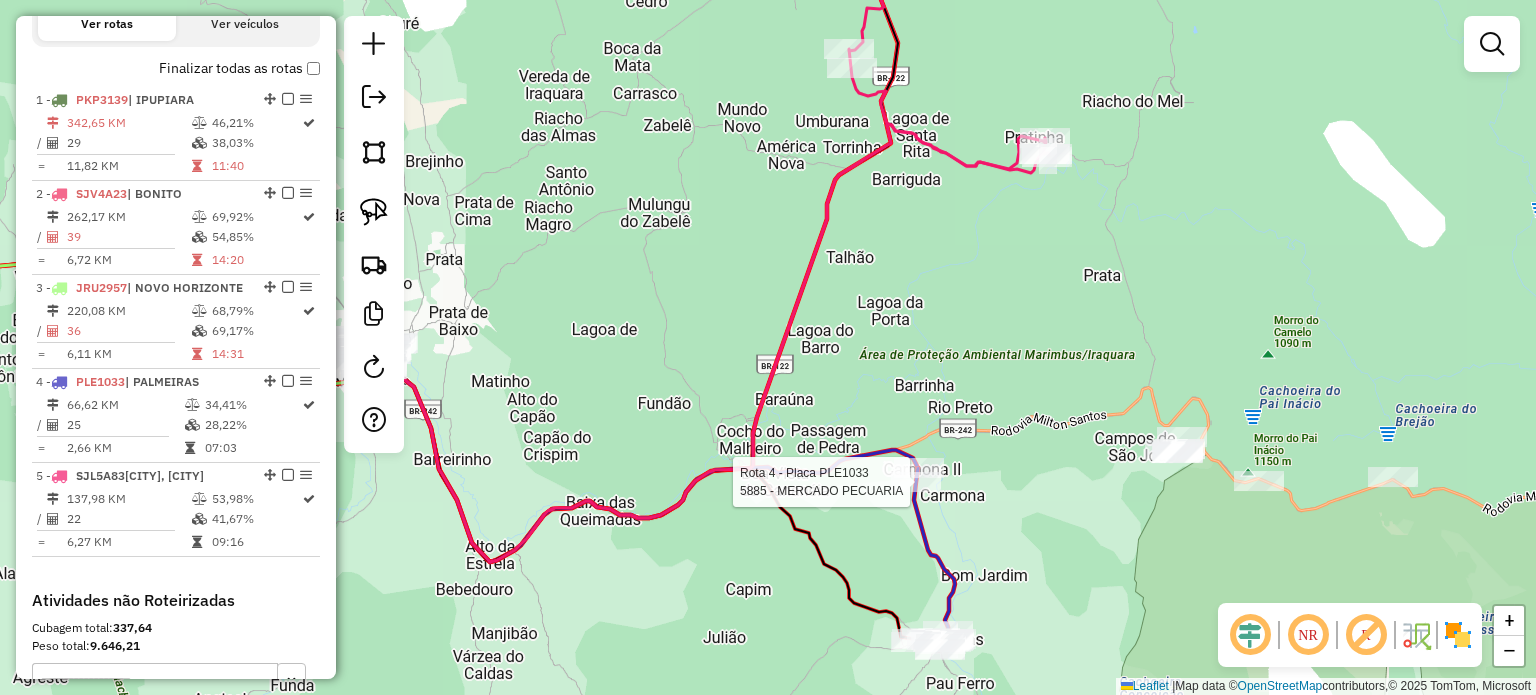 select on "*********" 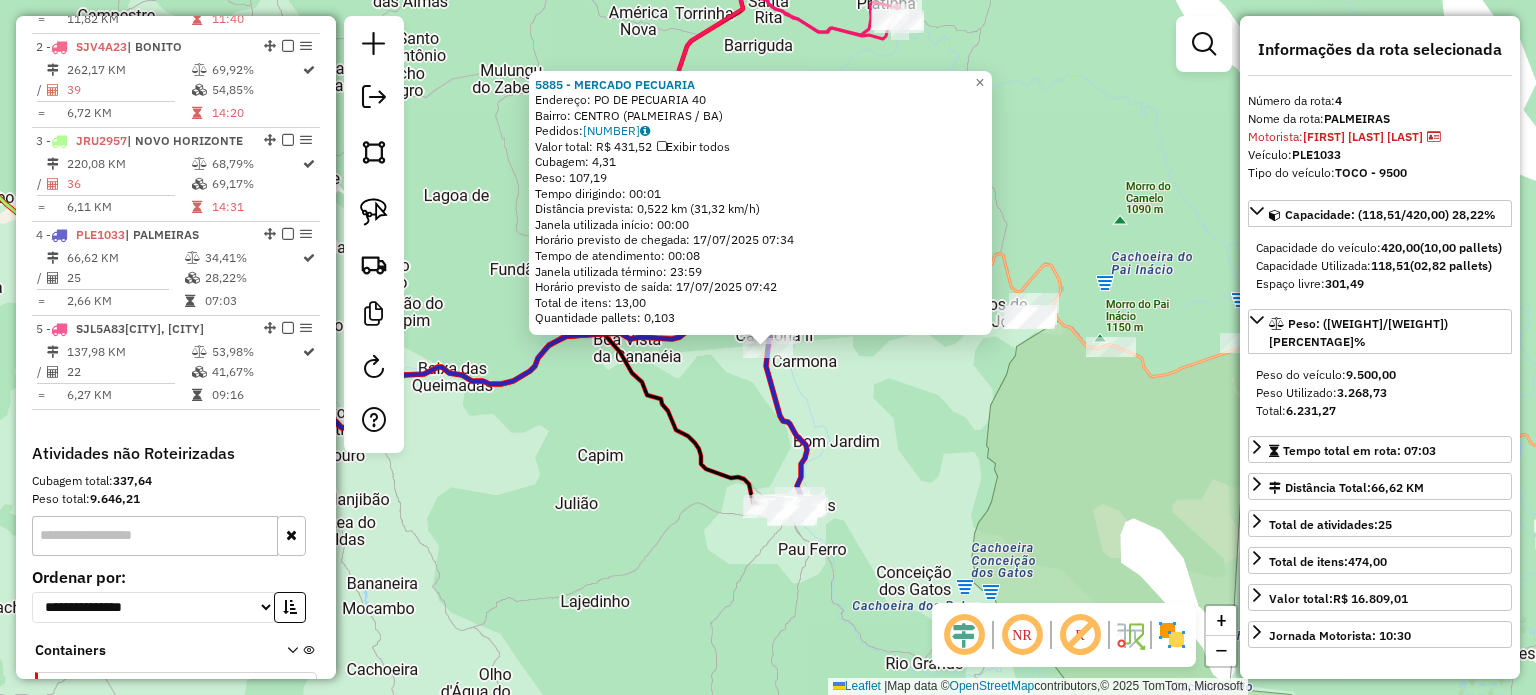 scroll, scrollTop: 1008, scrollLeft: 0, axis: vertical 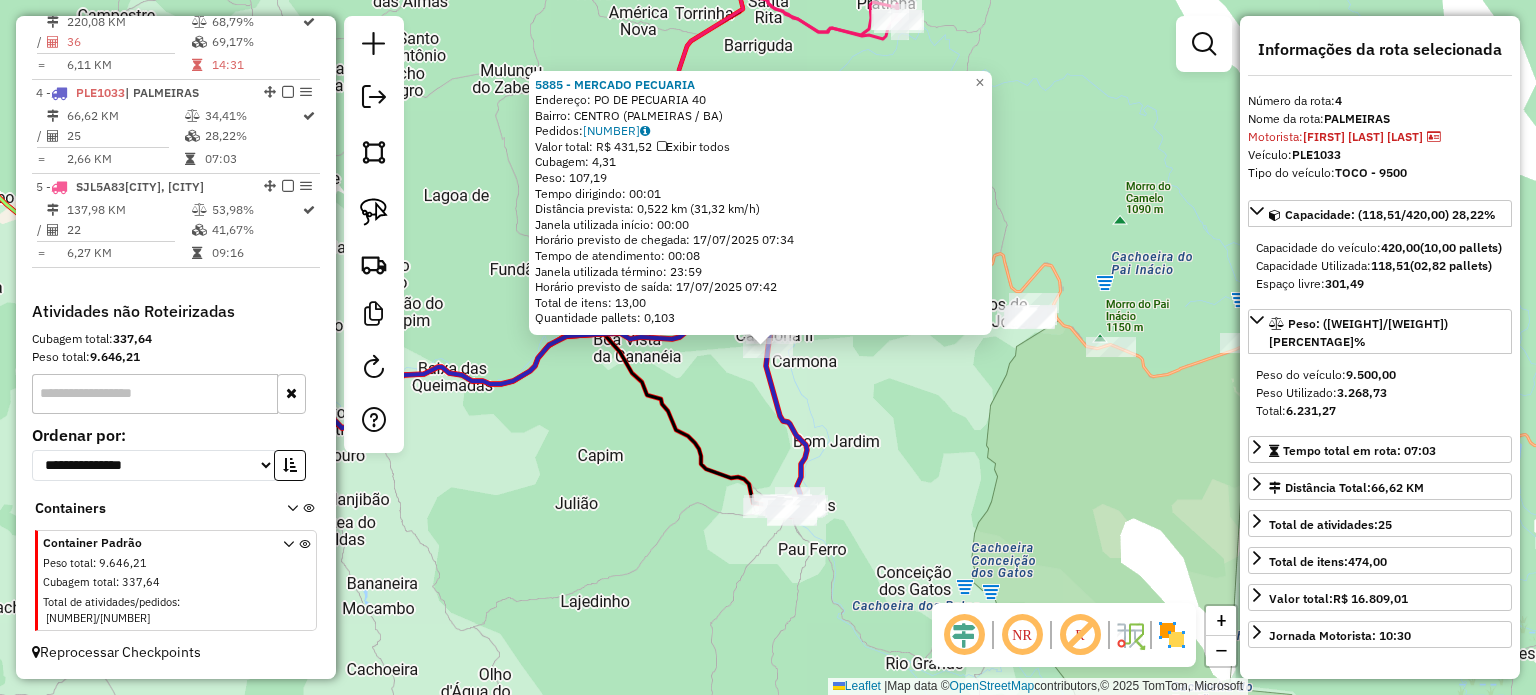 click on "[NUMBER] - [NAME] Endereço: [STREET] [NUMBER] Bairro: [NEIGHBORHOOD] ([CITY] / [STATE]) Pedidos: [NUMBER] Valor total: R$ [AMOUNT] Exibir todos Cubagem: [AMOUNT] Peso: [AMOUNT] Tempo dirigindo: [TIME] Distância prevista: [DISTANCE] ([SPEED]) Janela utilizada início: [TIME] Horário previsto de chegada: [DATE] [TIME] Tempo de atendimento: [TIME] Janela utilizada término: [TIME] Horário previsto de saída: [DATE] [TIME] Total de itens: [AMOUNT] Quantidade pallets: [AMOUNT] × Janela de atendimento Grade de atendimento Capacidade Transportadoras Veículos Cliente Pedidos Rotas Selecione os dias de semana para filtrar as janelas de atendimento Seg Ter Qua Qui Sex Sáb Dom Informe o período da janela de atendimento: De: Até: Filtrar exatamente a janela do cliente Considerar janela de atendimento padrão Selecione os dias de semana para filtrar as grades de atendimento Seg Ter Qua Qui Sex Sáb Dom Considerar clientes sem dia de atendimento cadastrado De: +" 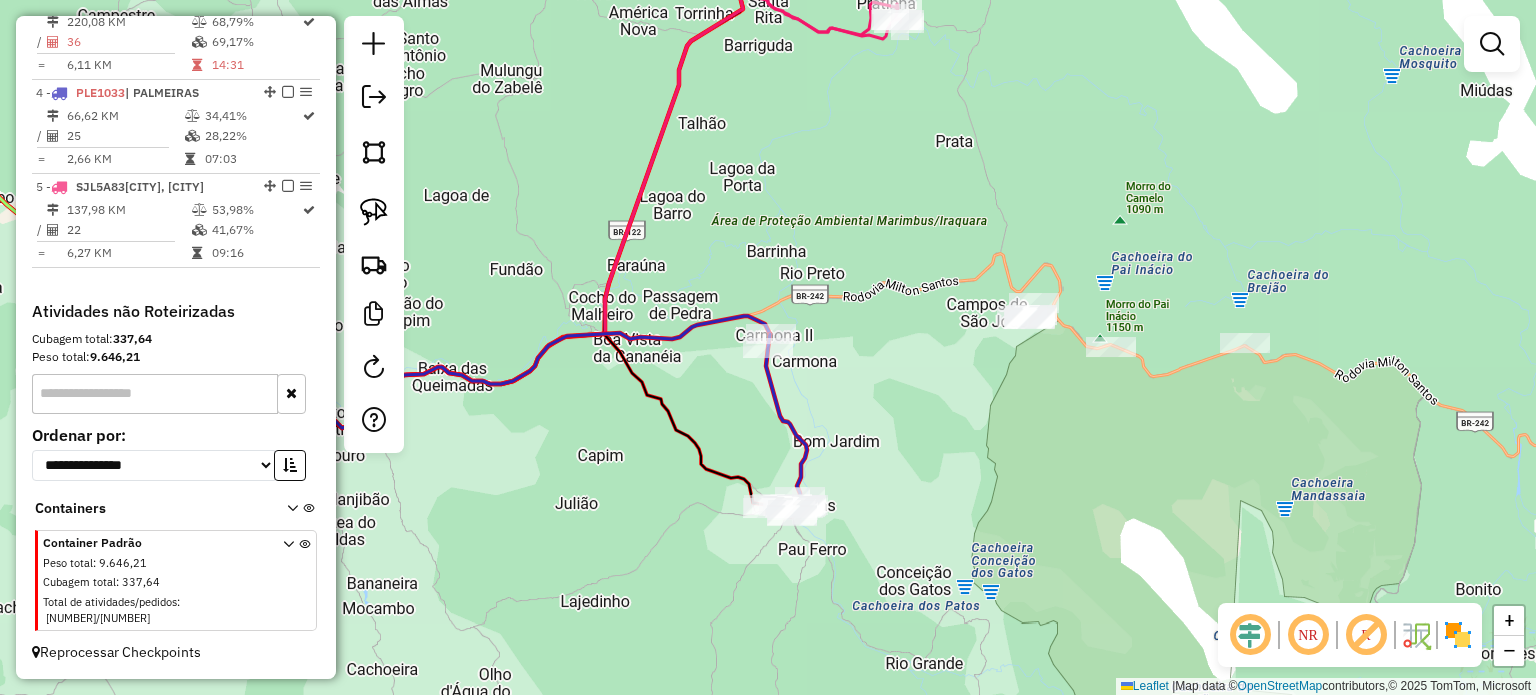 drag, startPoint x: 980, startPoint y: 379, endPoint x: 937, endPoint y: 431, distance: 67.47592 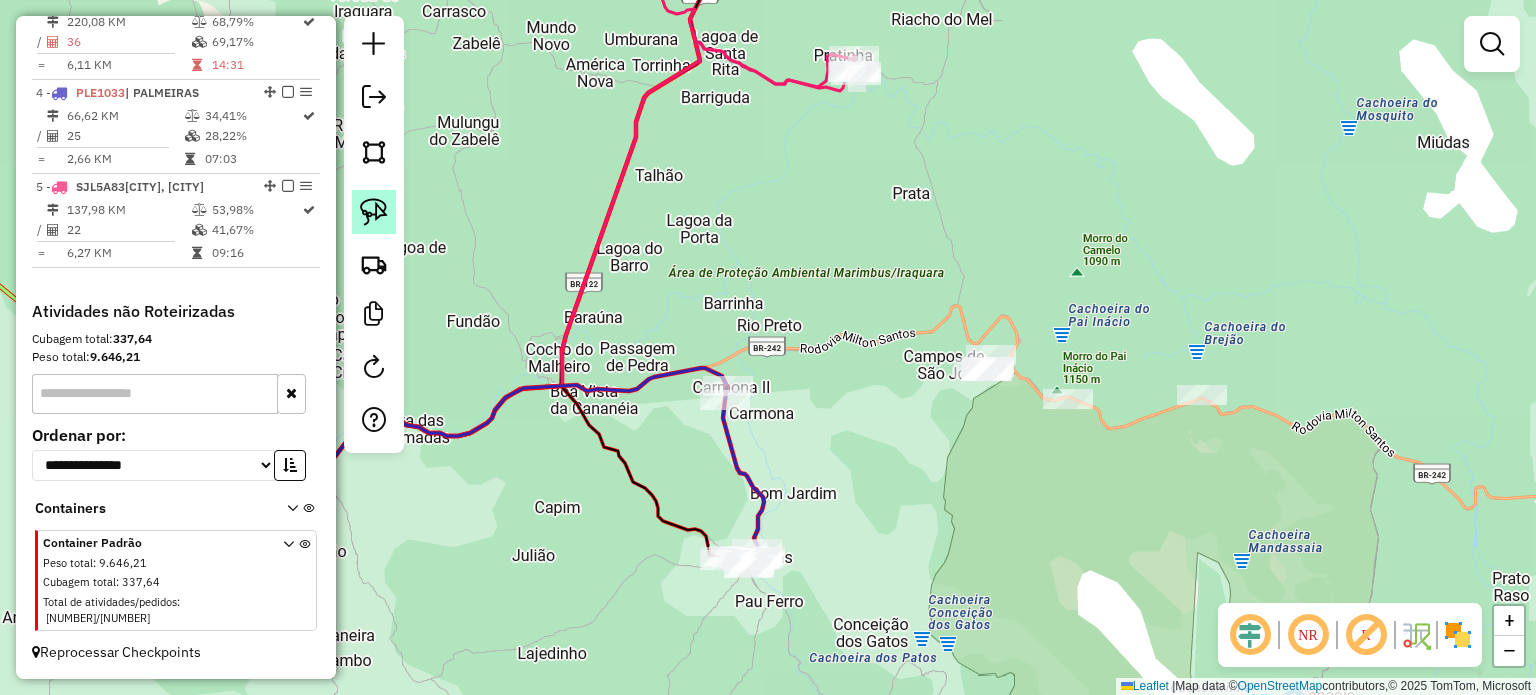 click 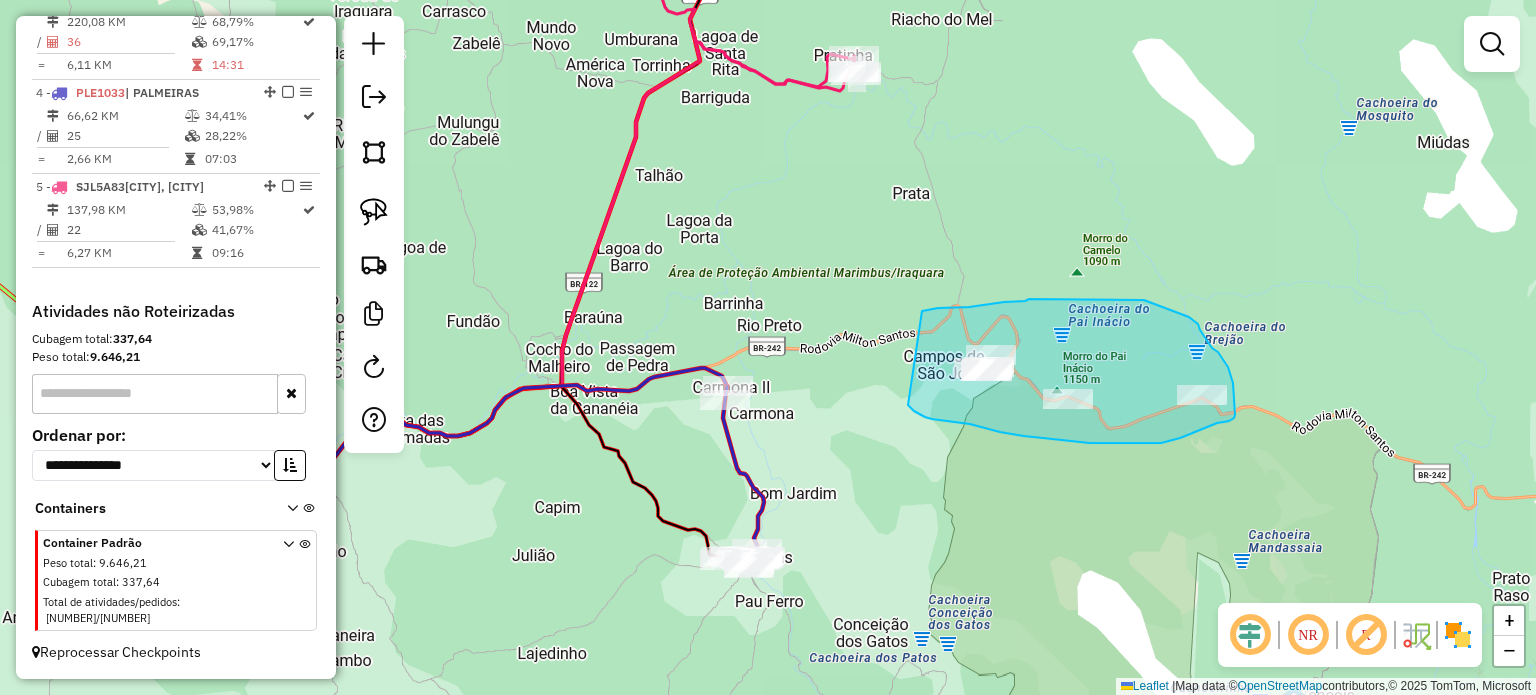 drag, startPoint x: 922, startPoint y: 311, endPoint x: 899, endPoint y: 383, distance: 75.58439 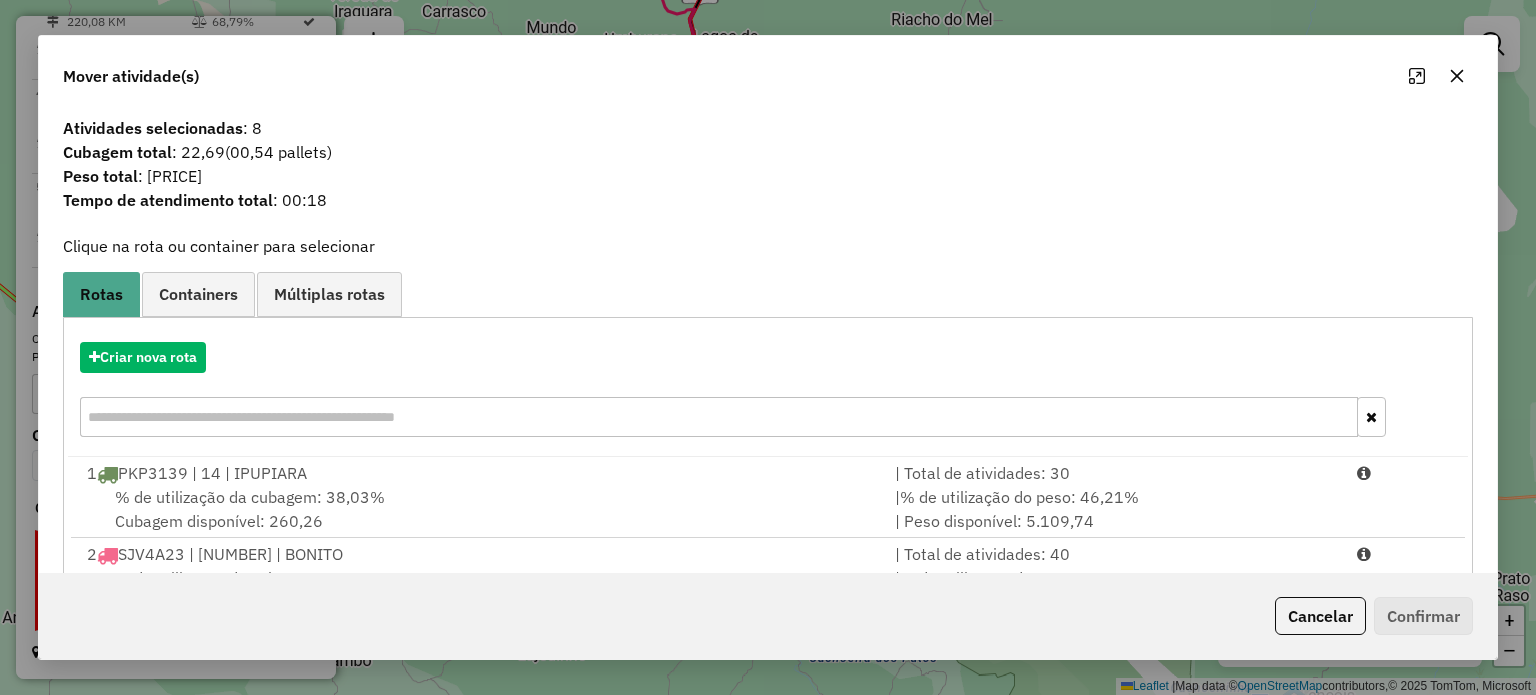 click 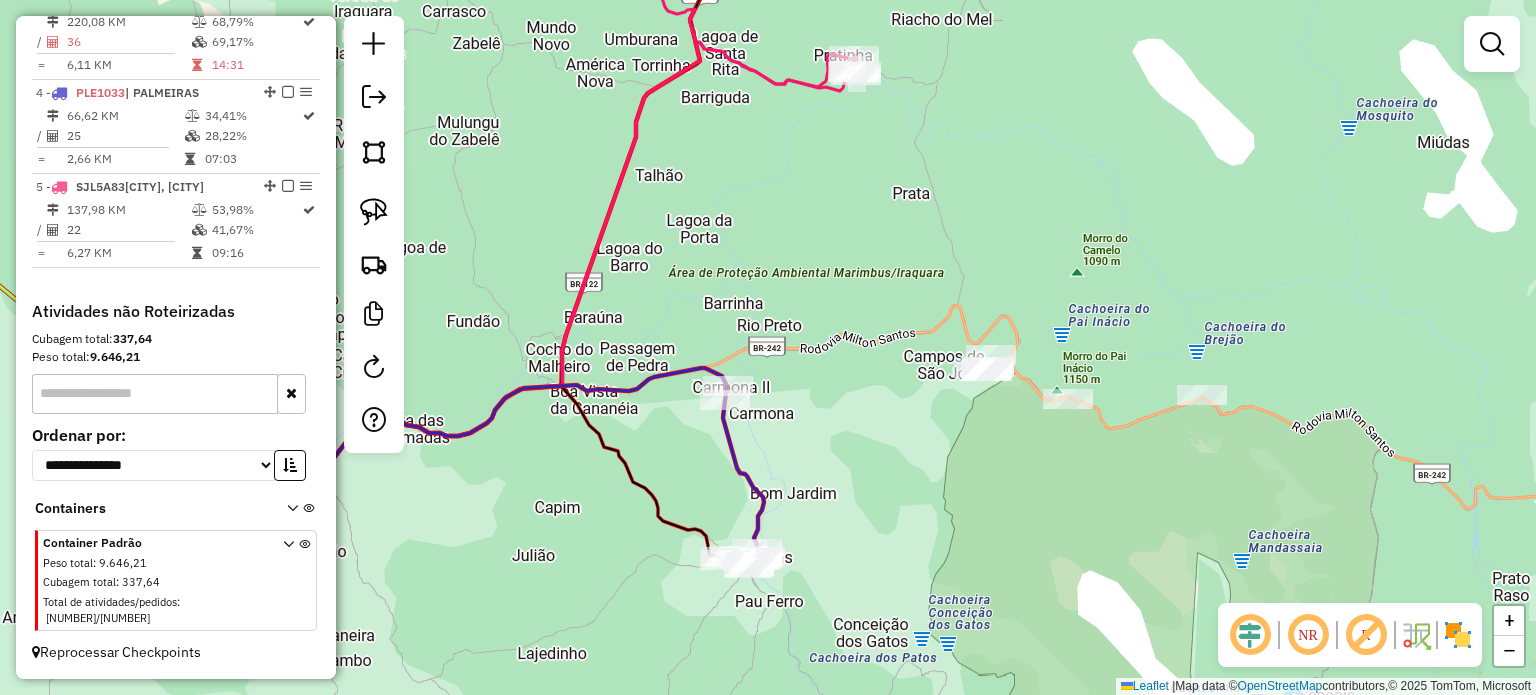 drag, startPoint x: 732, startPoint y: 277, endPoint x: 1059, endPoint y: 313, distance: 328.97568 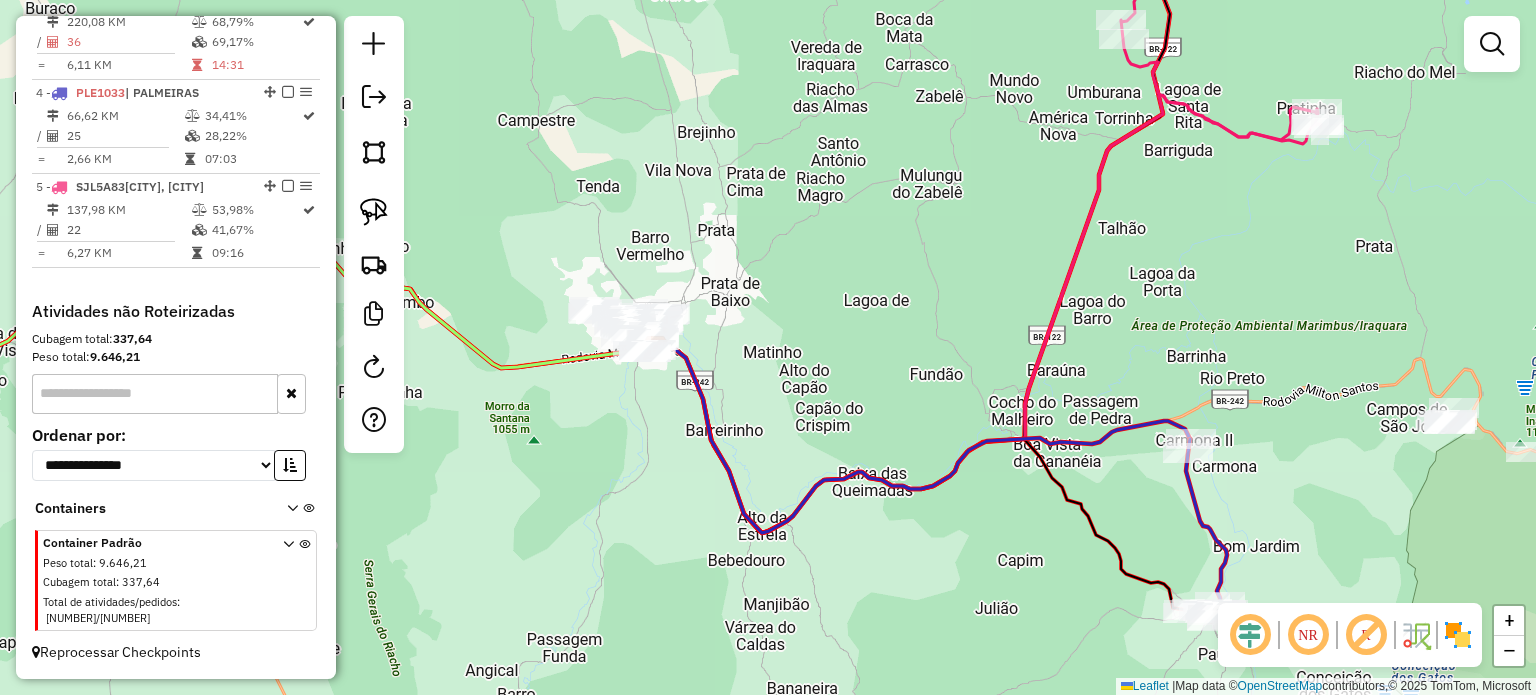 drag, startPoint x: 1275, startPoint y: 300, endPoint x: 1220, endPoint y: 300, distance: 55 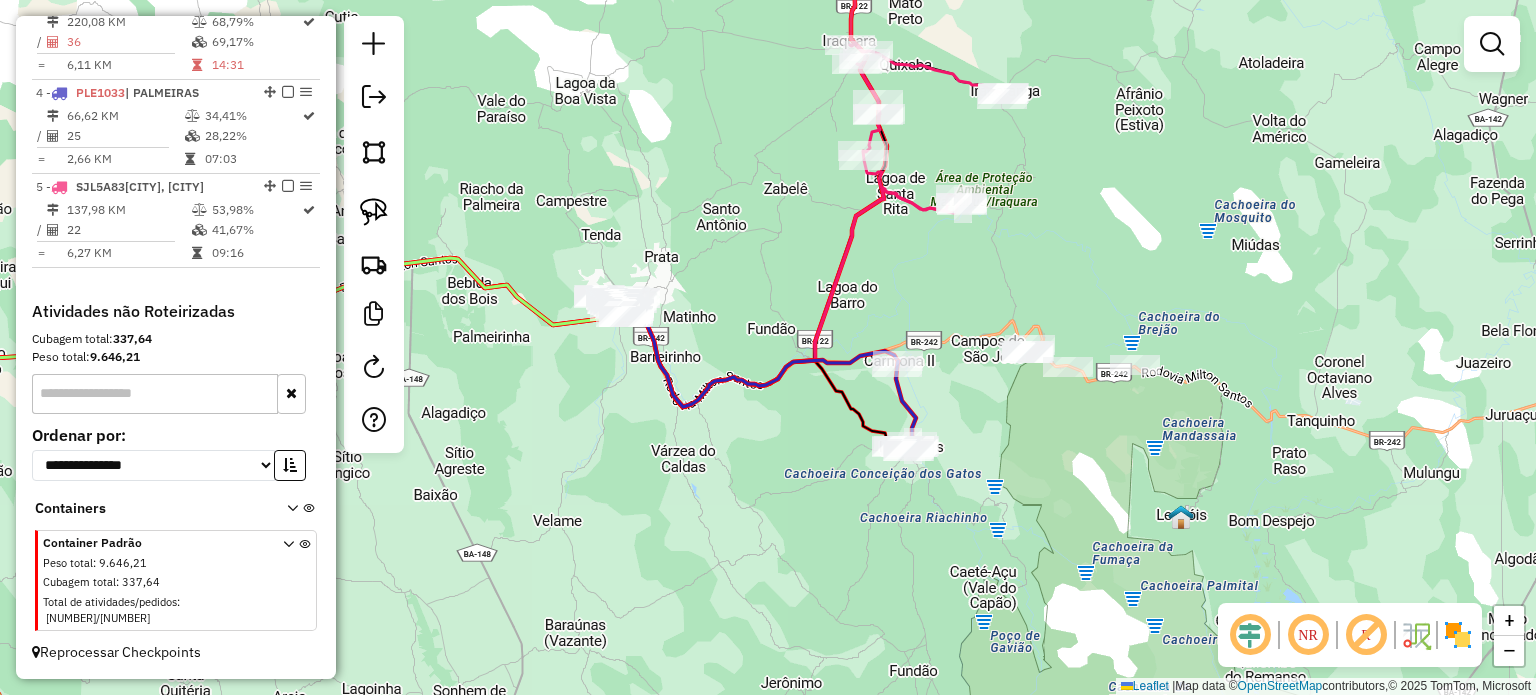 drag, startPoint x: 1273, startPoint y: 297, endPoint x: 1001, endPoint y: 288, distance: 272.14886 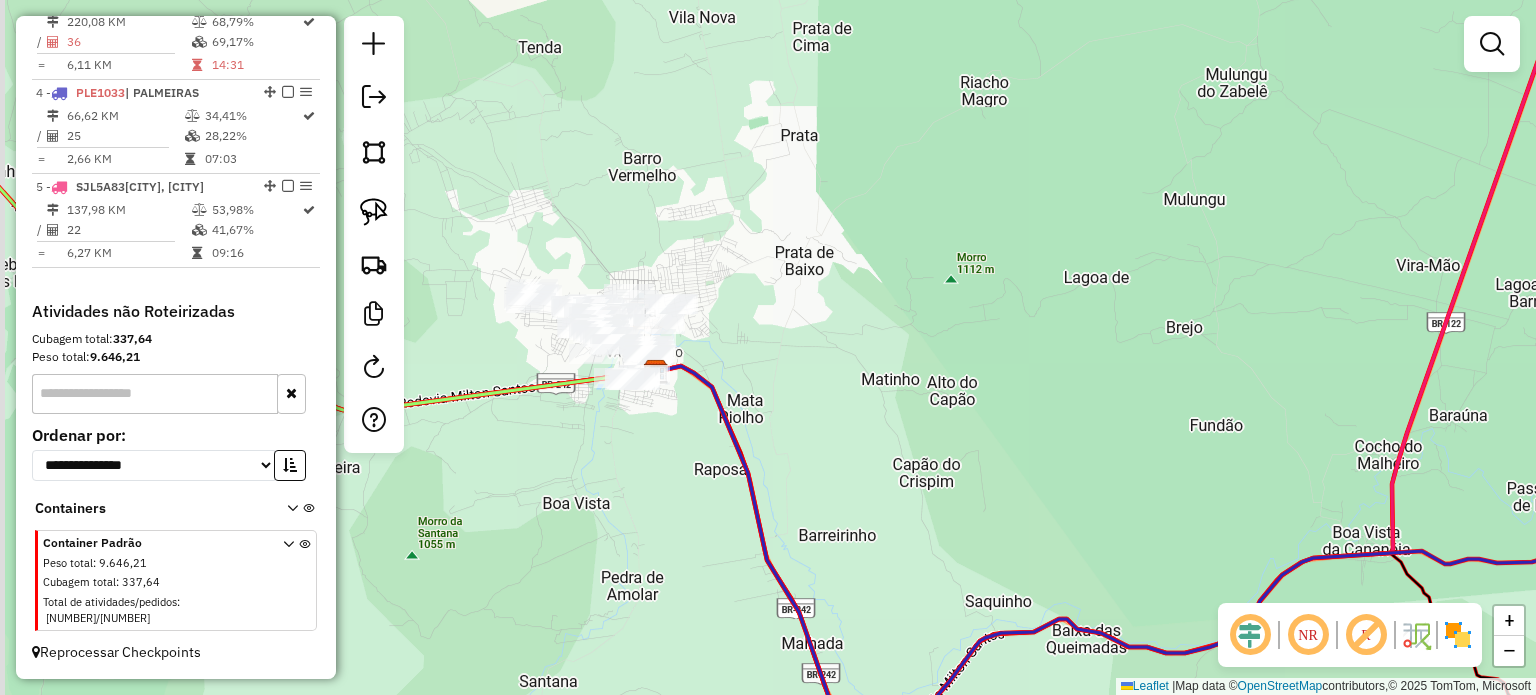 drag, startPoint x: 696, startPoint y: 365, endPoint x: 832, endPoint y: 311, distance: 146.3284 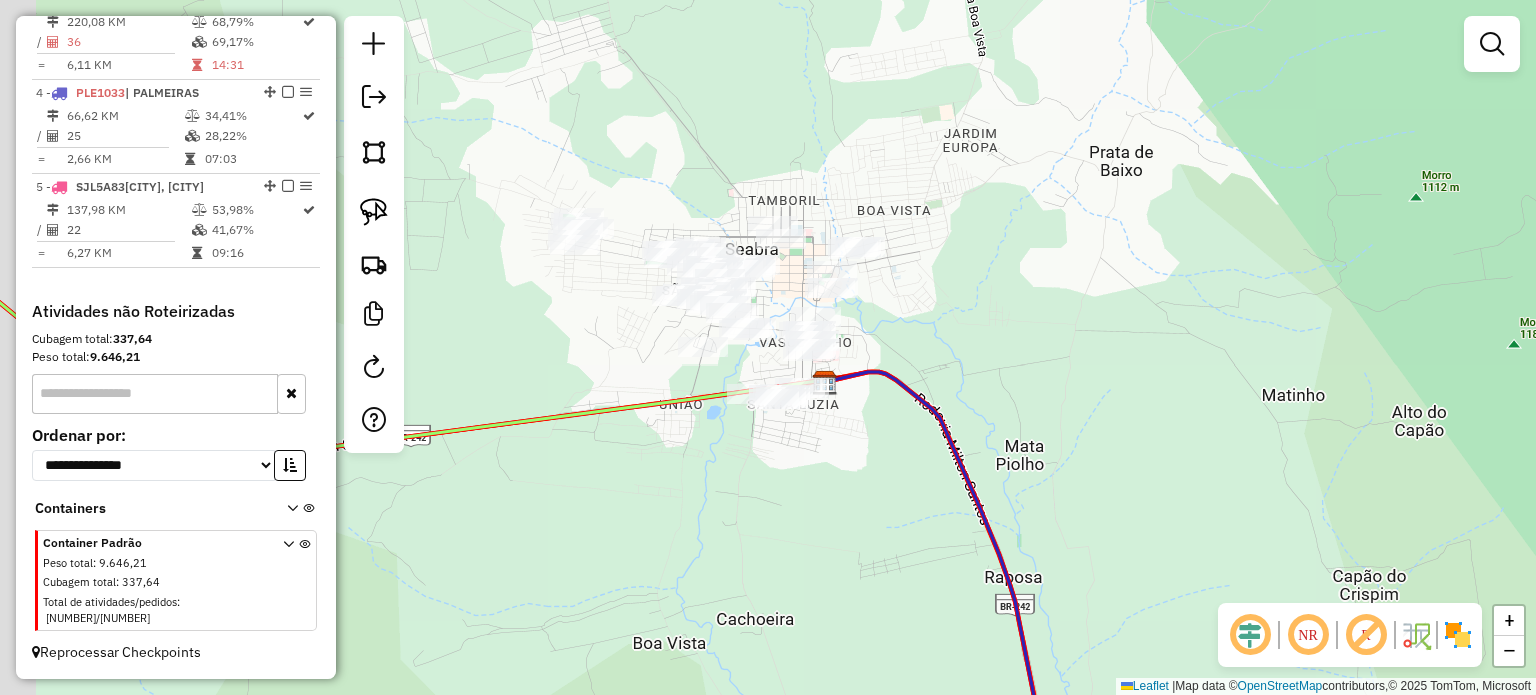 drag, startPoint x: 791, startPoint y: 312, endPoint x: 979, endPoint y: 335, distance: 189.40169 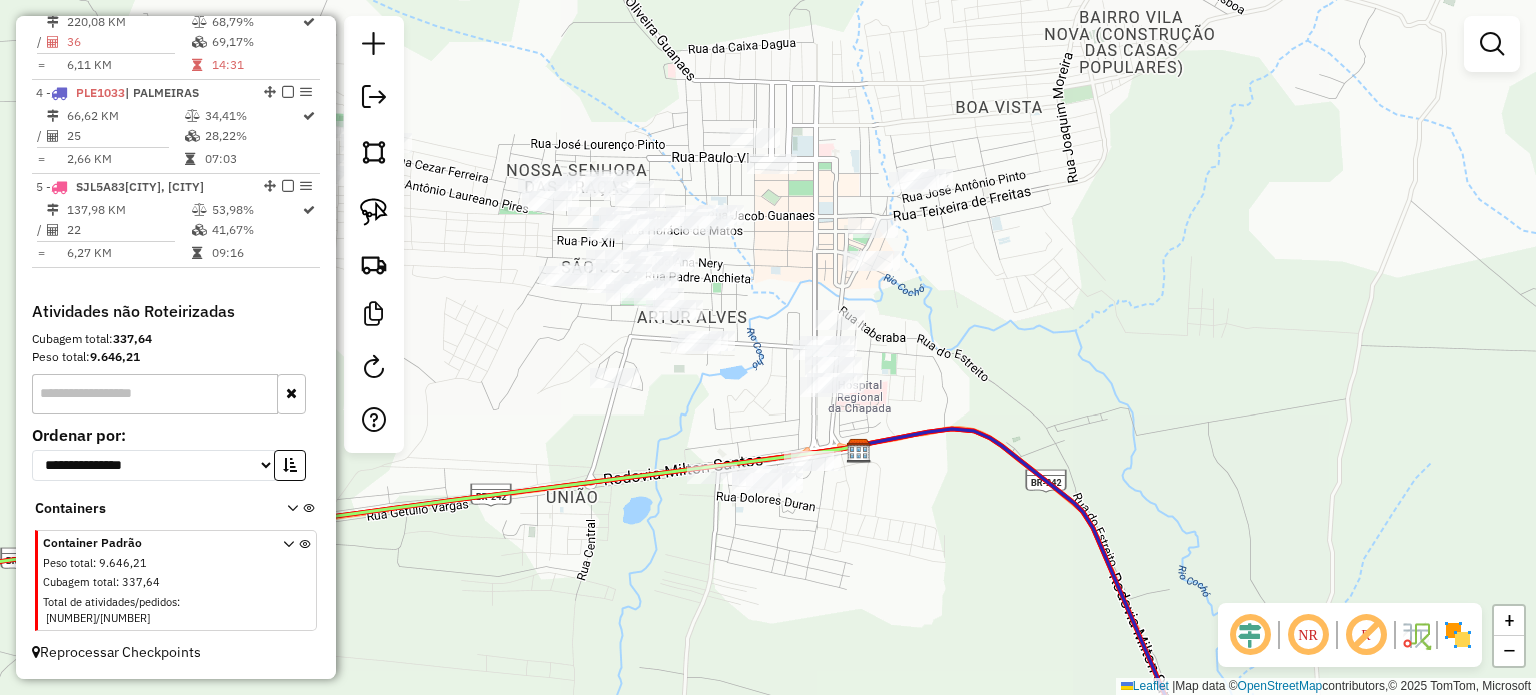 drag, startPoint x: 967, startPoint y: 335, endPoint x: 1020, endPoint y: 330, distance: 53.235325 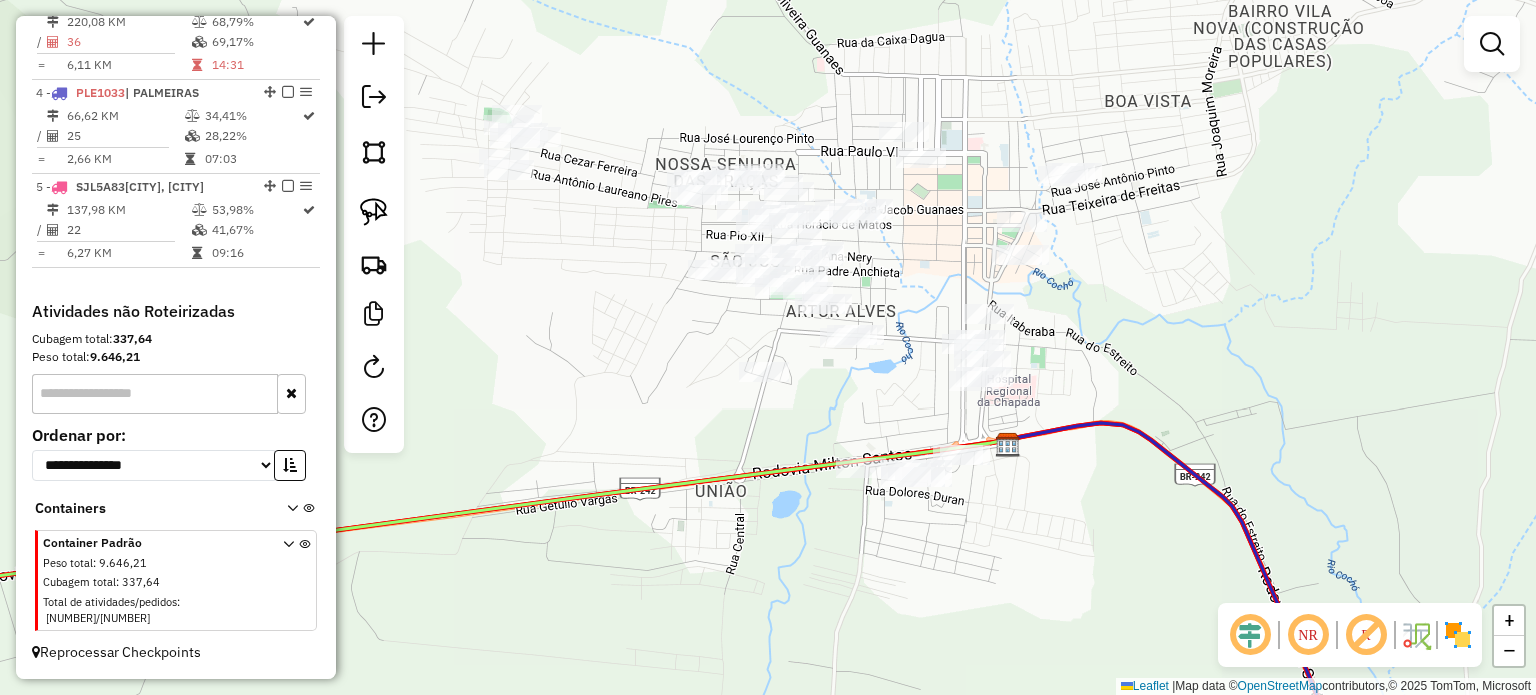 drag, startPoint x: 999, startPoint y: 315, endPoint x: 1156, endPoint y: 311, distance: 157.05095 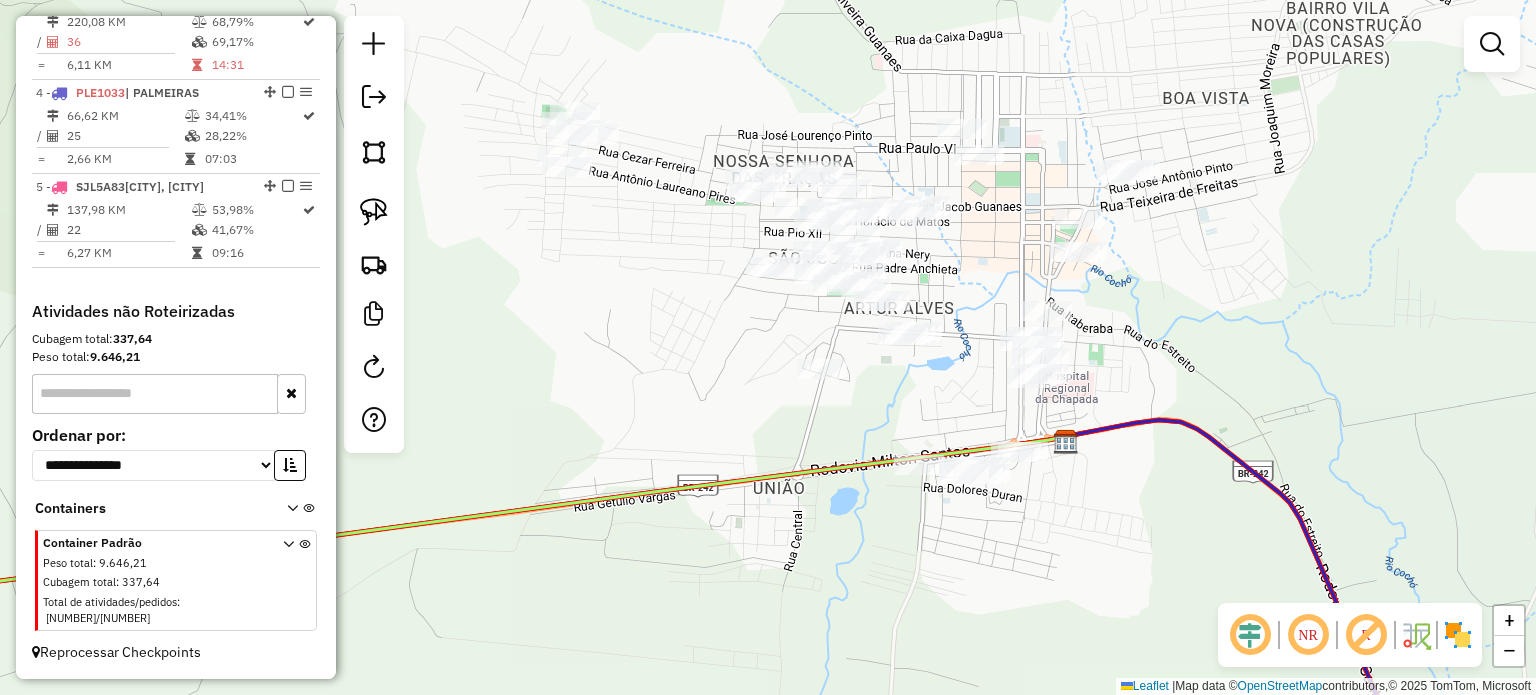 drag, startPoint x: 1144, startPoint y: 280, endPoint x: 1133, endPoint y: 321, distance: 42.44997 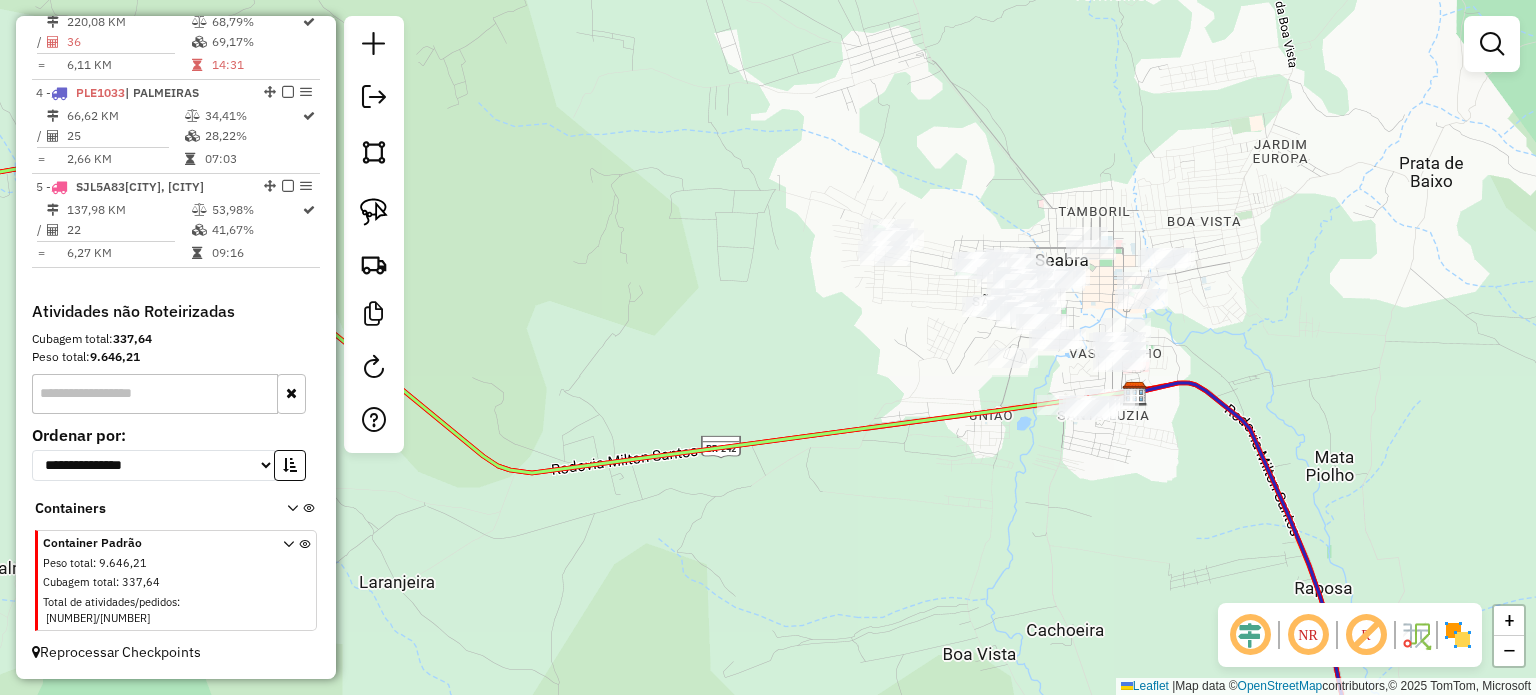 drag, startPoint x: 1260, startPoint y: 304, endPoint x: 1174, endPoint y: 286, distance: 87.86353 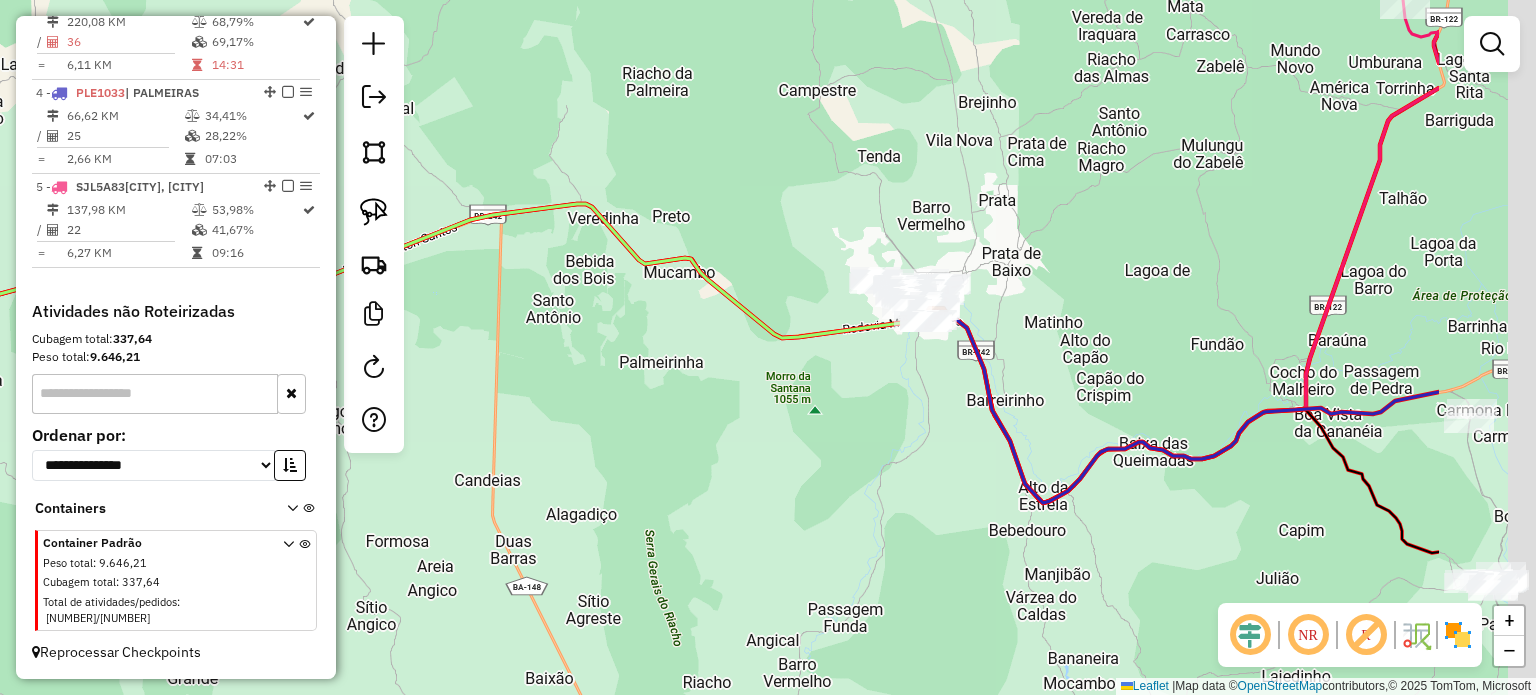 drag, startPoint x: 1392, startPoint y: 323, endPoint x: 981, endPoint y: 336, distance: 411.20554 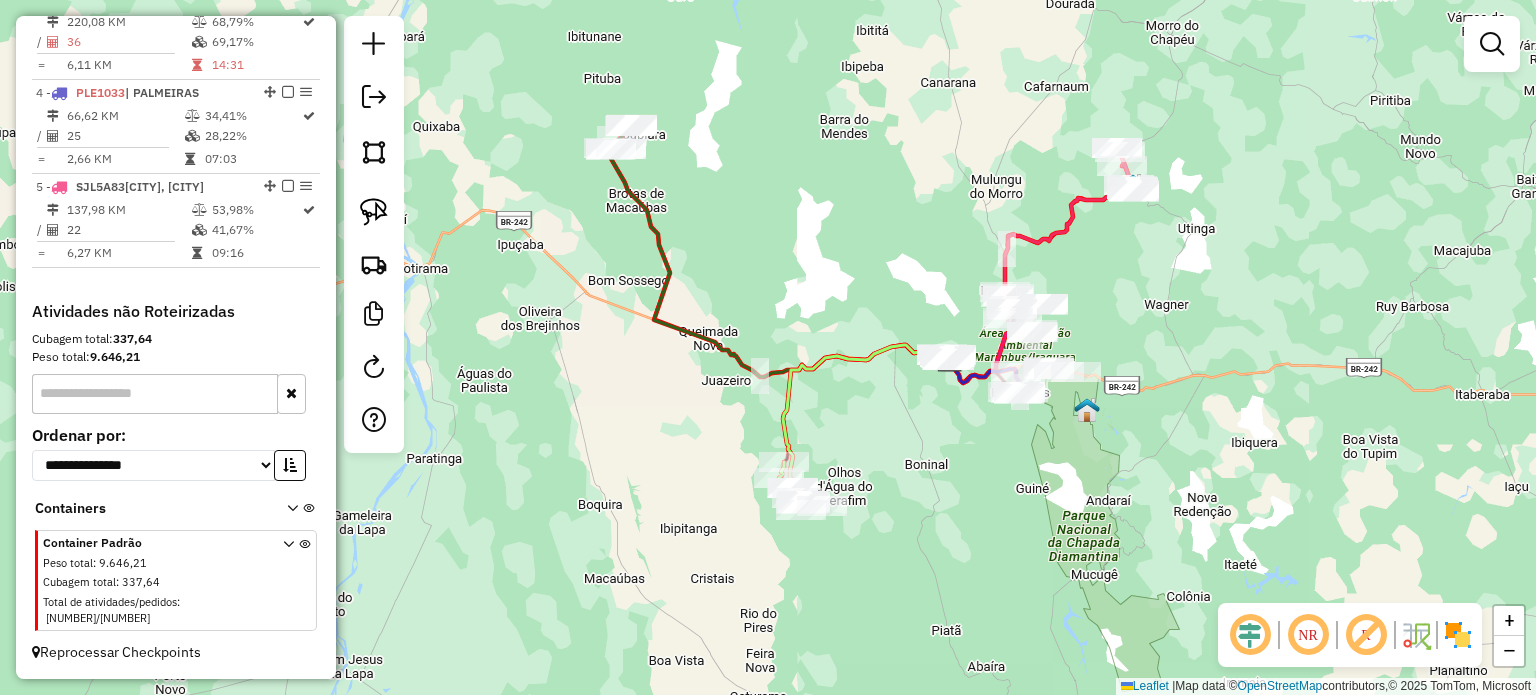 drag, startPoint x: 756, startPoint y: 152, endPoint x: 772, endPoint y: 243, distance: 92.39589 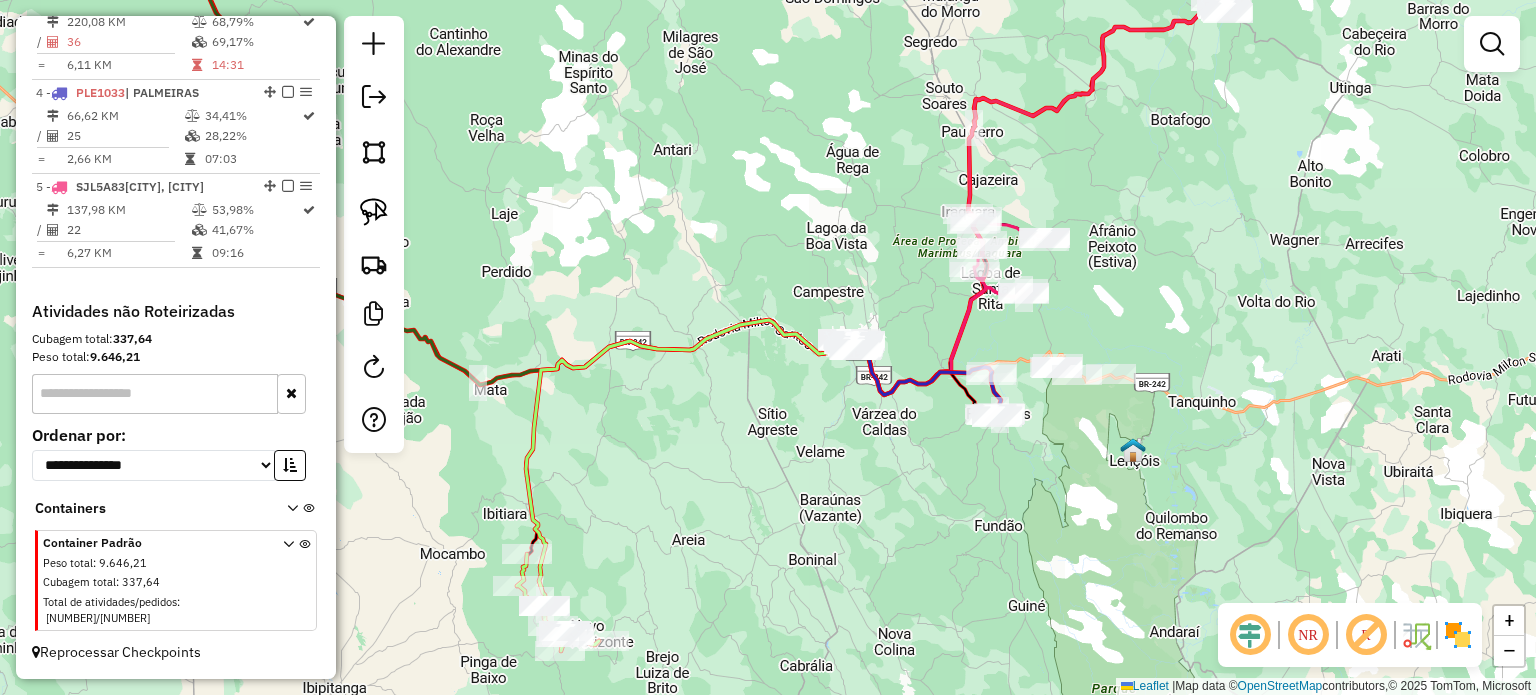 drag, startPoint x: 772, startPoint y: 475, endPoint x: 843, endPoint y: 462, distance: 72.18033 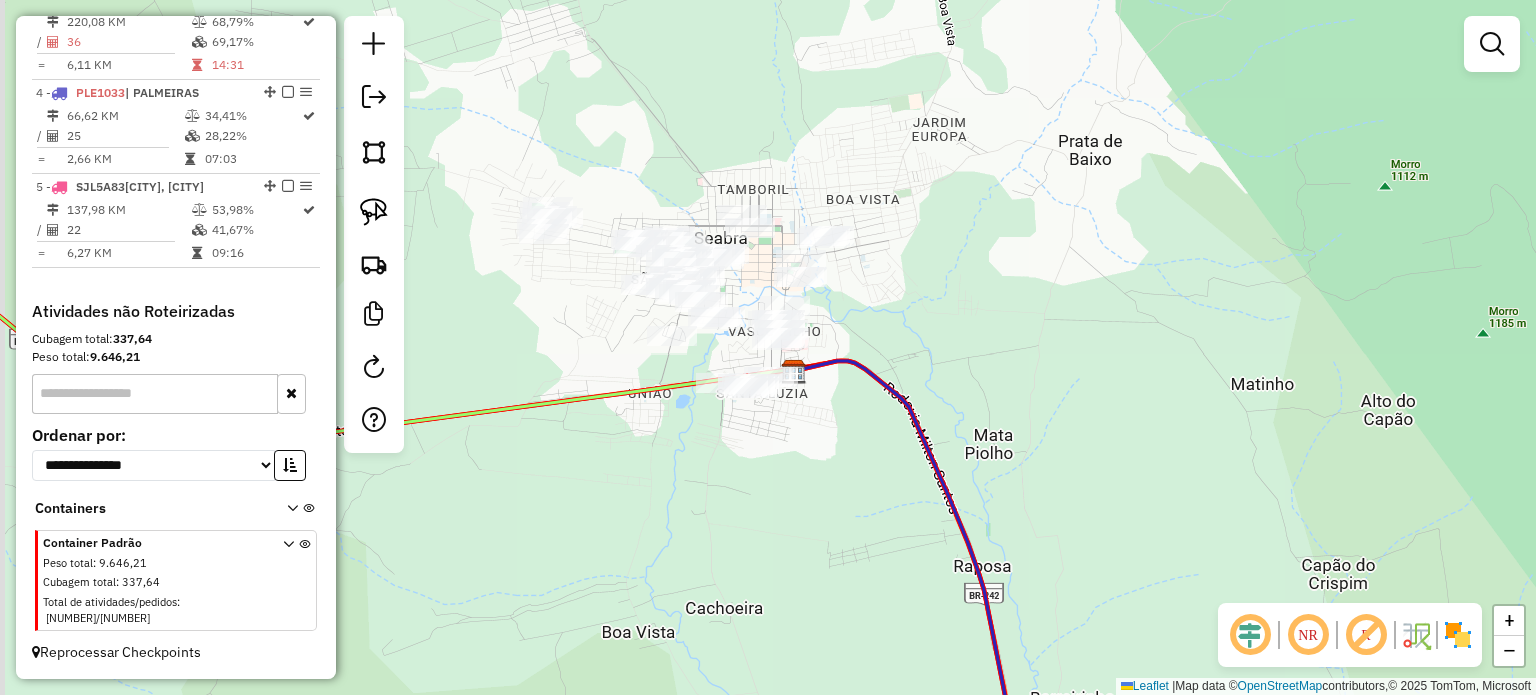 drag, startPoint x: 869, startPoint y: 289, endPoint x: 1006, endPoint y: 342, distance: 146.89452 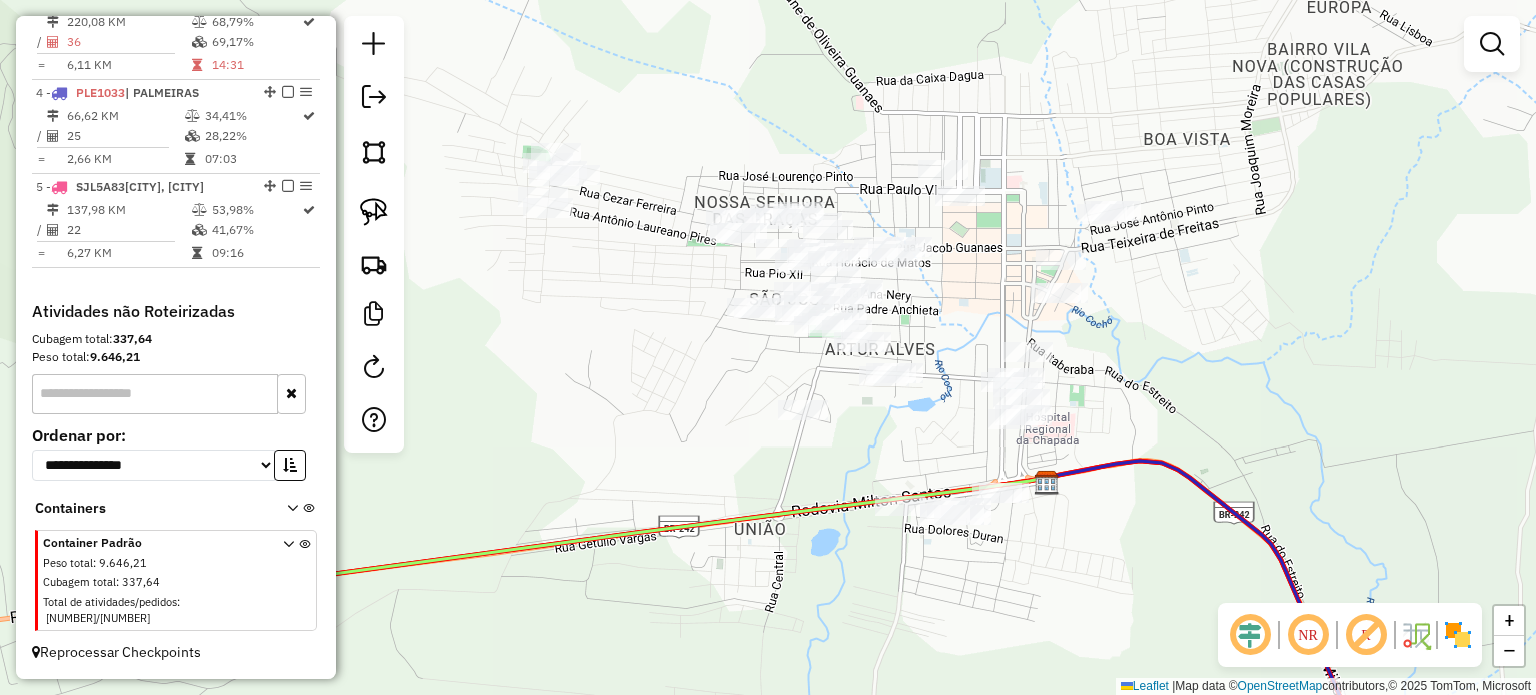 drag, startPoint x: 988, startPoint y: 338, endPoint x: 1236, endPoint y: 358, distance: 248.80515 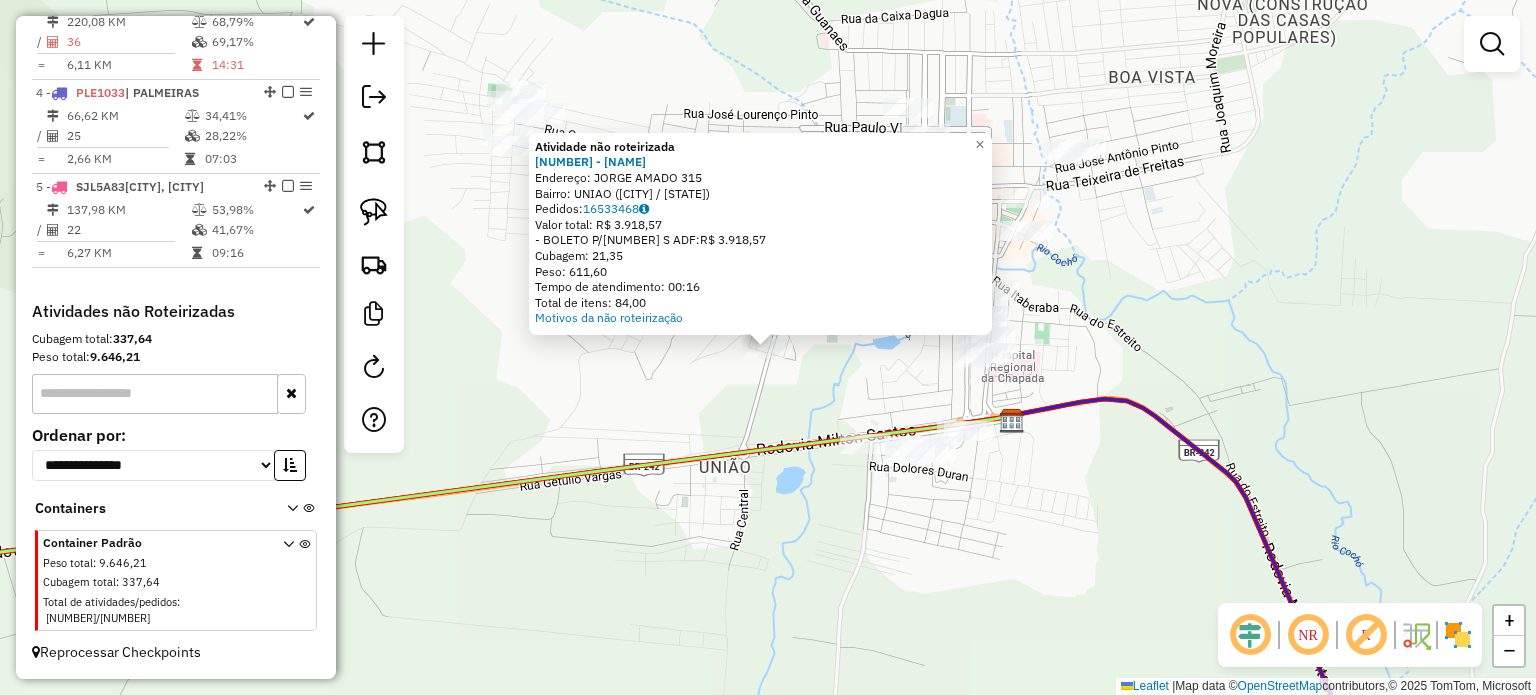 click on "Atividade não roteirizada [NUMBER] - [NAME] Endereço: [STREET] [NUMBER] Bairro: [NEIGHBORHOOD] ([CITY] / [STATE]) Pedidos: [NUMBER] Valor total: [CURRENCY] [AMOUNT] - BOLETO P/ [NUMBER] S ADF: [CURRENCY] [AMOUNT] Cubagem: [AMOUNT] Peso: [AMOUNT] Tempo de atendimento: [TIME] Total de itens: [AMOUNT] Motivos da não roteirização × Janela de atendimento Grade de atendimento Capacidade Transportadoras Veículos Cliente Pedidos Rotas Selecione os dias de semana para filtrar as janelas de atendimento Seg Ter Qua Qui Sex Sáb Dom Informe o período da janela de atendimento: De: Até: Filtrar exatamente a janela do cliente Considerar janela de atendimento padrão Selecione os dias de semana para filtrar as grades de atendimento Seg Ter Qua Qui Sex Sáb Dom Considerar clientes sem dia de atendimento cadastrado Clientes fora do dia de atendimento selecionado Filtrar as atividades entre os valores definidos abaixo: Peso mínimo: Peso máximo: Cubagem mínima: Cubagem máxima: De: Até: De: +" 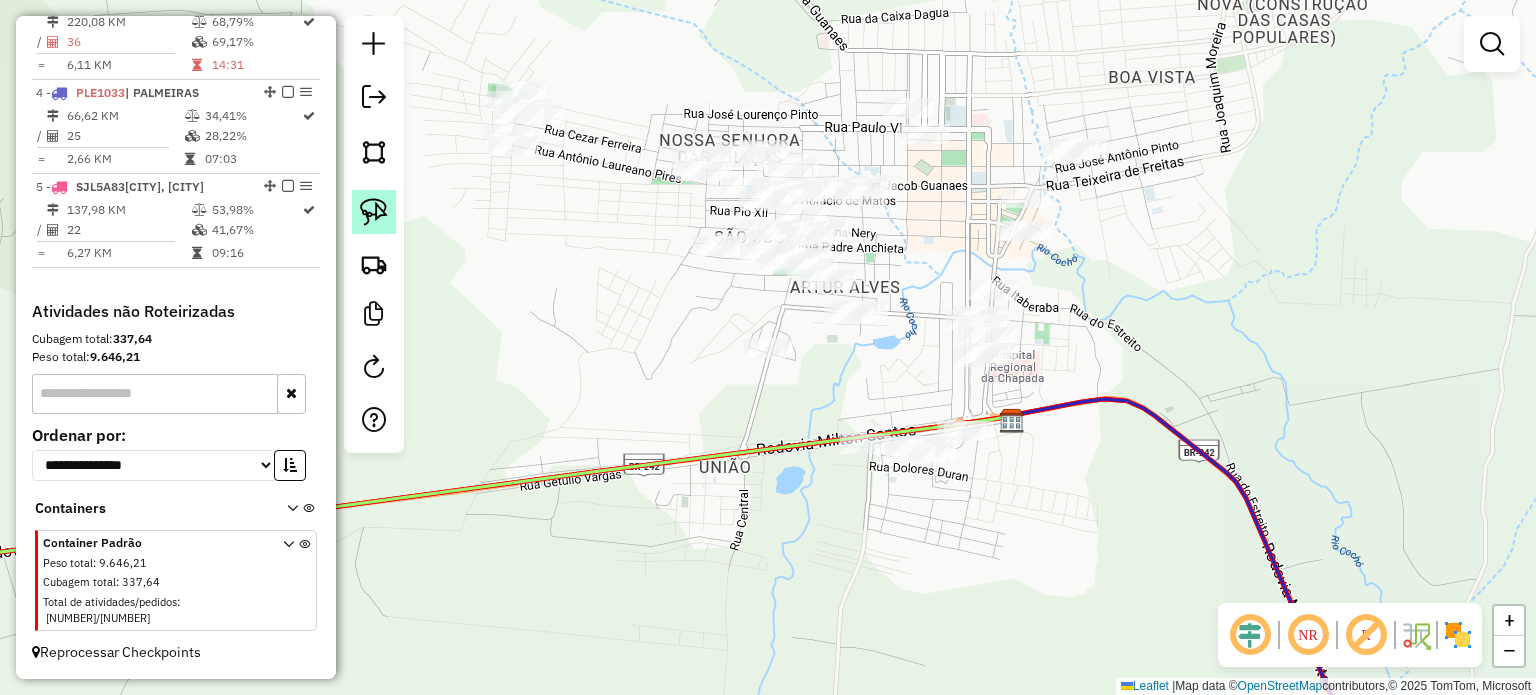click 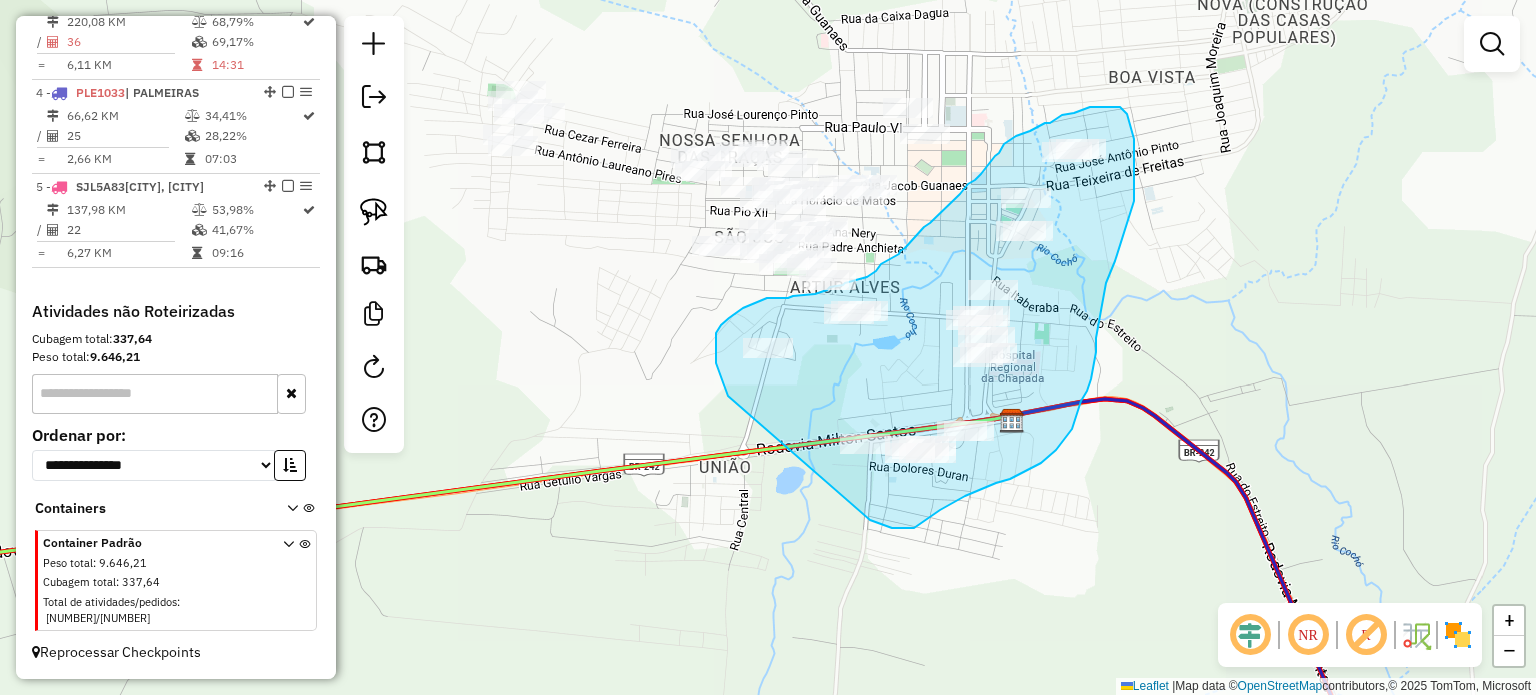 drag, startPoint x: 716, startPoint y: 363, endPoint x: 870, endPoint y: 520, distance: 219.92044 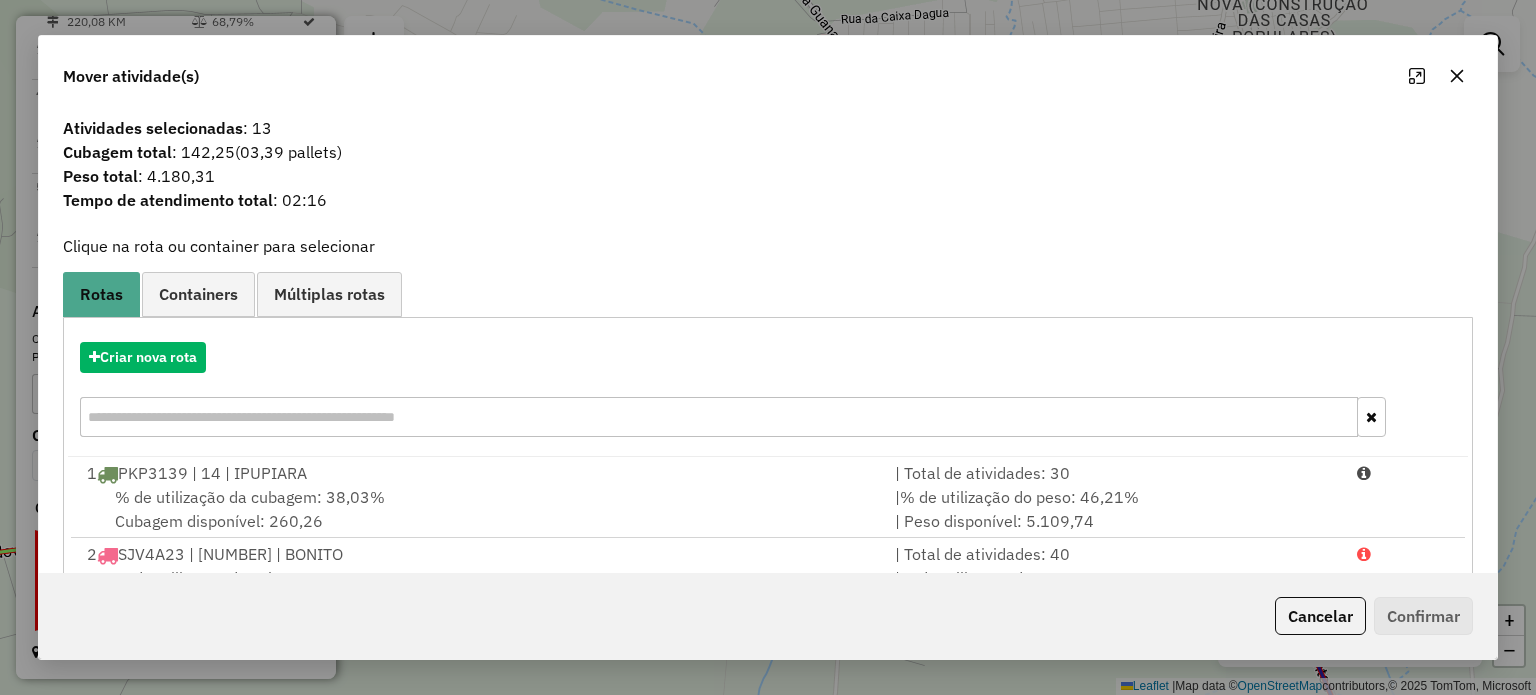 click 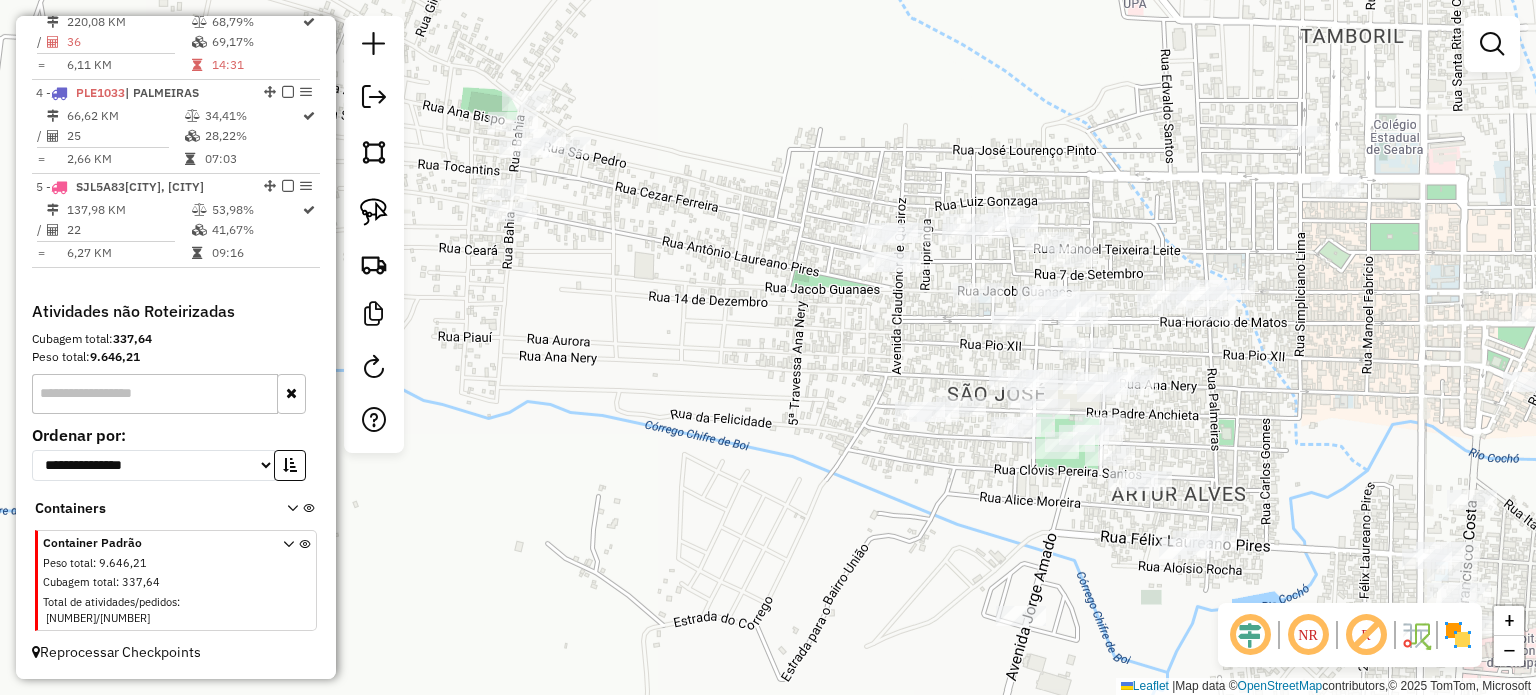 drag, startPoint x: 850, startPoint y: 230, endPoint x: 1185, endPoint y: 459, distance: 405.7906 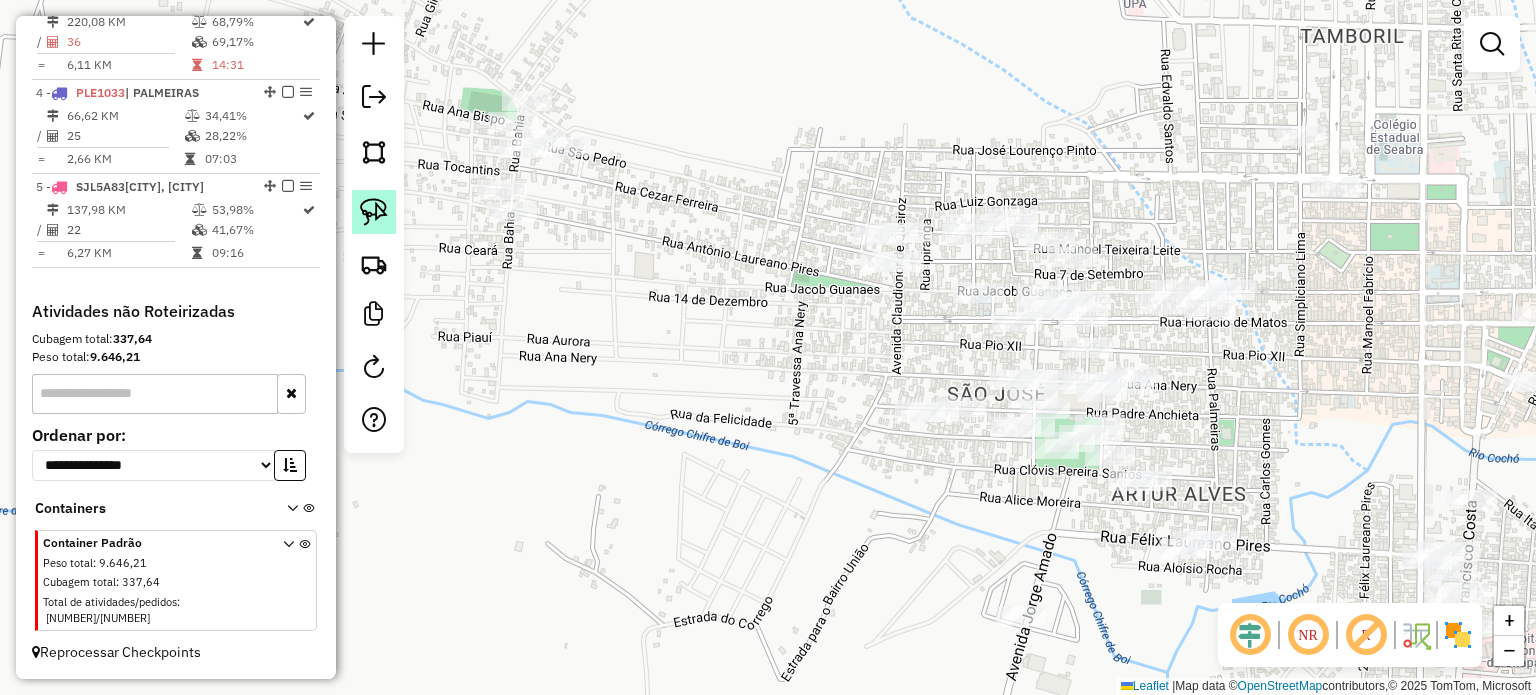 click 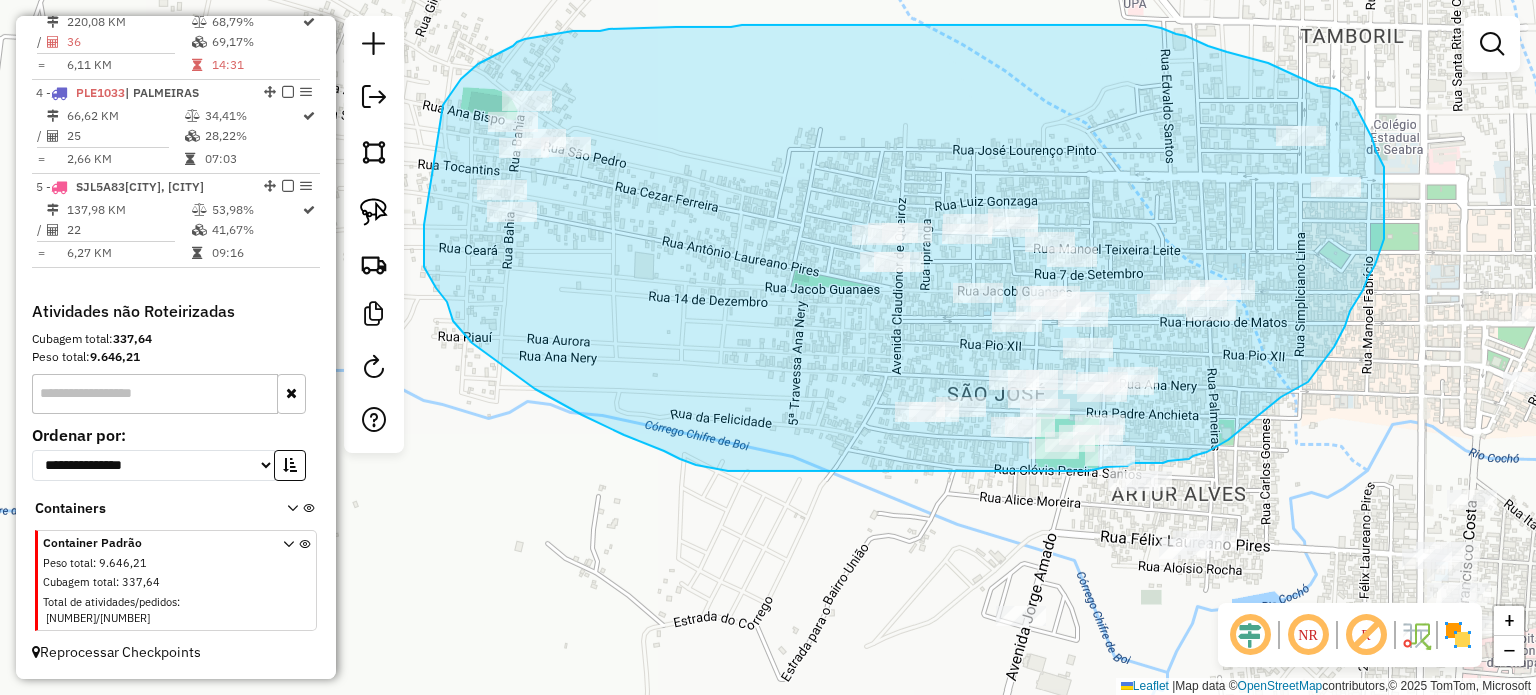 drag, startPoint x: 478, startPoint y: 64, endPoint x: 424, endPoint y: 225, distance: 169.8146 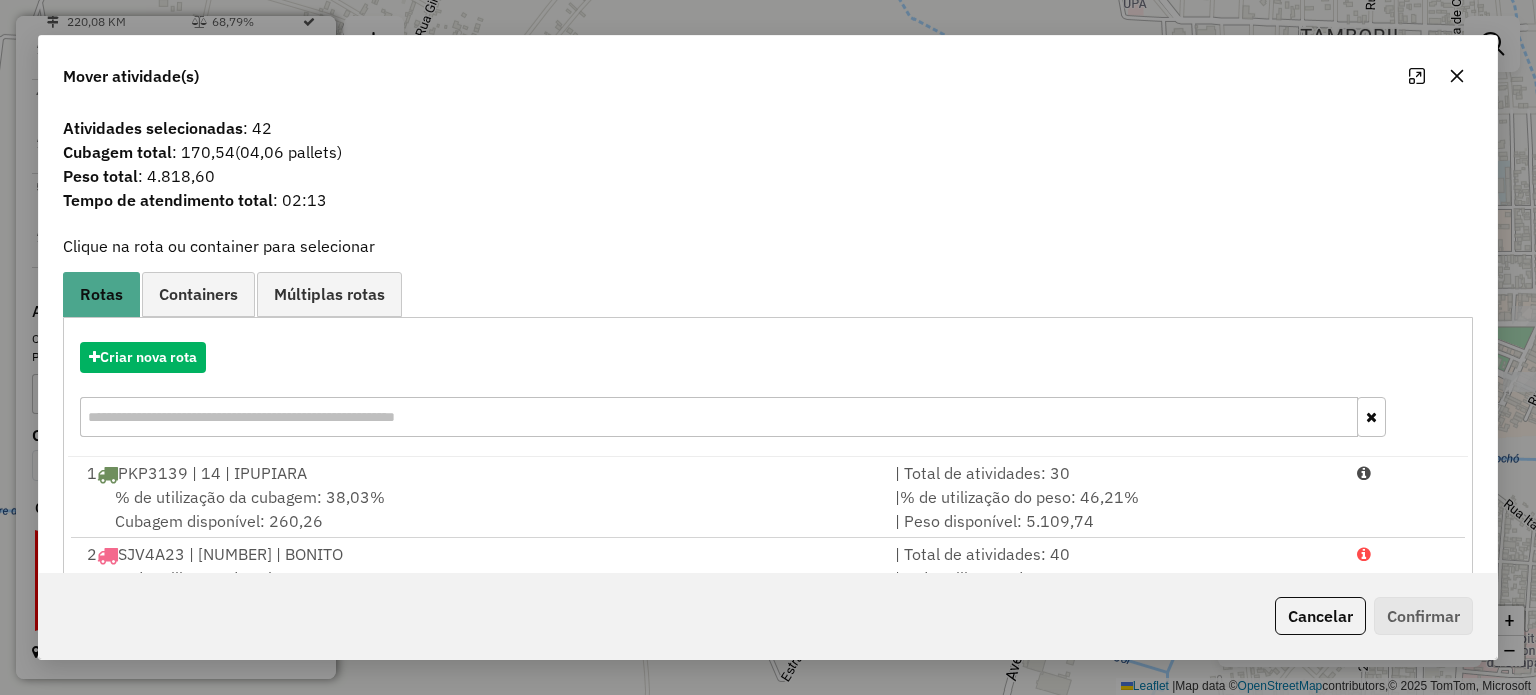 click 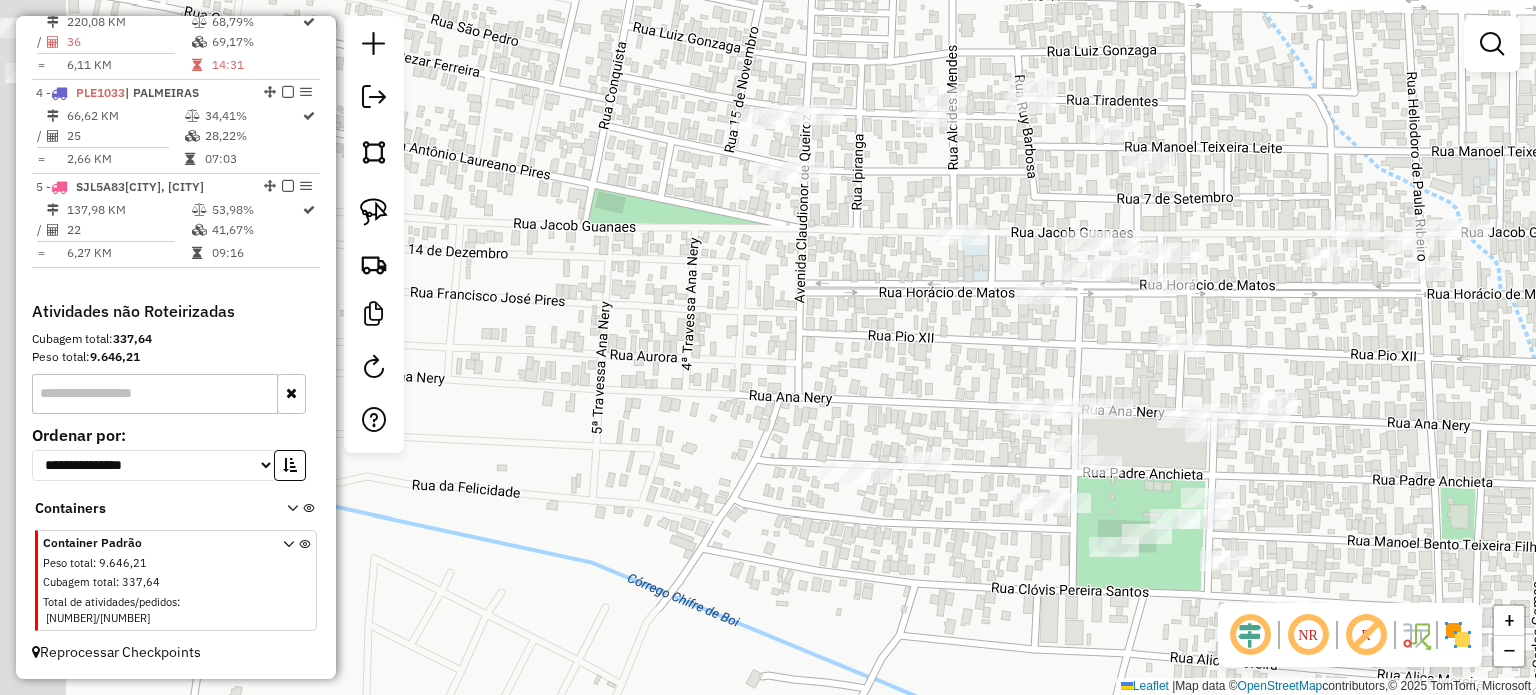 drag, startPoint x: 1004, startPoint y: 359, endPoint x: 1177, endPoint y: 324, distance: 176.50496 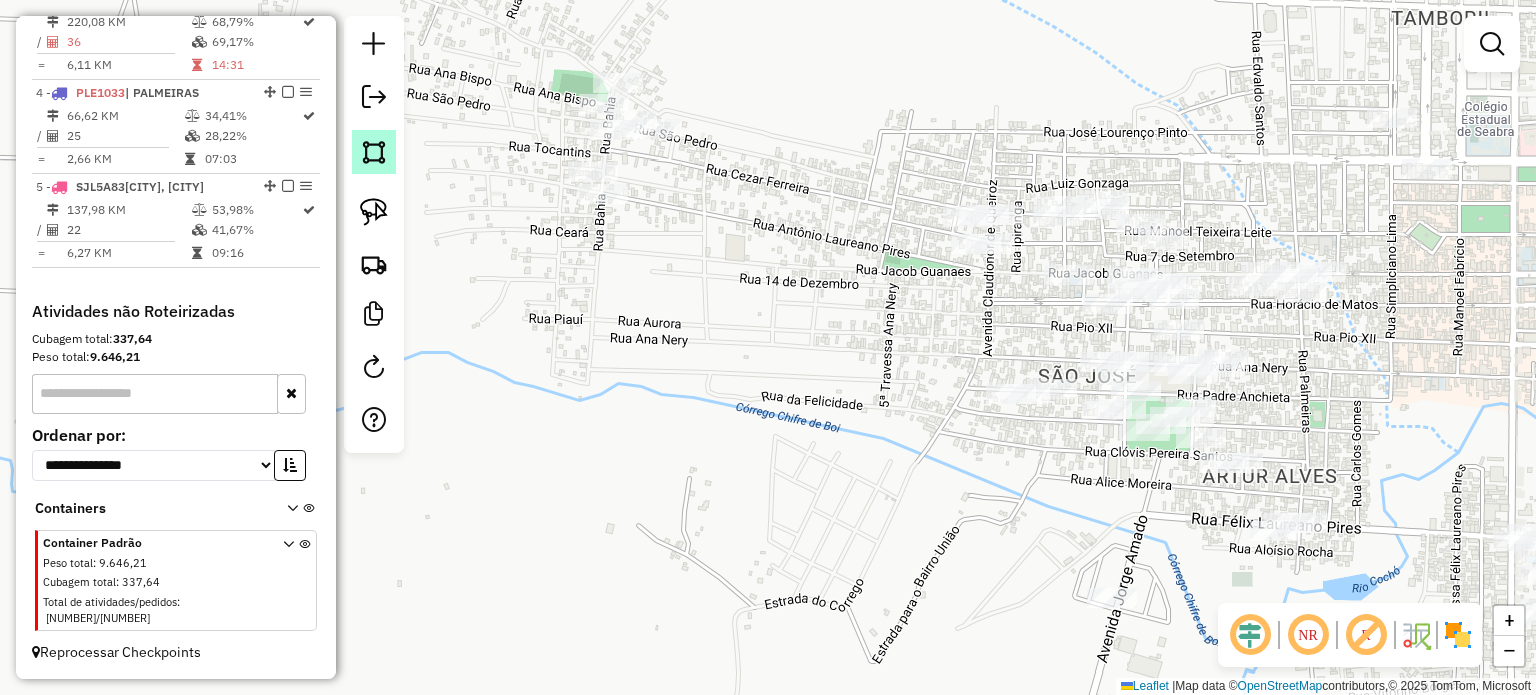 click 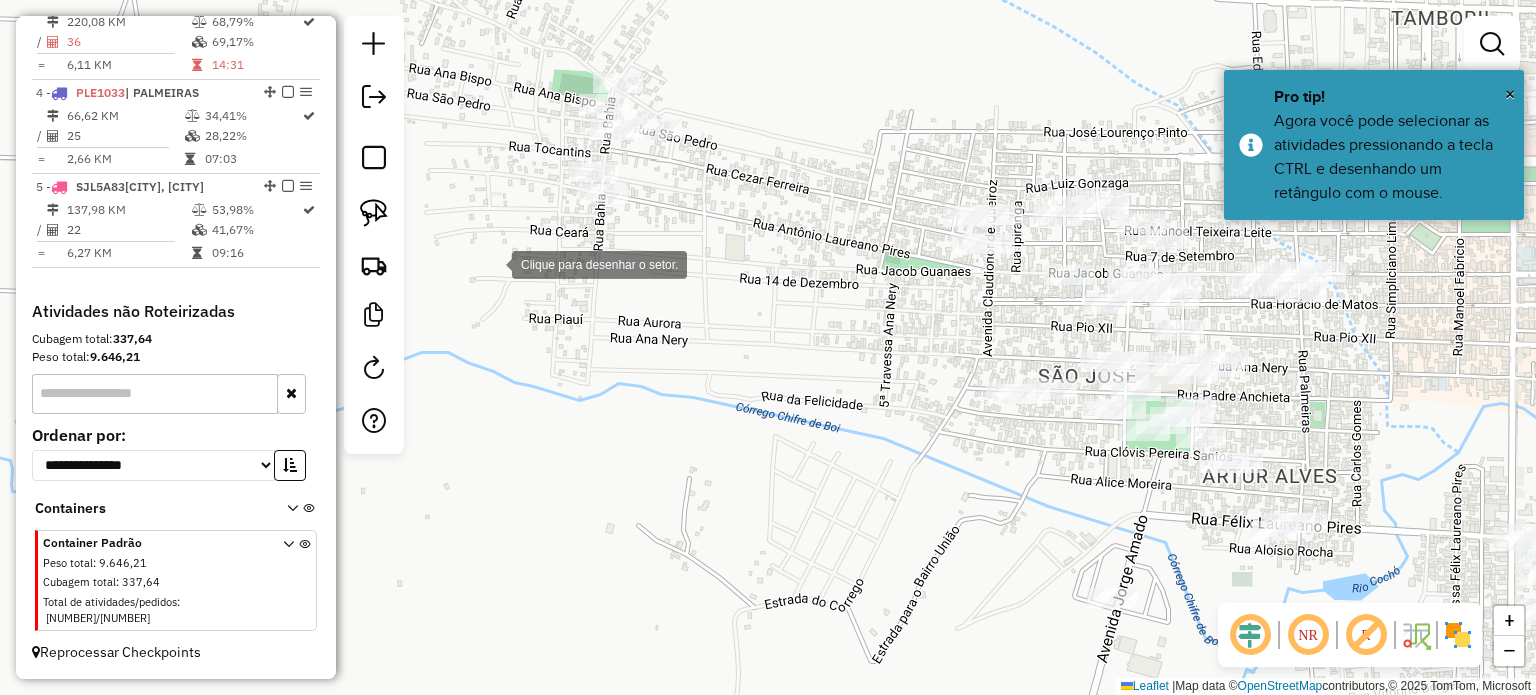 drag, startPoint x: 492, startPoint y: 264, endPoint x: 504, endPoint y: 187, distance: 77.92946 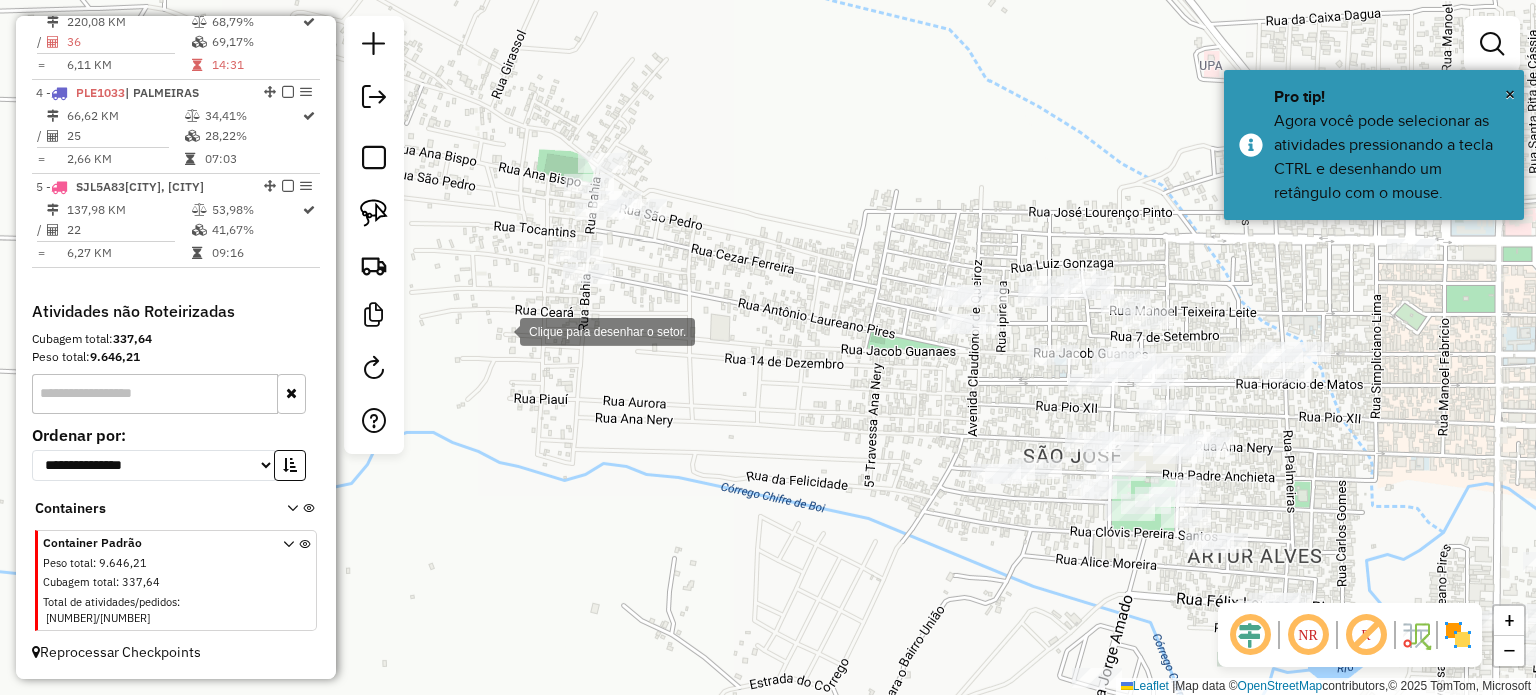 drag, startPoint x: 537, startPoint y: 112, endPoint x: 492, endPoint y: 329, distance: 221.61679 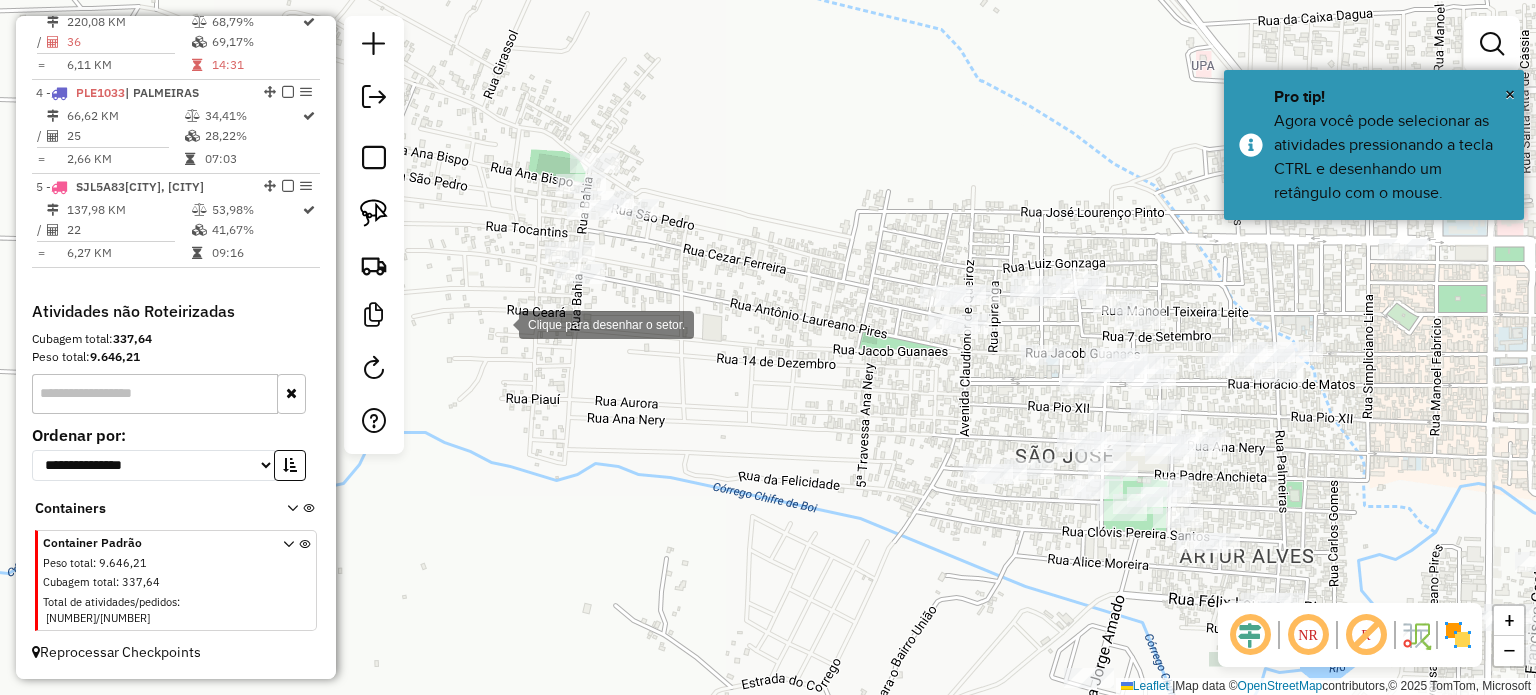 drag, startPoint x: 499, startPoint y: 323, endPoint x: 512, endPoint y: 308, distance: 19.849434 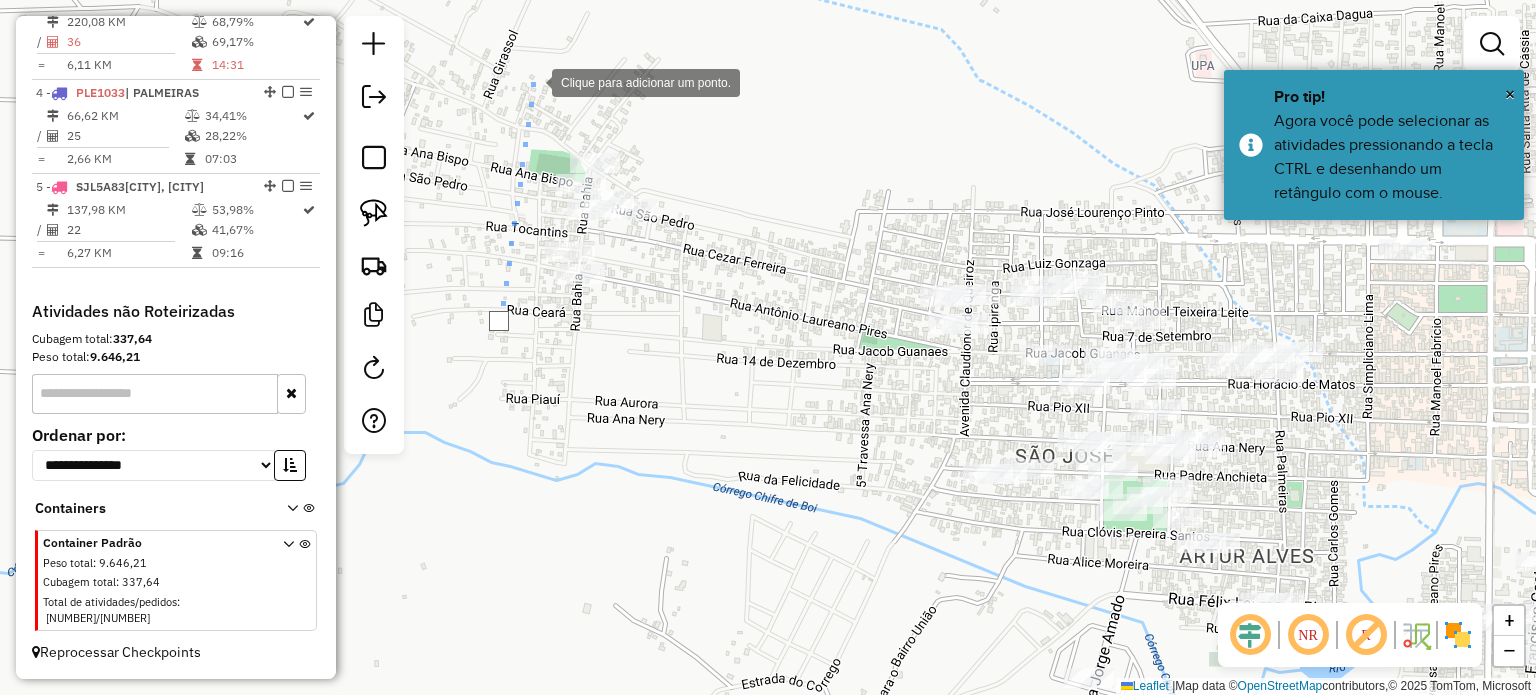click 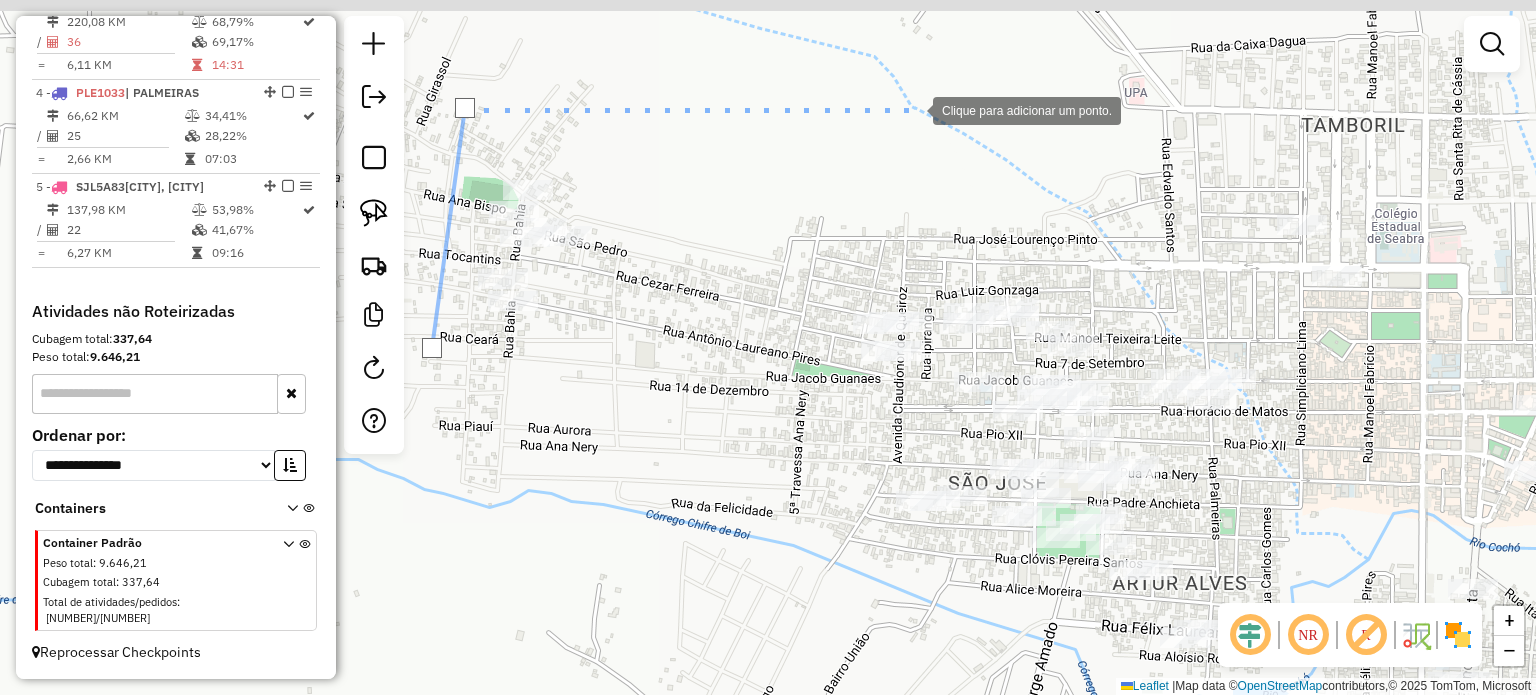drag, startPoint x: 991, startPoint y: 81, endPoint x: 772, endPoint y: 115, distance: 221.62355 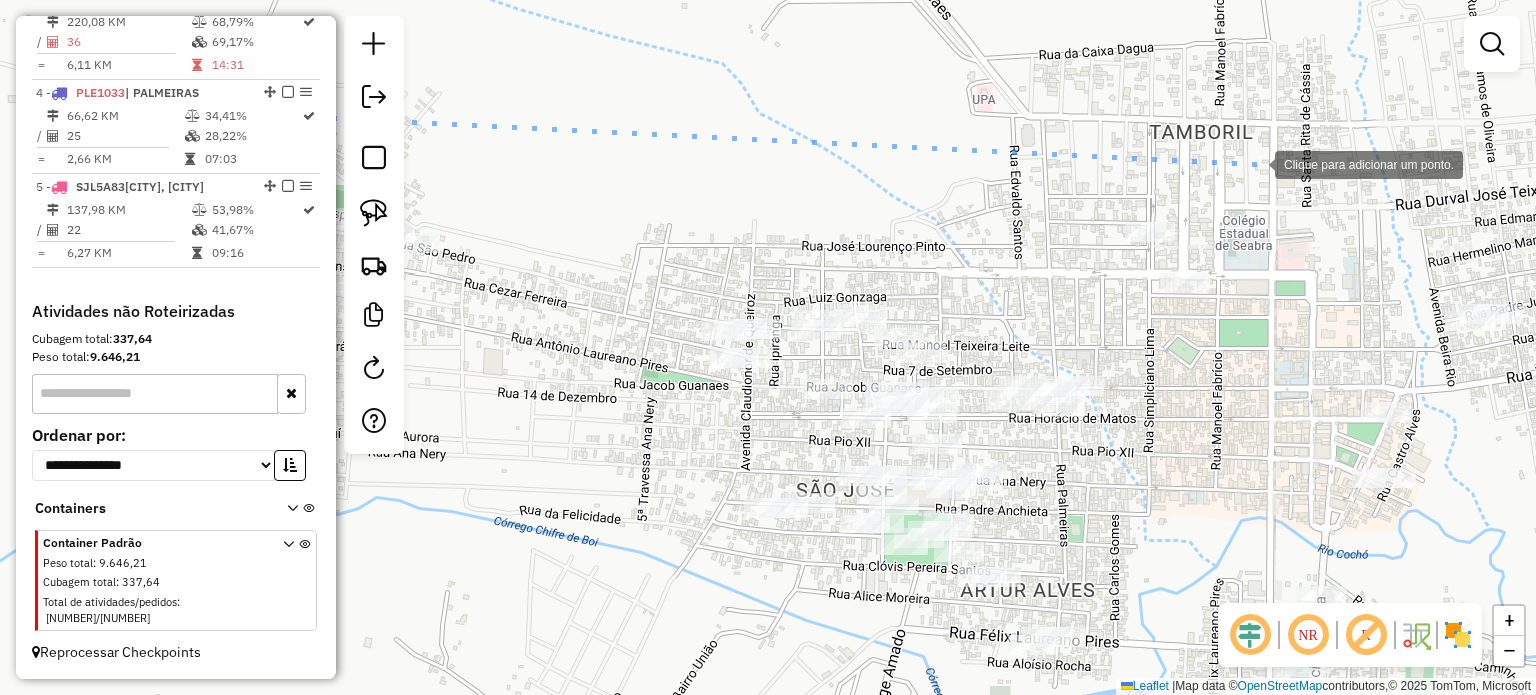 click 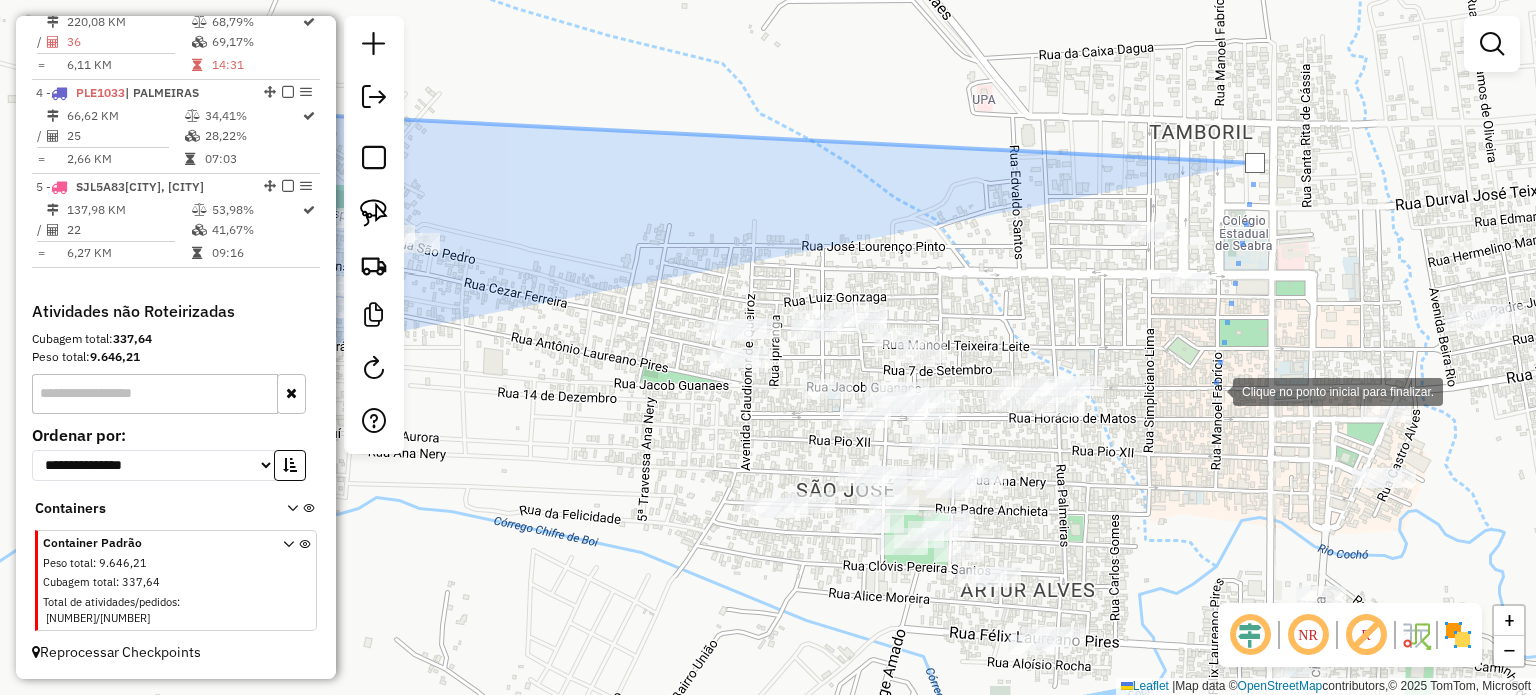 click 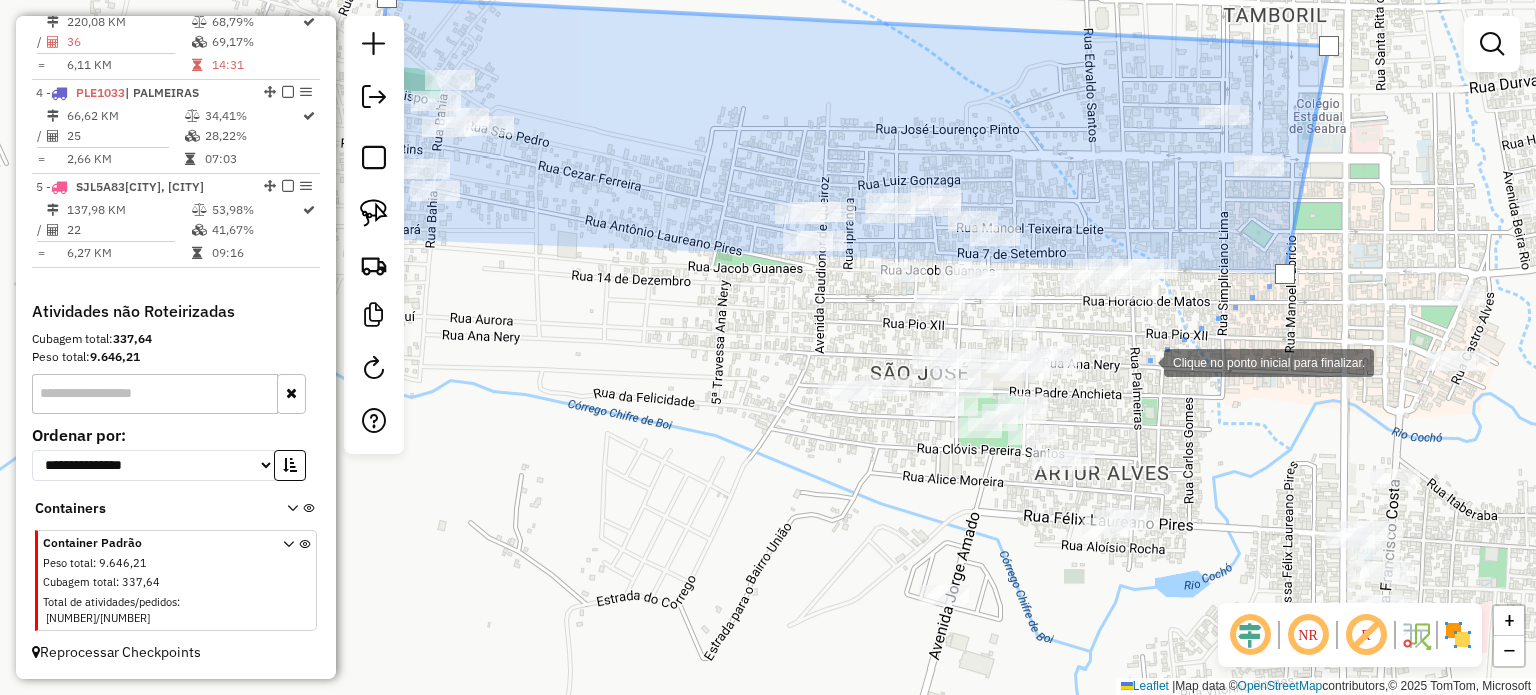 drag, startPoint x: 1072, startPoint y: 479, endPoint x: 1146, endPoint y: 362, distance: 138.43771 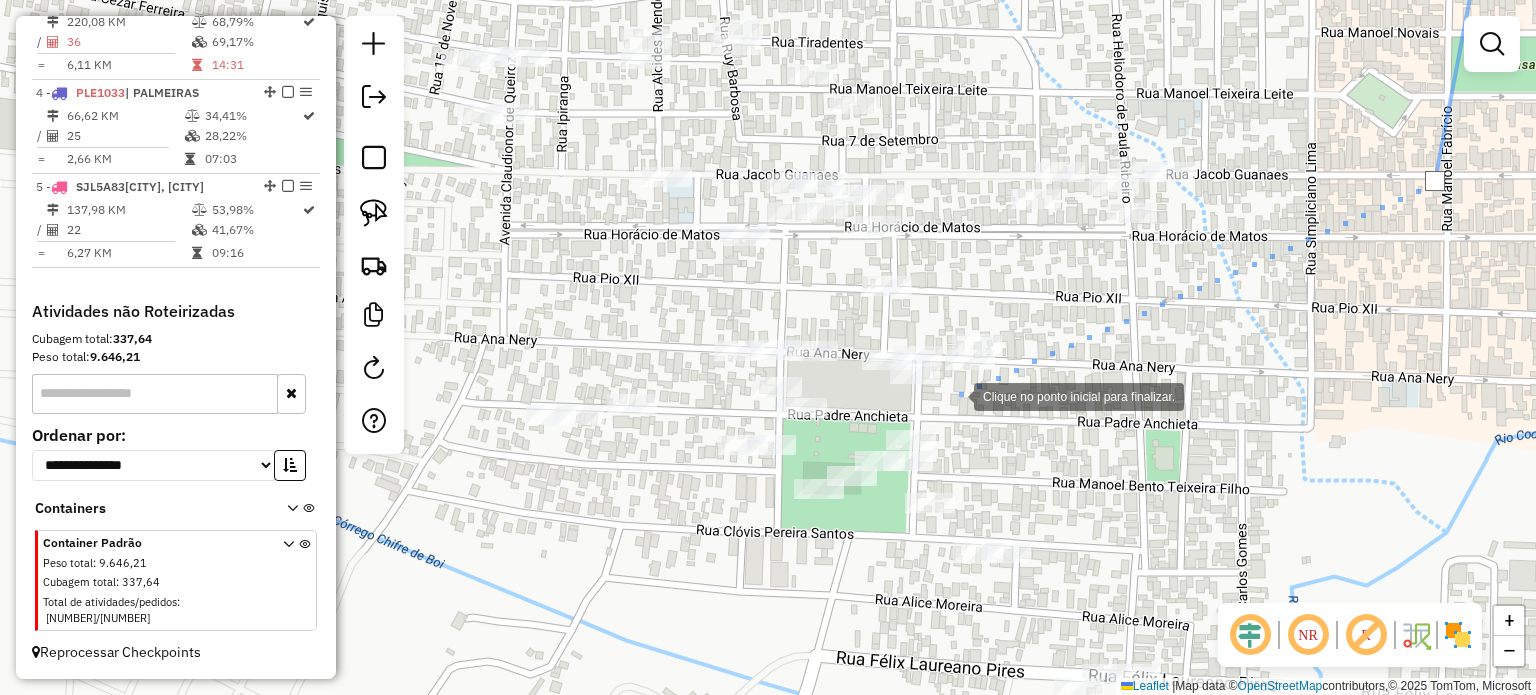 click 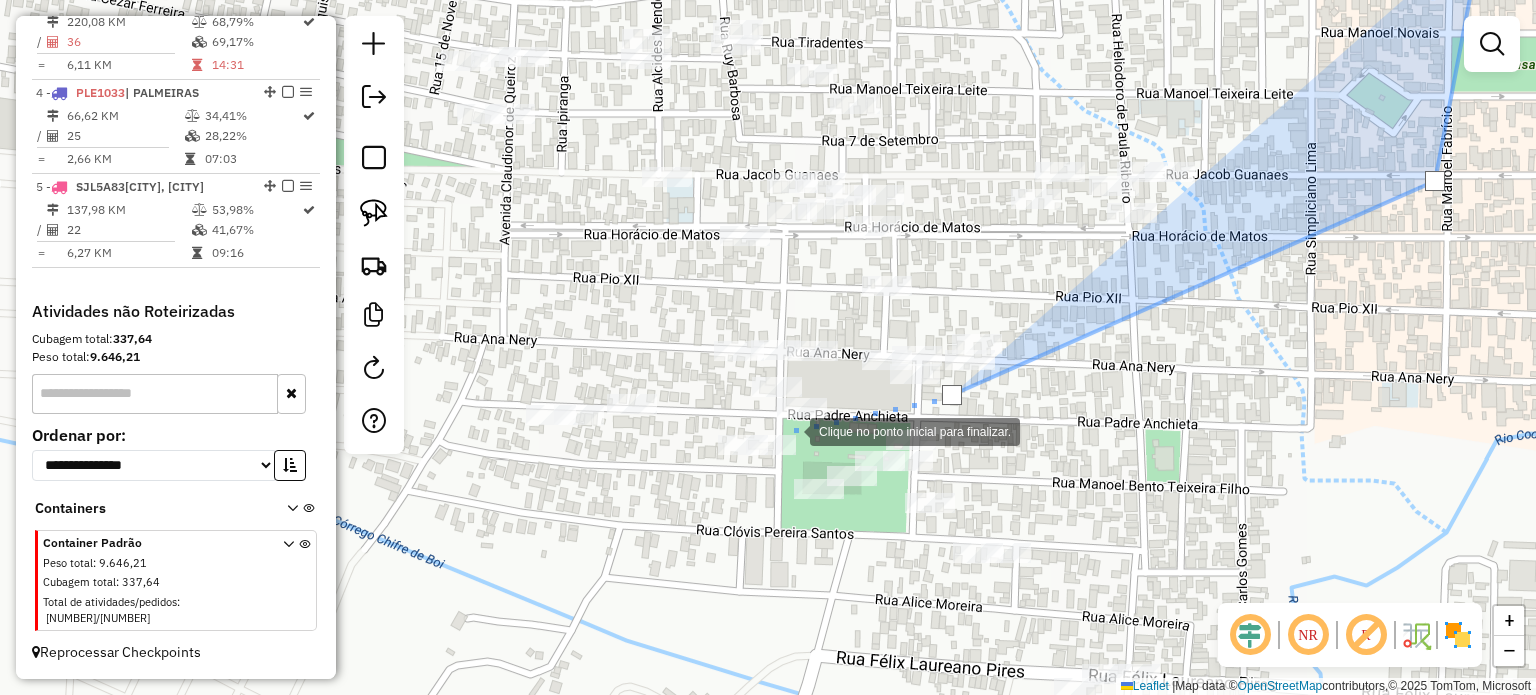 drag, startPoint x: 790, startPoint y: 430, endPoint x: 773, endPoint y: 421, distance: 19.235384 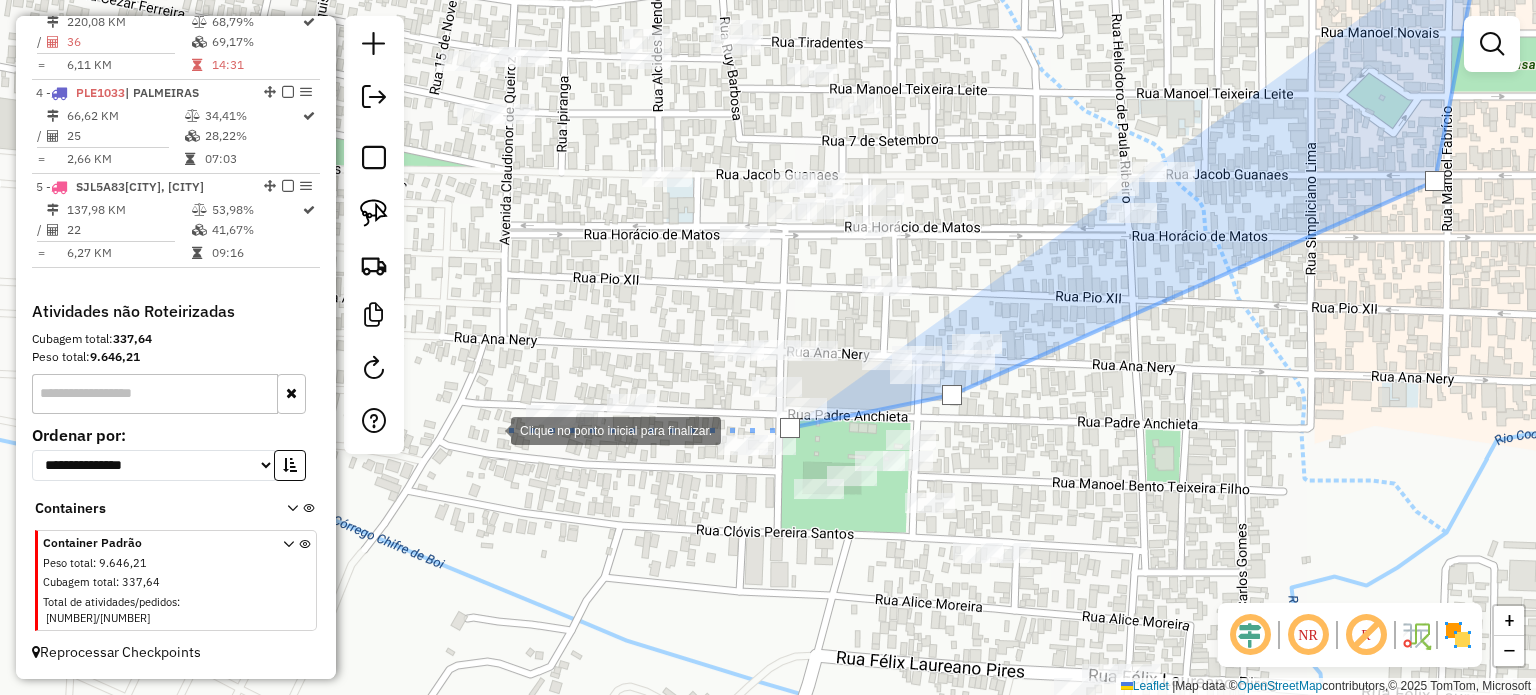 click 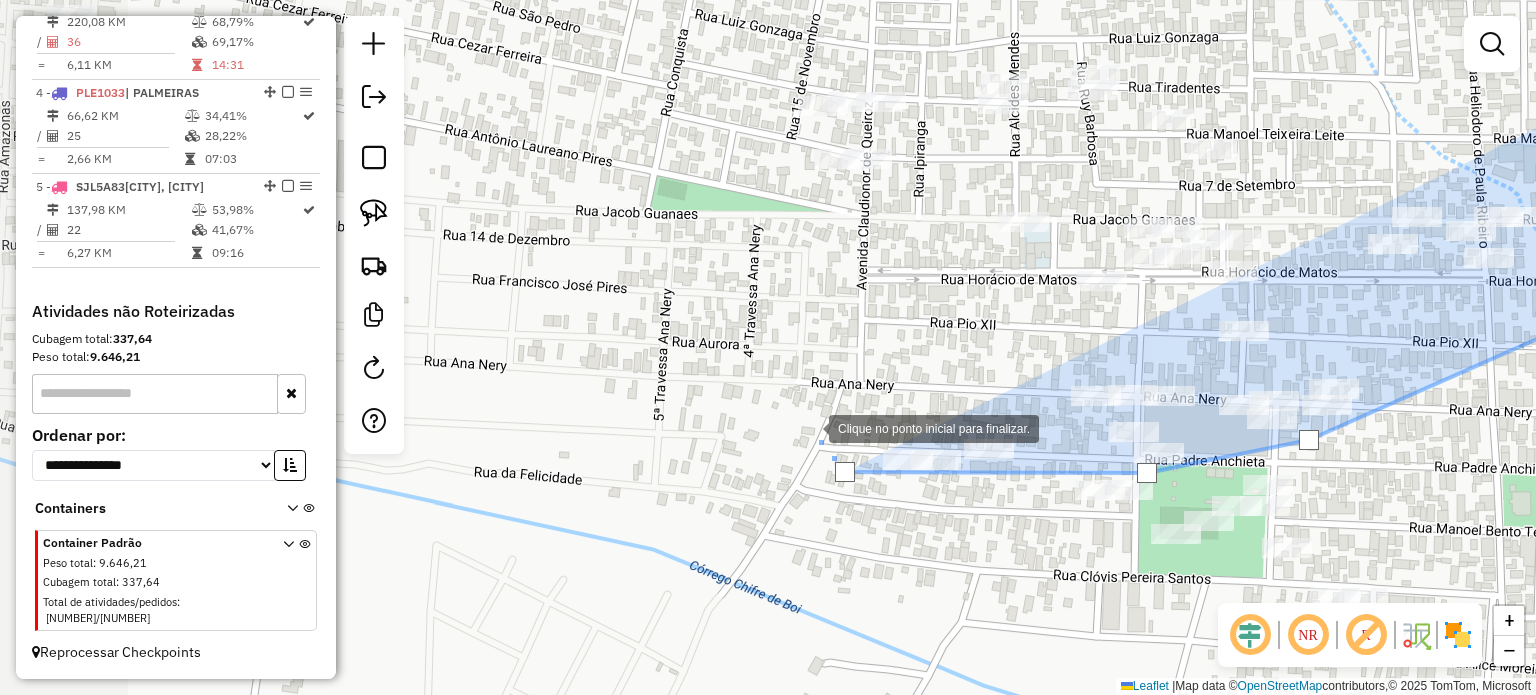 drag, startPoint x: 449, startPoint y: 380, endPoint x: 724, endPoint y: 407, distance: 276.32227 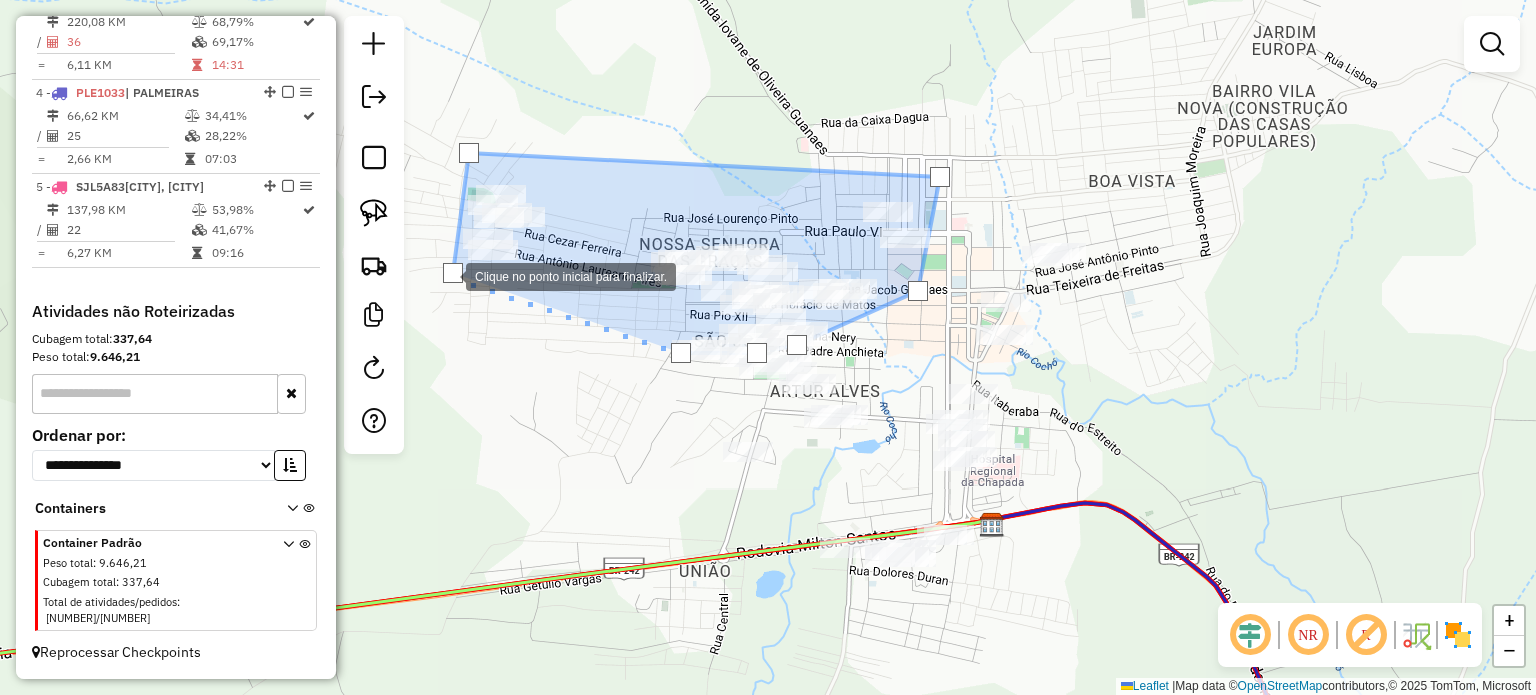 click 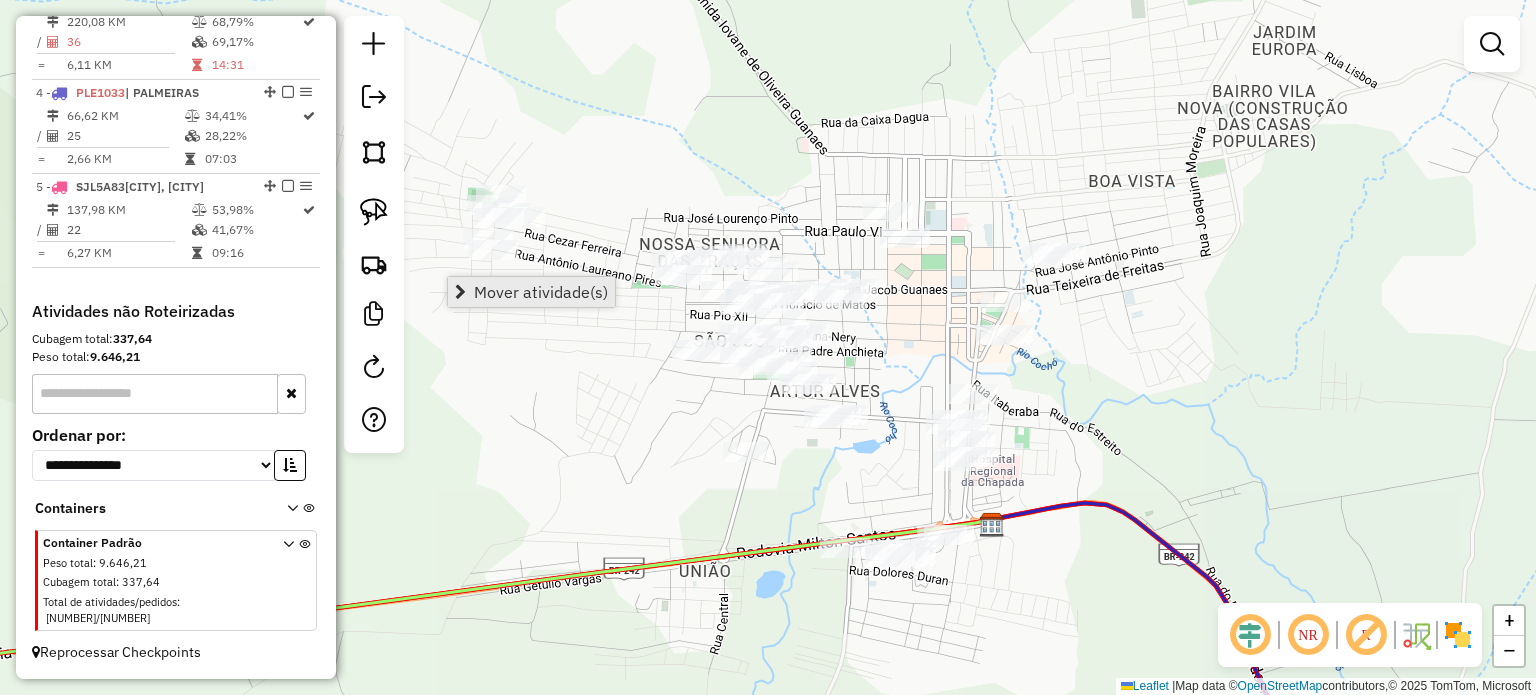click on "Mover atividade(s)" at bounding box center [541, 292] 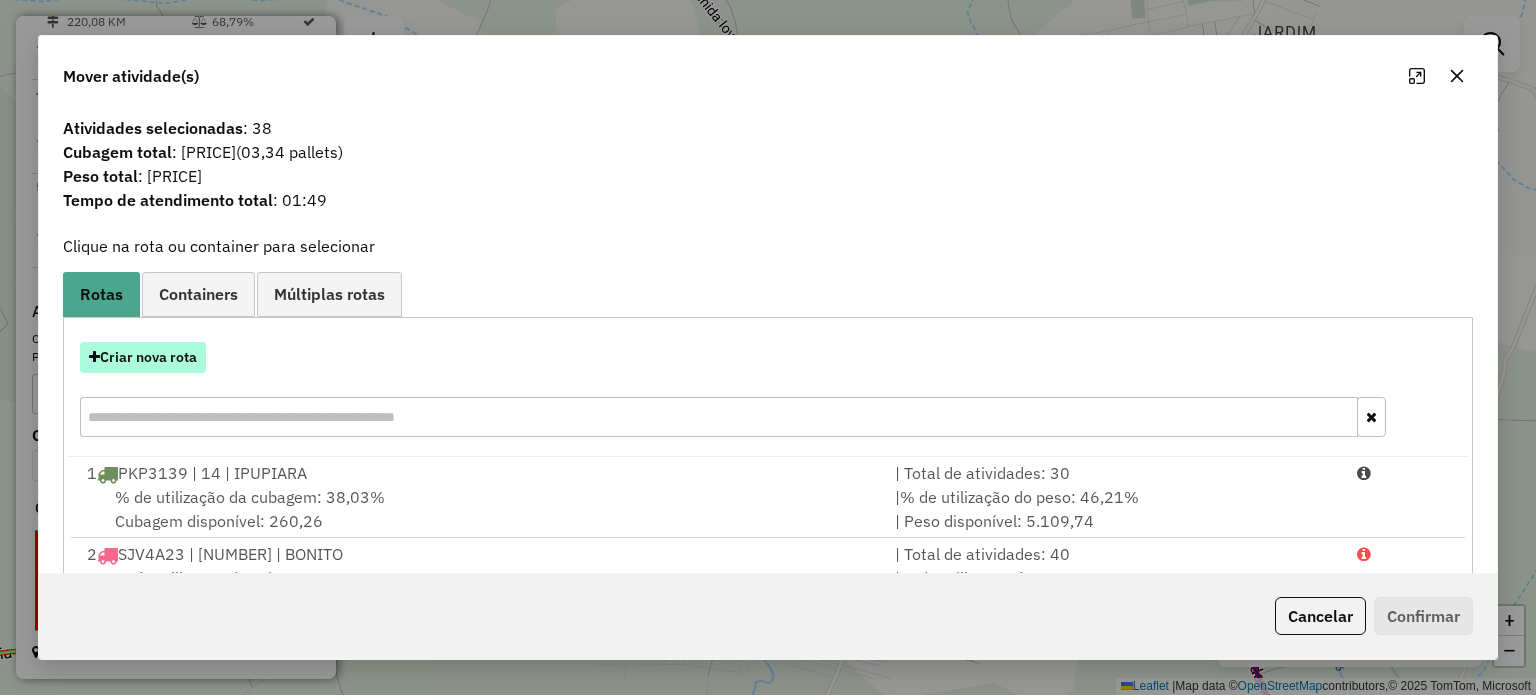 click on "Criar nova rota" at bounding box center (143, 357) 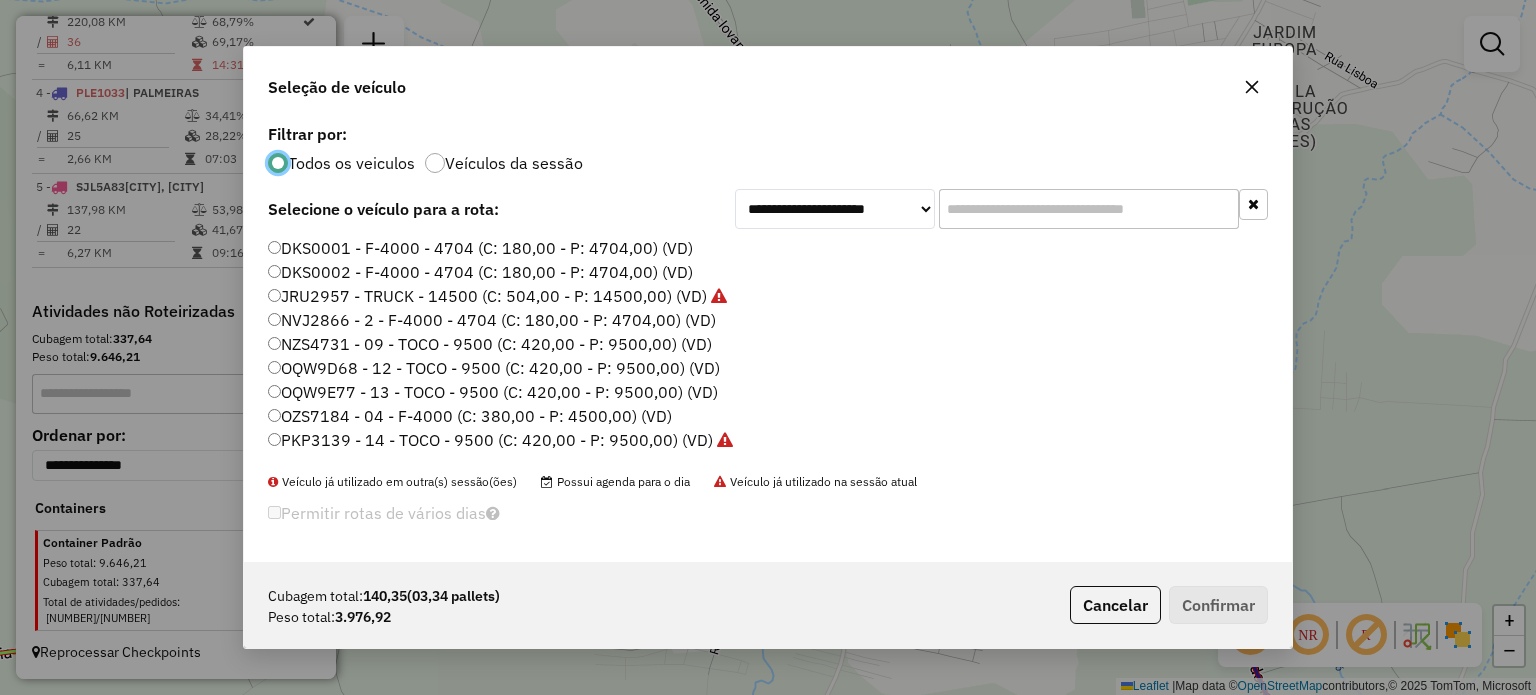 scroll, scrollTop: 10, scrollLeft: 6, axis: both 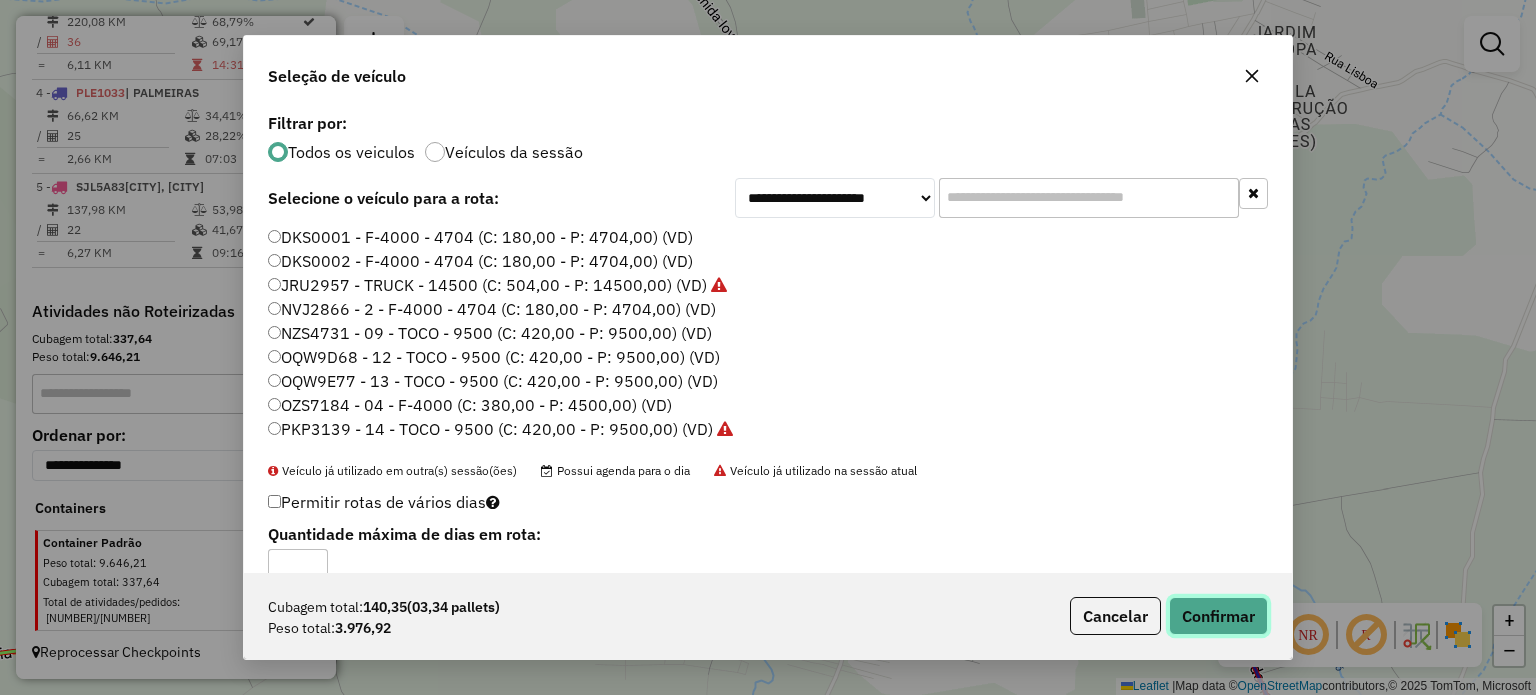 click on "Confirmar" 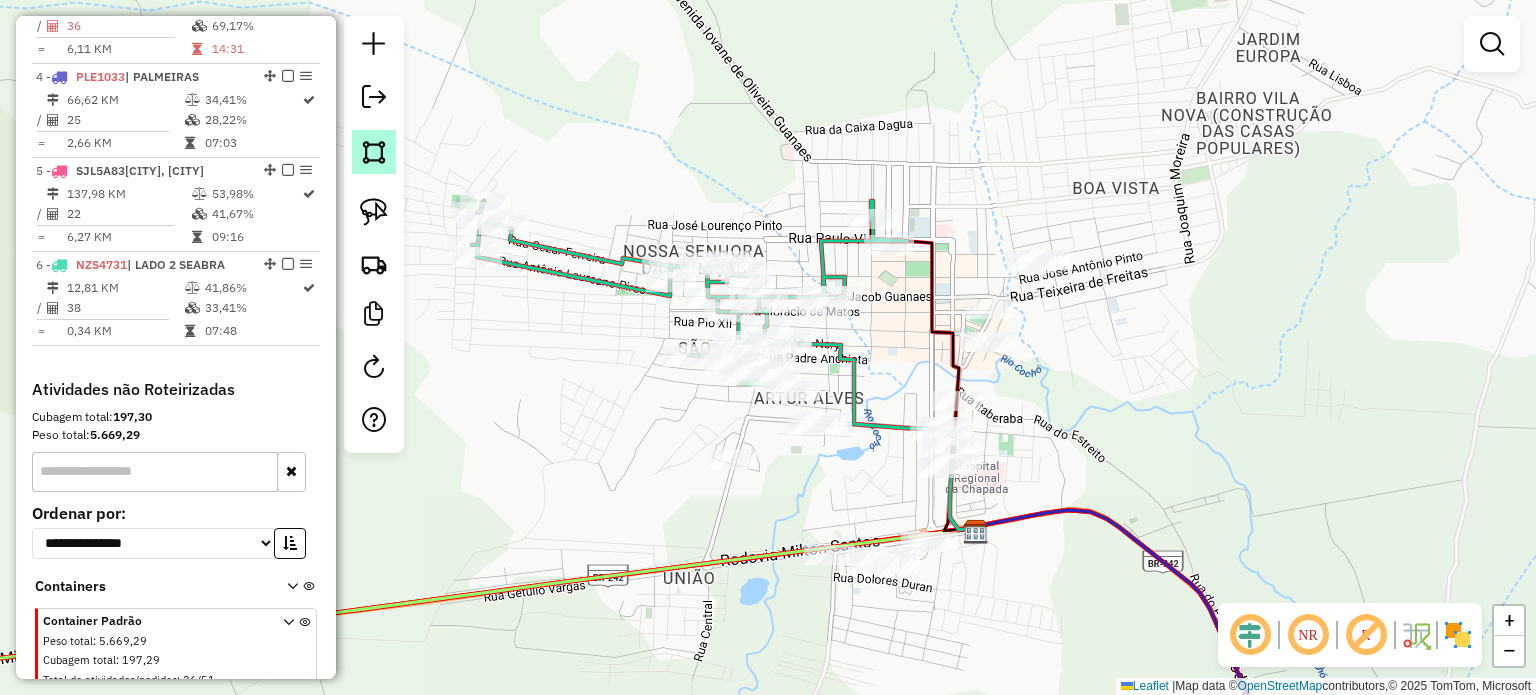 click 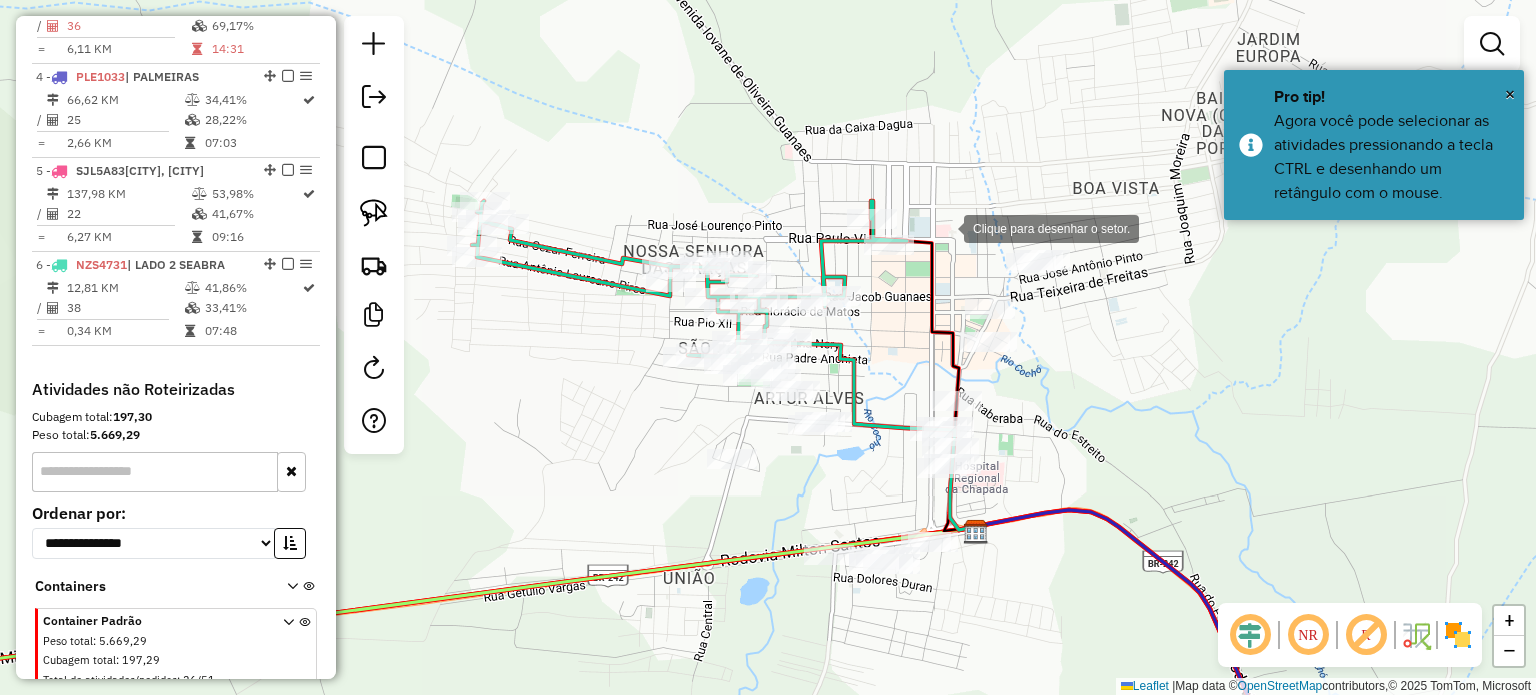 click 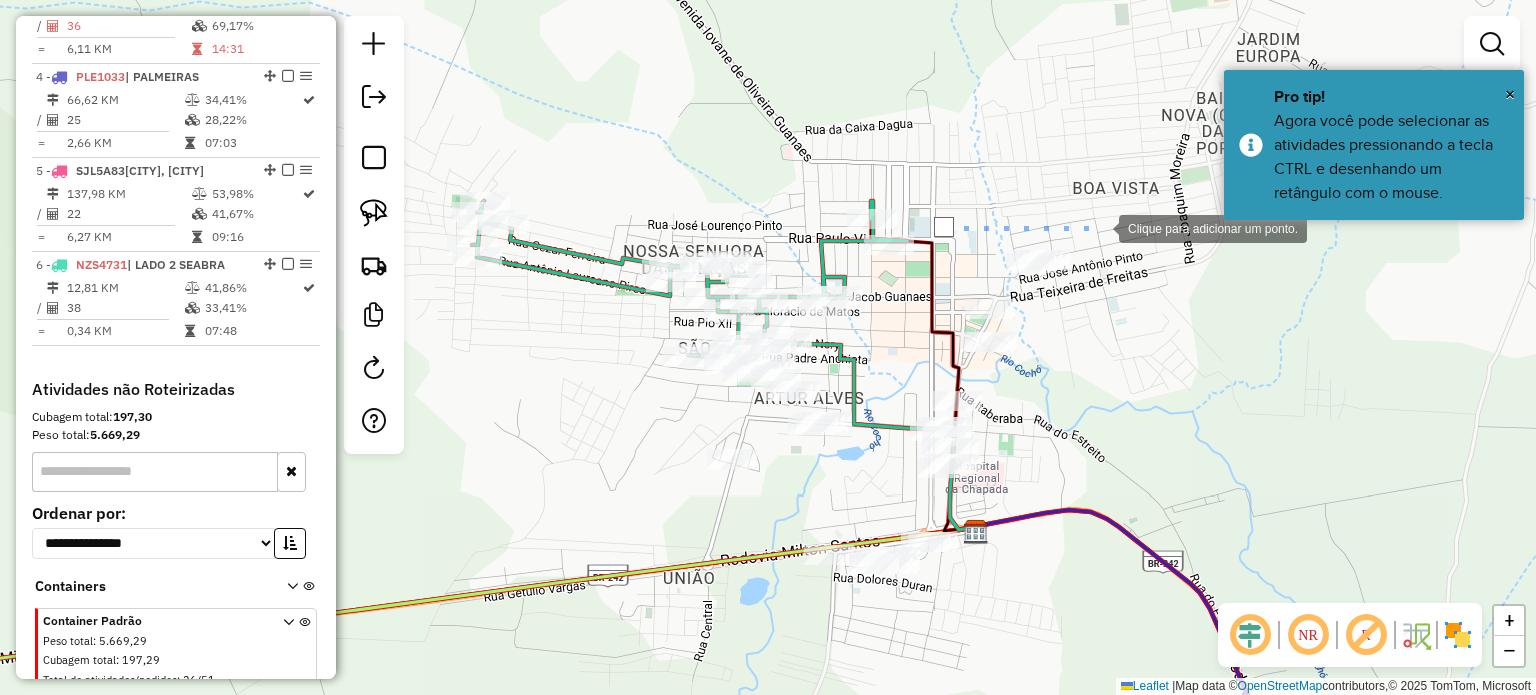 click 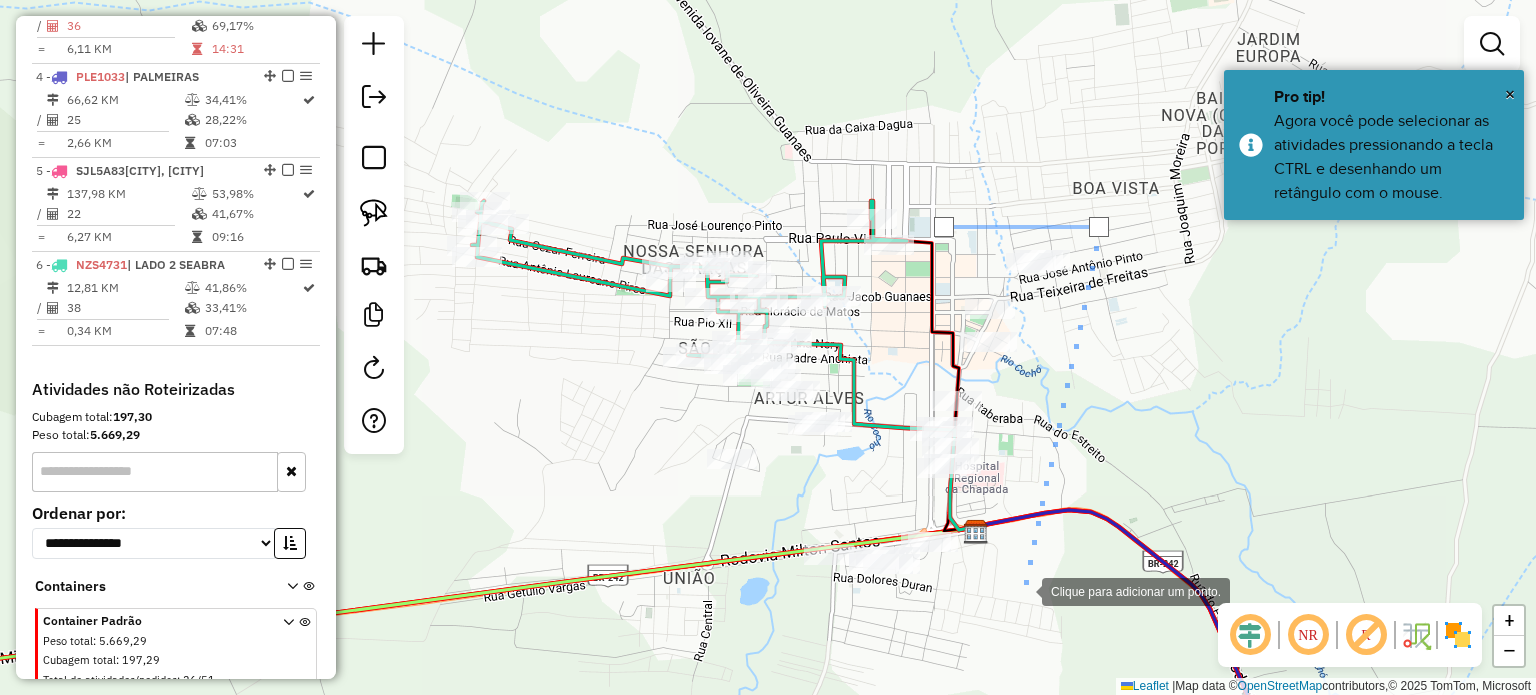drag, startPoint x: 1022, startPoint y: 590, endPoint x: 980, endPoint y: 591, distance: 42.0119 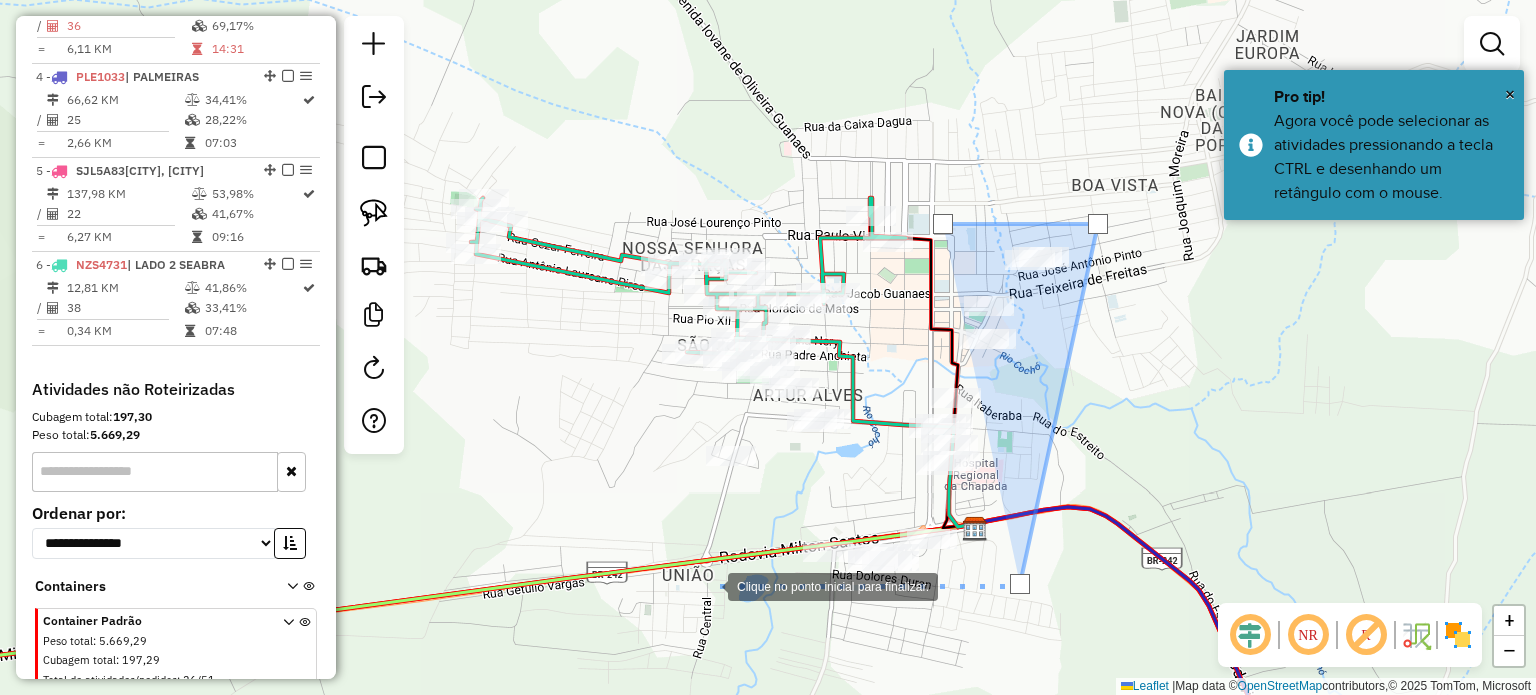 click 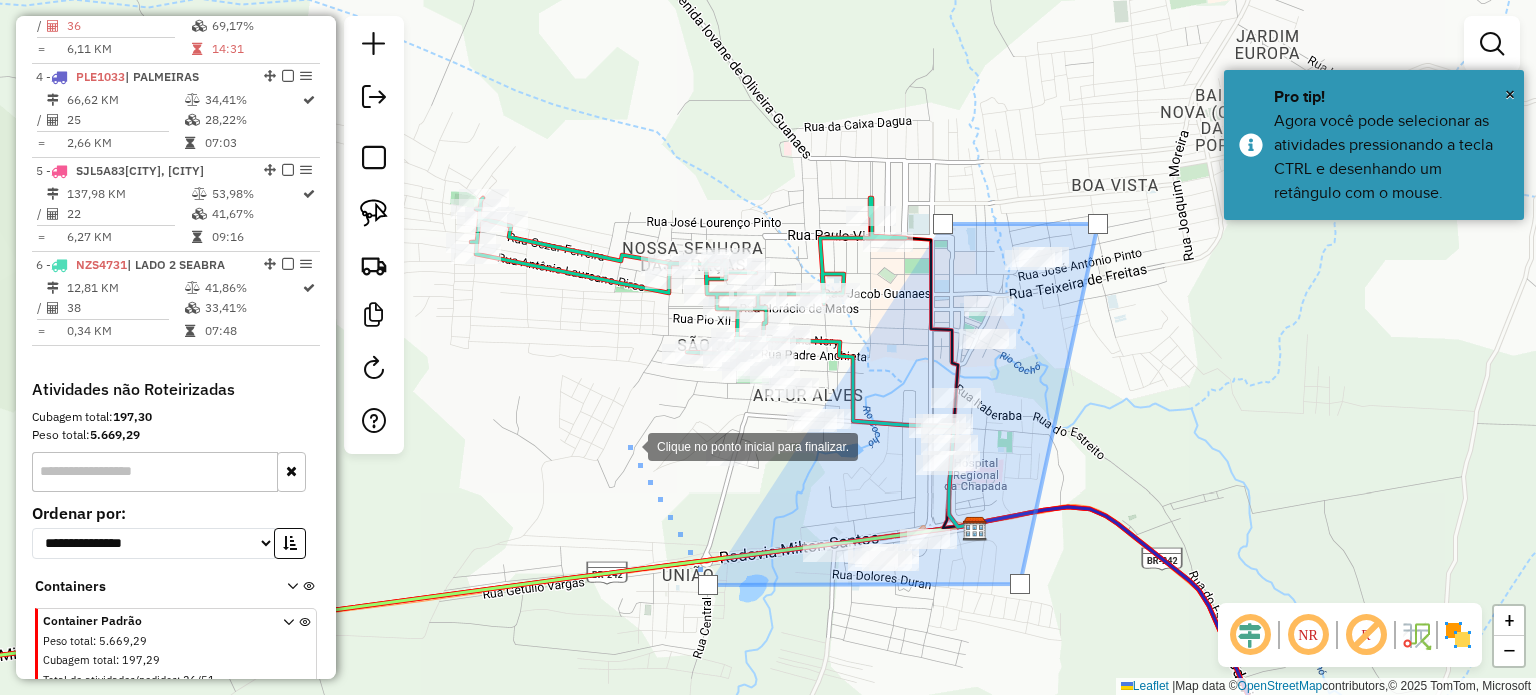 click 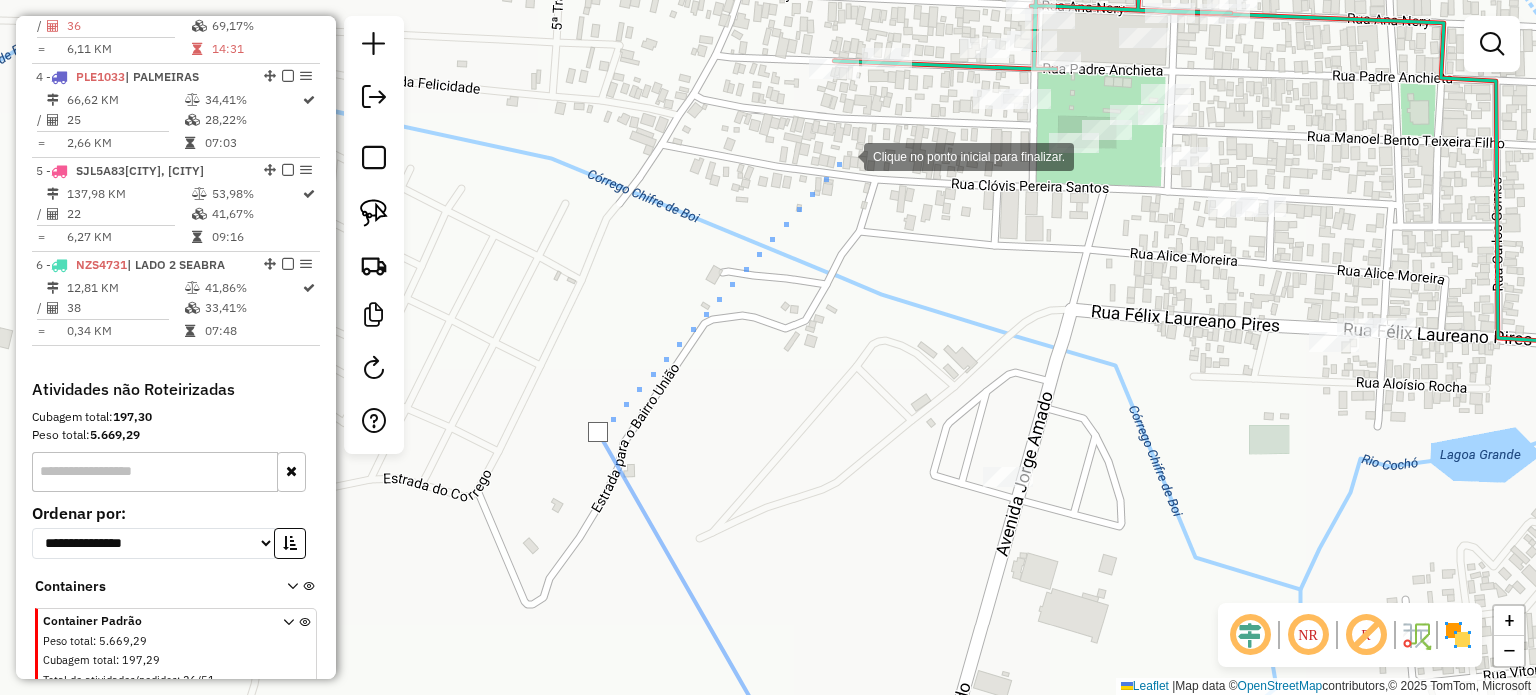 click 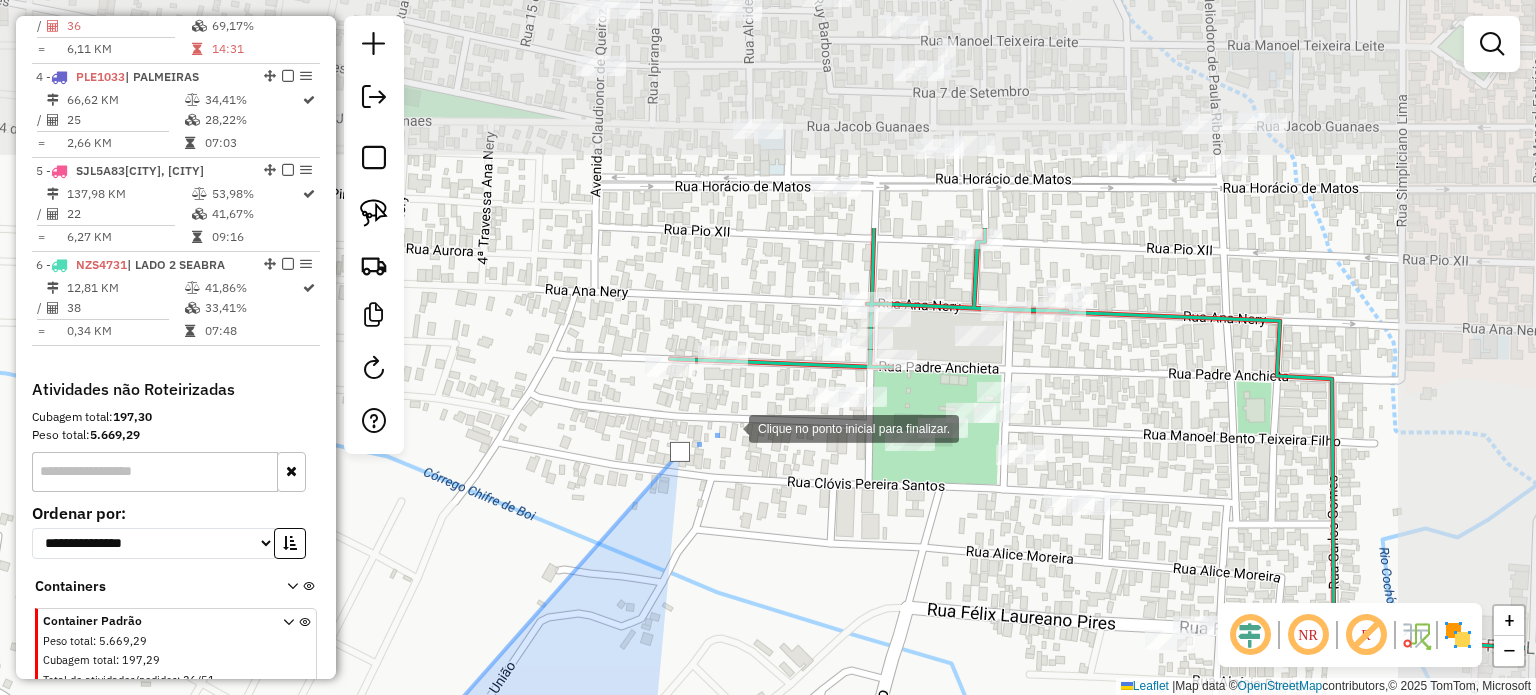 drag, startPoint x: 896, startPoint y: 122, endPoint x: 732, endPoint y: 420, distance: 340.14703 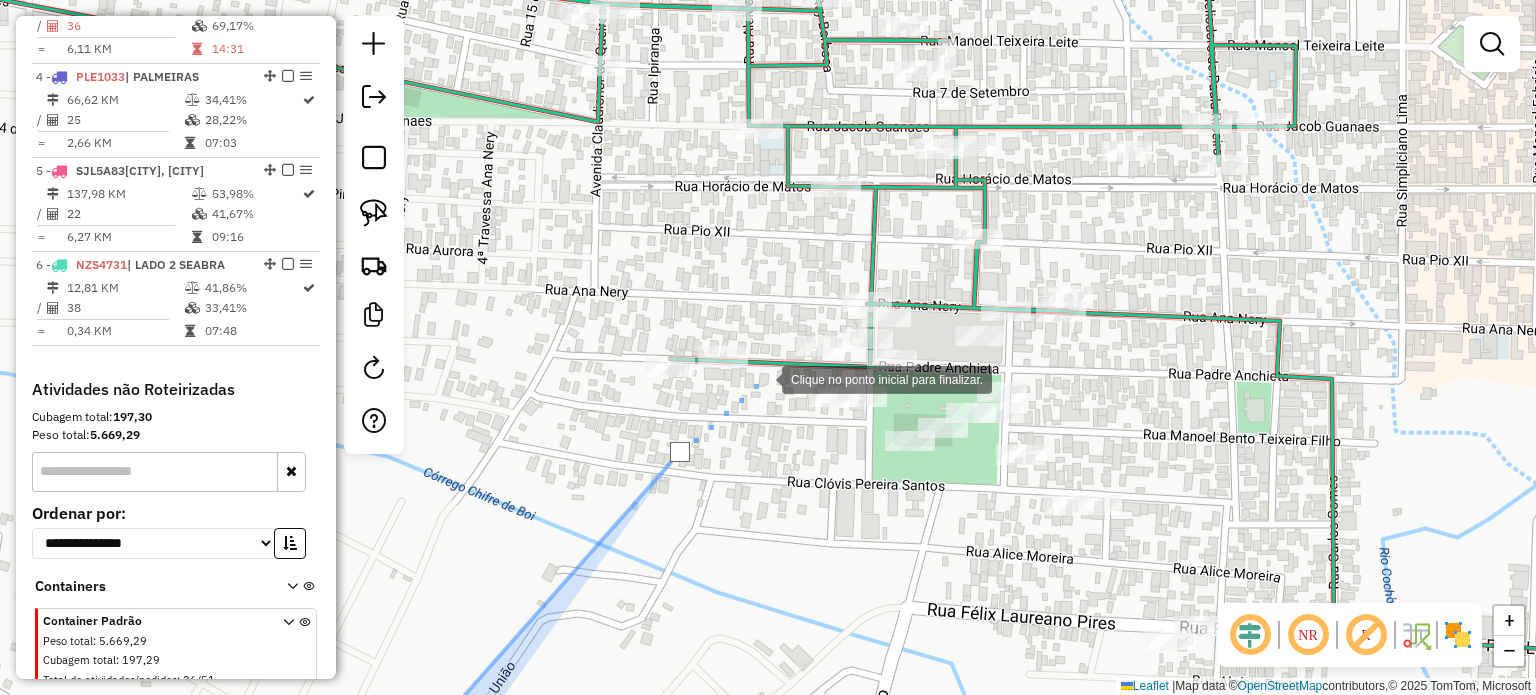 click 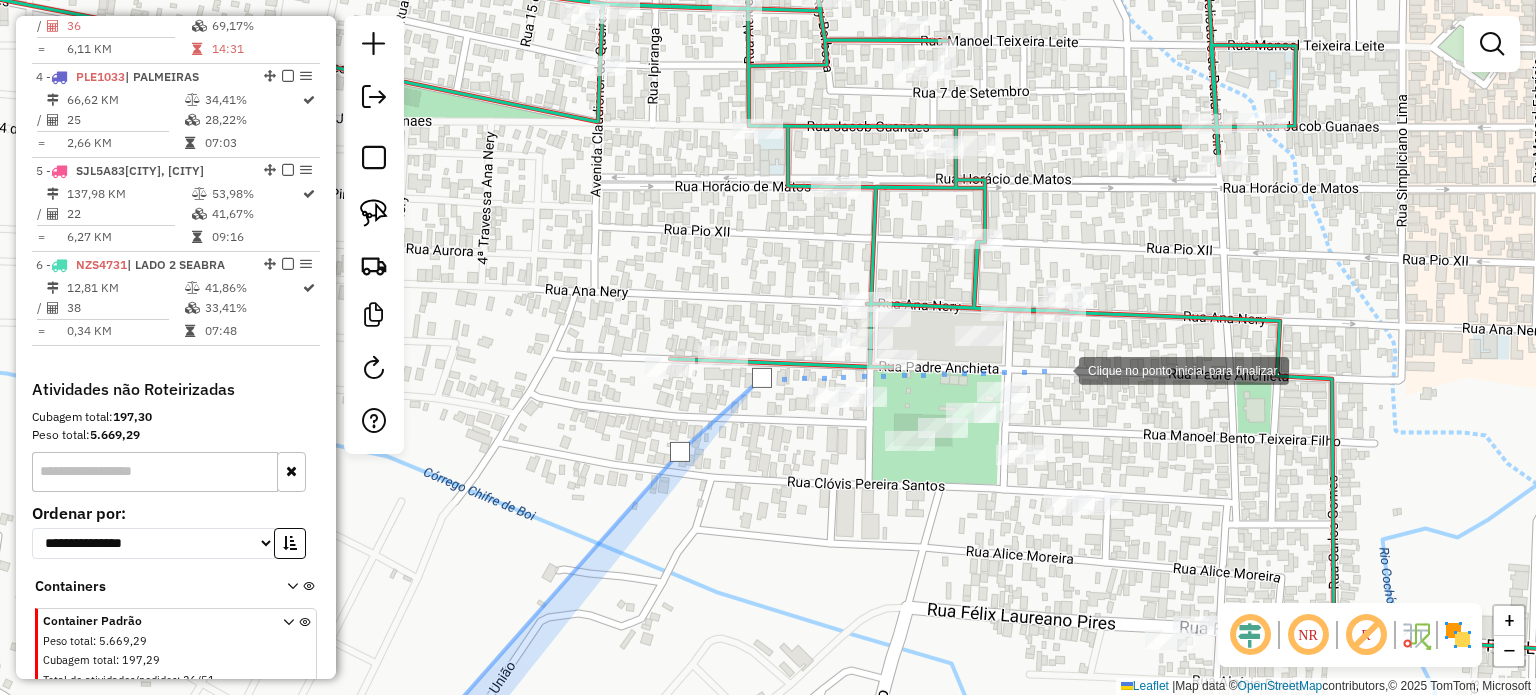 click 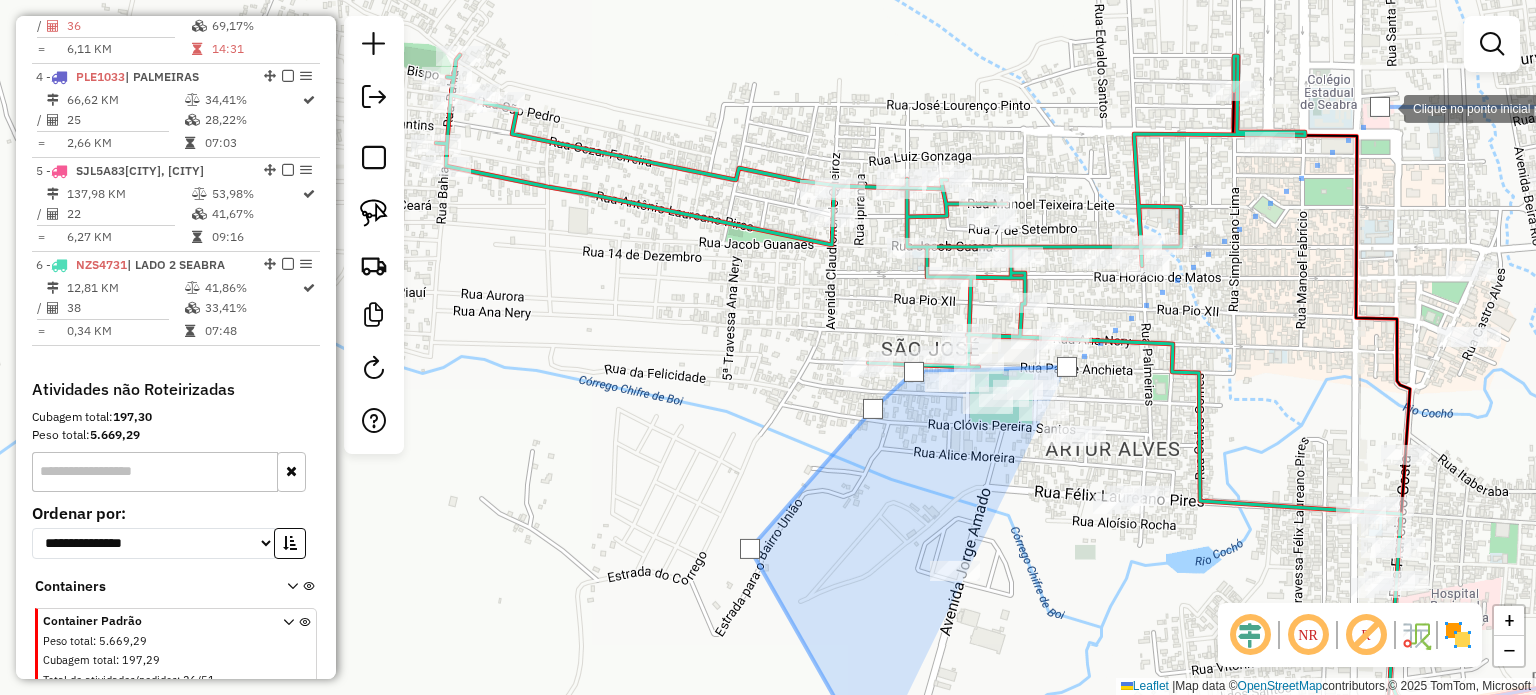 click 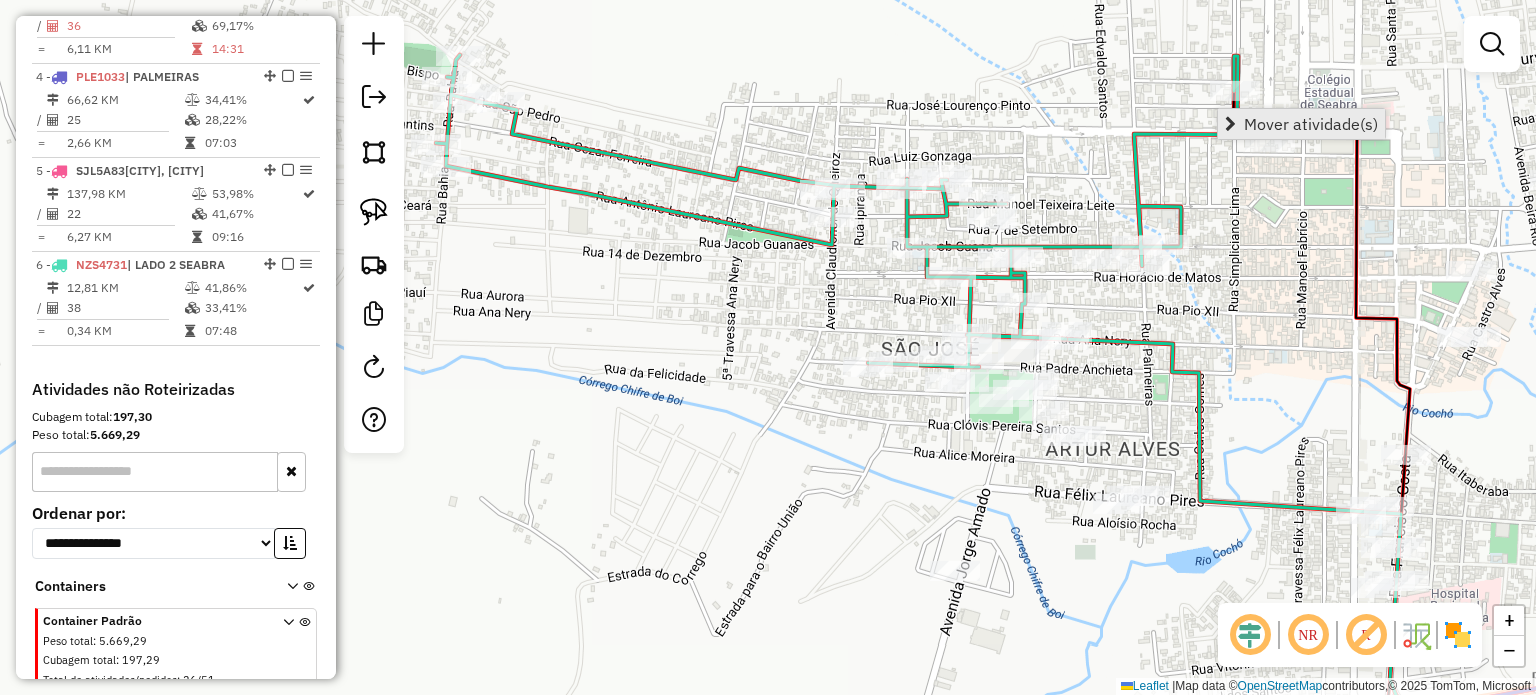 click on "Mover atividade(s)" at bounding box center [1311, 124] 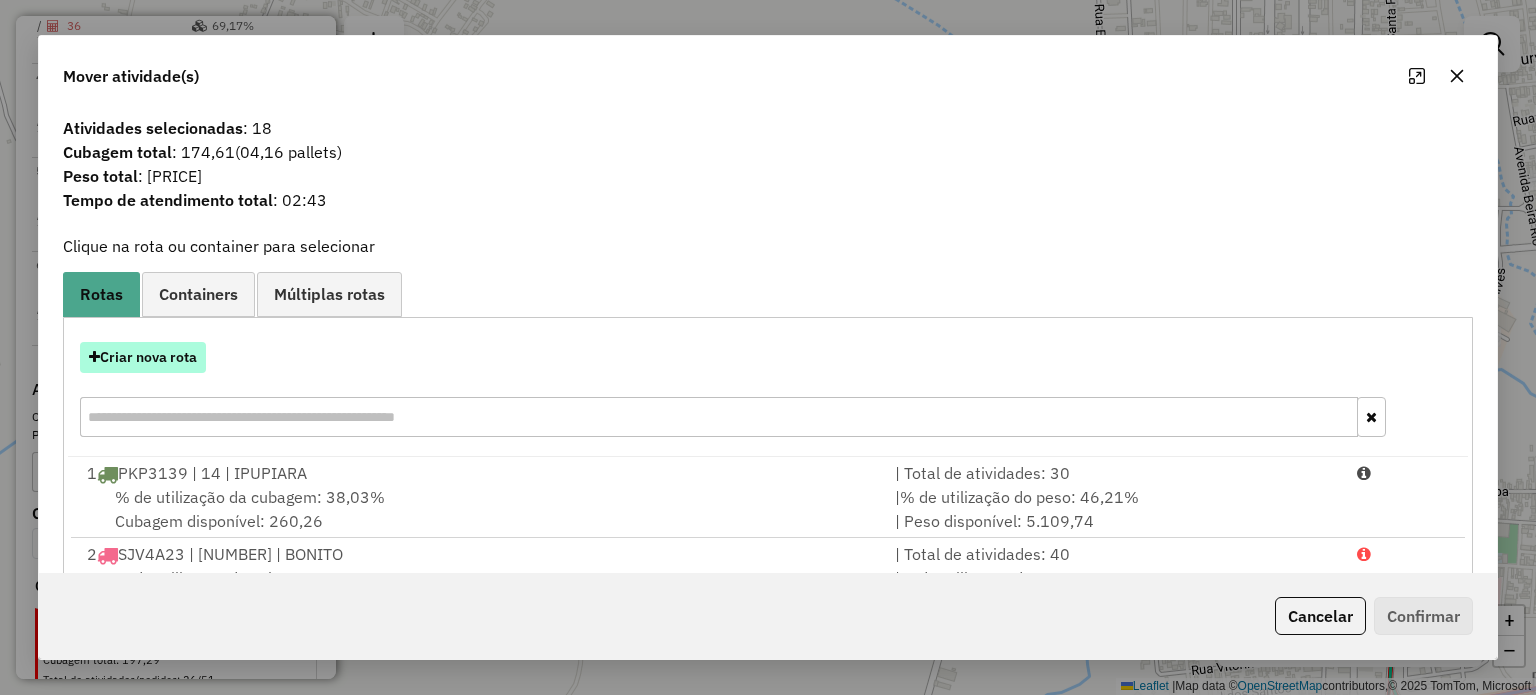click on "Criar nova rota" at bounding box center [143, 357] 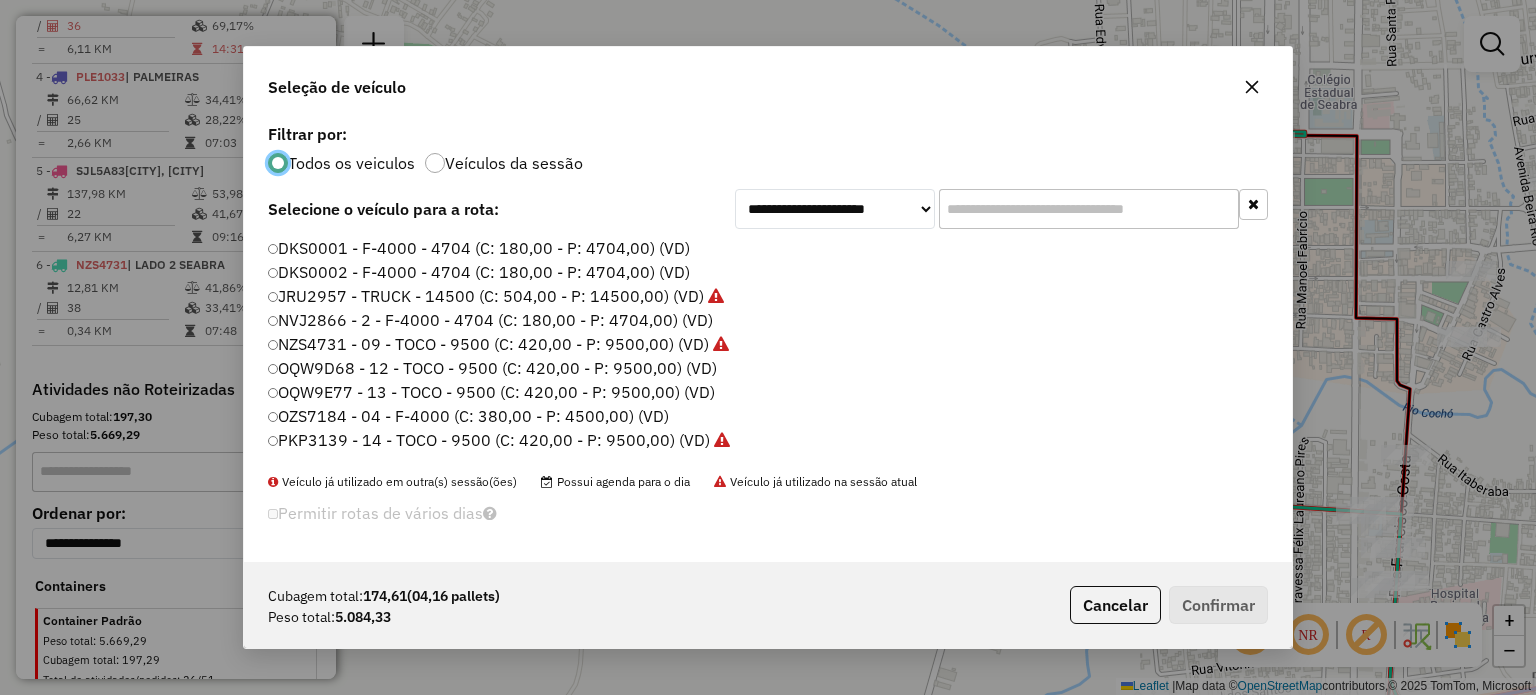 scroll, scrollTop: 10, scrollLeft: 6, axis: both 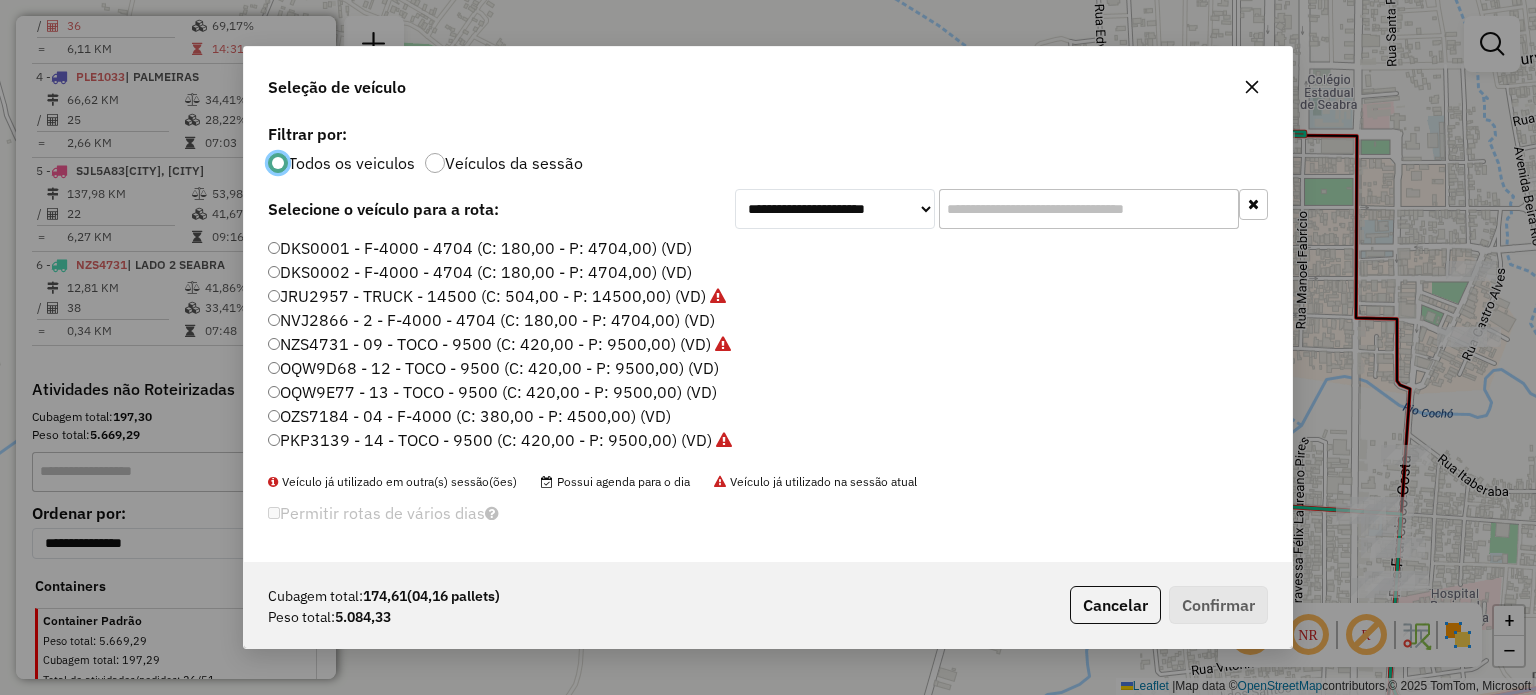 click on "OQW9D68 - 12 - TOCO - 9500 (C: 420,00 - P: 9500,00) (VD)" 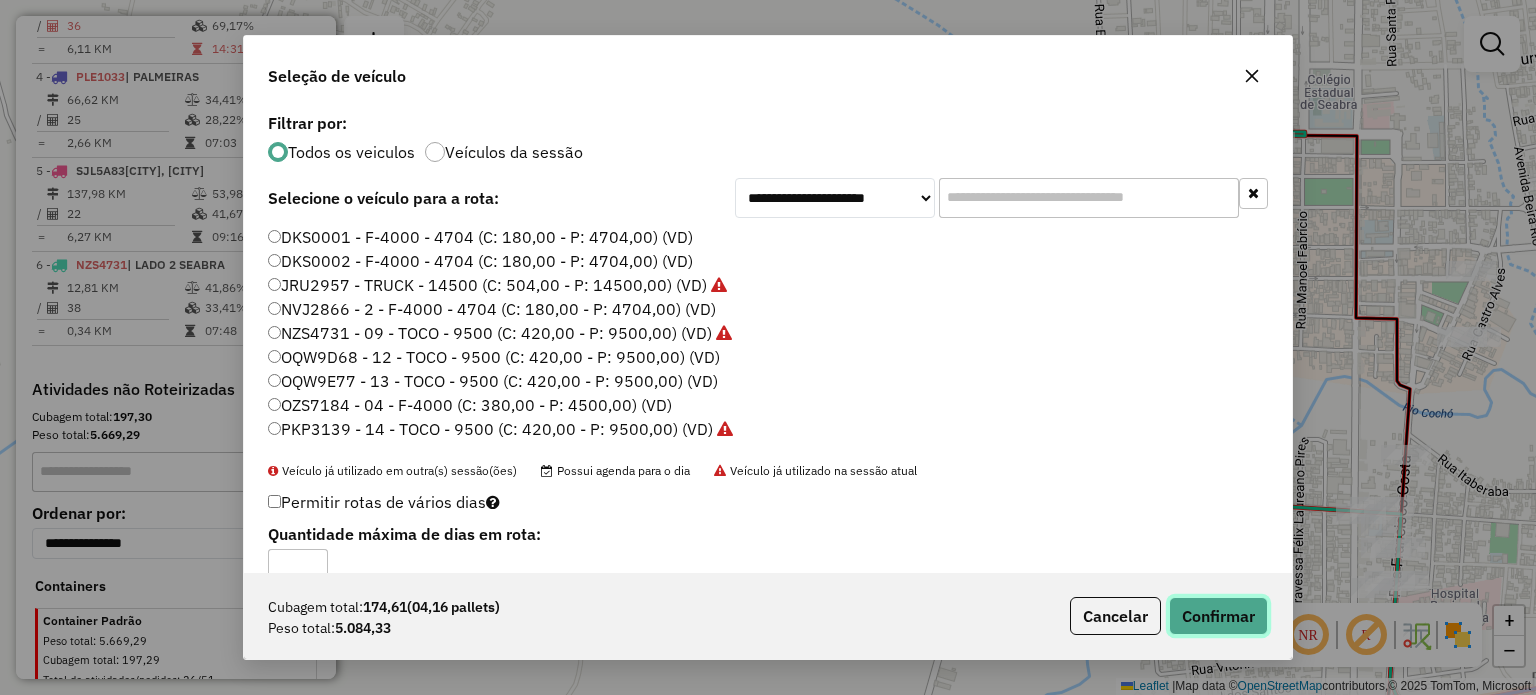 click on "Confirmar" 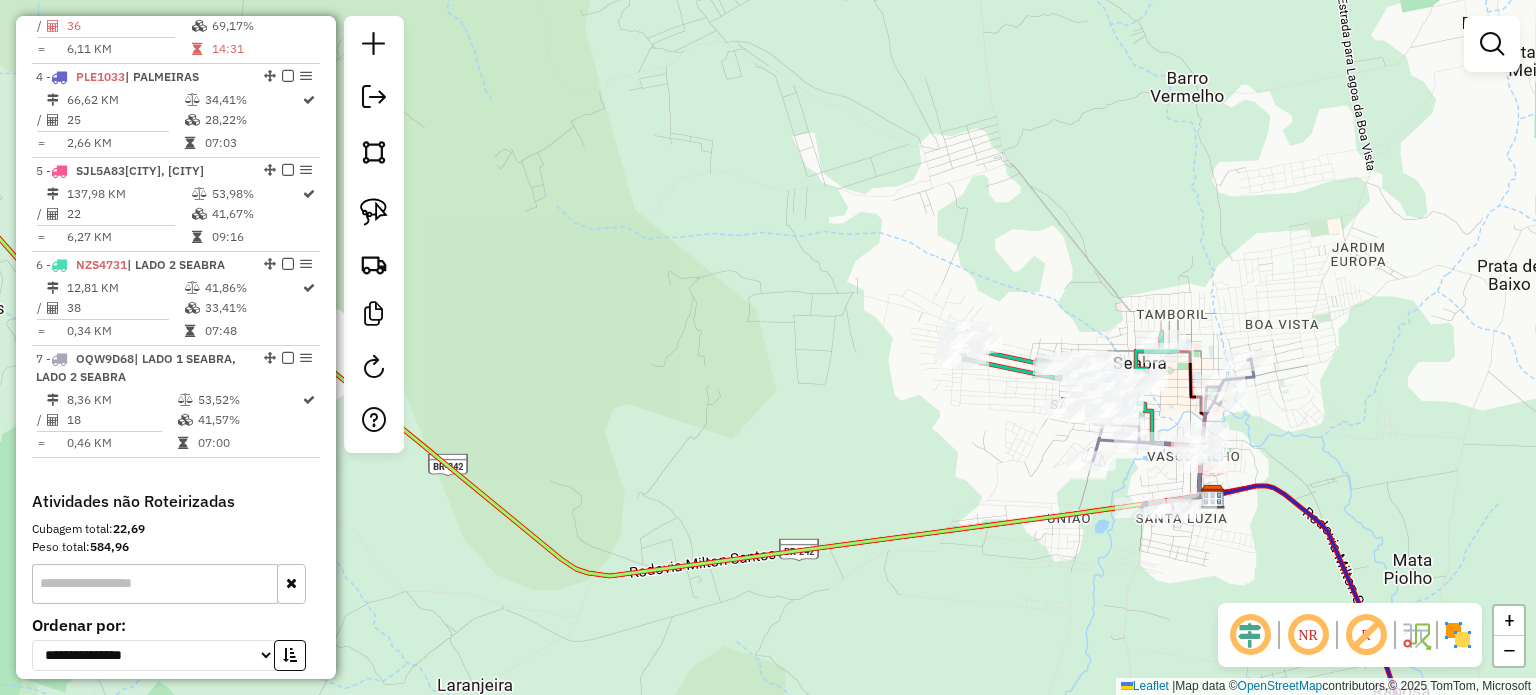 drag, startPoint x: 1261, startPoint y: 418, endPoint x: 1132, endPoint y: 410, distance: 129.24782 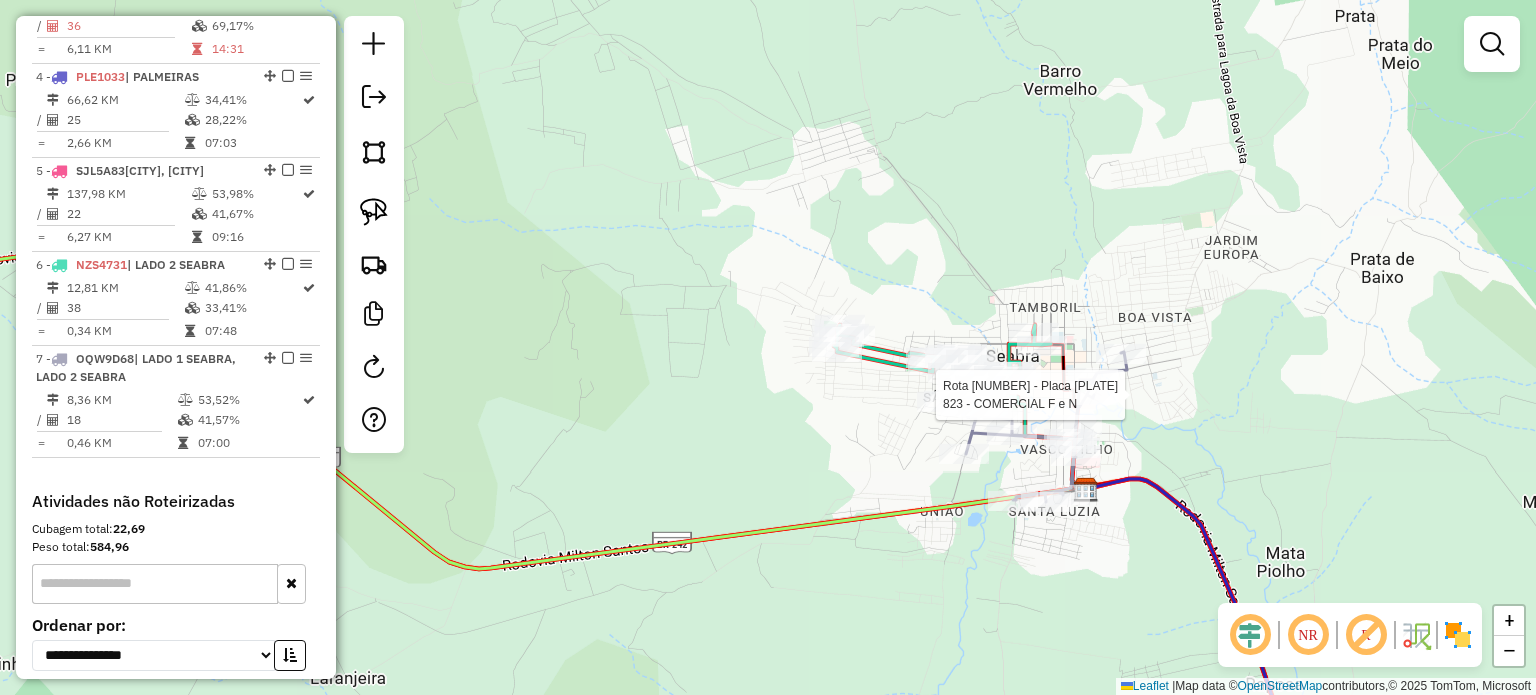 select on "*********" 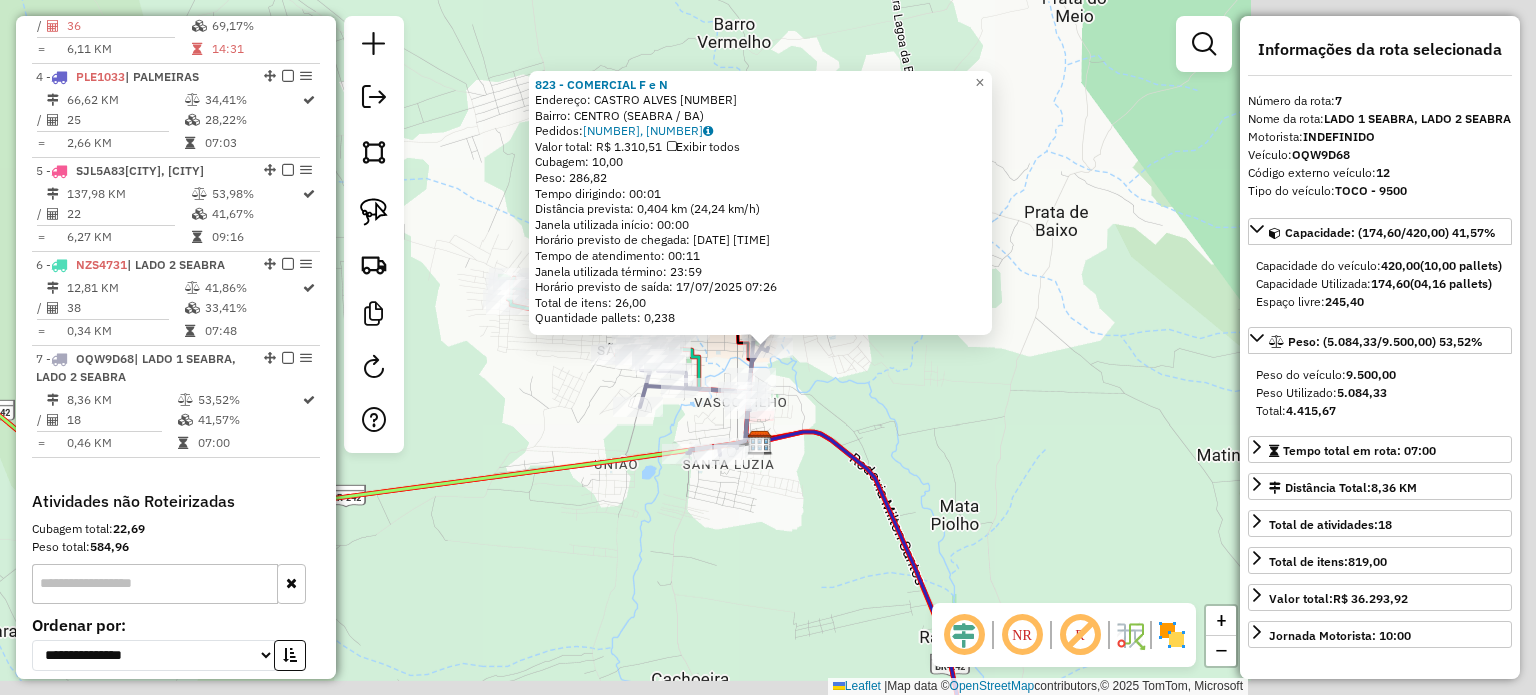 scroll, scrollTop: 1214, scrollLeft: 0, axis: vertical 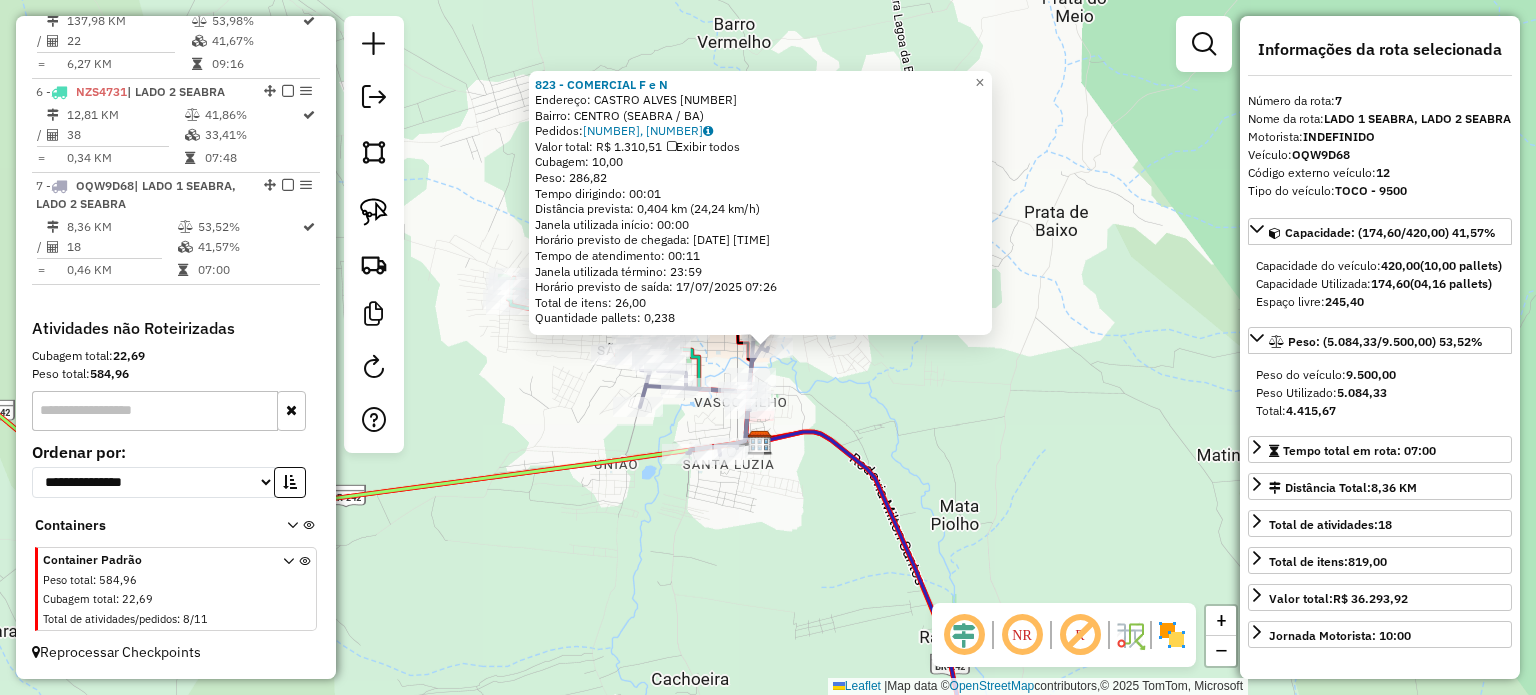click on "823 - [NAME]  Endereço:  CASTRO ALVES 85   Bairro: [NAME] ([NAME] / [STATE])   Pedidos:  [NUMBER], [NUMBER]   Valor total: R$ 1.310,51   Exibir todos   Cubagem: 10,00  Peso: 286,82  Tempo dirigindo: 00:01   Distância prevista: 0,404 km (24,24 km/h)   Janela utilizada início: 00:00   Horário previsto de chegada: [DATE] [TIME]   Tempo de atendimento: 00:11   Janela utilizada término: 23:59   Horário previsto de saída: [DATE] [TIME]   Total de itens: 26,00   Quantidade pallets: 0,238  × Janela de atendimento Grade de atendimento Capacidade Transportadoras Veículos Cliente Pedidos  Rotas Selecione os dias de semana para filtrar as janelas de atendimento  Seg   Ter   Qua   Qui   Sex   Sáb   Dom  Informe o período da janela de atendimento: De: Até:  Filtrar exatamente a janela do cliente  Considerar janela de atendimento padrão  Selecione os dias de semana para filtrar as grades de atendimento  Seg   Ter   Qua   Qui   Sex   Sáb   Dom   Considerar clientes sem dia de atendimento cadastrado +" 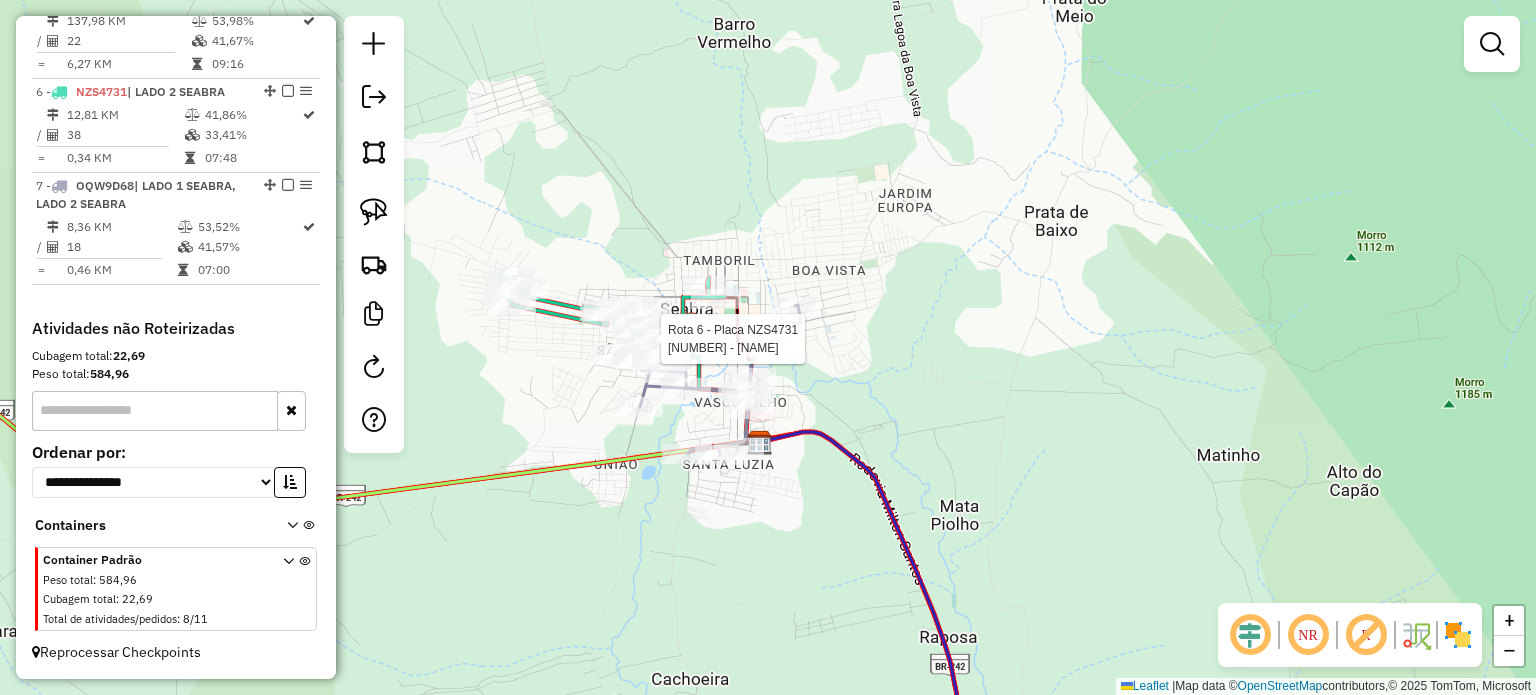 select on "*********" 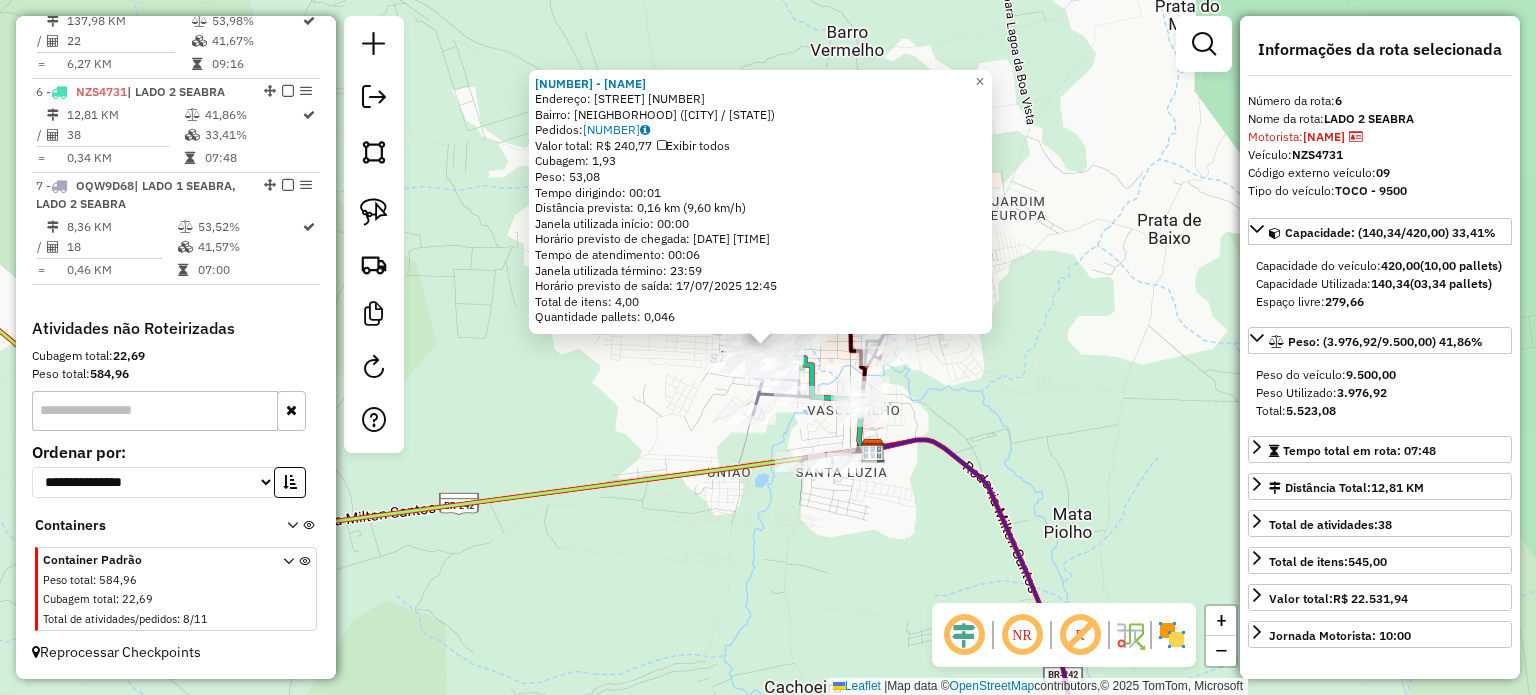 click on "Endereço: [STREET_NAME] [NUMBER] Bairro: [NEIGHBORHOOD] ([CITY] / [STATE]) Pedidos: [ORDER_ID] Valor total: [CURRENCY] [PRICE] Exibir todos Cubagem: [CUBAGE] Peso: [WEIGHT] Tempo dirigindo: [TIME] Distância prevista: [DISTANCE] km ([SPEED] km/h) Janela utilizada início: [TIME] Horário previsto de chegada: [DATE] [TIME] Tempo de atendimento: [TIME] Janela utilizada término: [TIME] Horário previsto de saída: [DATE] [TIME] Total de itens: [ITEMS] Quantidade pallets: [PALLETS] × Janela de atendimento Grade de atendimento Capacidade Transportadoras Veículos Cliente Pedidos Rotas Selecione os dias de semana para filtrar as janelas de atendimento Seg Ter Qua Qui Sex Sáb Dom Informe o período da janela de atendimento: De: Até: Filtrar exatamente a janela do cliente Considerar janela de atendimento padrão Selecione os dias de semana para filtrar as grades de atendimento Seg Ter Qua Qui Sex Sáb Dom Considerar clientes sem dia de atendimento cadastrado De: Até:" 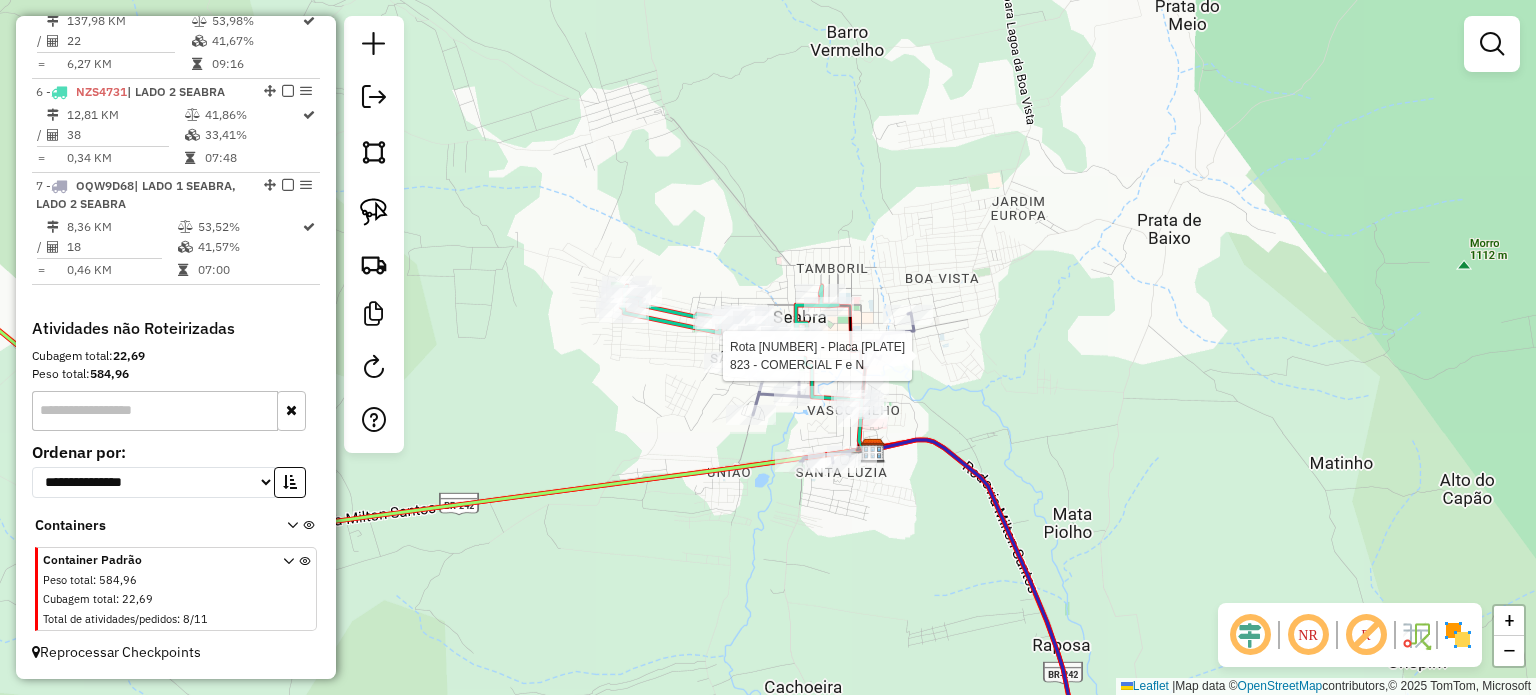 select on "*********" 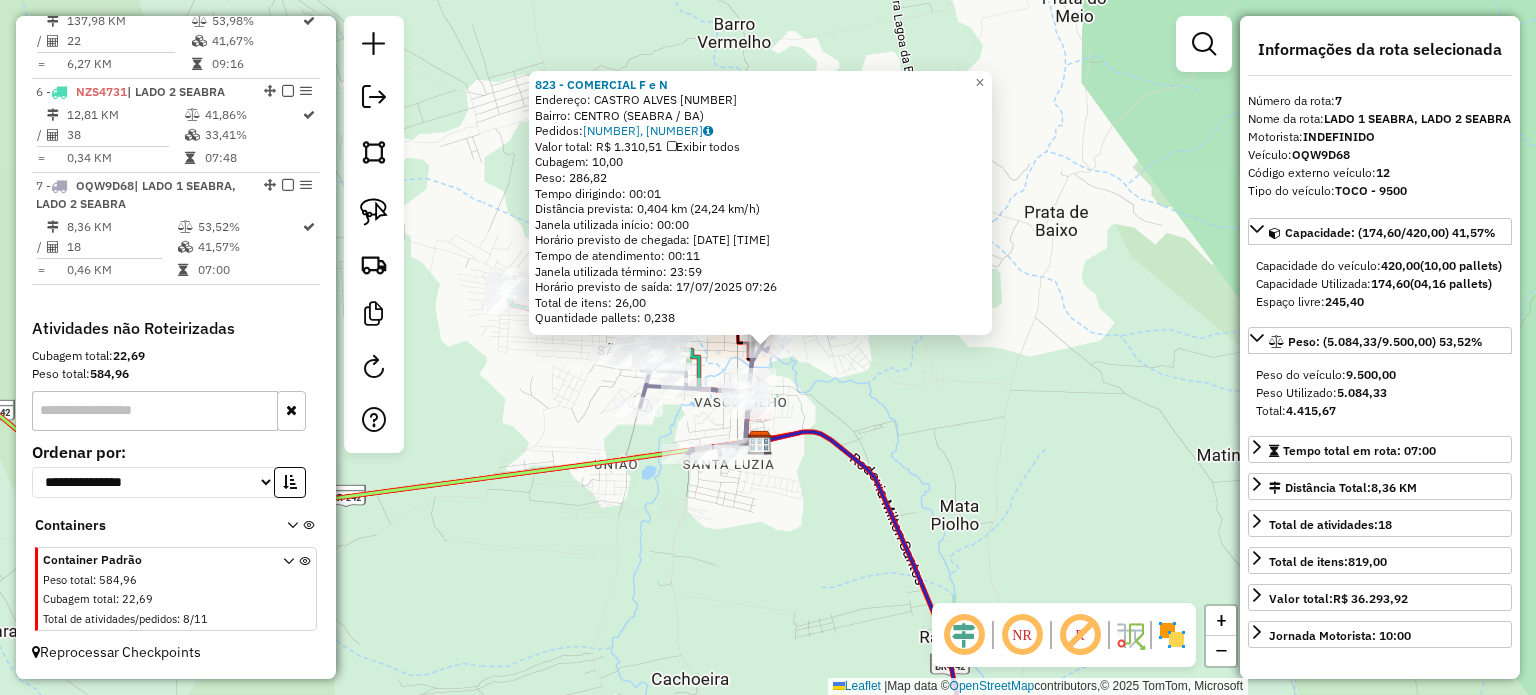 click on "Rota 7 - Placa OQW9D68  989 - [FIRST] [LAST] Rota 7 - Placa OQW9D68  2083 - ADEGA MIL GRAU 823 - COMERCIAL F e N  Endereço:  CASTRO ALVES [NUMBER]   Bairro: CENTRO ([CITY] / [STATE])   Pedidos:  16533639, 16533640   Valor total: R$ 1.310,51   Exibir todos   Cubagem: 10,00  Peso: 286,82  Tempo dirigindo: 00:01   Distância prevista: 0,404 km (24,24 km/h)   Janela utilizada início: 00:00   Horário previsto de chegada: 17/07/2025 07:15   Tempo de atendimento: 00:11   Janela utilizada término: 23:59   Horário previsto de saída: 17/07/2025 07:26   Total de itens: 26,00   Quantidade pallets: 0,238  × Janela de atendimento Grade de atendimento Capacidade Transportadoras Veículos Cliente Pedidos  Rotas Selecione os dias de semana para filtrar as janelas de atendimento  Seg   Ter   Qua   Qui   Sex   Sáb   Dom  Informe o período da janela de atendimento: De: Até:  Filtrar exatamente a janela do cliente  Considerar janela de atendimento padrão  Selecione os dias de semana para filtrar as grades de atendimento De:" 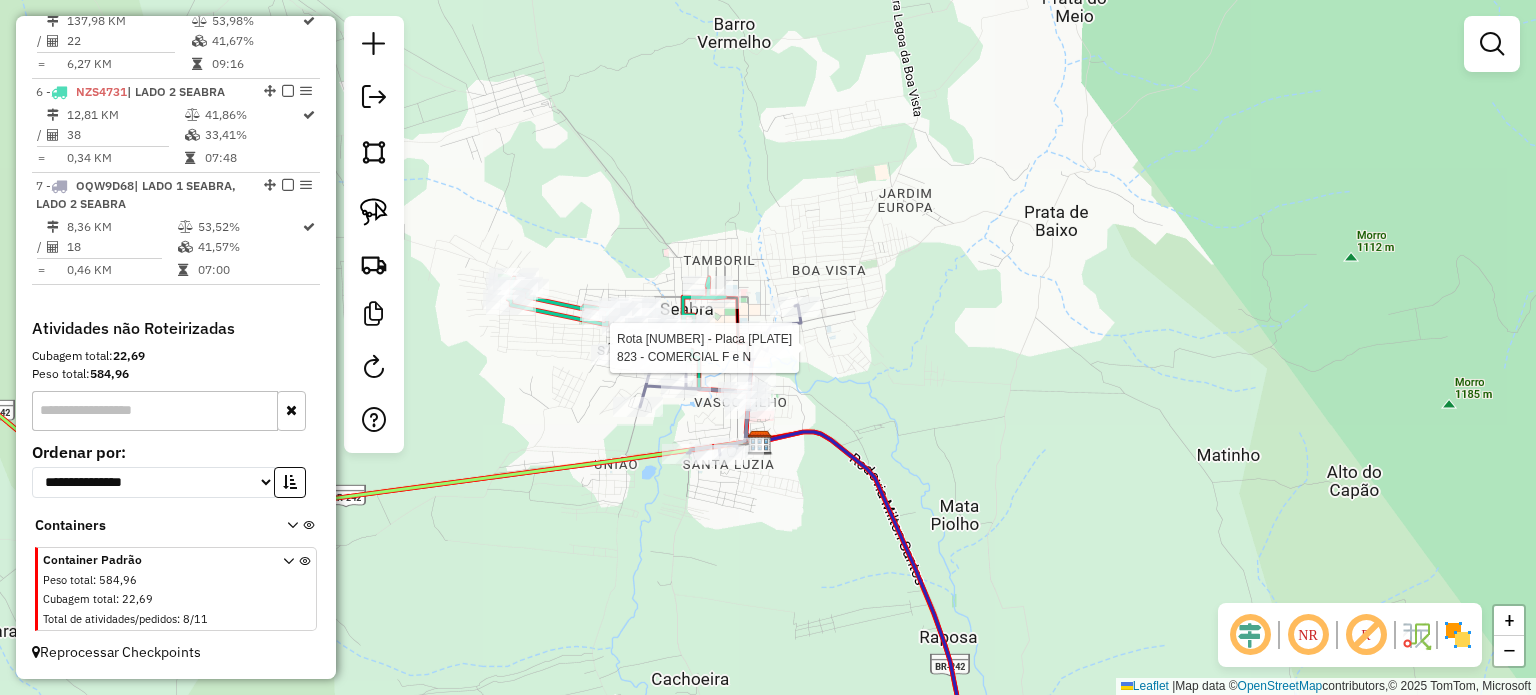 select on "*********" 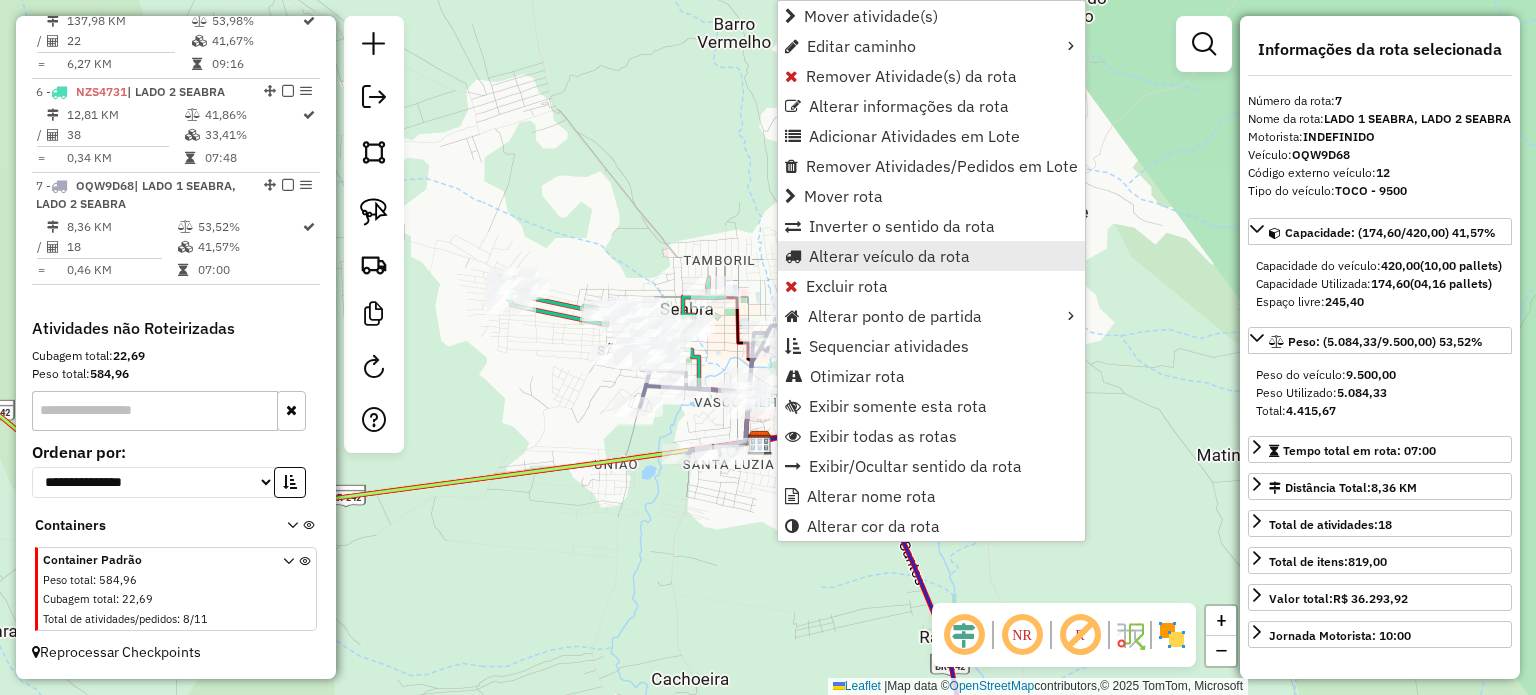 click on "Alterar veículo da rota" at bounding box center (889, 256) 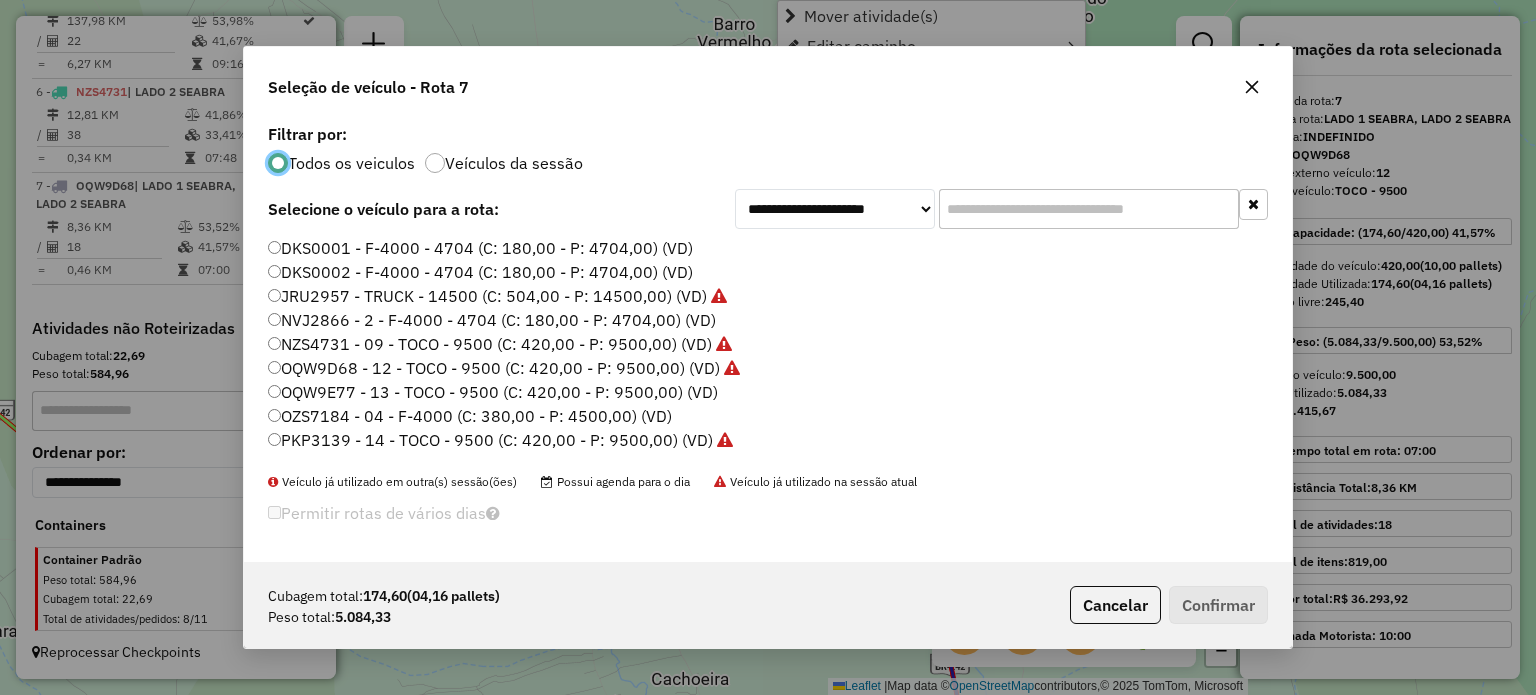 scroll, scrollTop: 10, scrollLeft: 6, axis: both 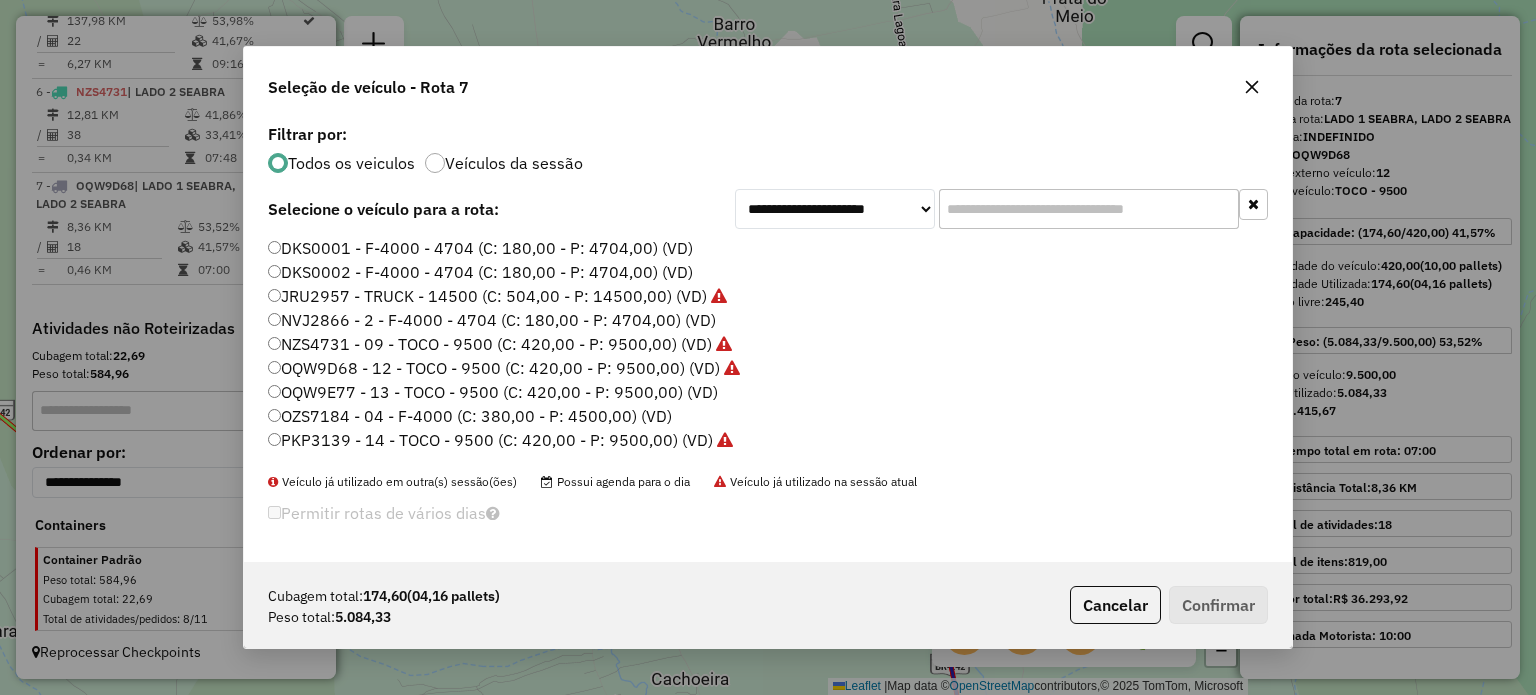 click on "NVJ2866 - 2 - F-4000 - 4704 (C: 180,00 - P: 4704,00) (VD)" 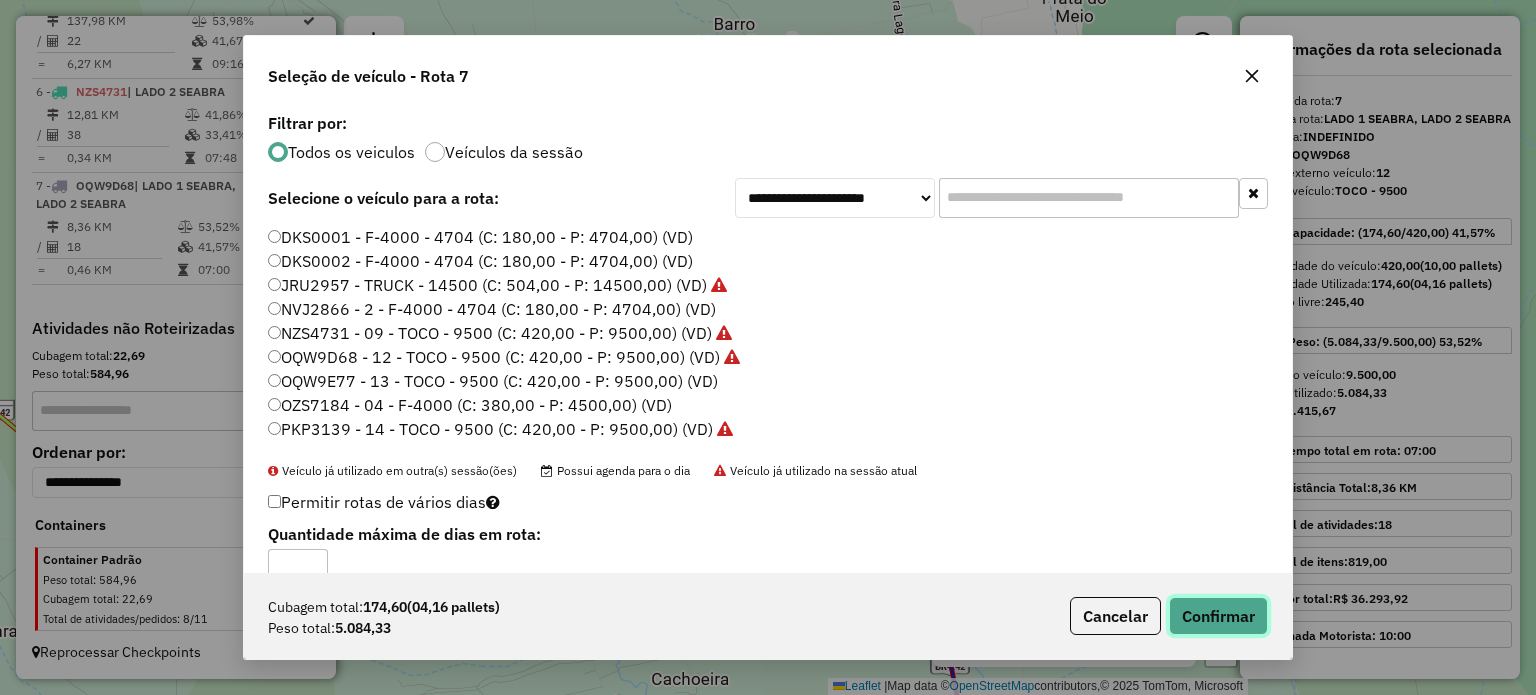 click on "Confirmar" 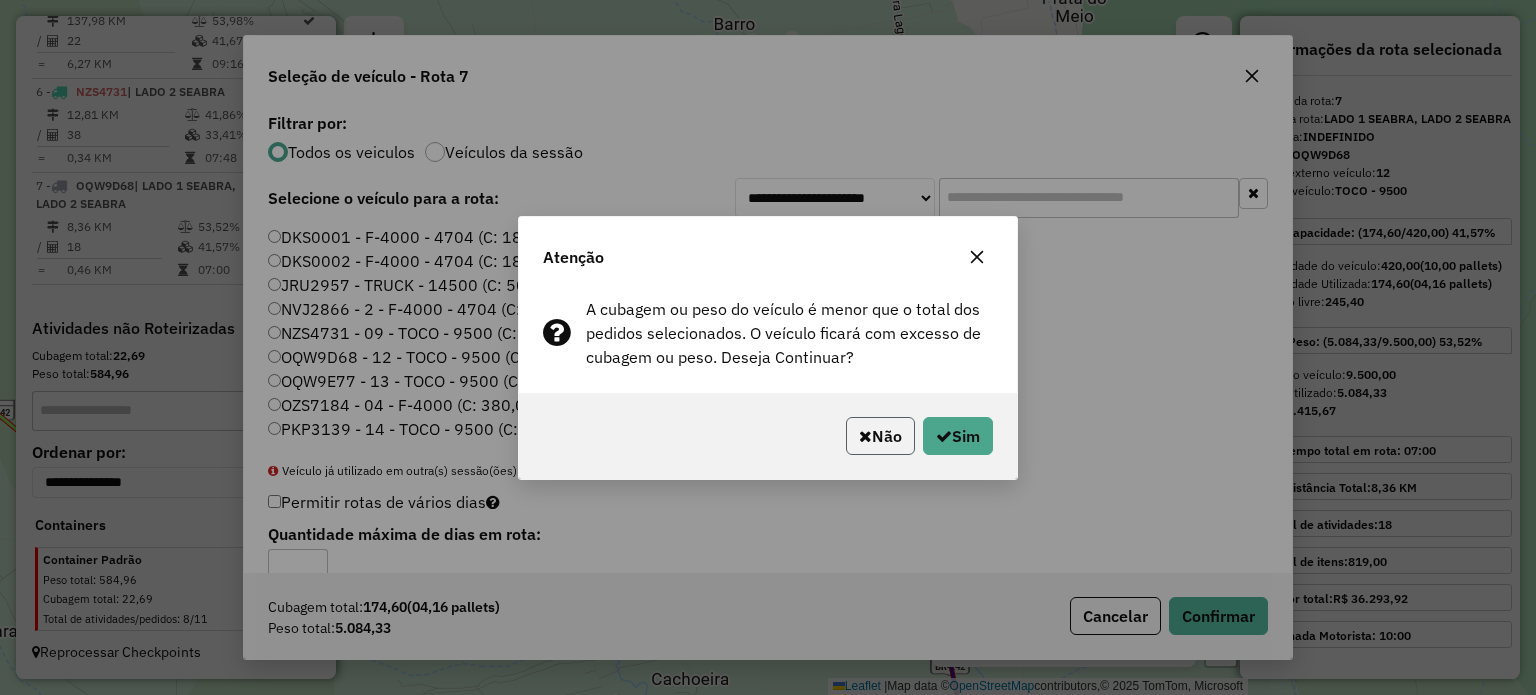 click on "Não" 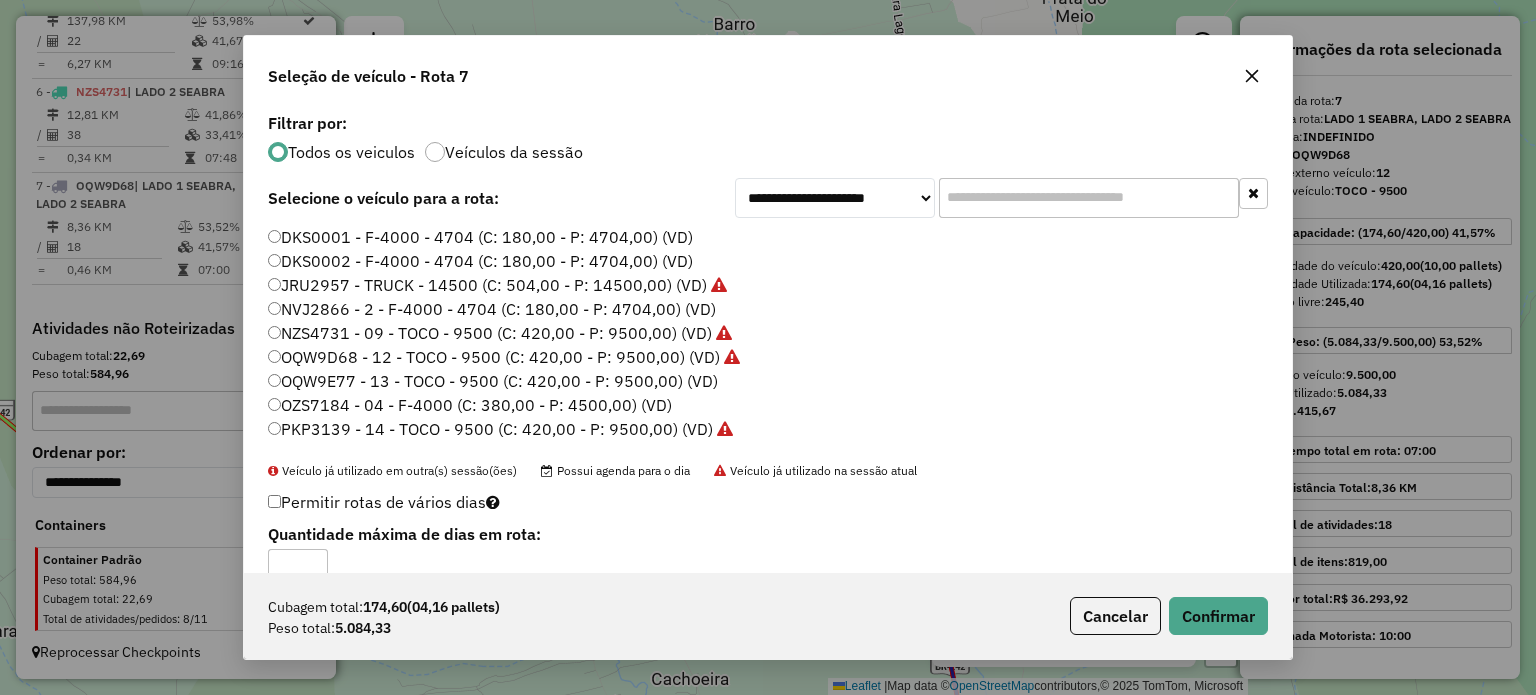 click 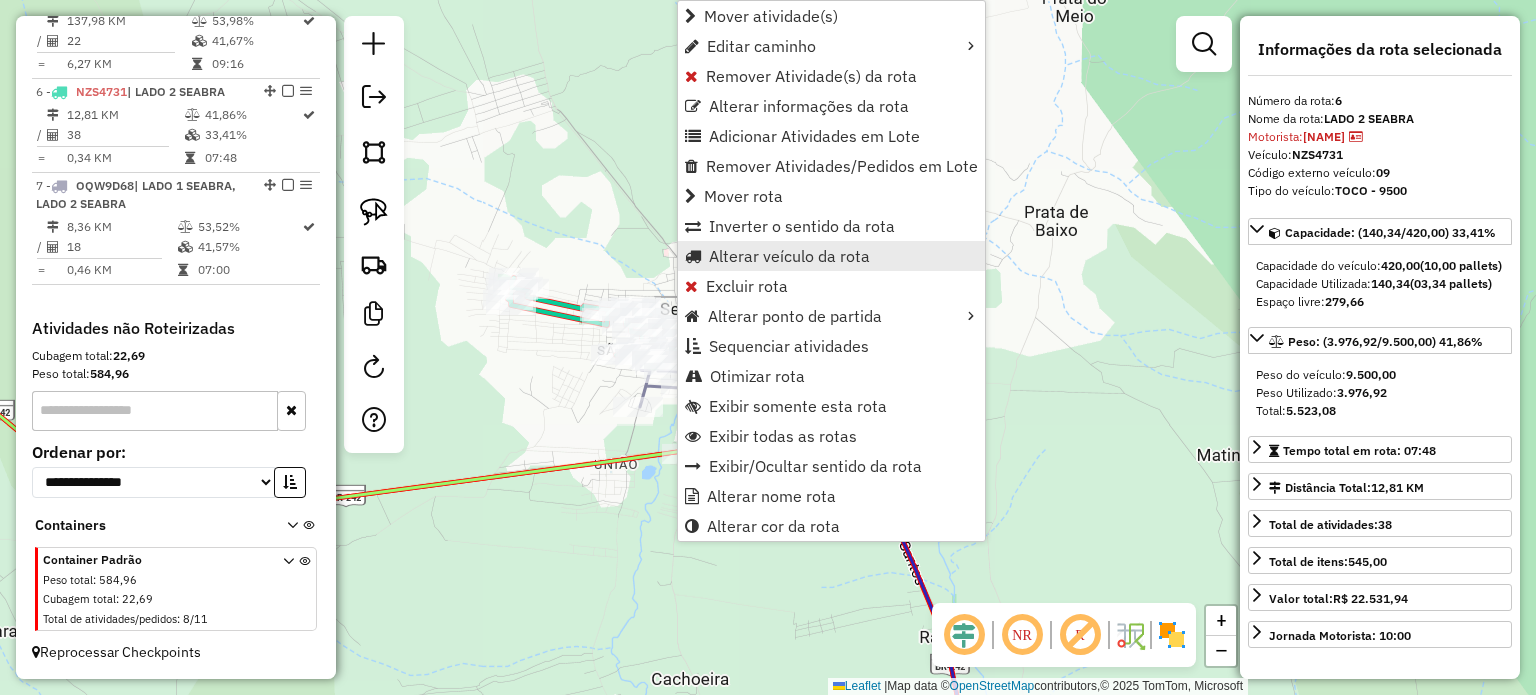 click on "Alterar veículo da rota" at bounding box center [789, 256] 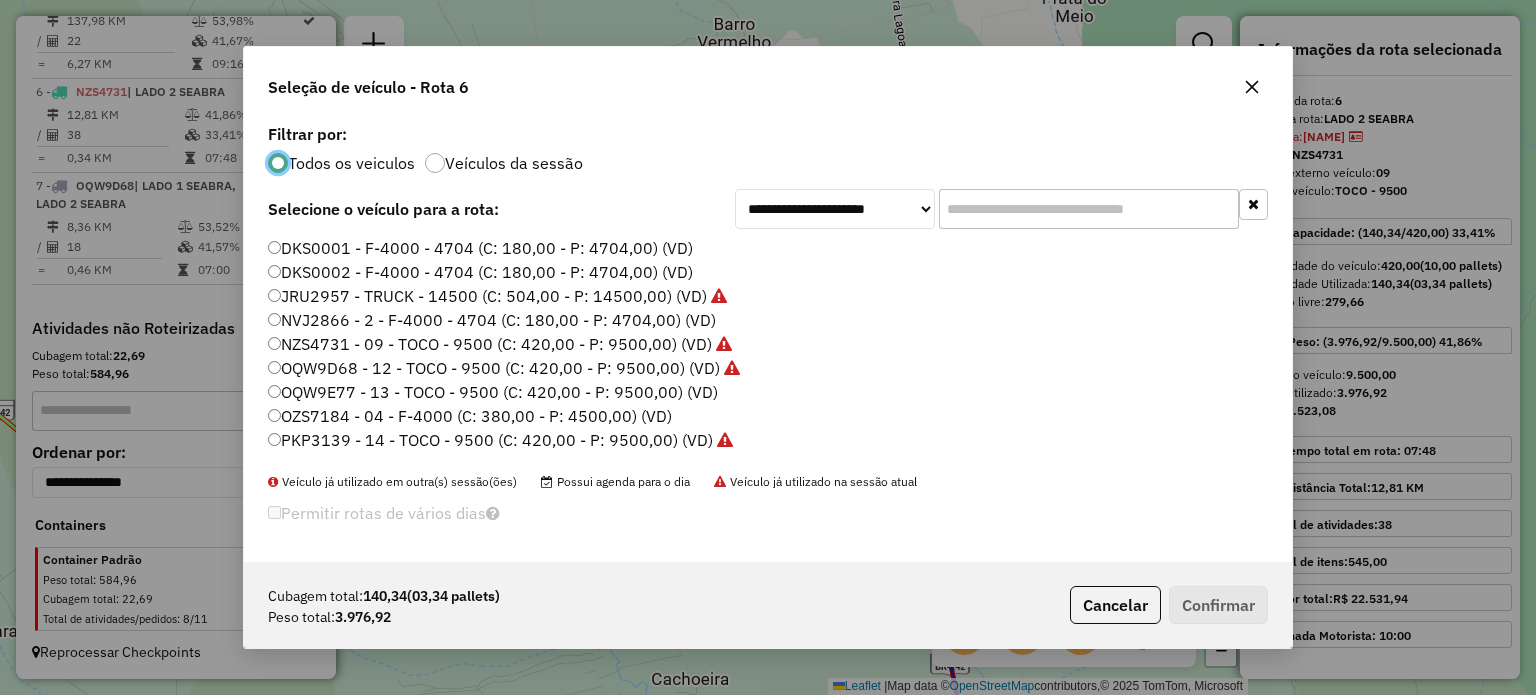 scroll, scrollTop: 10, scrollLeft: 6, axis: both 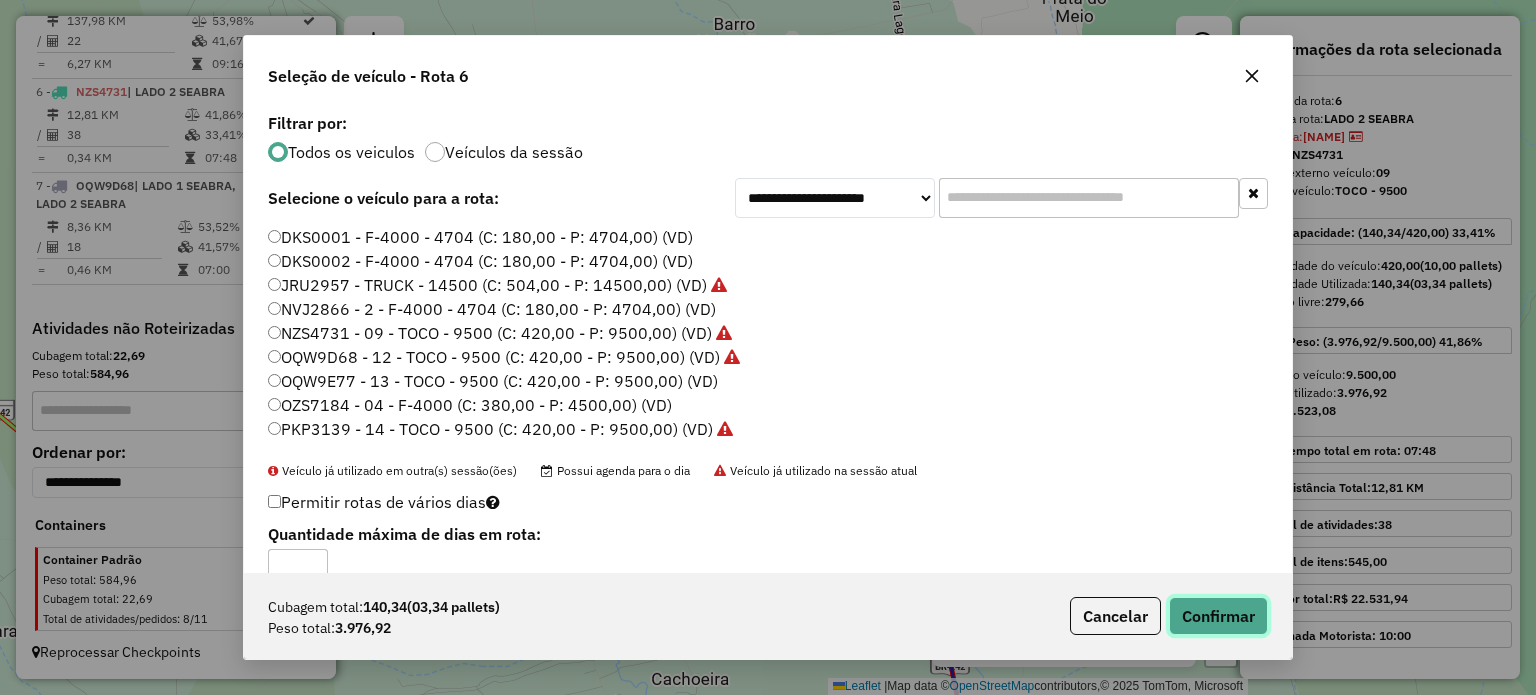 click on "Confirmar" 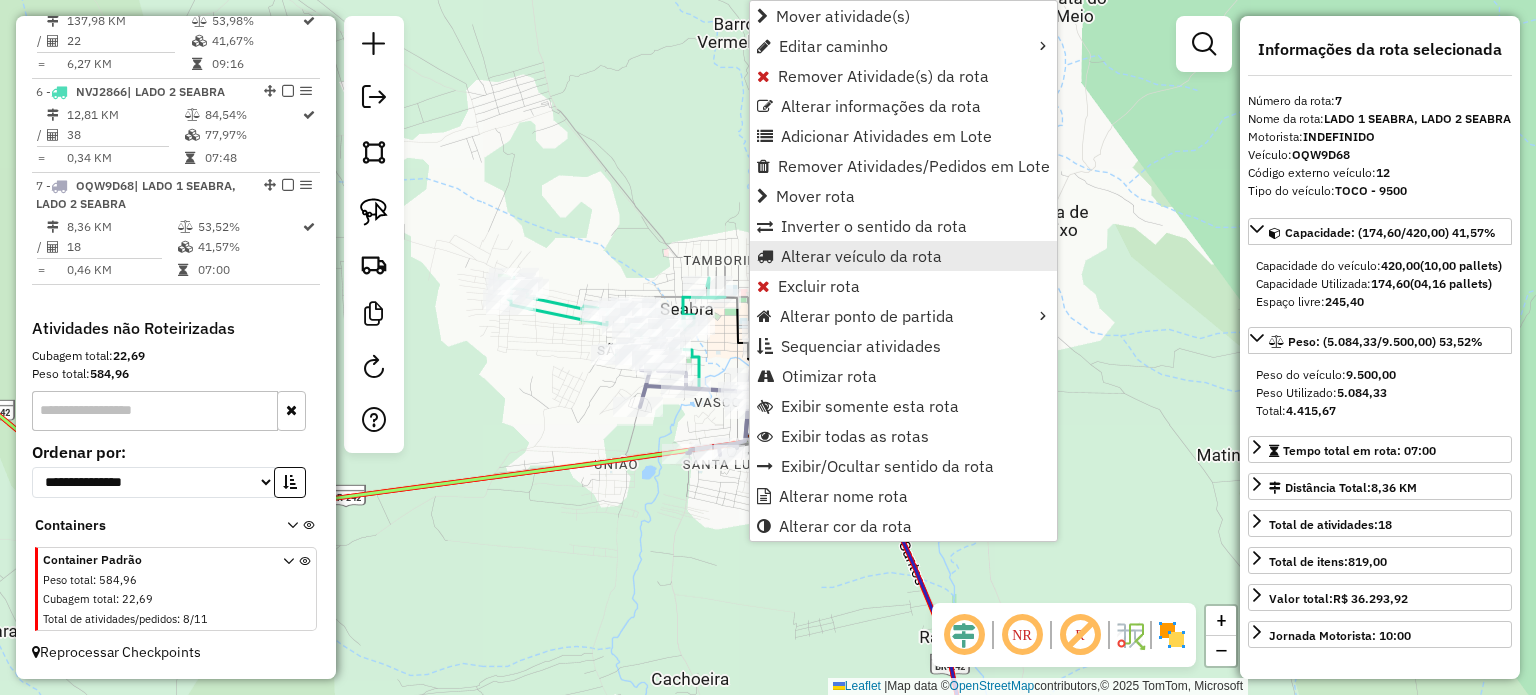 click on "Alterar veículo da rota" at bounding box center [861, 256] 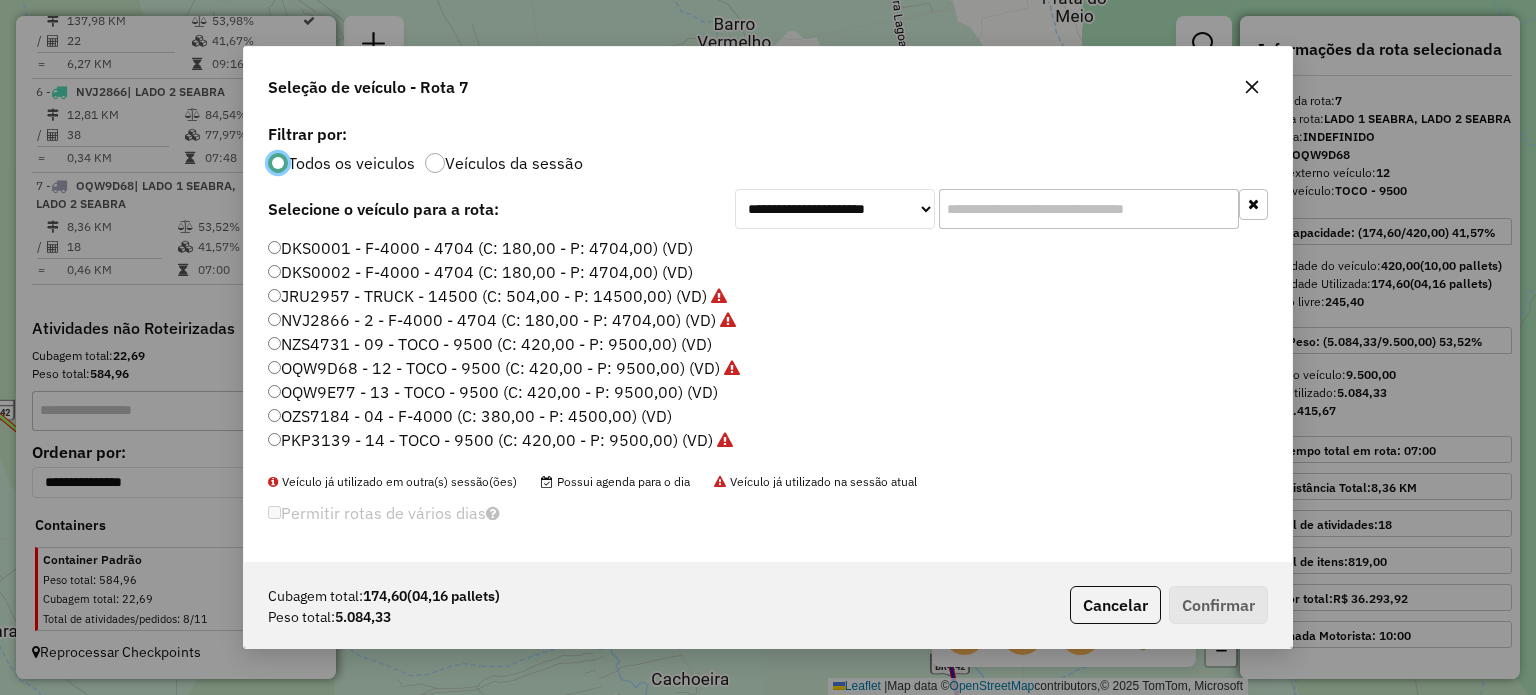 scroll, scrollTop: 10, scrollLeft: 6, axis: both 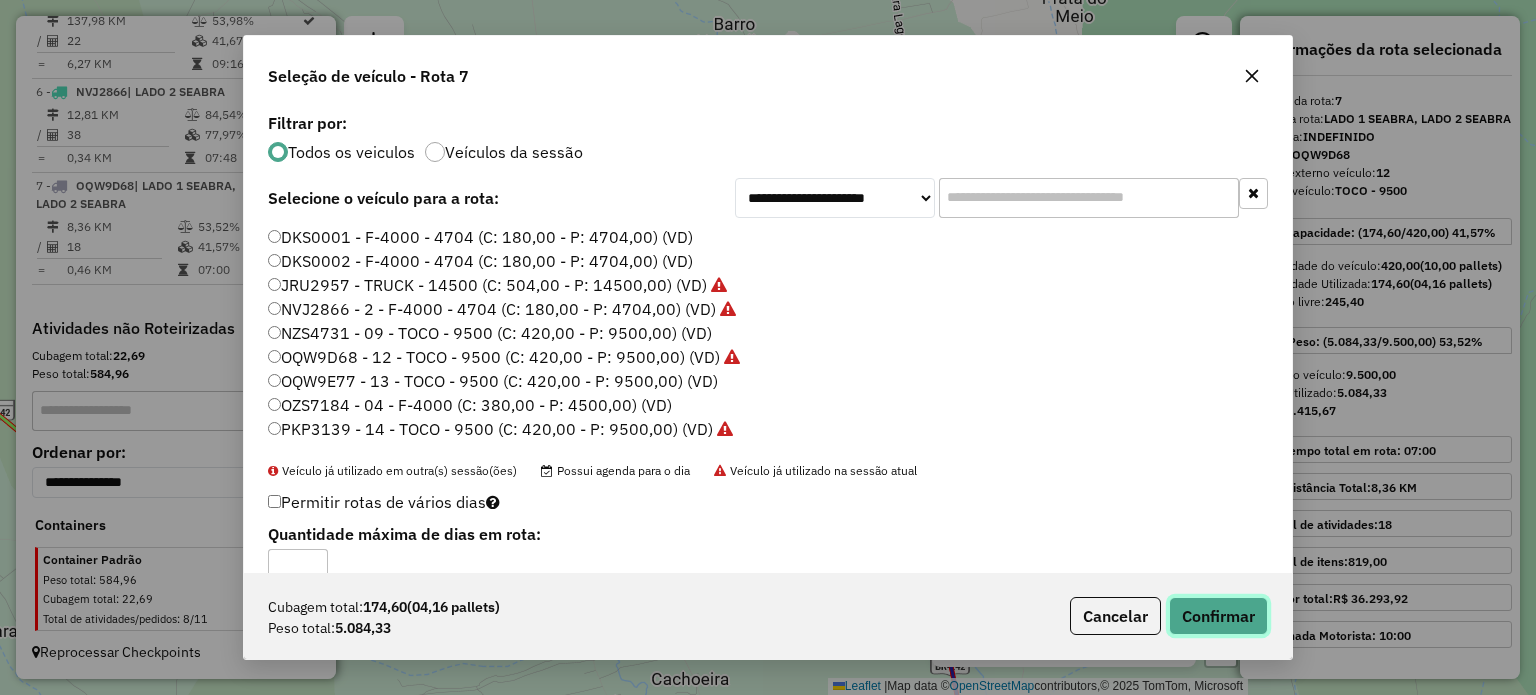click on "Confirmar" 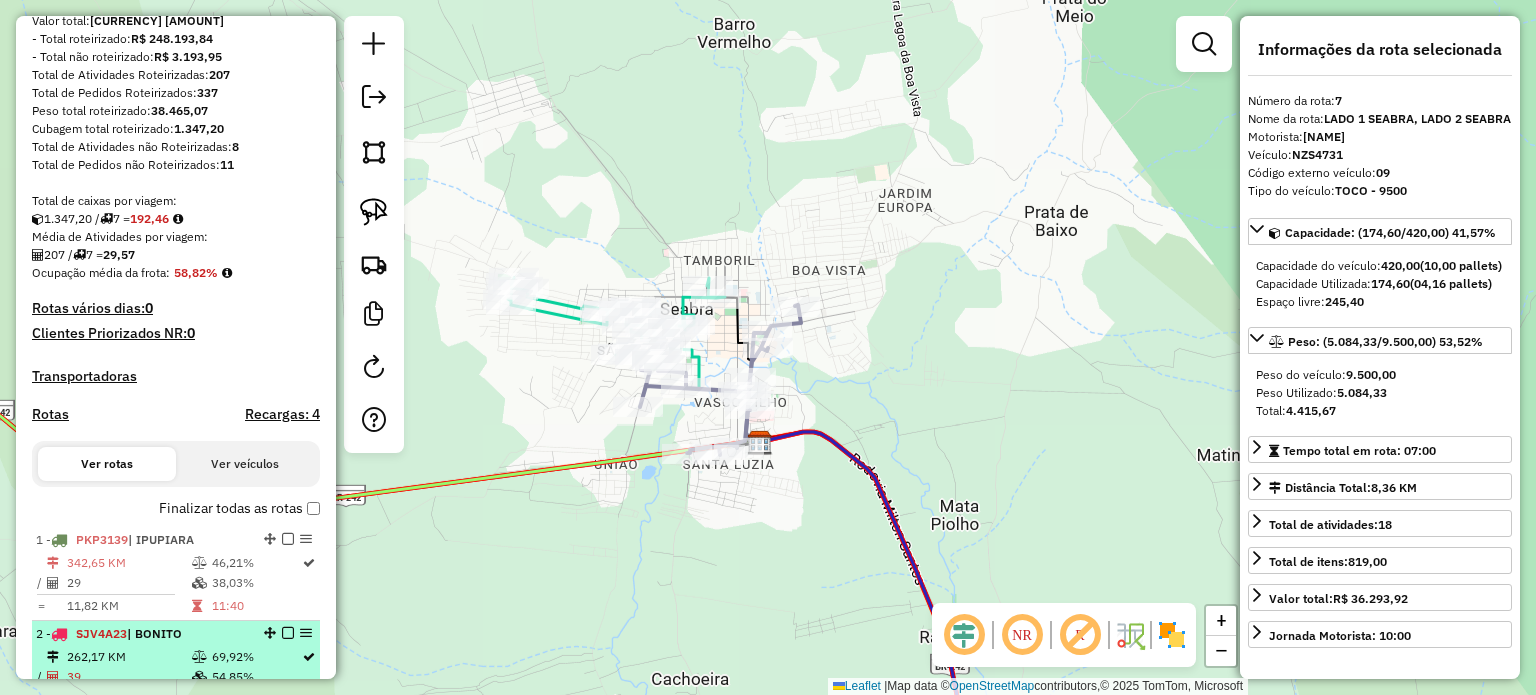 scroll, scrollTop: 214, scrollLeft: 0, axis: vertical 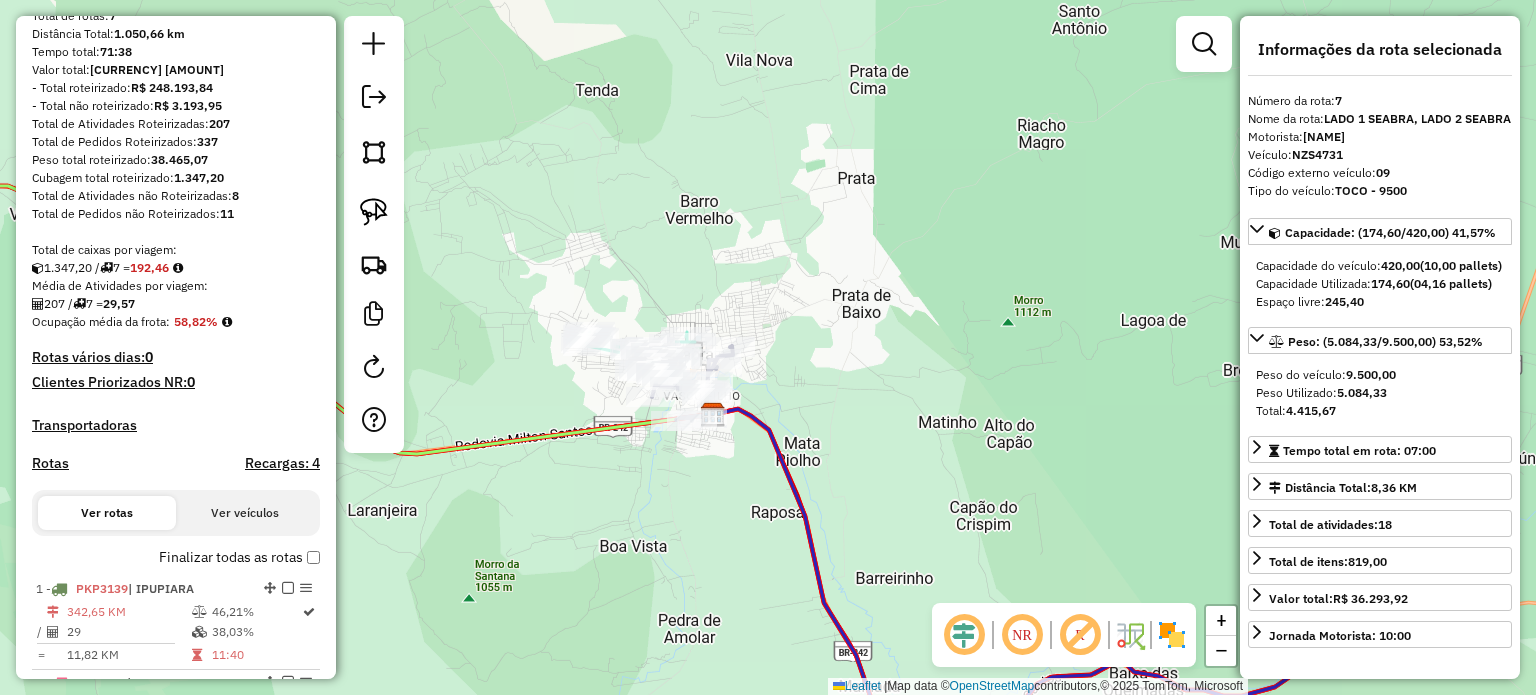 drag, startPoint x: 1120, startPoint y: 436, endPoint x: 932, endPoint y: 402, distance: 191.04973 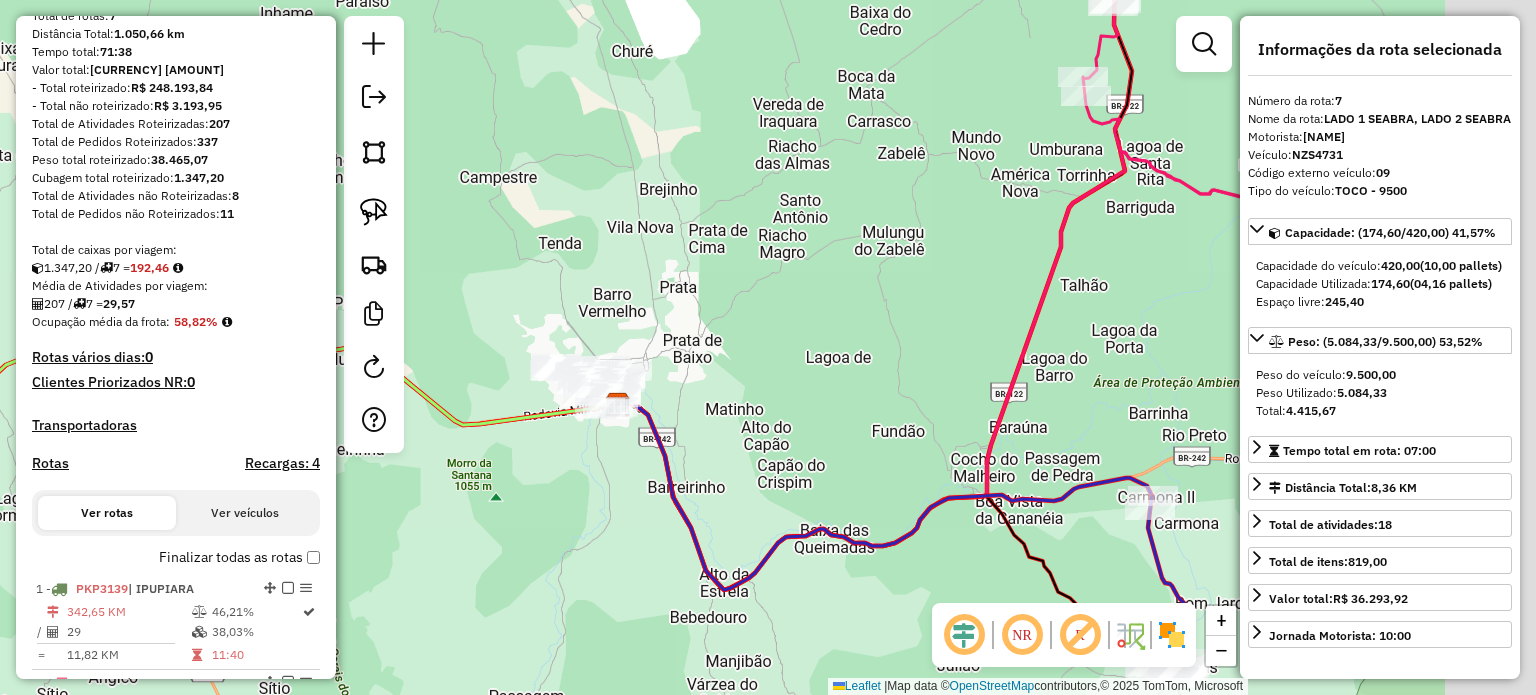 drag, startPoint x: 1057, startPoint y: 420, endPoint x: 834, endPoint y: 418, distance: 223.00897 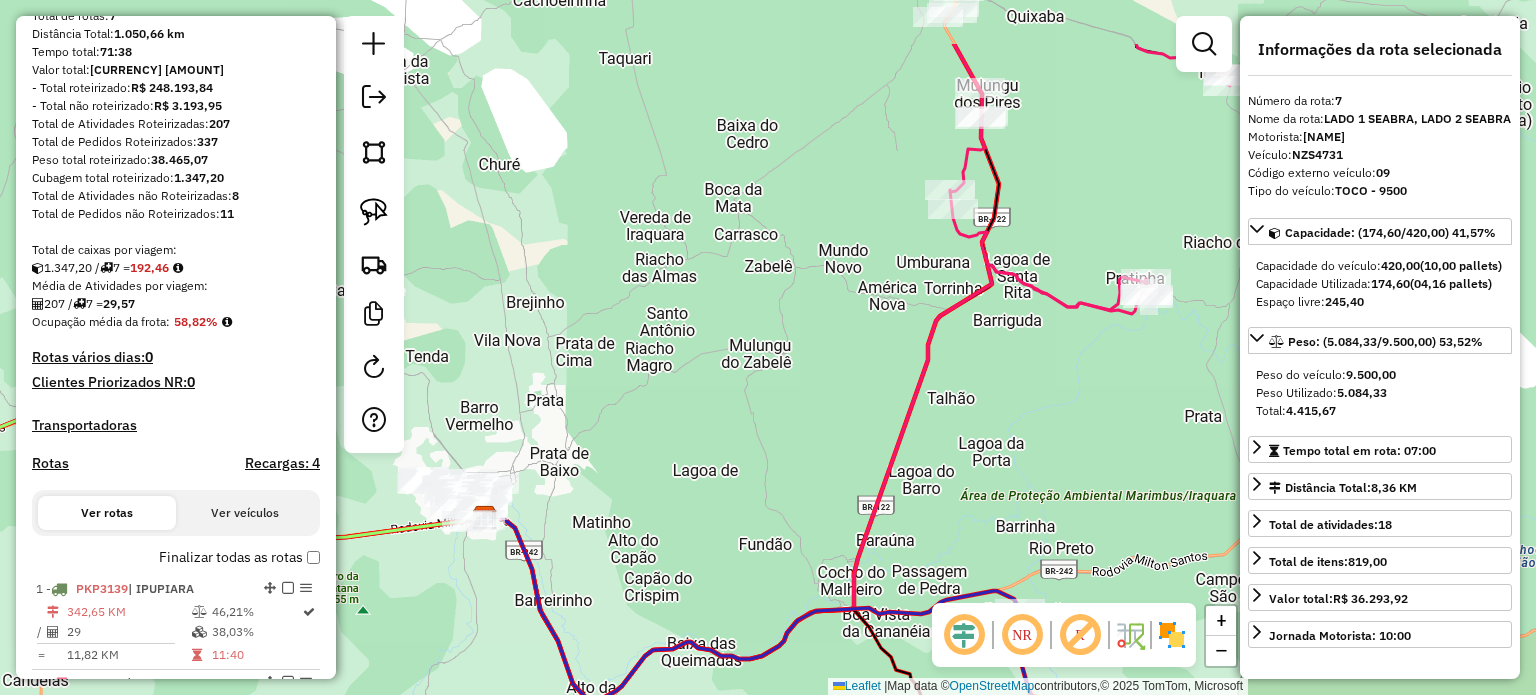 drag, startPoint x: 1073, startPoint y: 263, endPoint x: 999, endPoint y: 456, distance: 206.70027 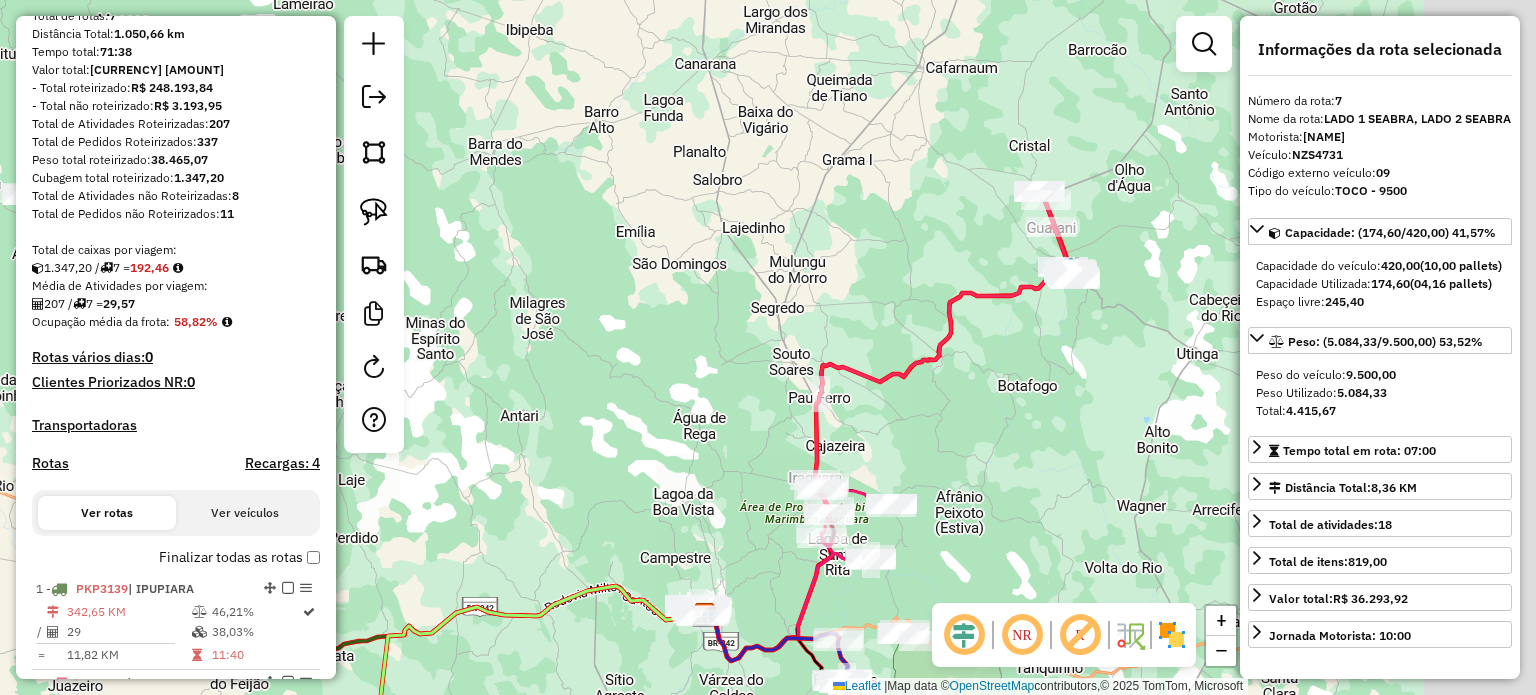 drag, startPoint x: 1006, startPoint y: 374, endPoint x: 978, endPoint y: 404, distance: 41.036568 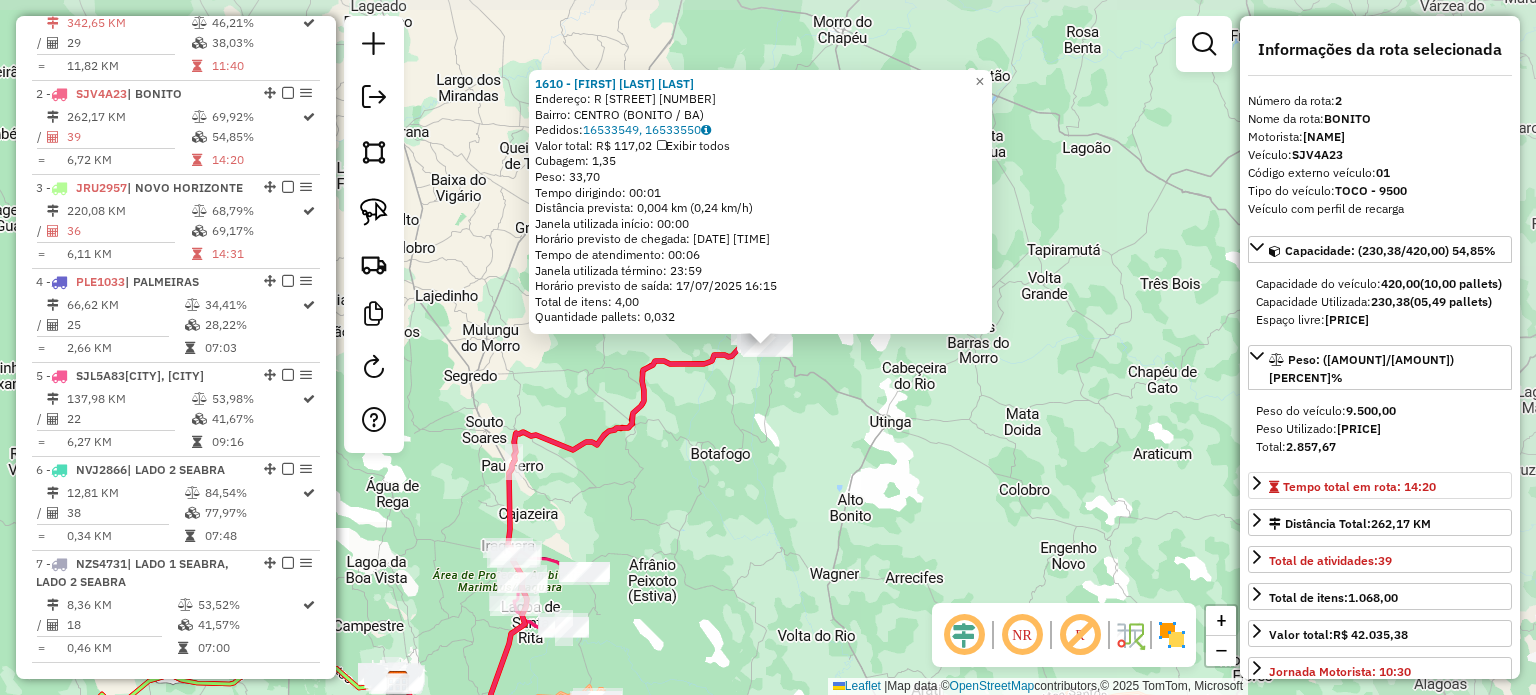 scroll, scrollTop: 868, scrollLeft: 0, axis: vertical 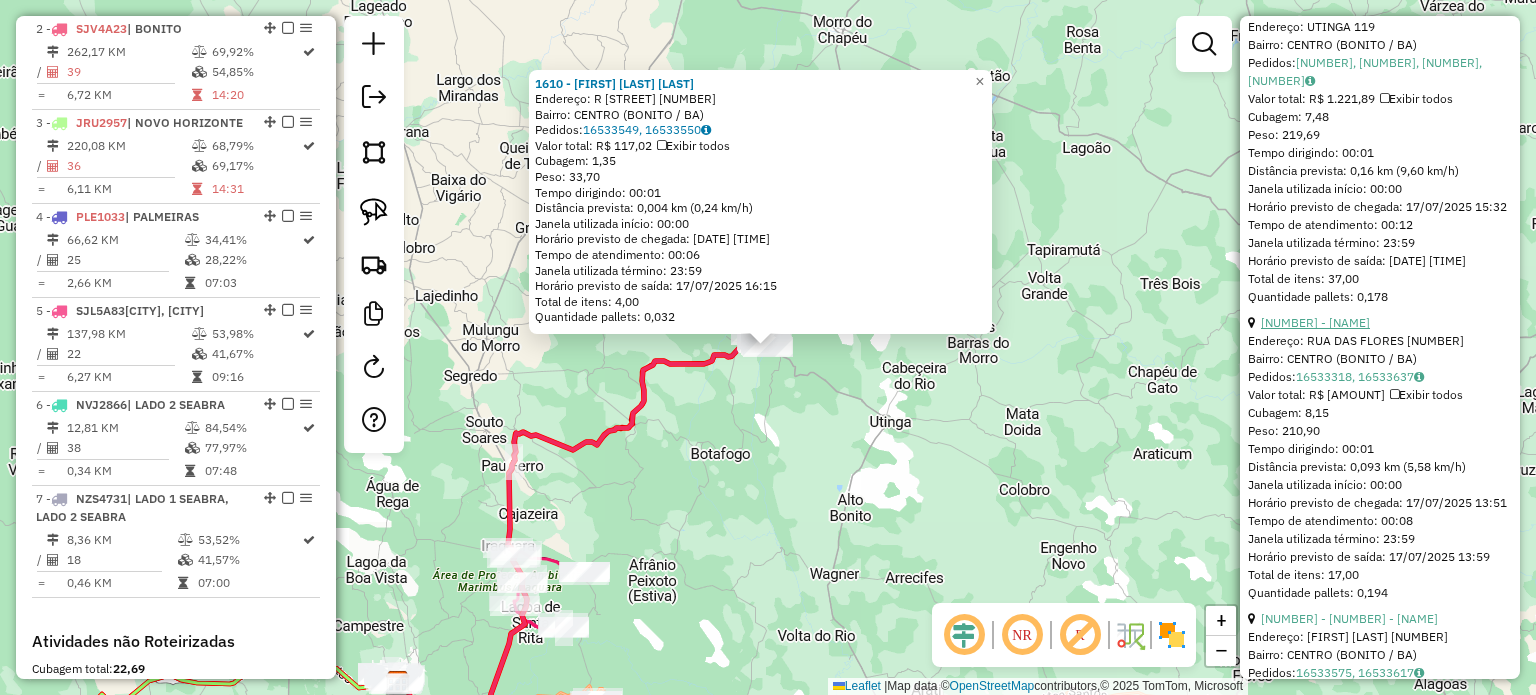 click on "[NUMBER] - [NAME]" at bounding box center (1315, 322) 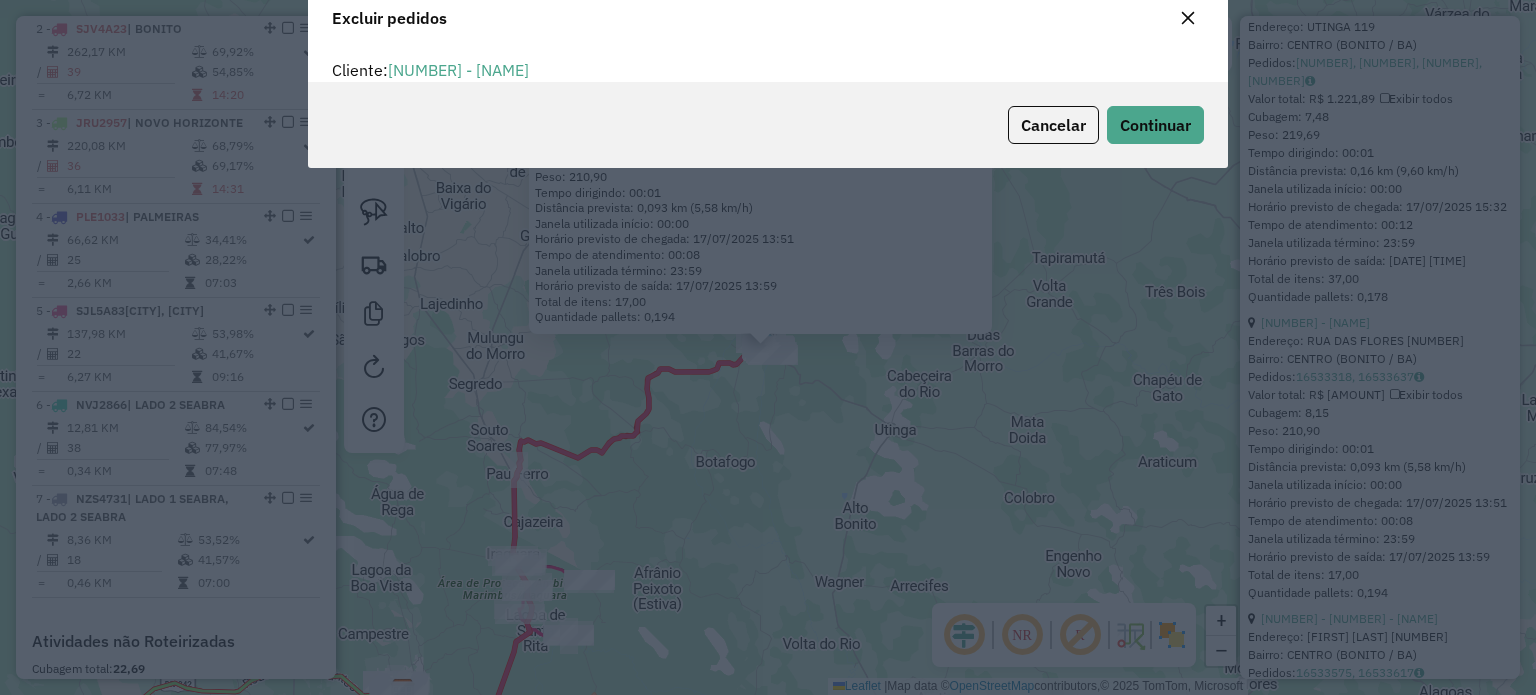 scroll, scrollTop: 69, scrollLeft: 0, axis: vertical 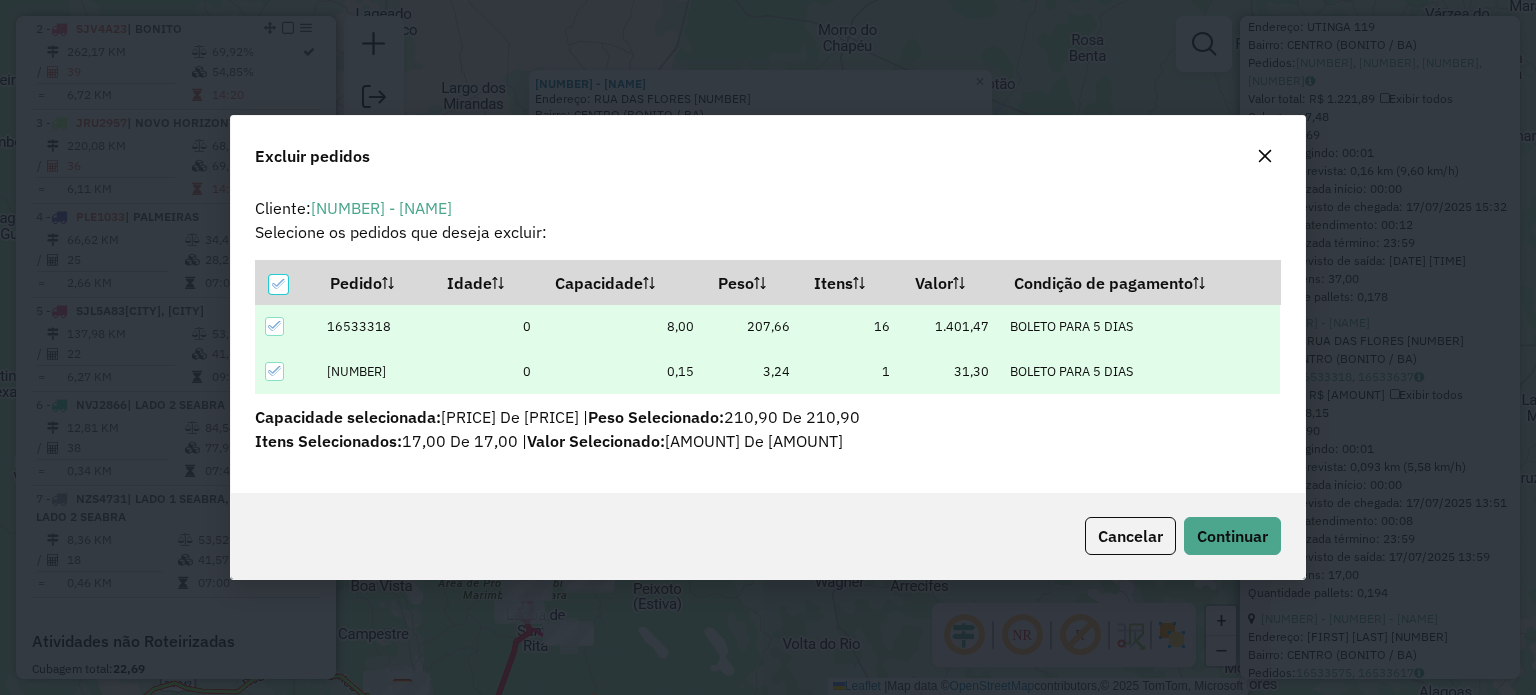 click 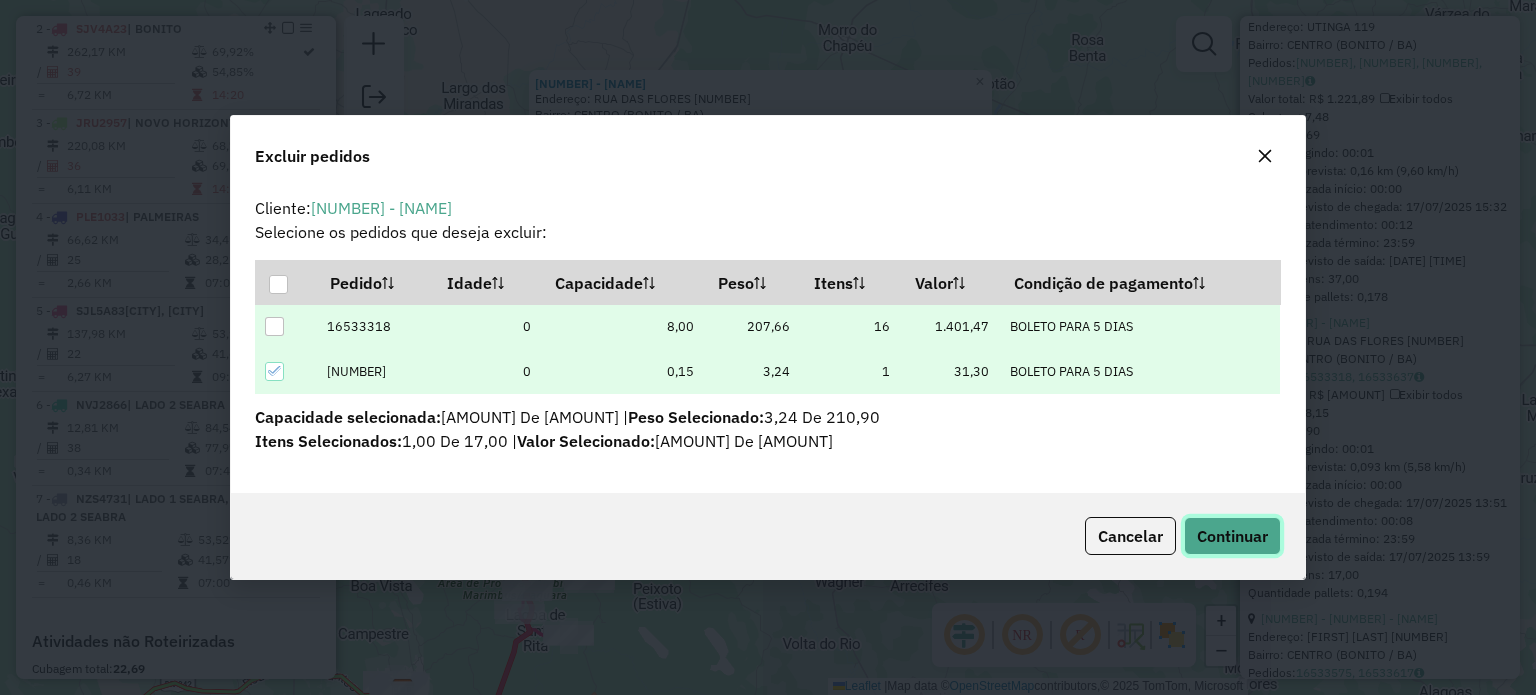 click on "Continuar" 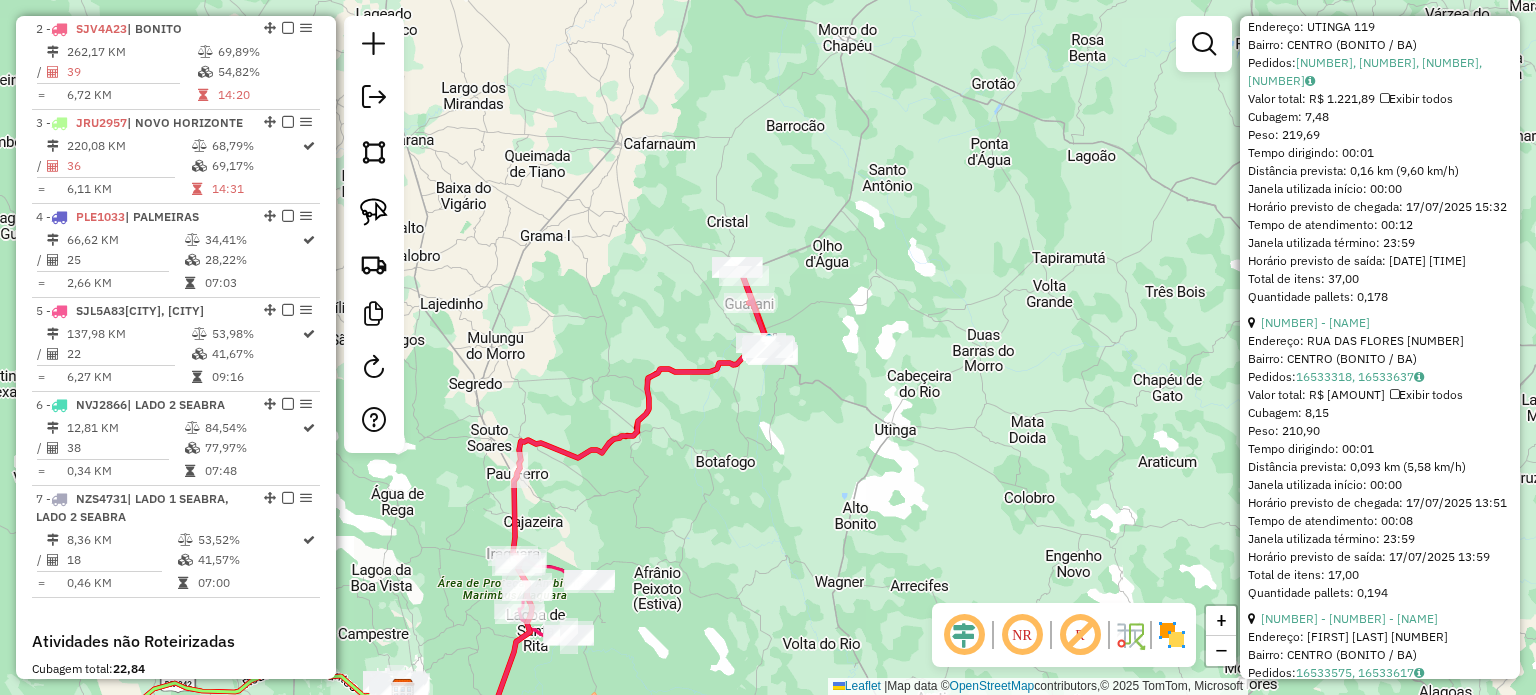 scroll, scrollTop: 384, scrollLeft: 0, axis: vertical 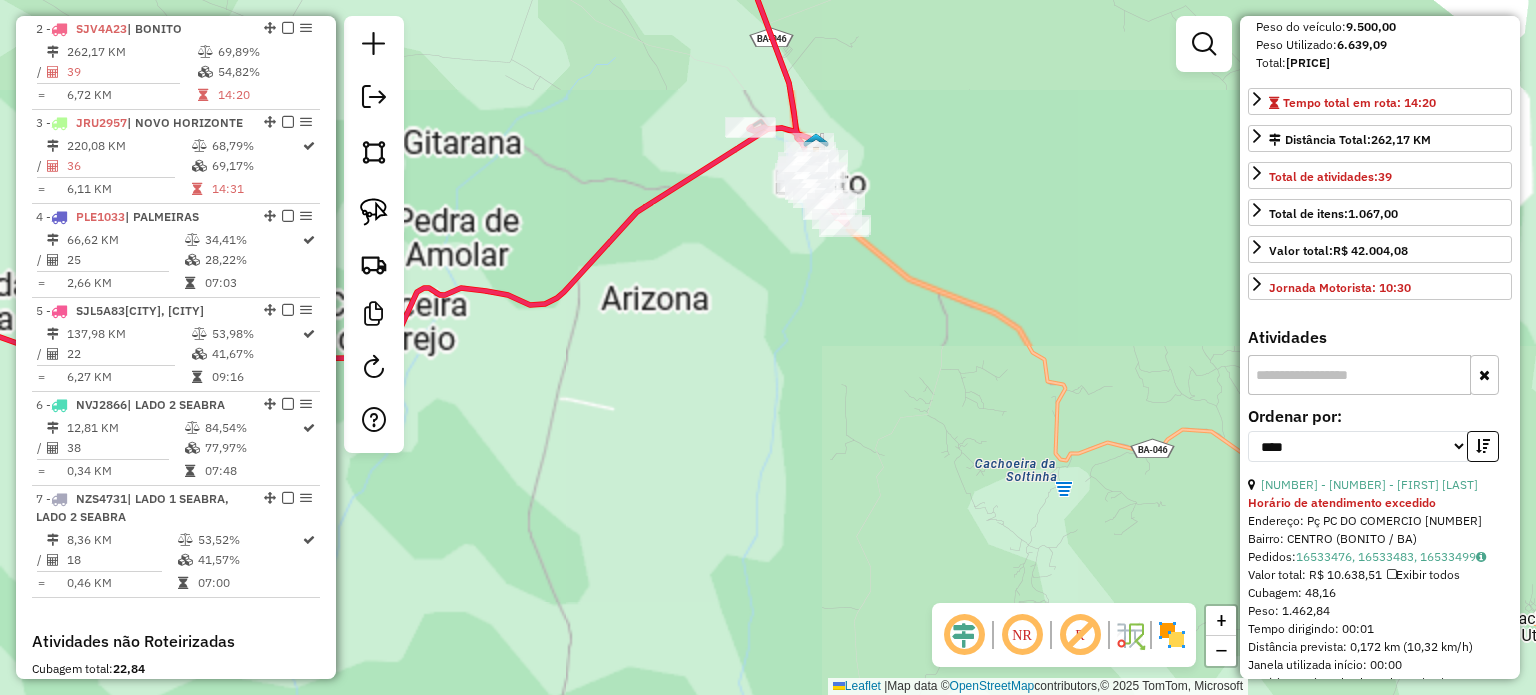 drag, startPoint x: 837, startPoint y: 294, endPoint x: 833, endPoint y: 471, distance: 177.0452 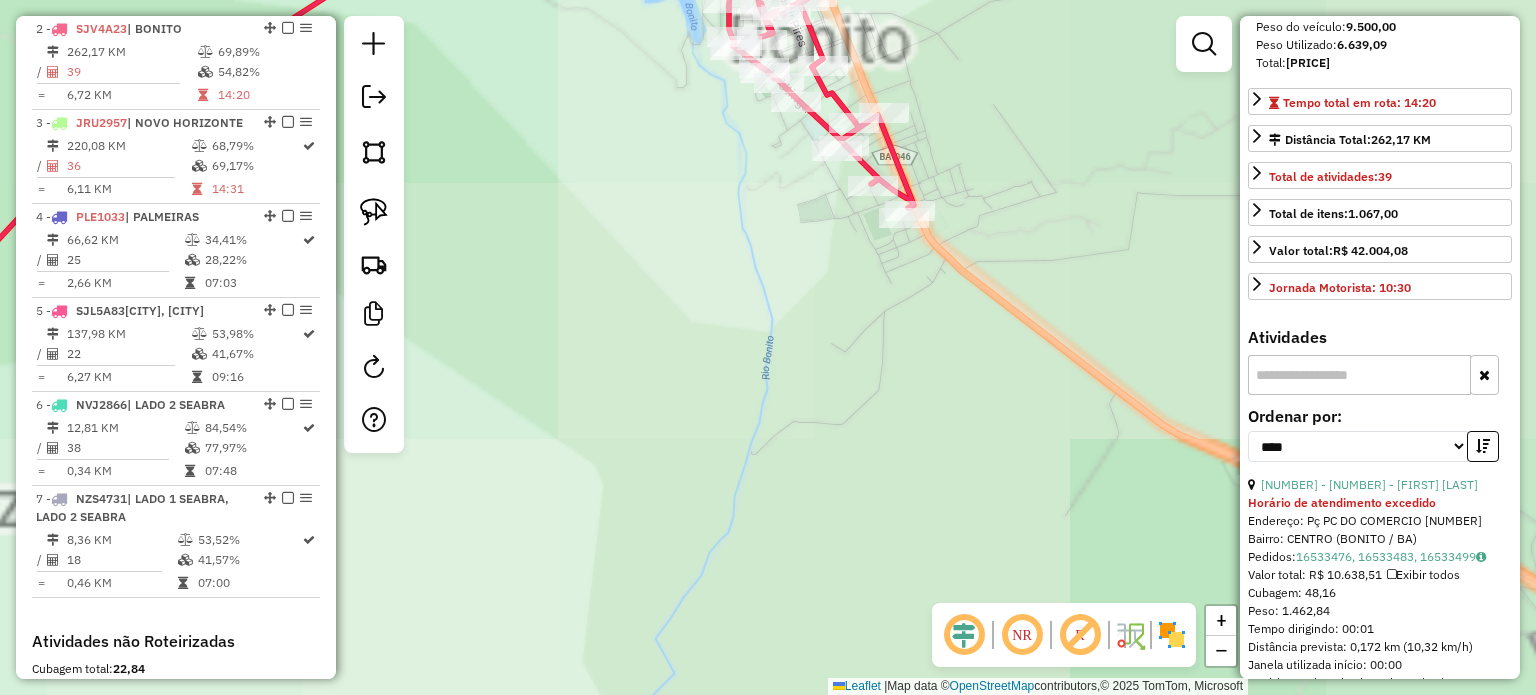 drag, startPoint x: 820, startPoint y: 443, endPoint x: 831, endPoint y: 609, distance: 166.36406 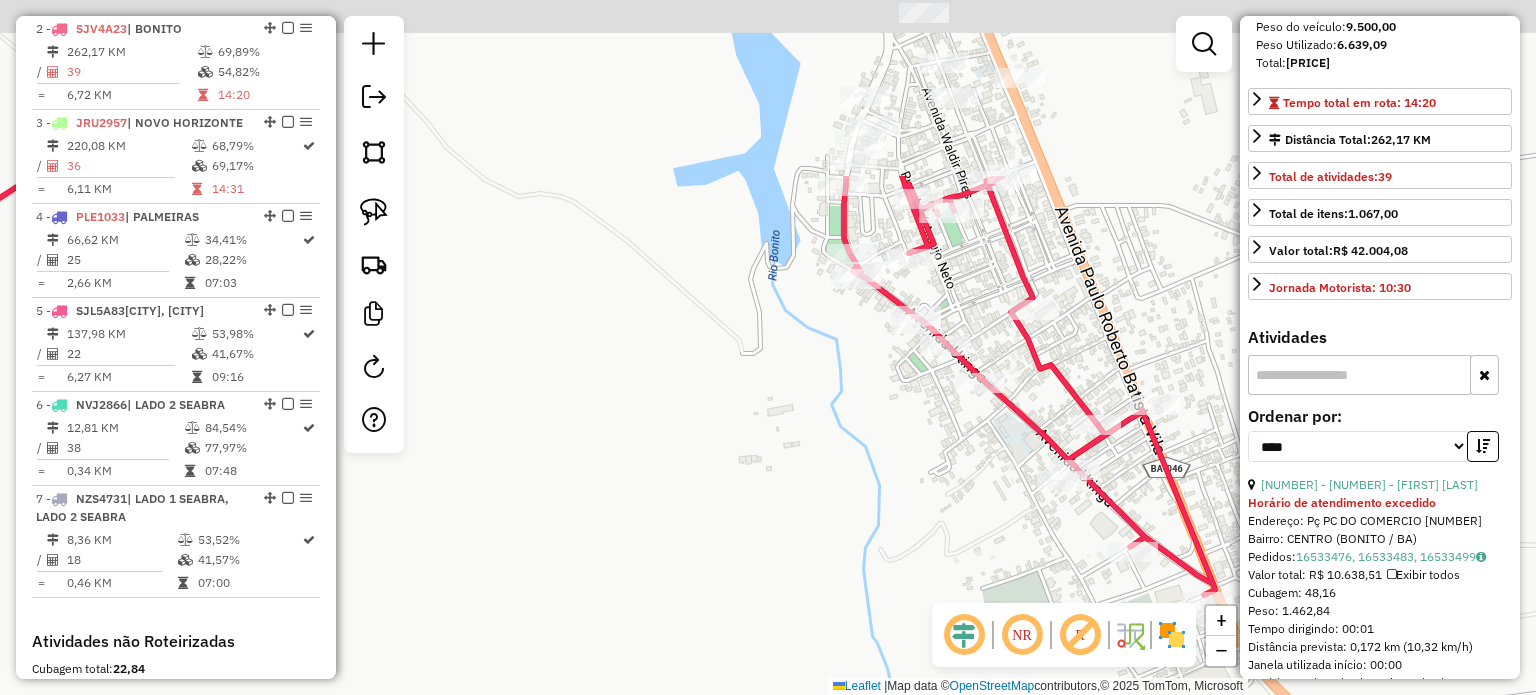 drag, startPoint x: 775, startPoint y: 597, endPoint x: 755, endPoint y: 669, distance: 74.726166 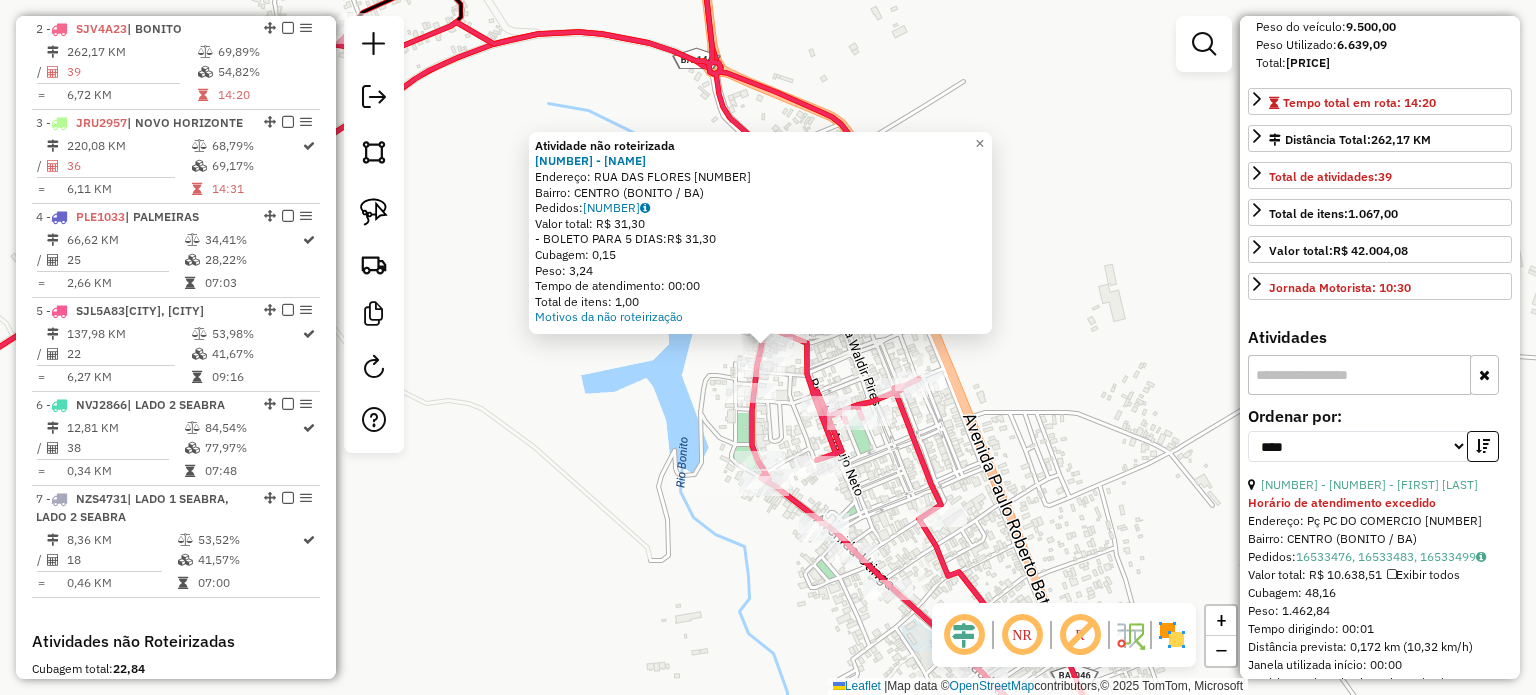click on "Atividade não roteirizada [NUMBER] - [NAME] Endereço: R [STREET] [NUMBER] Bairro: [NEIGHBORHOOD] ([CITY] / [STATE]) Pedidos: [NUMBER] Valor total: R$ [AMOUNT] - BOLETO PARA 5 DIAS: R$ [AMOUNT] Cubagem: [AMOUNT] Peso: [AMOUNT] Tempo de atendimento: [TIME] Total de itens: [AMOUNT] Motivos da não roteirização × Janela de atendimento Grade de atendimento Capacidade Transportadoras Veículos Cliente Pedidos Rotas Selecione os dias de semana para filtrar as janelas de atendimento Seg Ter Qua Qui Sex Sáb Dom Informe o período da janela de atendimento: De: Até: Filtrar exatamente a janela do cliente Considerar janela de atendimento padrão Selecione os dias de semana para filtrar as grades de atendimento Seg Ter Qua Qui Sex Sáb Dom Considerar clientes sem dia de atendimento cadastrado Clientes fora do dia de atendimento selecionado Filtrar as atividades entre os valores definidos abaixo: Peso mínimo: Peso máximo: Cubagem mínima: Cubagem máxima: De: Até: De:" 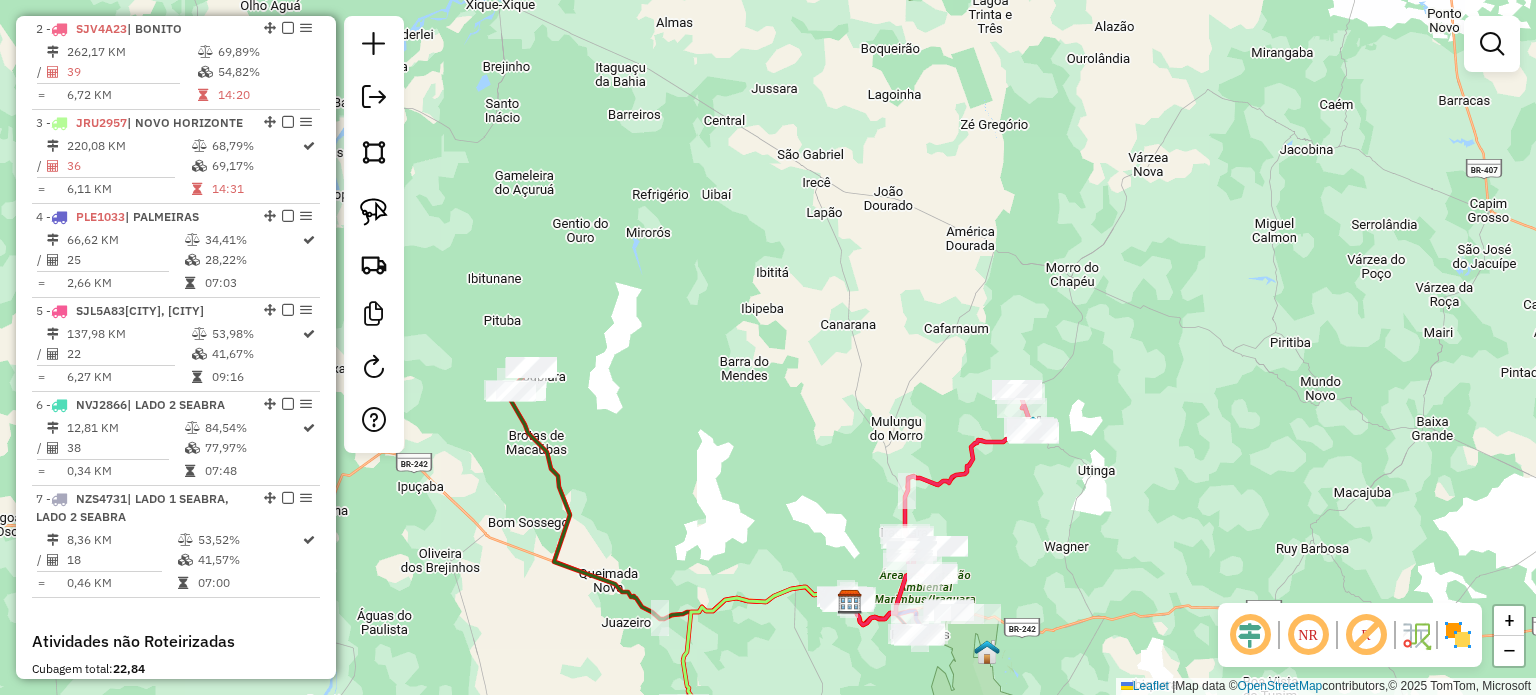 drag, startPoint x: 1037, startPoint y: 573, endPoint x: 1088, endPoint y: 483, distance: 103.44564 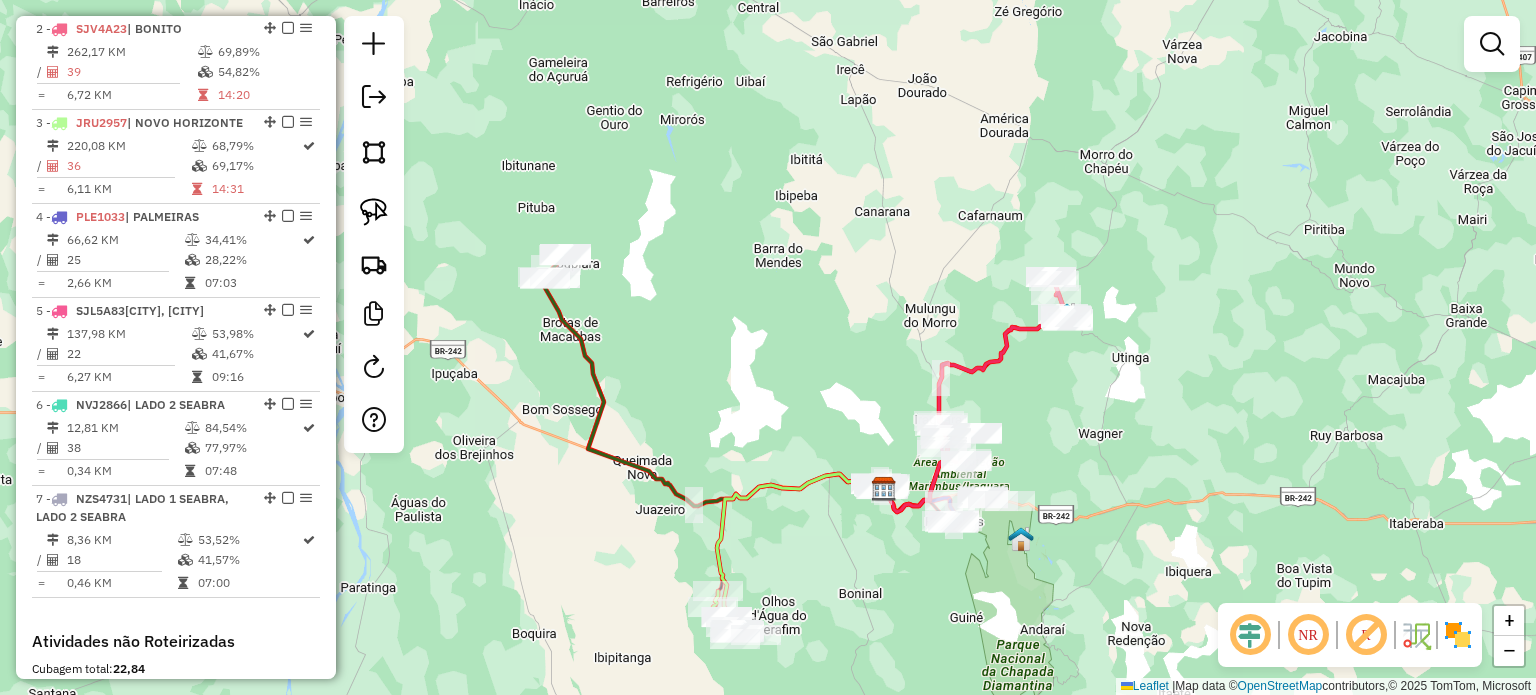 drag, startPoint x: 1123, startPoint y: 470, endPoint x: 1147, endPoint y: 441, distance: 37.64306 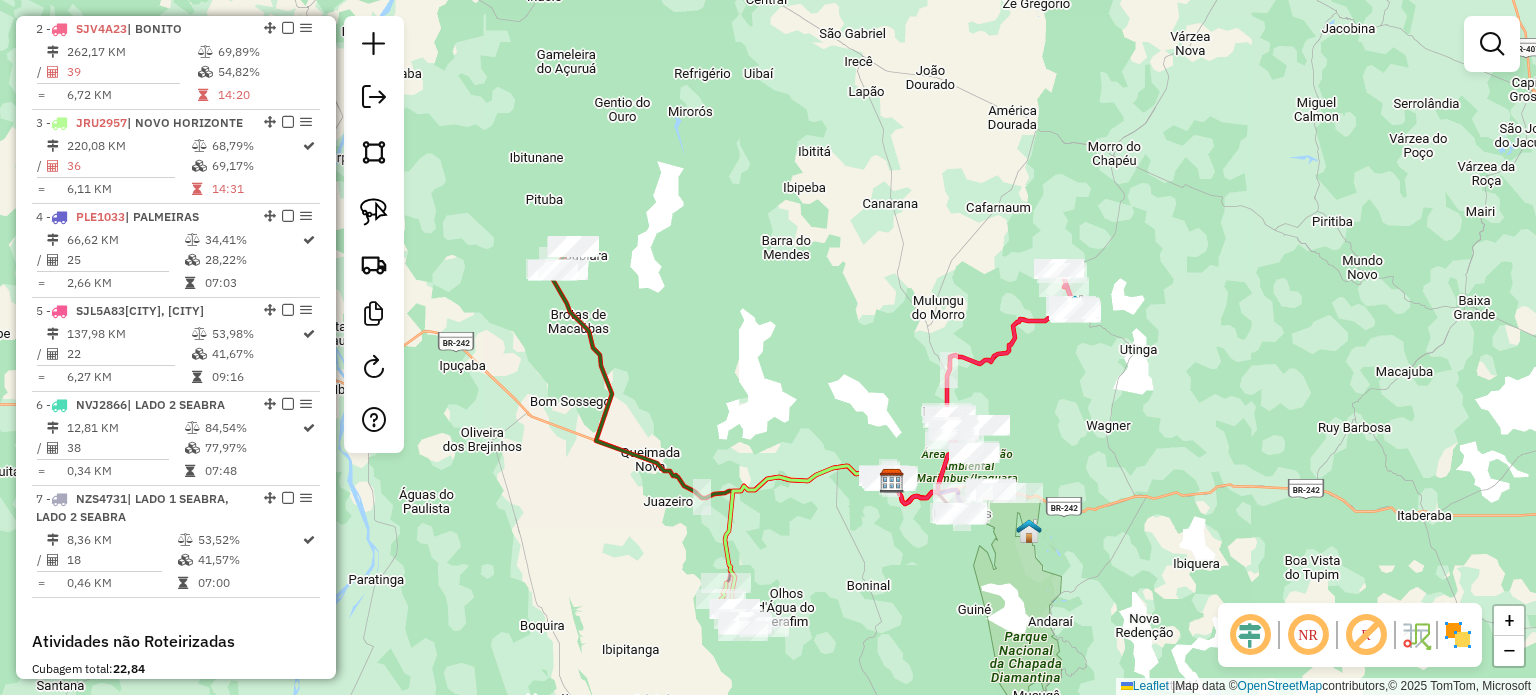 drag, startPoint x: 1060, startPoint y: 450, endPoint x: 1136, endPoint y: 423, distance: 80.65358 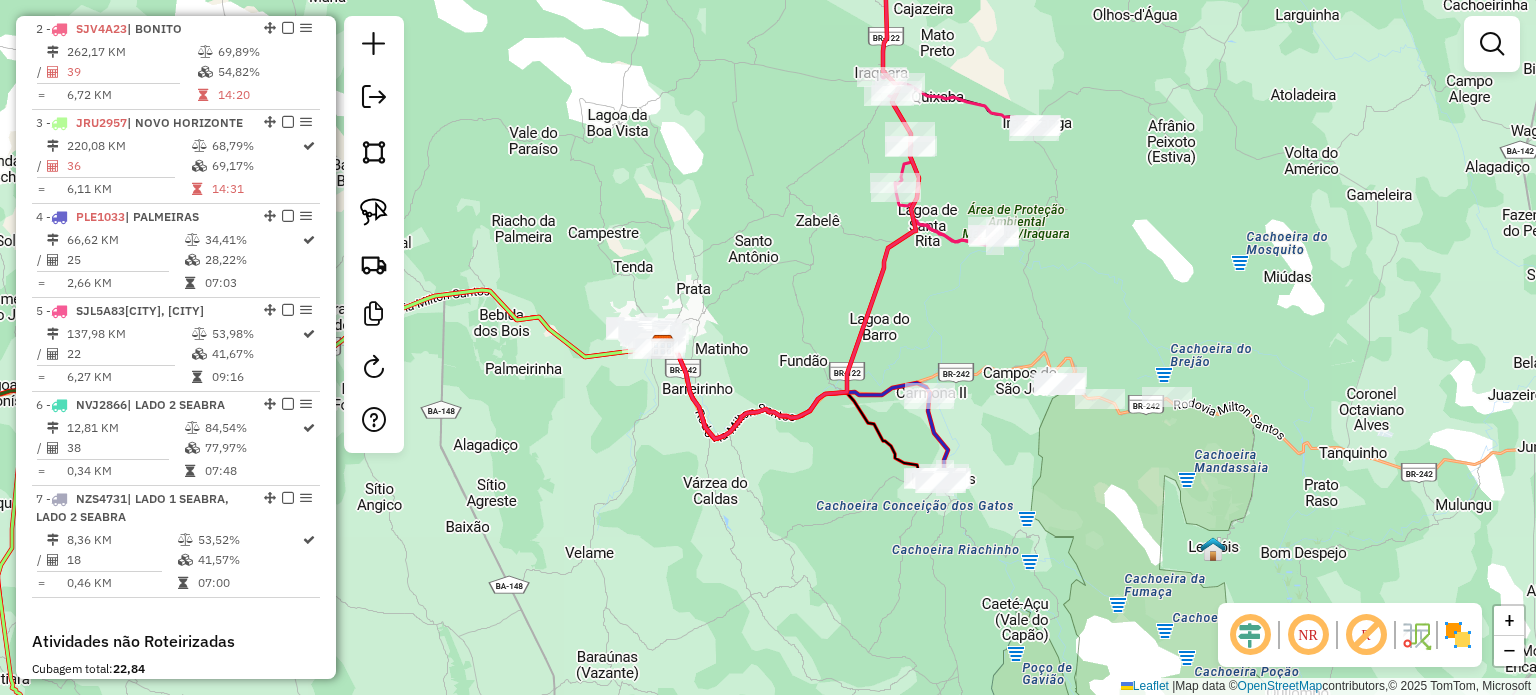 drag, startPoint x: 1058, startPoint y: 457, endPoint x: 1205, endPoint y: 466, distance: 147.27525 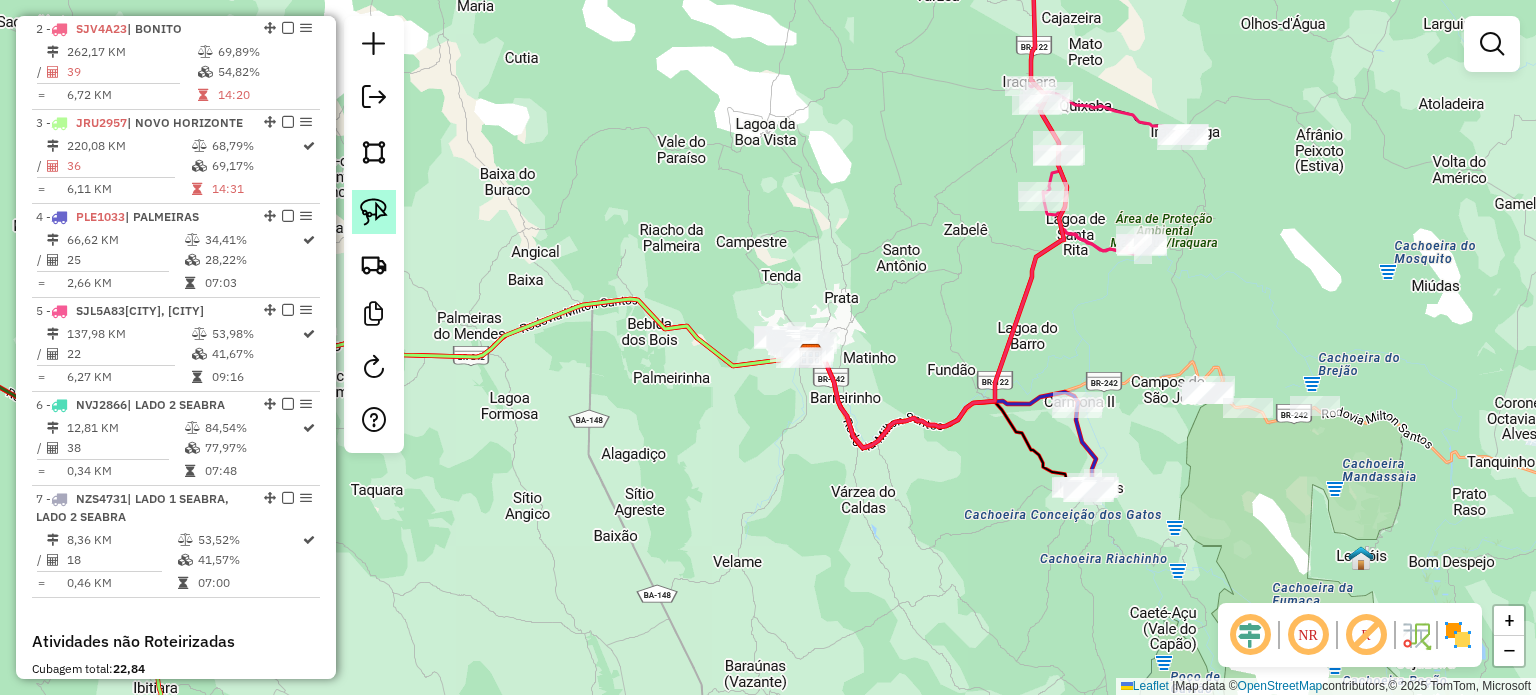 click 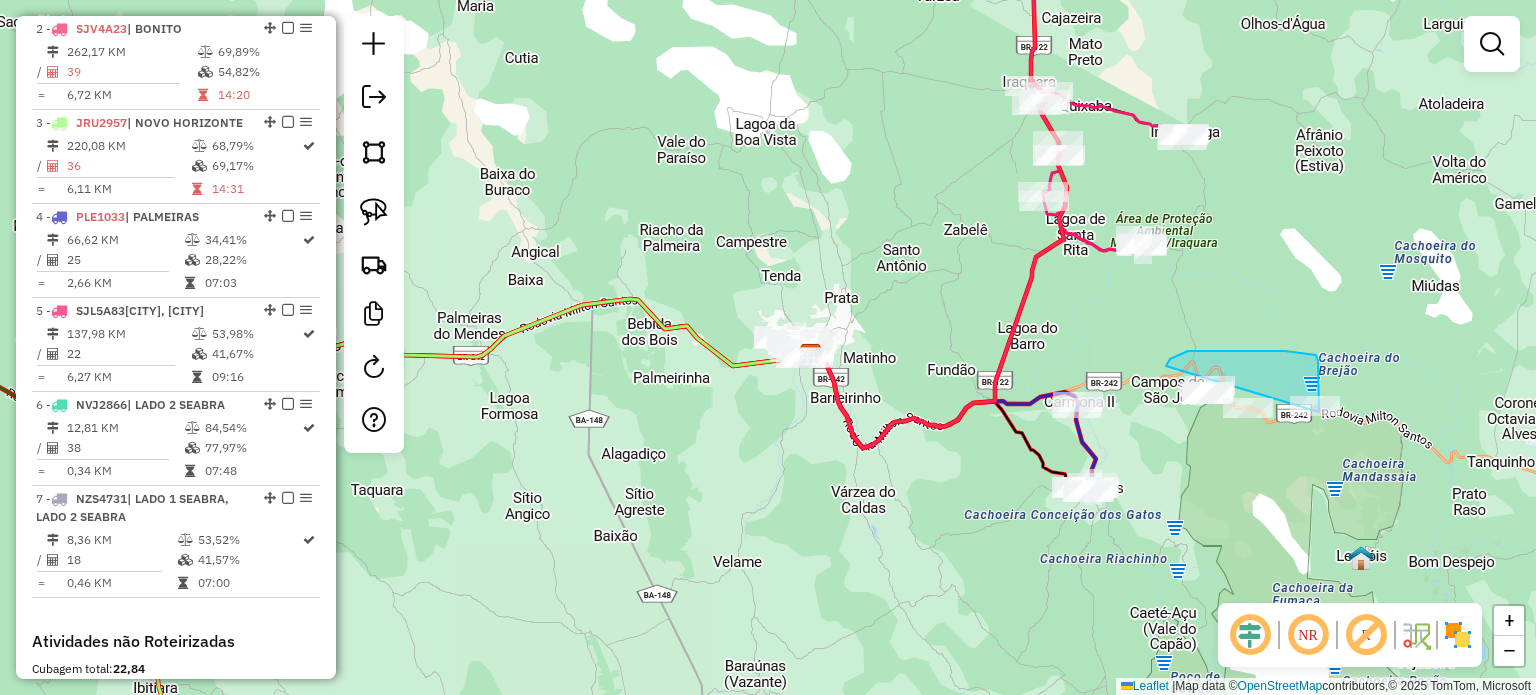 click on "Janela de atendimento Grade de atendimento Capacidade Transportadoras Veículos Cliente Pedidos  Rotas Selecione os dias de semana para filtrar as janelas de atendimento  Seg   Ter   Qua   Qui   Sex   Sáb   Dom  Informe o período da janela de atendimento: De: Até:  Filtrar exatamente a janela do cliente  Considerar janela de atendimento padrão  Selecione os dias de semana para filtrar as grades de atendimento  Seg   Ter   Qua   Qui   Sex   Sáb   Dom   Considerar clientes sem dia de atendimento cadastrado  Clientes fora do dia de atendimento selecionado Filtrar as atividades entre os valores definidos abaixo:  Peso mínimo:   Peso máximo:   Cubagem mínima:   Cubagem máxima:   De:   Até:  Filtrar as atividades entre o tempo de atendimento definido abaixo:  De:   Até:   Considerar capacidade total dos clientes não roteirizados Transportadora: Selecione um ou mais itens Tipo de veículo: Selecione um ou mais itens Veículo: Selecione um ou mais itens Motorista: Selecione um ou mais itens Nome: Rótulo:" 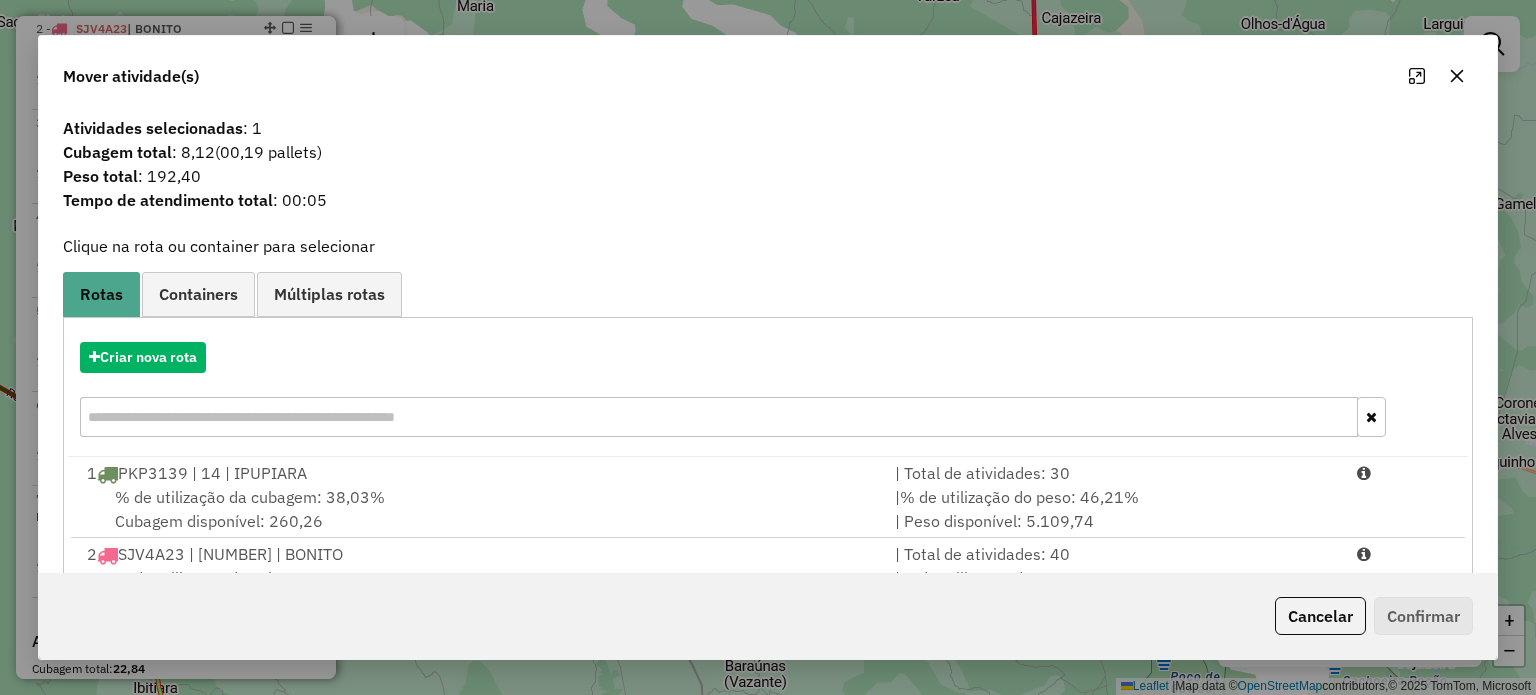 click 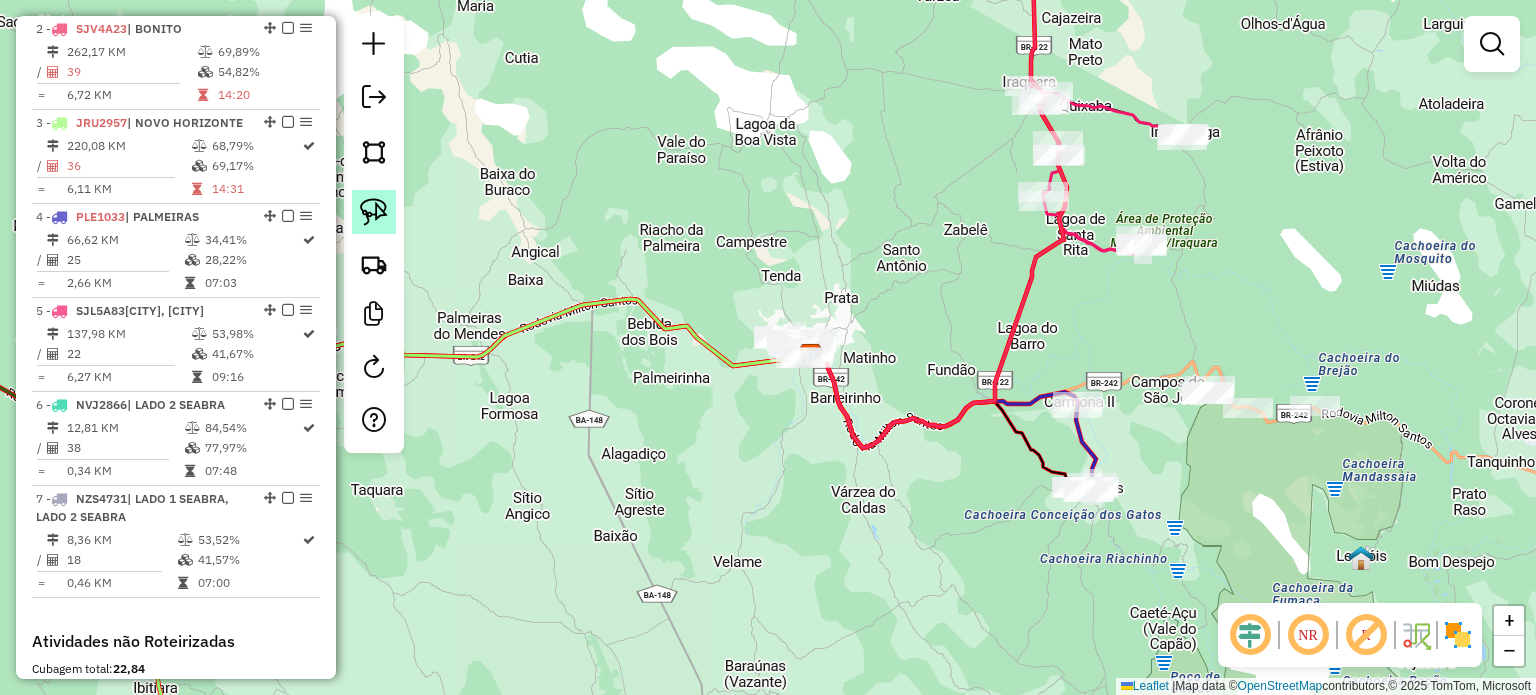 click 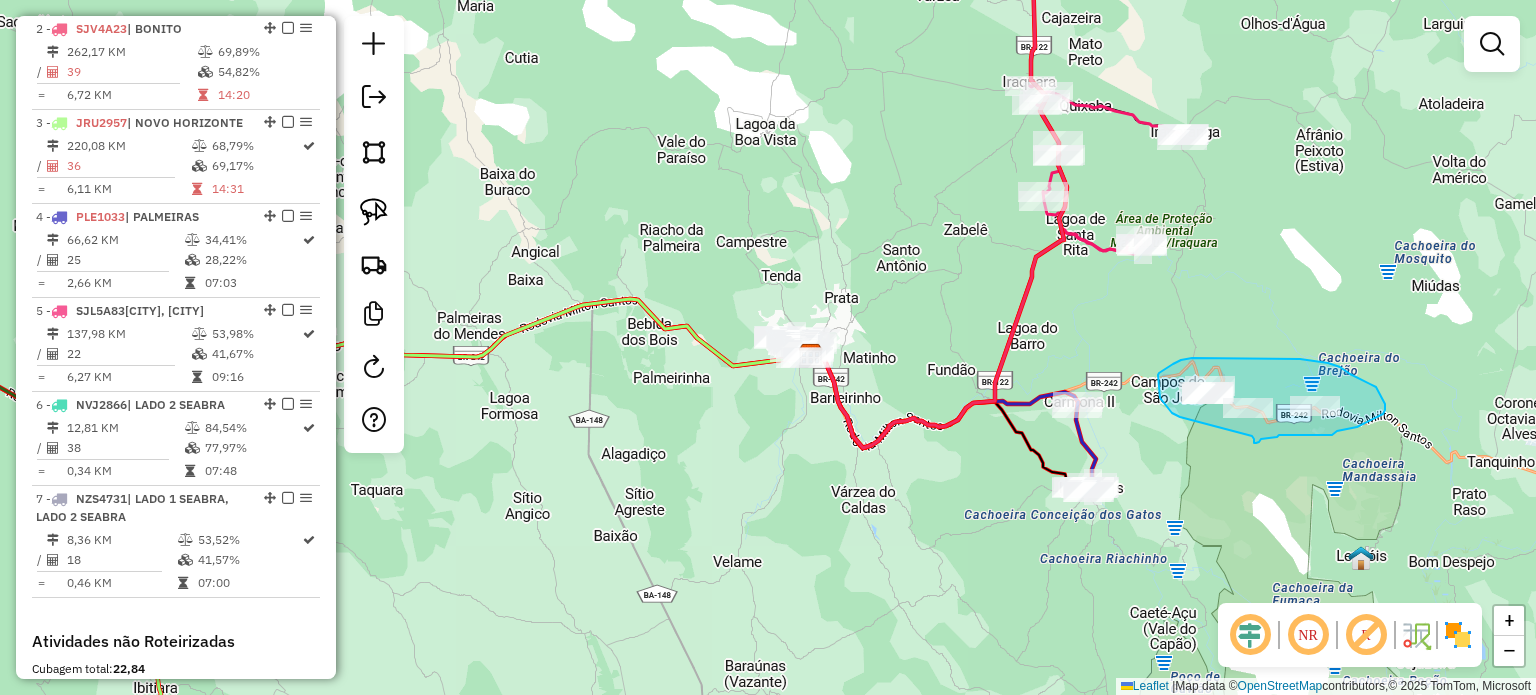 drag, startPoint x: 1180, startPoint y: 417, endPoint x: 1252, endPoint y: 436, distance: 74.46476 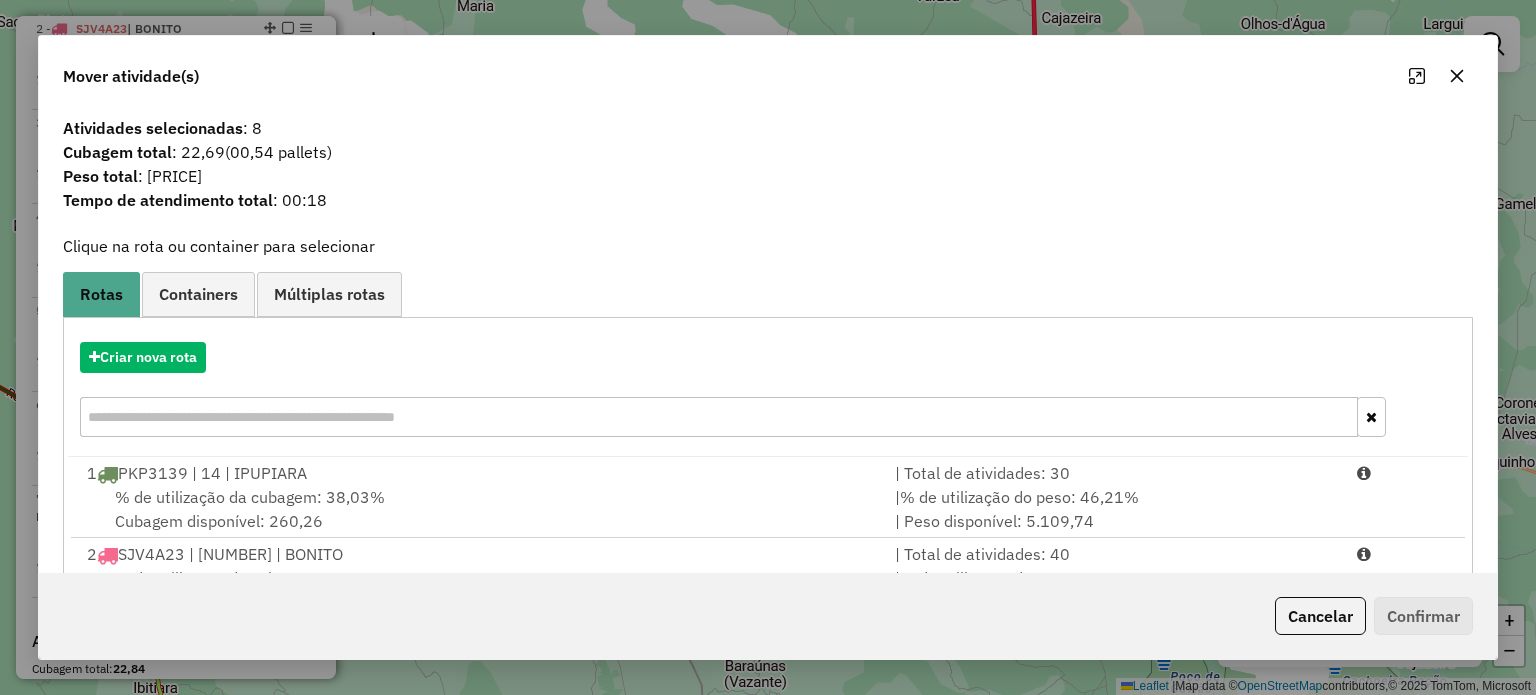 click 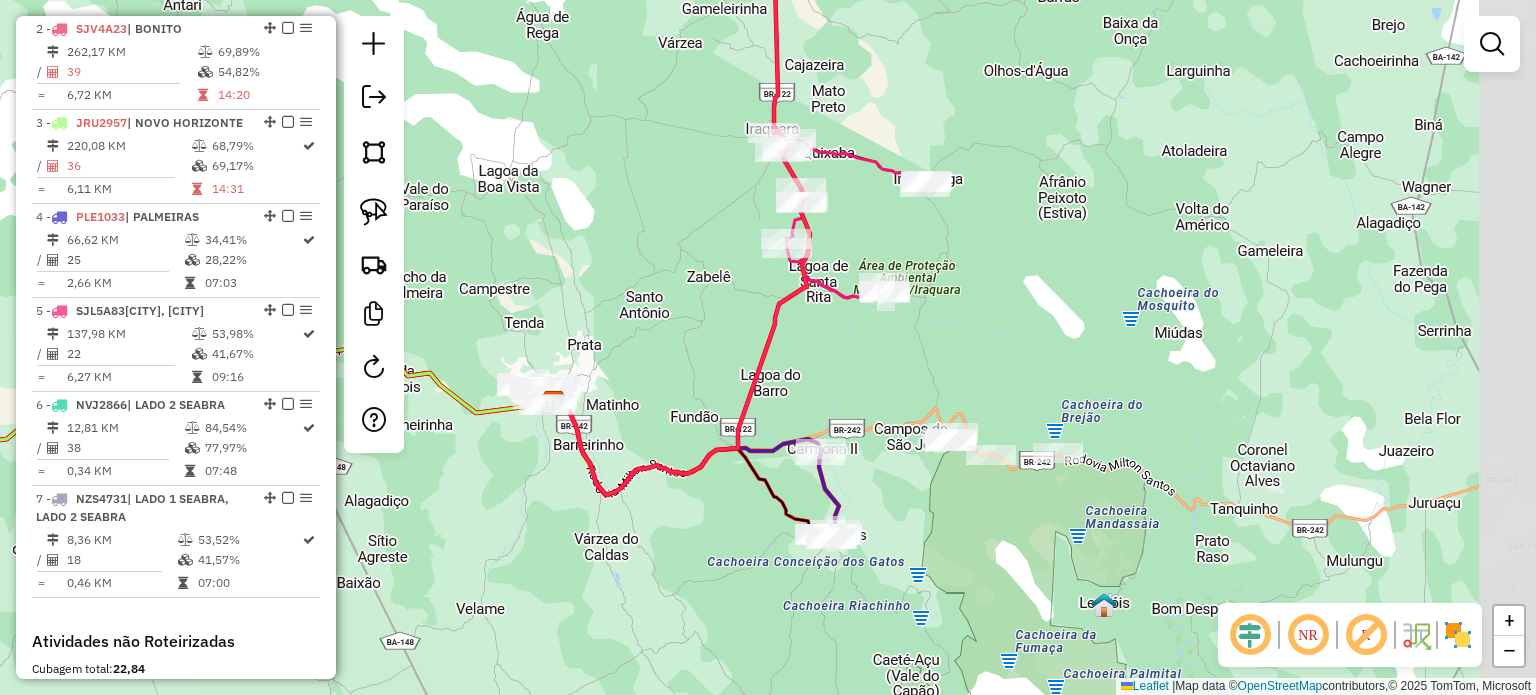 drag, startPoint x: 1353, startPoint y: 328, endPoint x: 1069, endPoint y: 375, distance: 287.86282 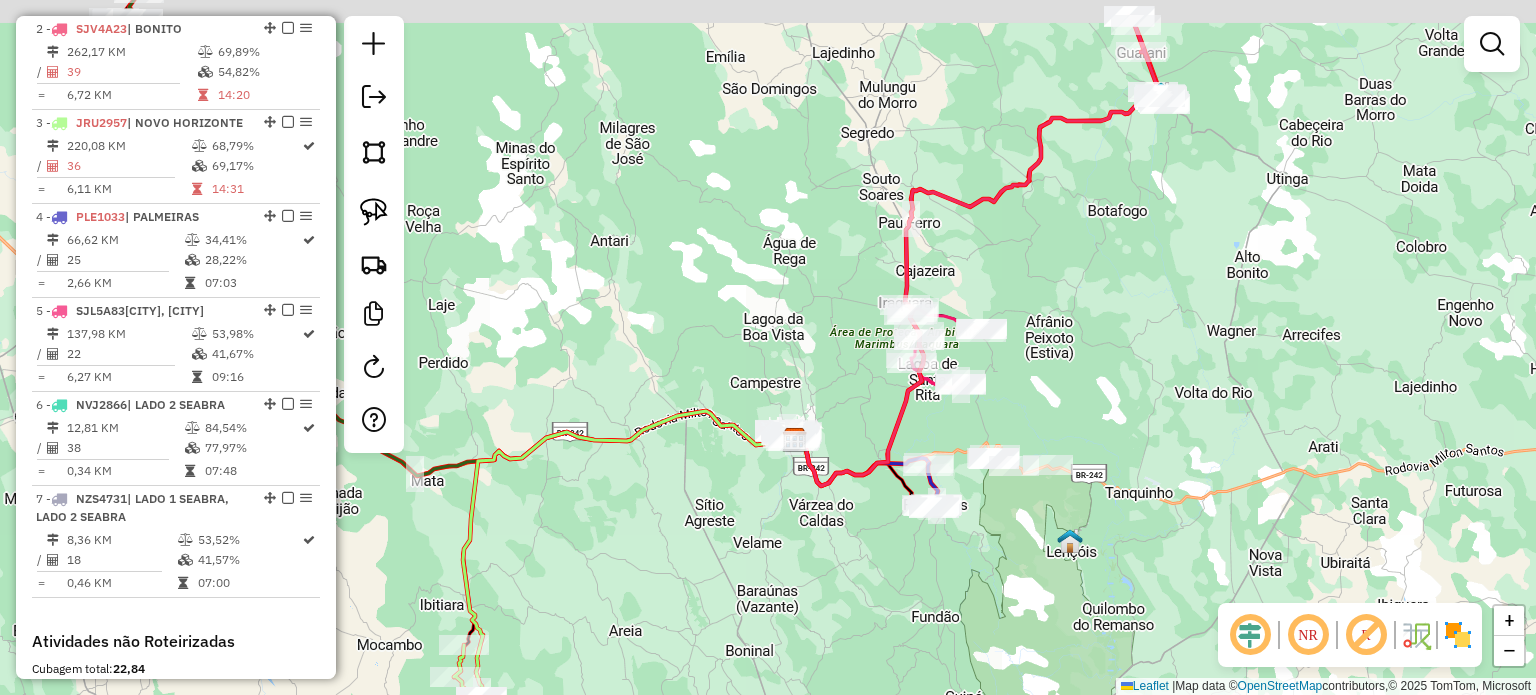 drag, startPoint x: 1124, startPoint y: 260, endPoint x: 1124, endPoint y: 383, distance: 123 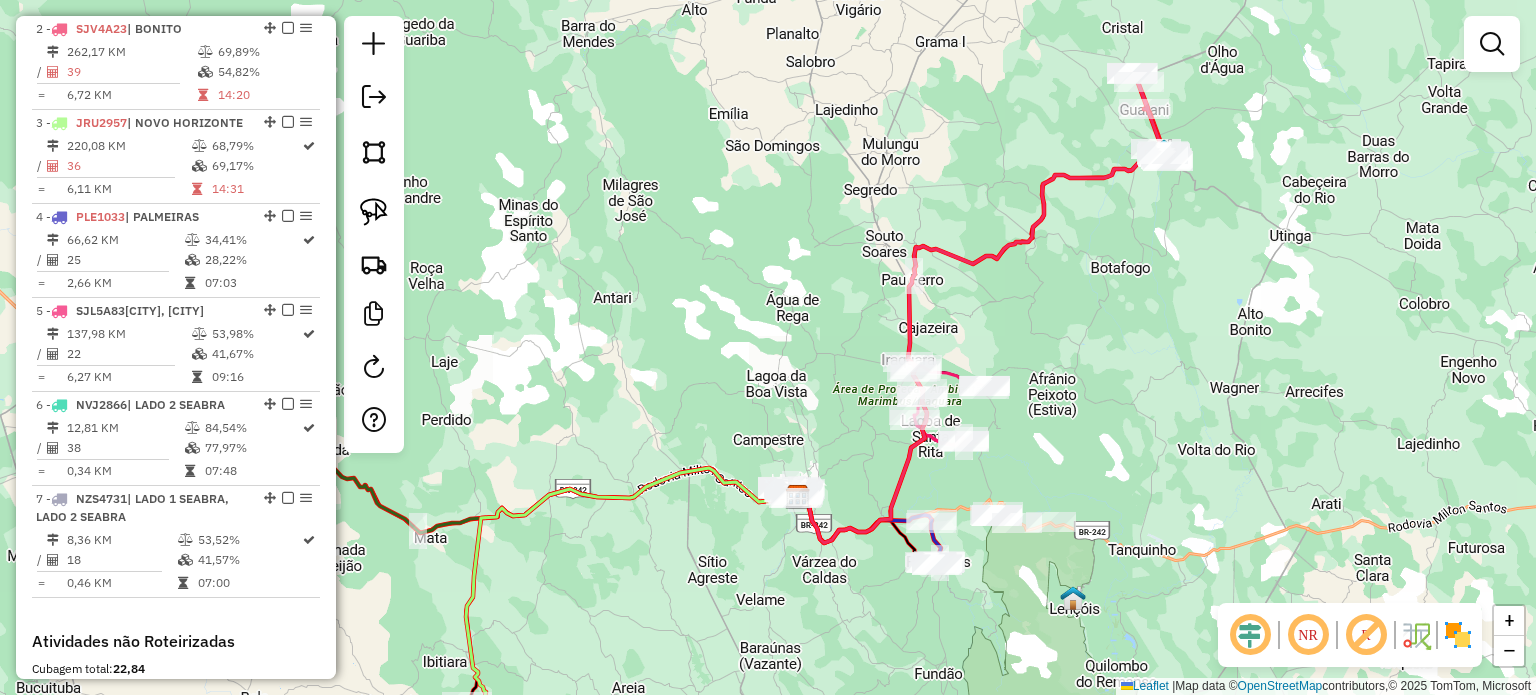 drag, startPoint x: 1081, startPoint y: 420, endPoint x: 1090, endPoint y: 403, distance: 19.235384 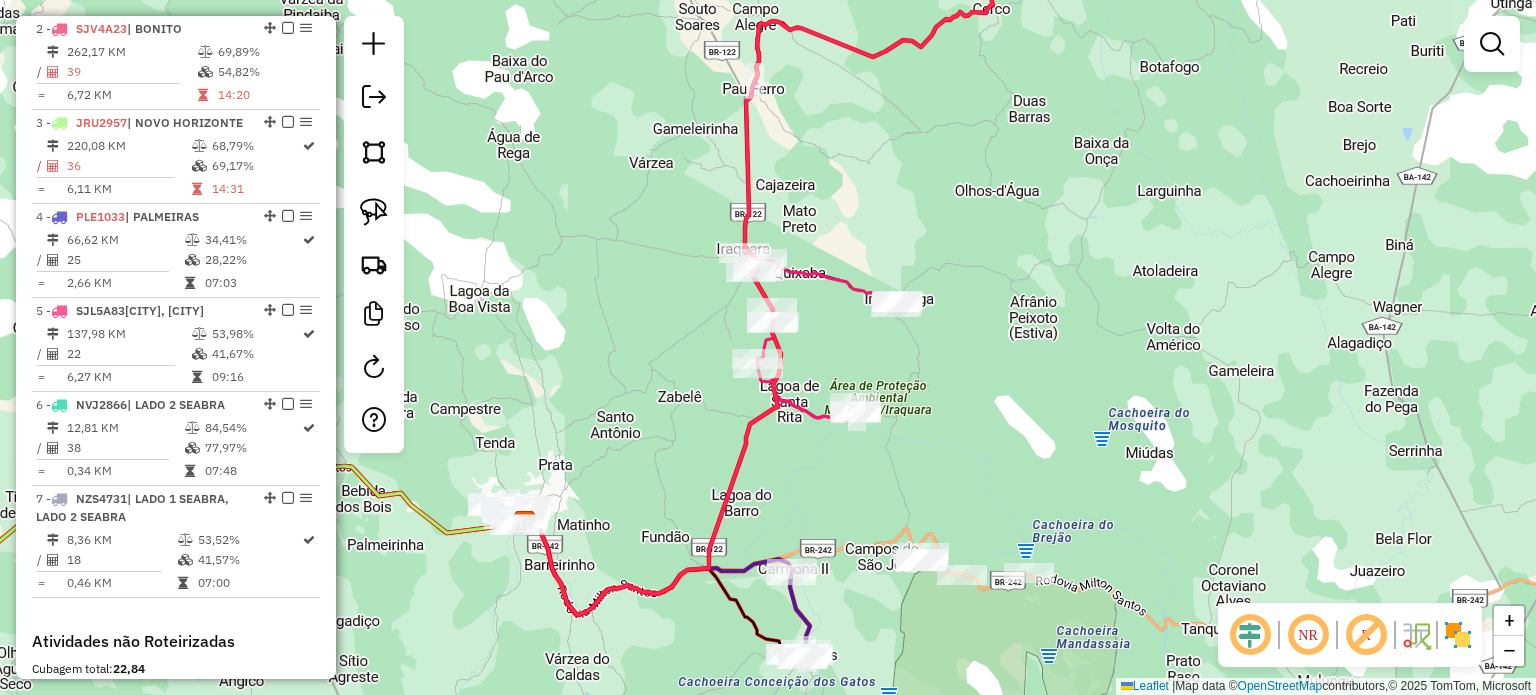 drag, startPoint x: 1060, startPoint y: 466, endPoint x: 1100, endPoint y: 423, distance: 58.728188 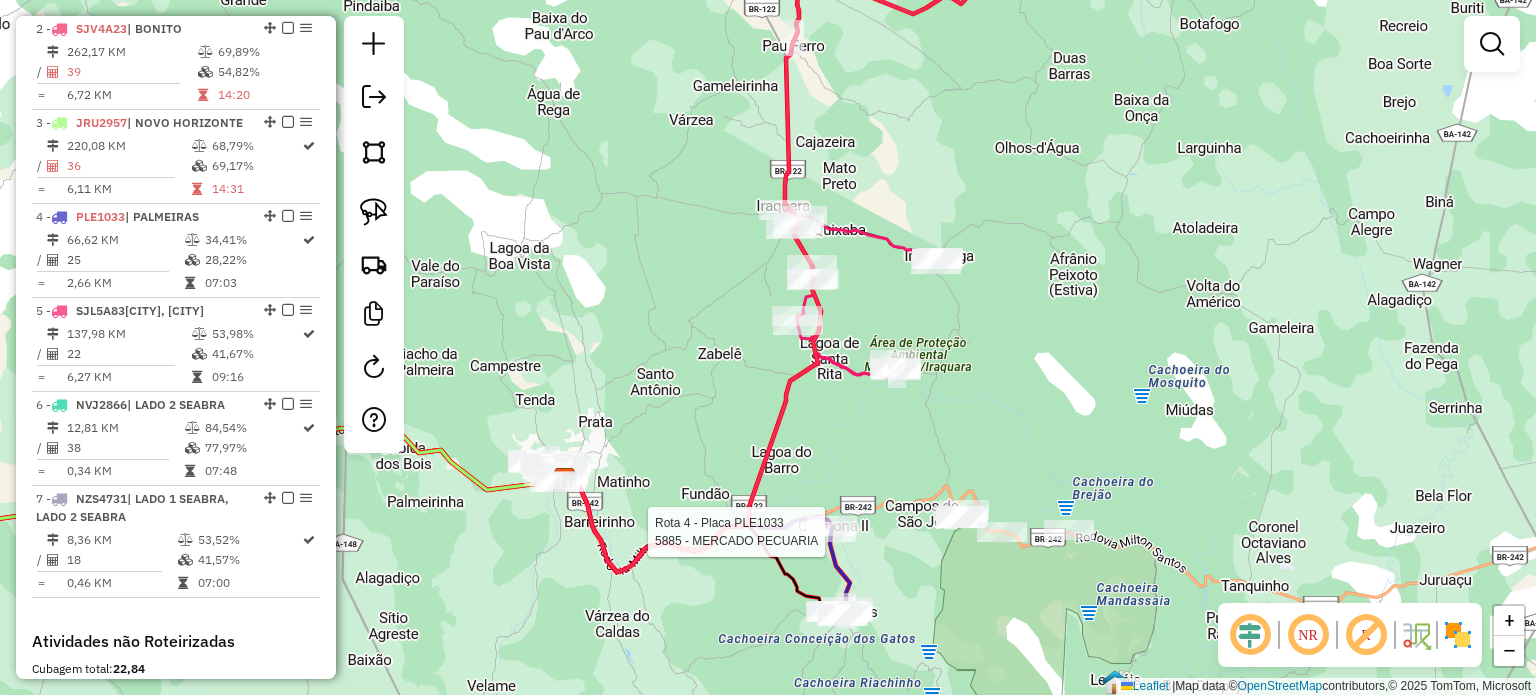 select on "*********" 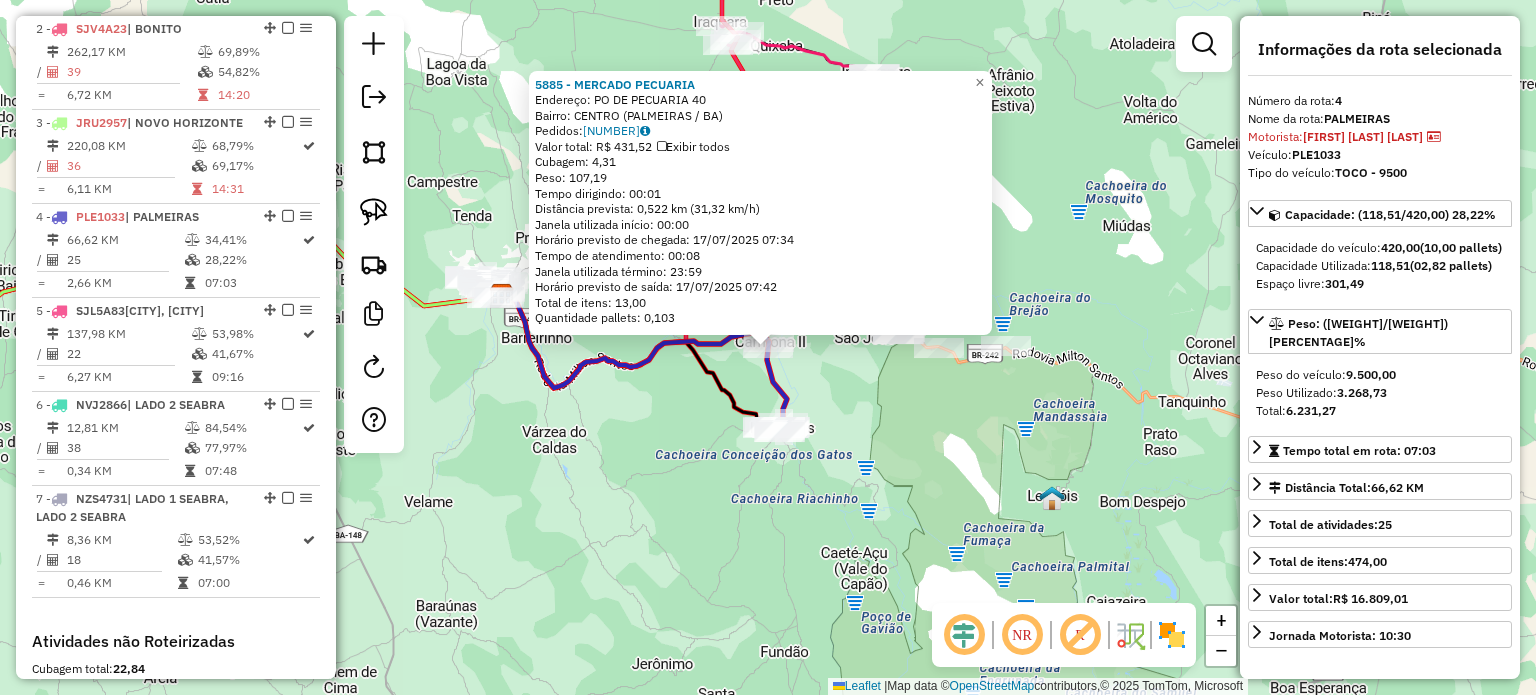 scroll, scrollTop: 1072, scrollLeft: 0, axis: vertical 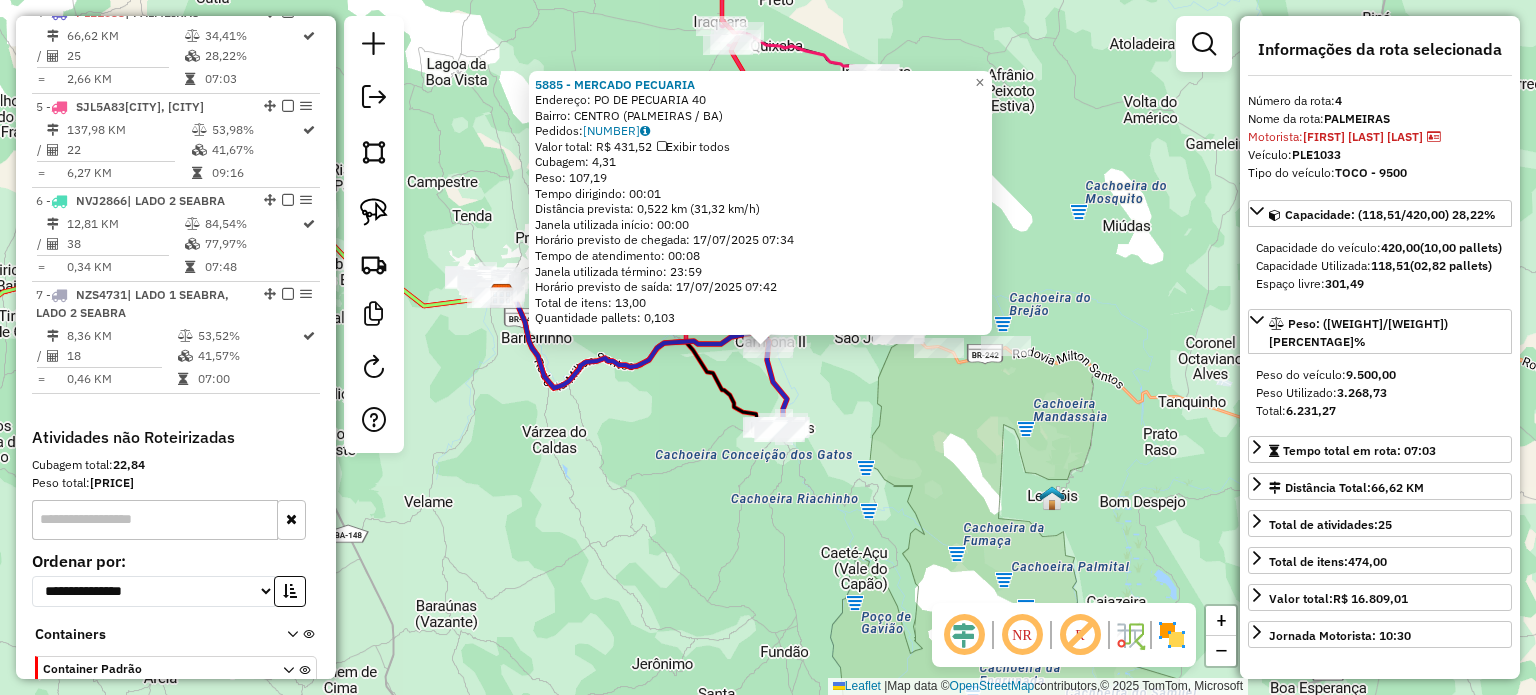 click on "[NUMBER] - [NAME] Endereço: [STREET] [NUMBER] Bairro: [NEIGHBORHOOD] ([CITY] / [STATE]) Pedidos: [NUMBER] Valor total: R$ [AMOUNT] Exibir todos Cubagem: [AMOUNT] Peso: [AMOUNT] Tempo dirigindo: [TIME] Distância prevista: [DISTANCE] ([SPEED]) Janela utilizada início: [TIME] Horário previsto de chegada: [DATE] [TIME] Tempo de atendimento: [TIME] Janela utilizada término: [TIME] Horário previsto de saída: [DATE] [TIME] Total de itens: [AMOUNT] Quantidade pallets: [AMOUNT] × Janela de atendimento Grade de atendimento Capacidade Transportadoras Veículos Cliente Pedidos Rotas Selecione os dias de semana para filtrar as janelas de atendimento Seg Ter Qua Qui Sex Sáb Dom Informe o período da janela de atendimento: De: Até: Filtrar exatamente a janela do cliente Considerar janela de atendimento padrão Selecione os dias de semana para filtrar as grades de atendimento Seg Ter Qua Qui Sex Sáb Dom Considerar clientes sem dia de atendimento cadastrado De: +" 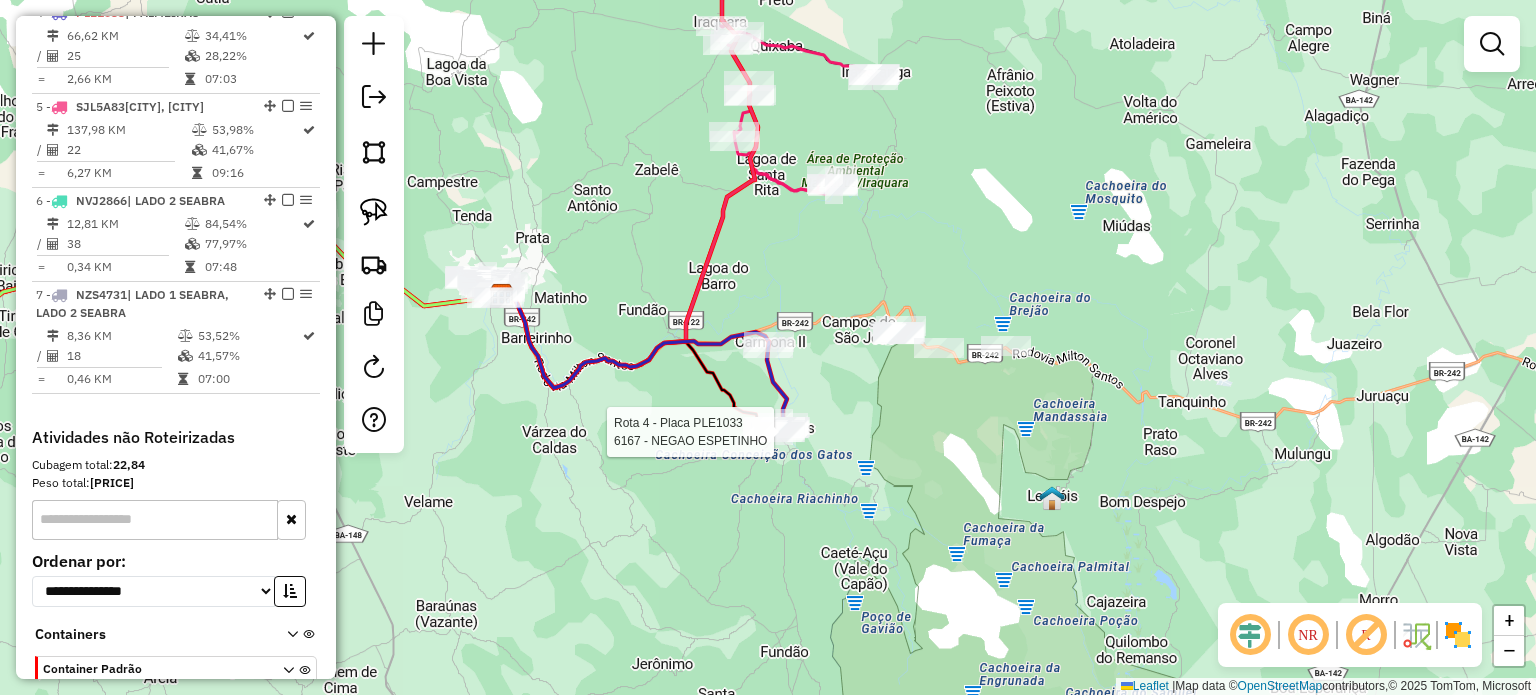 select on "*********" 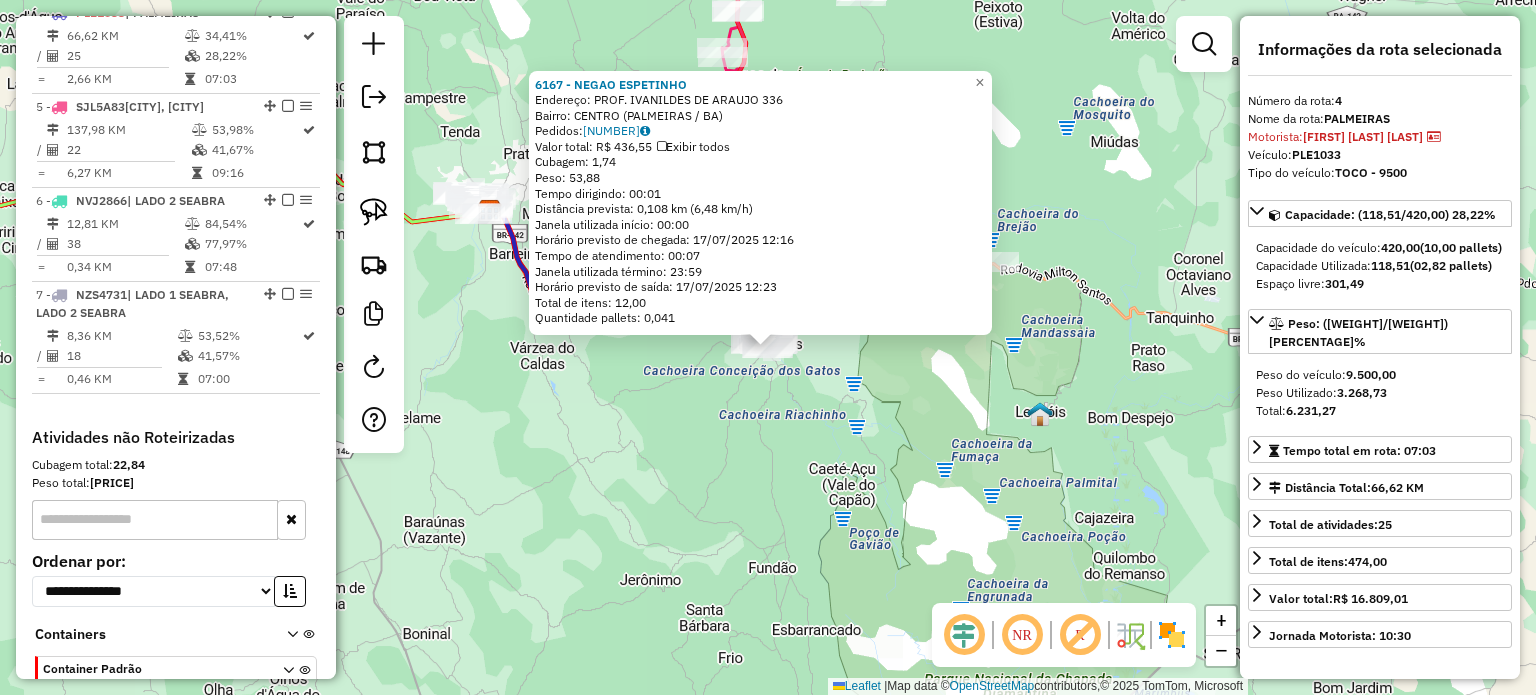 click on "[NUMBER] - NEGAO ESPETINHO Endereço: PROF. IVANILDES DE ARAUJO [NUMBER] Bairro: CENTRO (PALMEIRAS / [STATE]) Pedidos: [NUMBER] Valor total: R$ 436,55 Exibir todos Cubagem: 1,74 Peso: 53,88 Tempo dirigindo: 00:01 Distância prevista: 0,108 km (6,48 km/h) Janela utilizada início: 00:00 Horário previsto de chegada: [DATE] [TIME] Tempo de atendimento: 00:07 Janela utilizada término: 23:59 Horário previsto de saída: [DATE] [TIME] Total de itens: 12,00 Quantidade pallets: 0,041 × Janela de atendimento Grade de atendimento Capacidade Transportadoras Veículos Cliente Pedidos Rotas Selecione os dias de semana para filtrar as janelas de atendimento Seg Ter Qua Qui Sex Sáb Dom Informe o período da janela de atendimento: De: Até: Filtrar exatamente a janela do cliente Considerar janela de atendimento padrão Selecione os dias de semana para filtrar as grades de atendimento Seg Ter Qua Qui Sex Sáb Dom Considerar clientes sem dia de atendimento cadastrado" 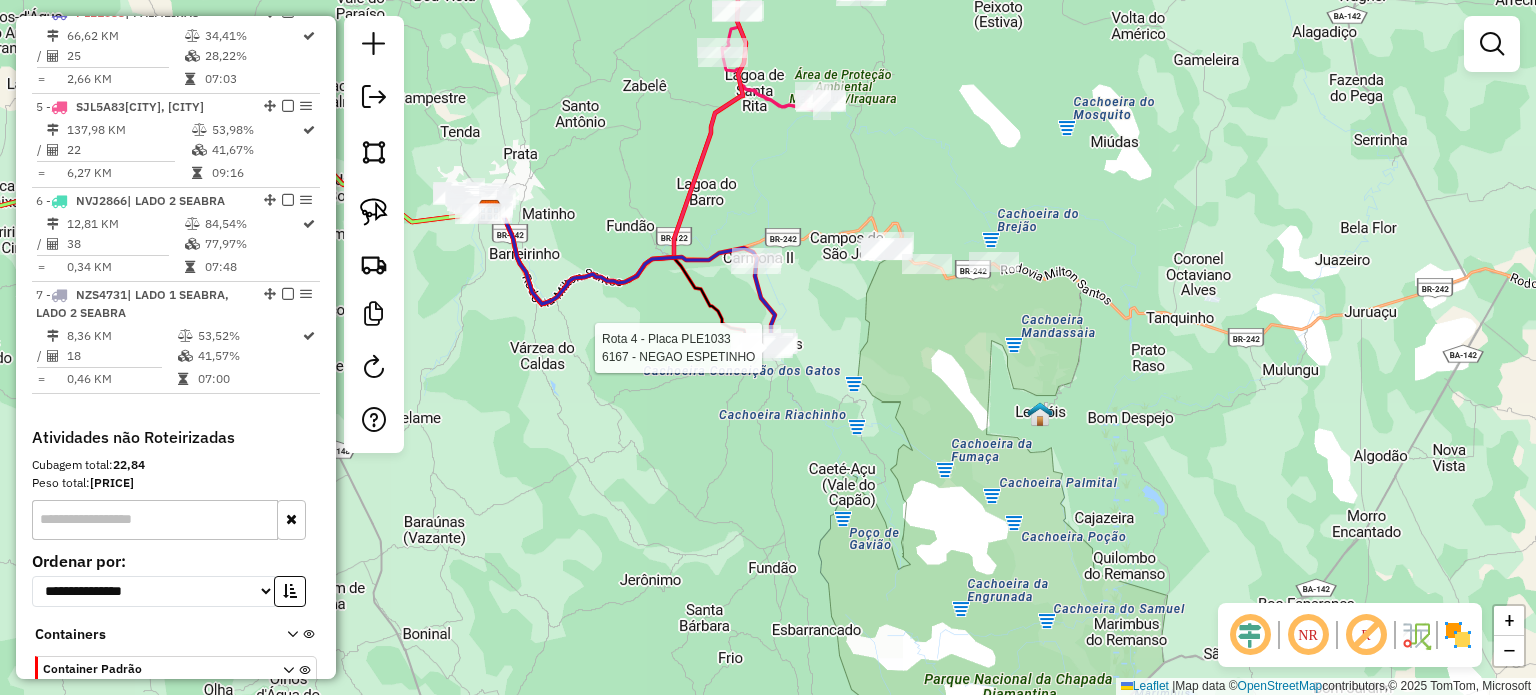 select on "*********" 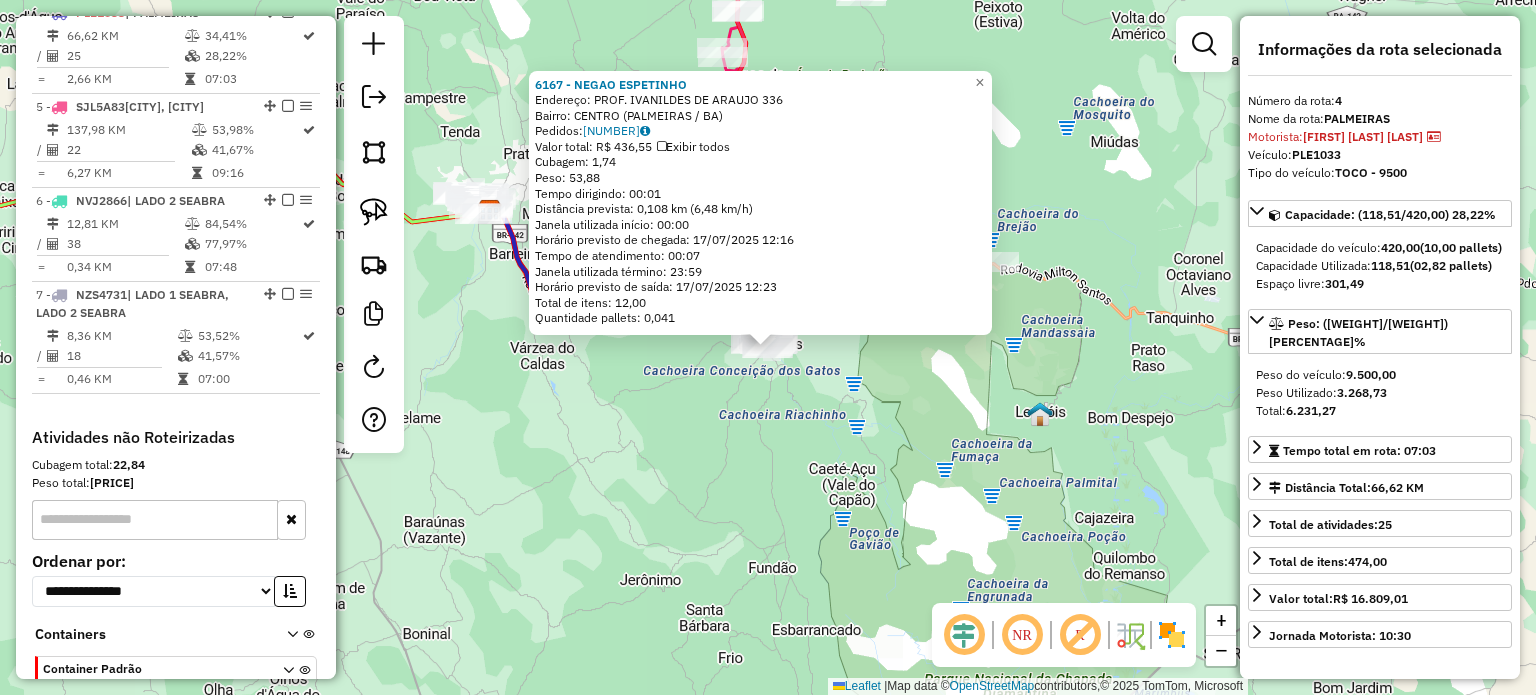 click on "[NUMBER] - NEGAO ESPETINHO Endereço: PROF. IVANILDES DE ARAUJO [NUMBER] Bairro: CENTRO (PALMEIRAS / [STATE]) Pedidos: [NUMBER] Valor total: R$ 436,55 Exibir todos Cubagem: 1,74 Peso: 53,88 Tempo dirigindo: 00:01 Distância prevista: 0,108 km (6,48 km/h) Janela utilizada início: 00:00 Horário previsto de chegada: [DATE] [TIME] Tempo de atendimento: 00:07 Janela utilizada término: 23:59 Horário previsto de saída: [DATE] [TIME] Total de itens: 12,00 Quantidade pallets: 0,041 × Janela de atendimento Grade de atendimento Capacidade Transportadoras Veículos Cliente Pedidos Rotas Selecione os dias de semana para filtrar as janelas de atendimento Seg Ter Qua Qui Sex Sáb Dom Informe o período da janela de atendimento: De: Até: Filtrar exatamente a janela do cliente Considerar janela de atendimento padrão Selecione os dias de semana para filtrar as grades de atendimento Seg Ter Qua Qui Sex Sáb Dom Considerar clientes sem dia de atendimento cadastrado" 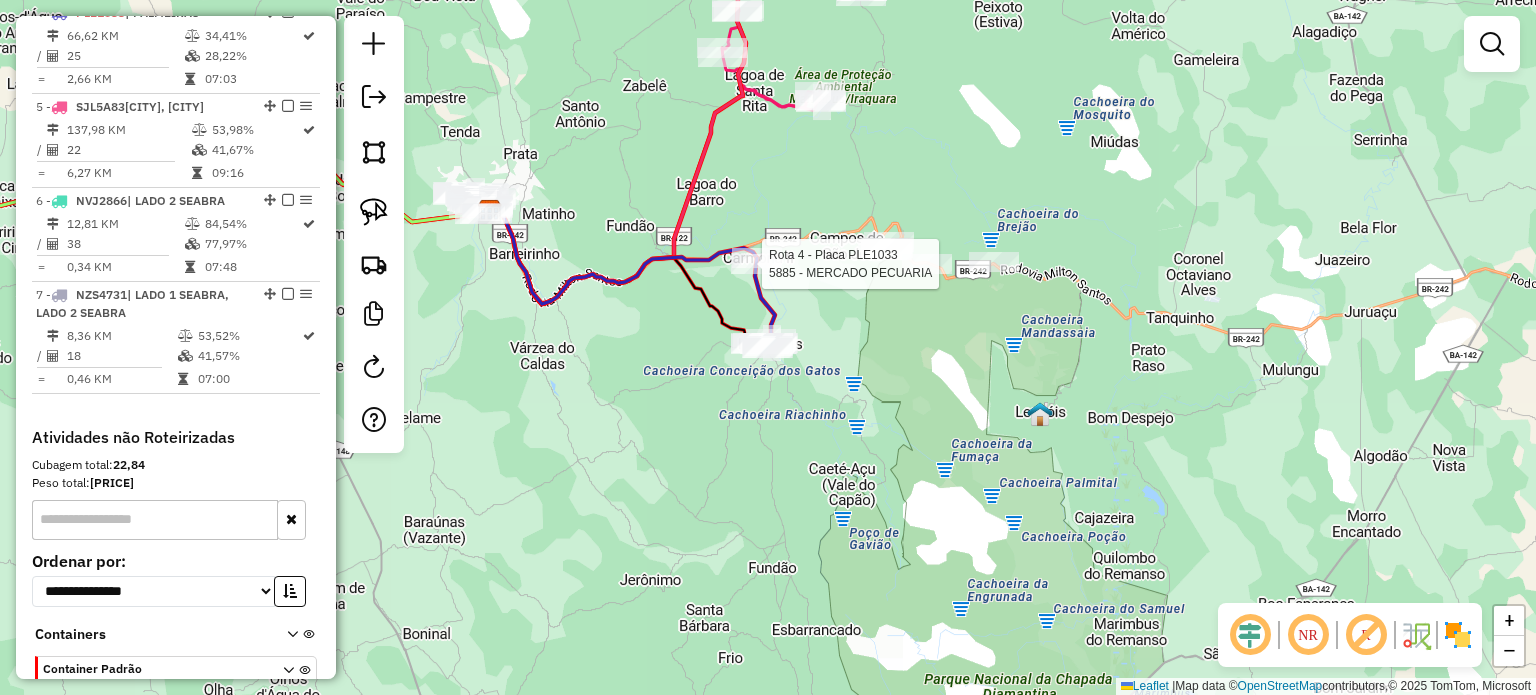 select on "*********" 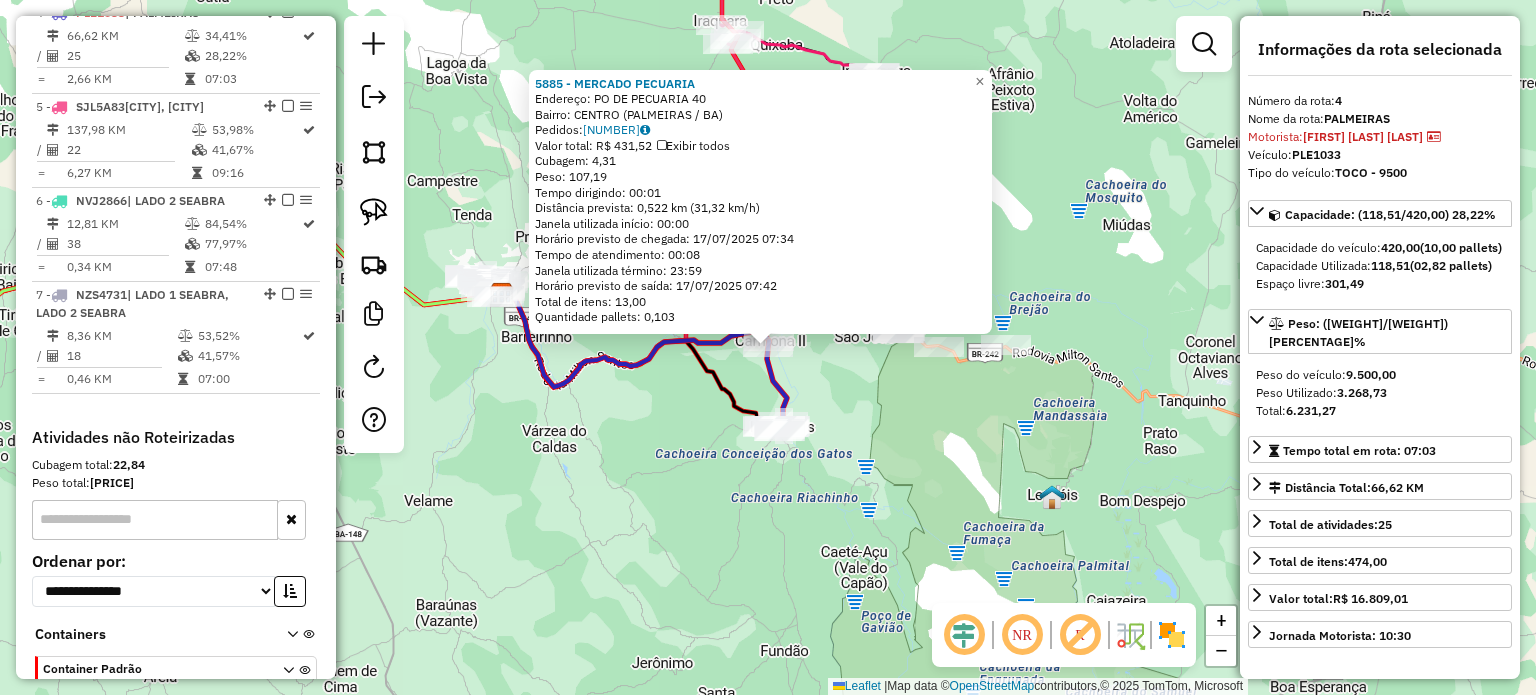 click on "[NUMBER] - [NAME] Endereço: [STREET] [NUMBER] Bairro: [NEIGHBORHOOD] ([CITY] / [STATE]) Pedidos: [NUMBER] Valor total: R$ [AMOUNT] Exibir todos Cubagem: [AMOUNT] Peso: [AMOUNT] Tempo dirigindo: [TIME] Distância prevista: [DISTANCE] ([SPEED]) Janela utilizada início: [TIME] Horário previsto de chegada: [DATE] [TIME] Tempo de atendimento: [TIME] Janela utilizada término: [TIME] Horário previsto de saída: [DATE] [TIME] Total de itens: [AMOUNT] Quantidade pallets: [AMOUNT] × Janela de atendimento Grade de atendimento Capacidade Transportadoras Veículos Cliente Pedidos Rotas Selecione os dias de semana para filtrar as janelas de atendimento Seg Ter Qua Qui Sex Sáb Dom Informe o período da janela de atendimento: De: Até: Filtrar exatamente a janela do cliente Considerar janela de atendimento padrão Selecione os dias de semana para filtrar as grades de atendimento Seg Ter Qua Qui Sex Sáb Dom Considerar clientes sem dia de atendimento cadastrado De: +" 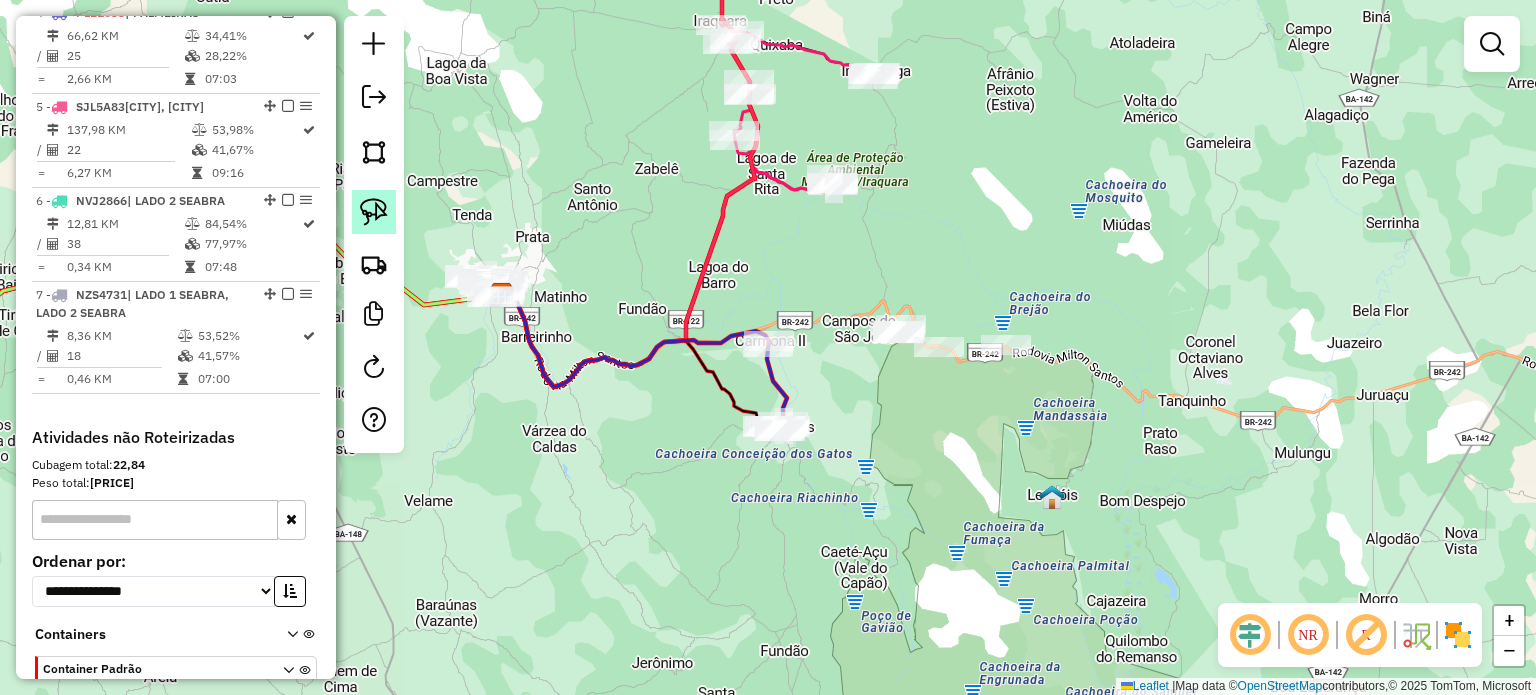 click 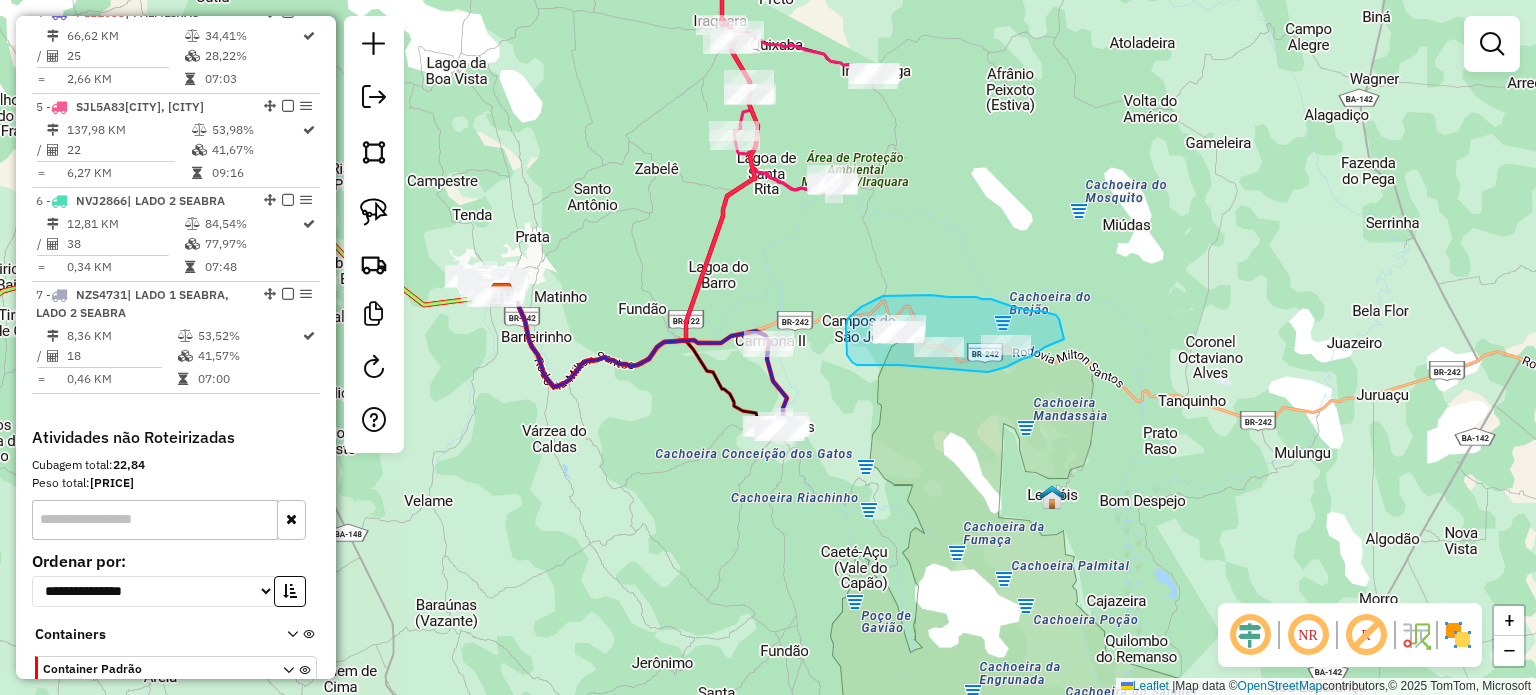 drag, startPoint x: 900, startPoint y: 365, endPoint x: 988, endPoint y: 372, distance: 88.27797 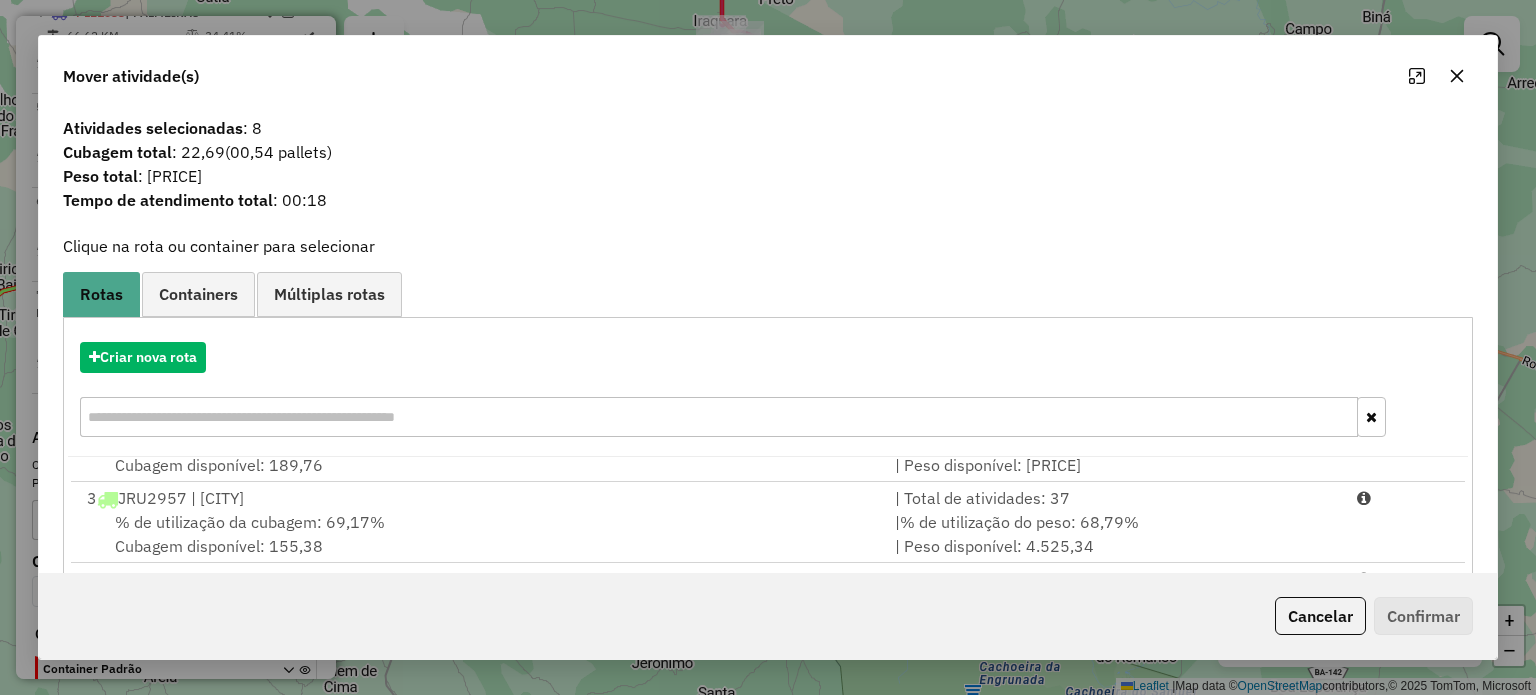 scroll, scrollTop: 165, scrollLeft: 0, axis: vertical 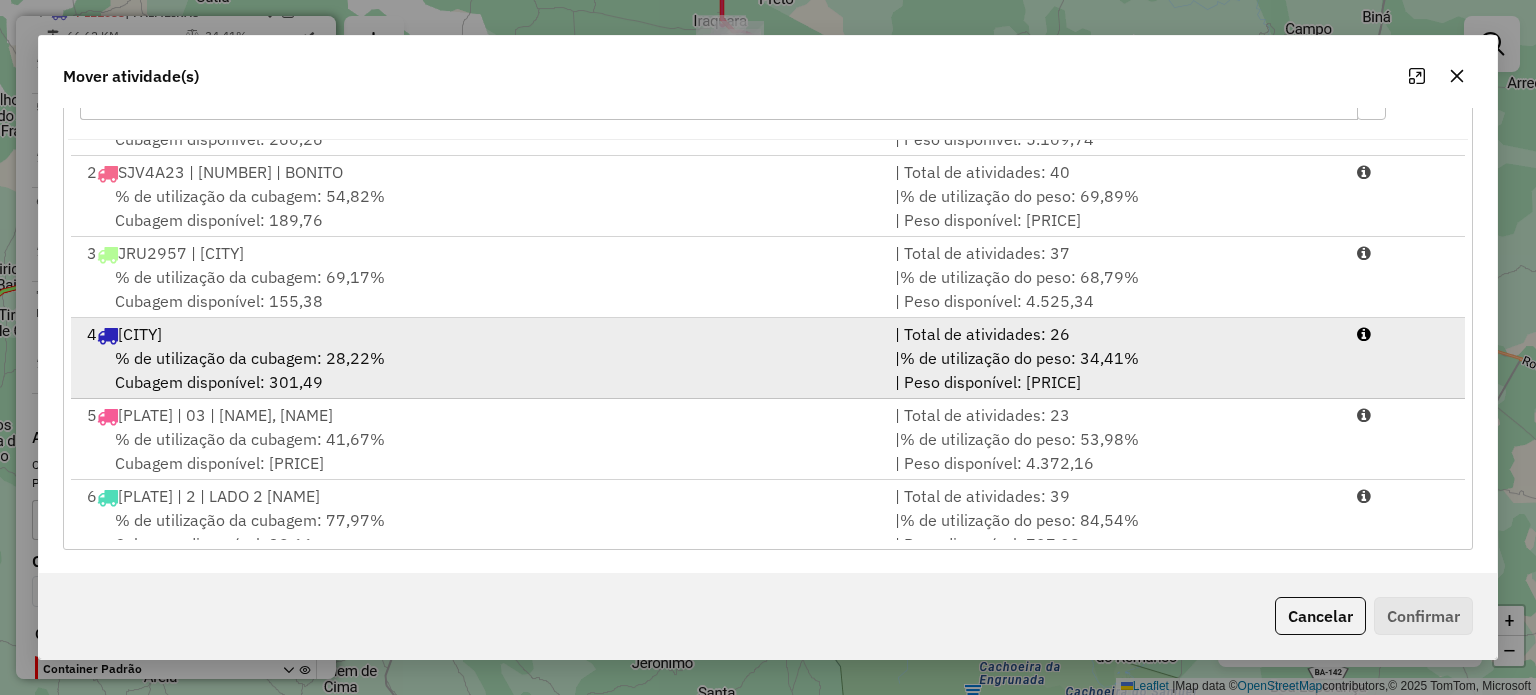 click on "% de utilização da cubagem: [PERCENT]  Cubagem disponível: [AMOUNT]" at bounding box center [479, 370] 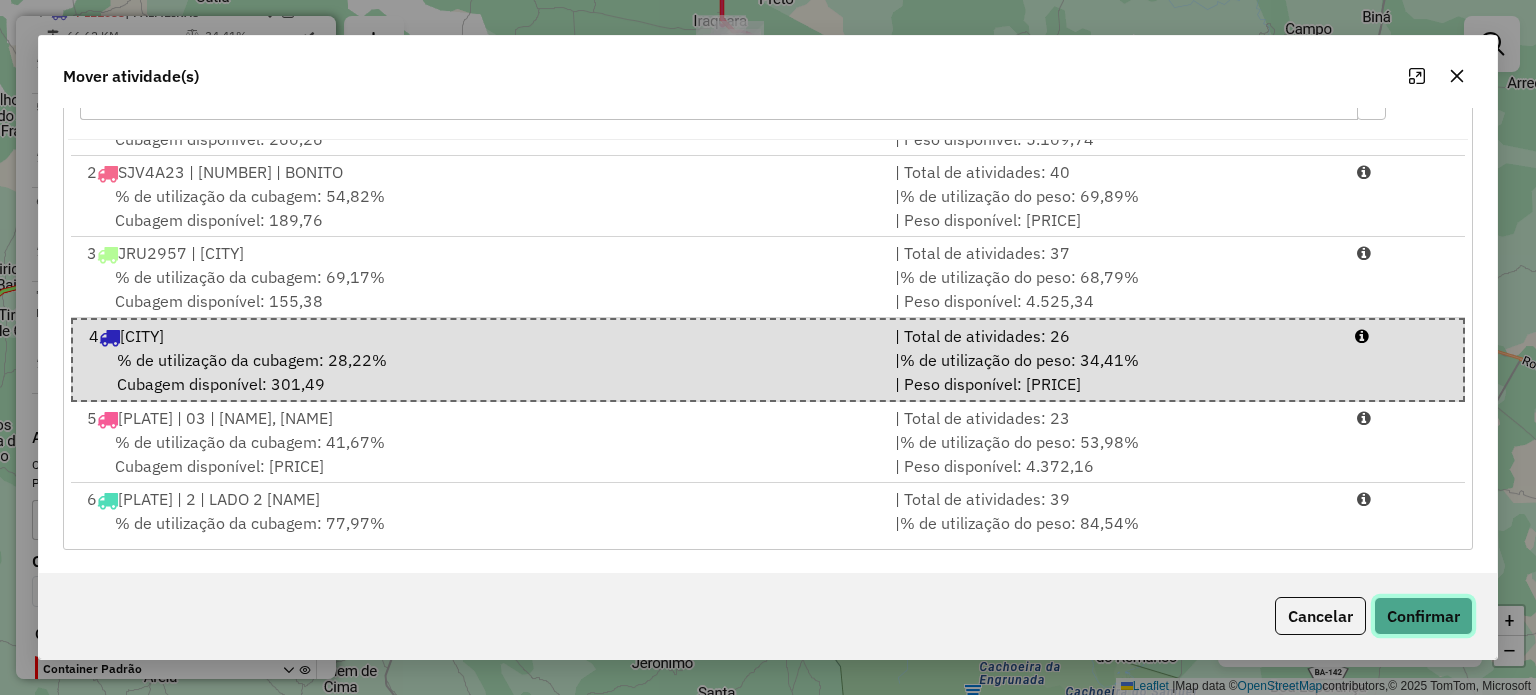 click on "Confirmar" 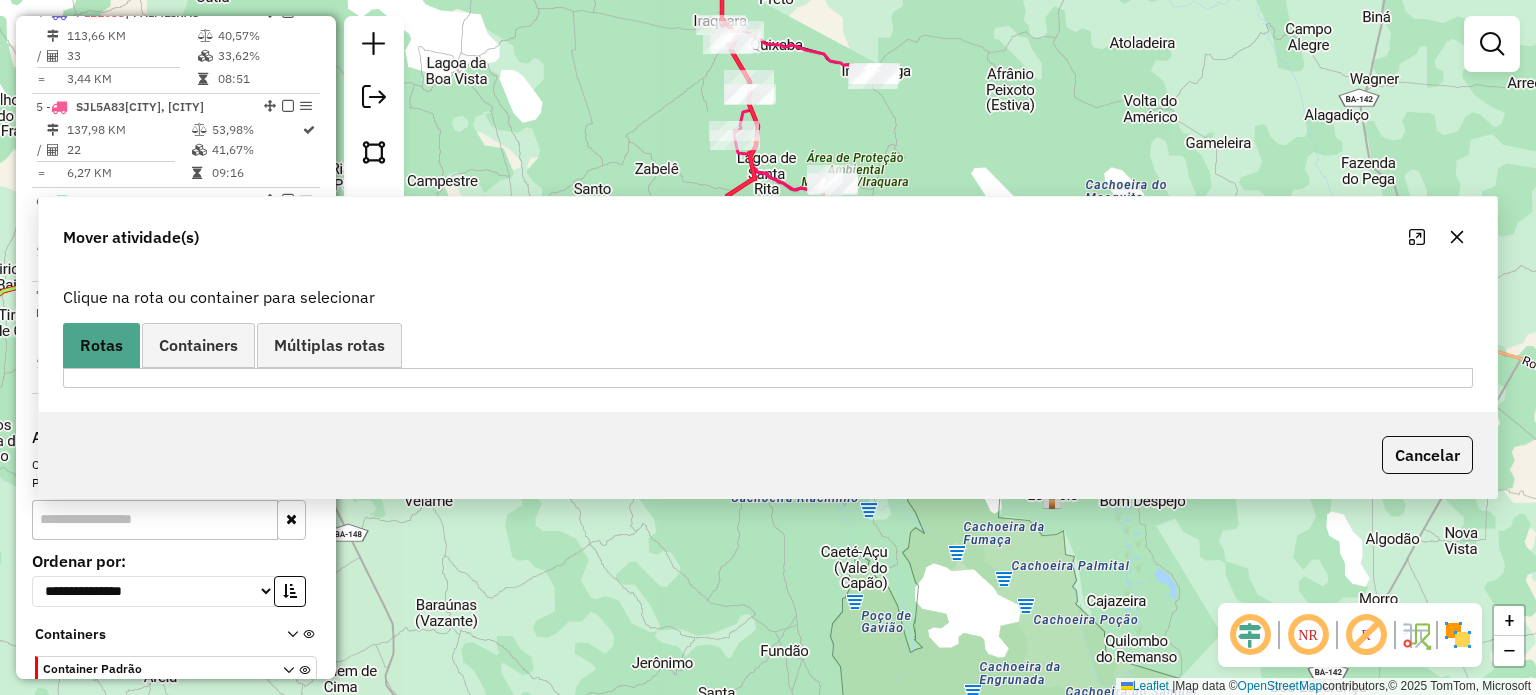 scroll, scrollTop: 0, scrollLeft: 0, axis: both 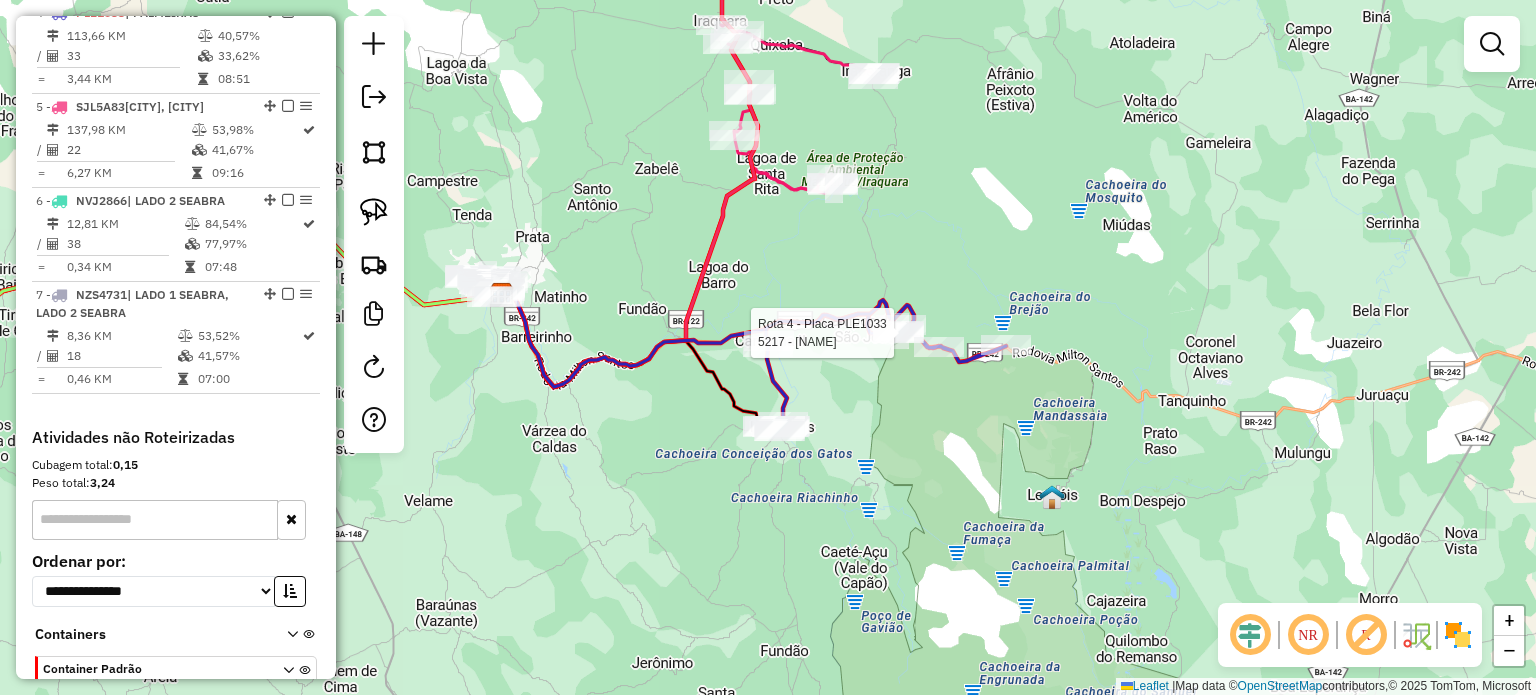select on "*********" 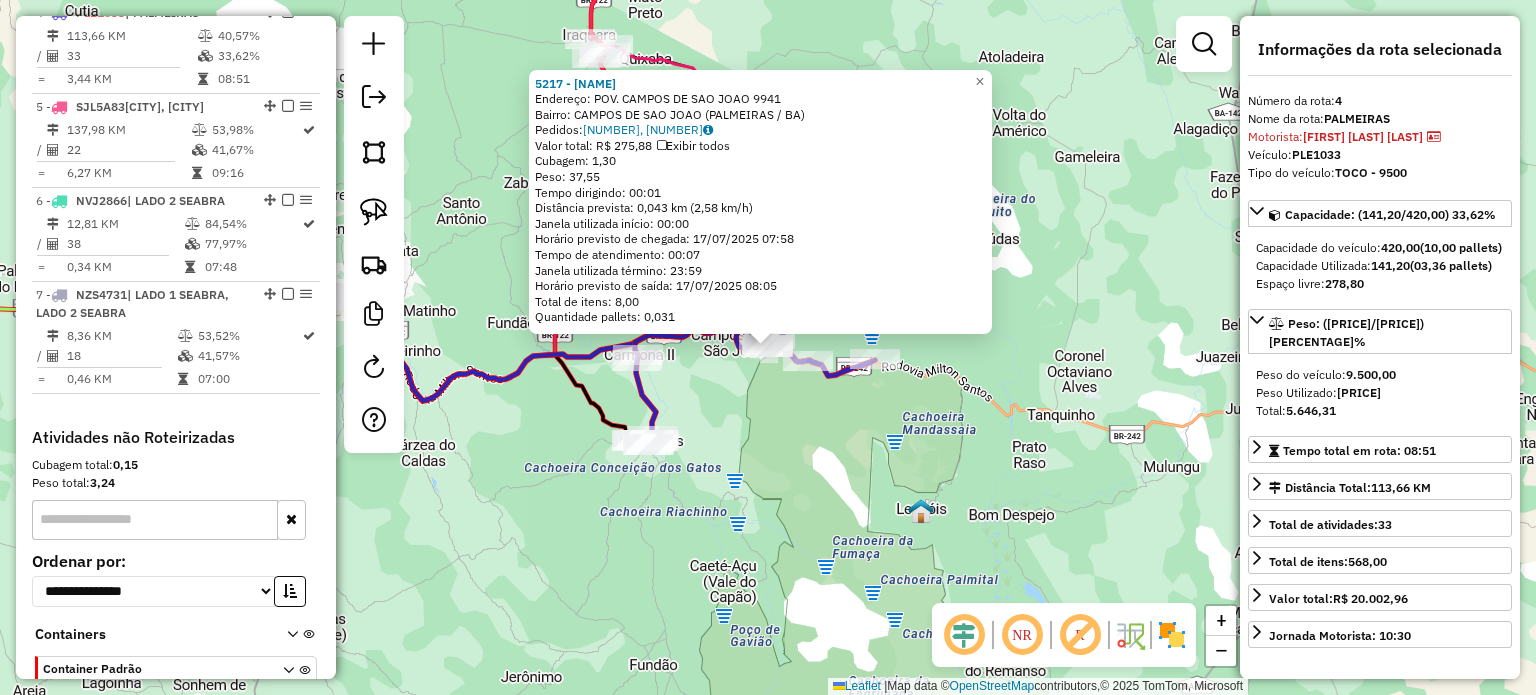 click on "5217 - [FIRST]  Endereço:  POV. CAMPOS DE SAO JOAO 9941   Bairro: CAMPOS DE SAO JOAO ([CITY] / [STATE])   Pedidos:  16533432, 16533433   Valor total: R$ 275,88   Exibir todos   Cubagem: 1,30  Peso: 37,55  Tempo dirigindo: 00:01   Distância prevista: 0,043 km (2,58 km/h)   Janela utilizada início: 00:00   Horário previsto de chegada: 17/07/2025 07:58   Tempo de atendimento: 00:07   Janela utilizada término: 23:59   Horário previsto de saída: 17/07/2025 08:05   Total de itens: 8,00   Quantidade pallets: 0,031  × Janela de atendimento Grade de atendimento Capacidade Transportadoras Veículos Cliente Pedidos  Rotas Selecione os dias de semana para filtrar as janelas de atendimento  Seg   Ter   Qua   Qui   Sex   Sáb   Dom  Informe o período da janela de atendimento: De: Até:  Filtrar exatamente a janela do cliente  Considerar janela de atendimento padrão  Selecione os dias de semana para filtrar as grades de atendimento  Seg   Ter   Qua   Qui   Sex   Sáb   Dom   Peso mínimo:   Peso máximo:   De:" 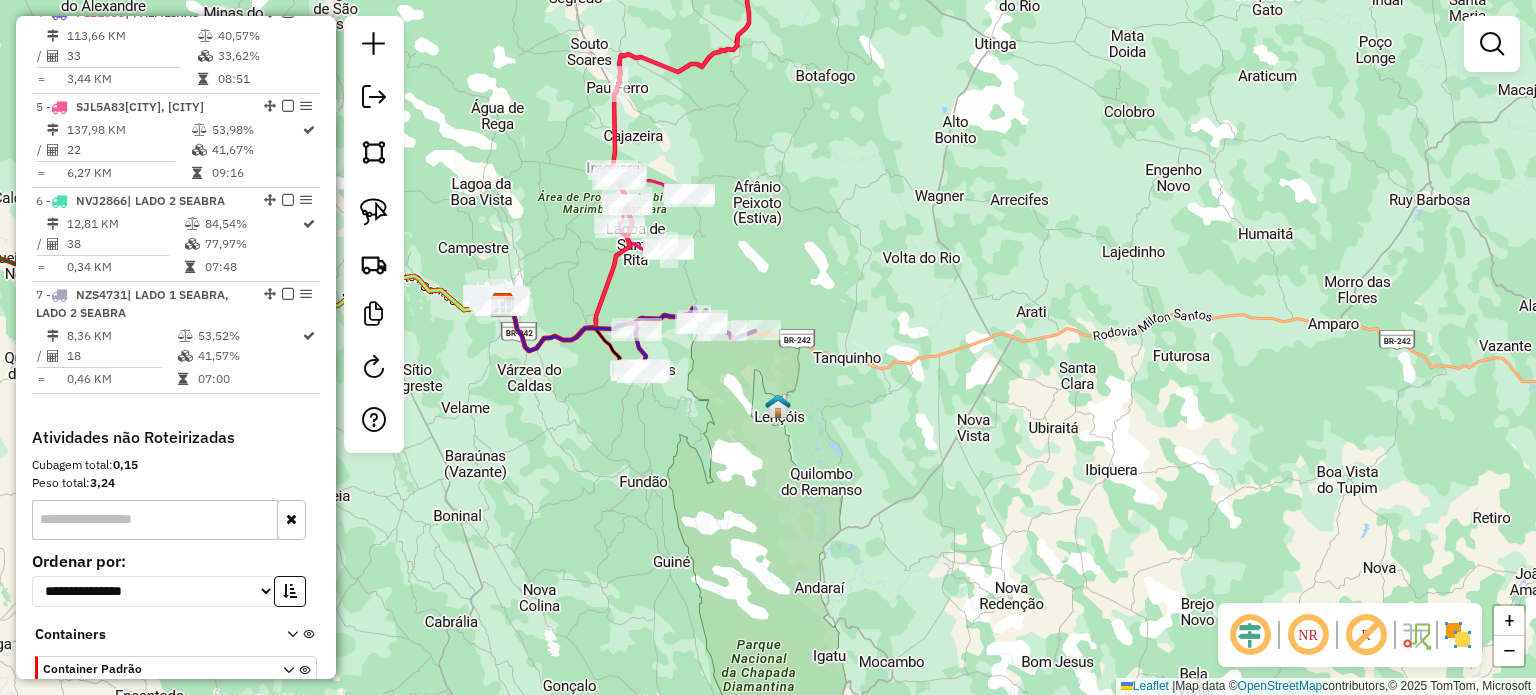 drag, startPoint x: 584, startPoint y: 283, endPoint x: 720, endPoint y: 341, distance: 147.85127 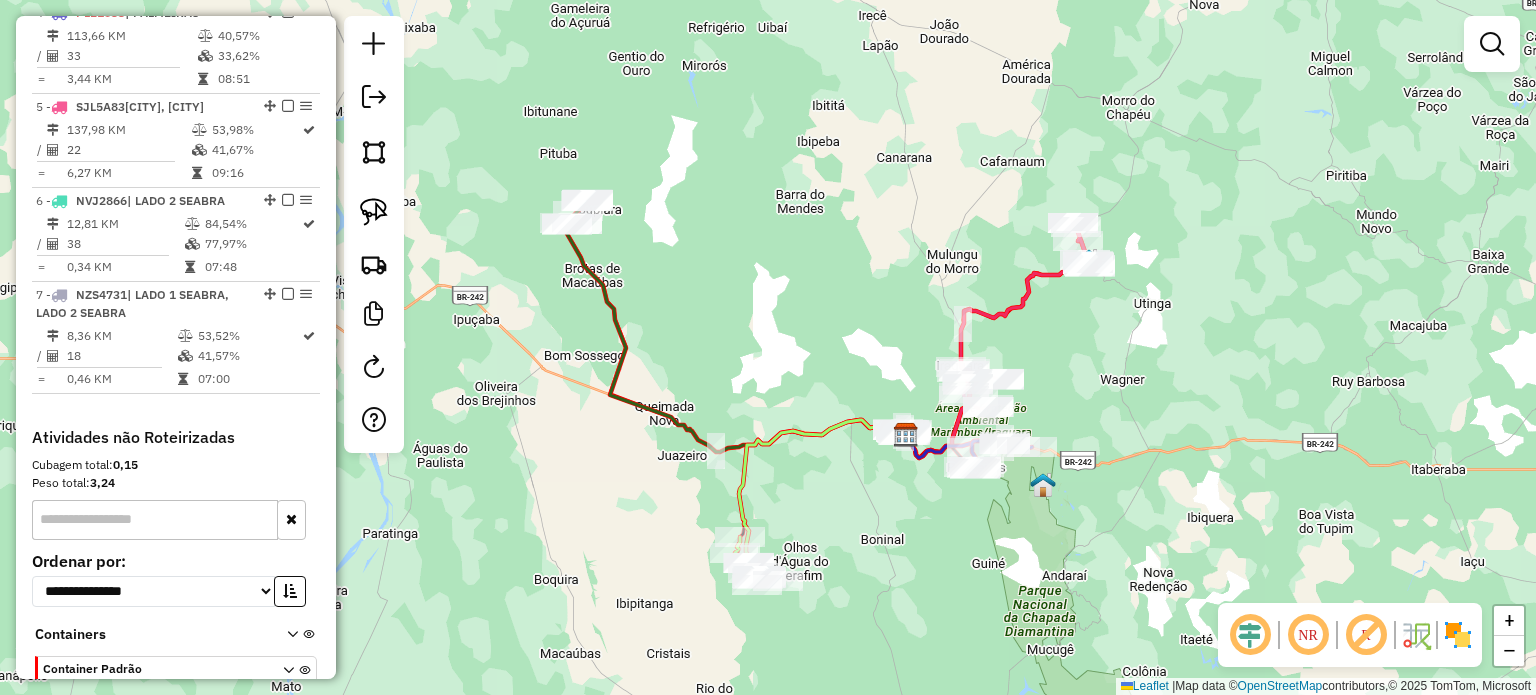 drag, startPoint x: 544, startPoint y: 270, endPoint x: 722, endPoint y: 345, distance: 193.15538 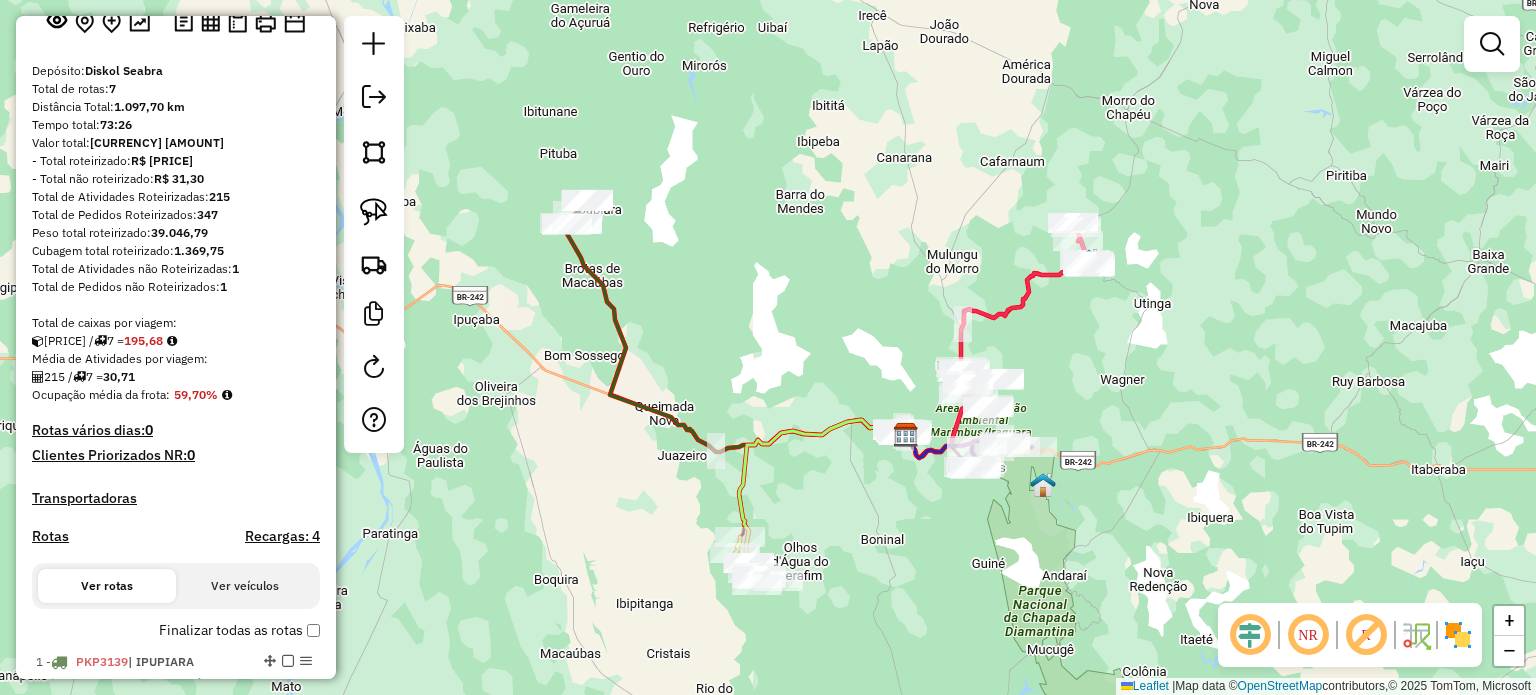 scroll, scrollTop: 172, scrollLeft: 0, axis: vertical 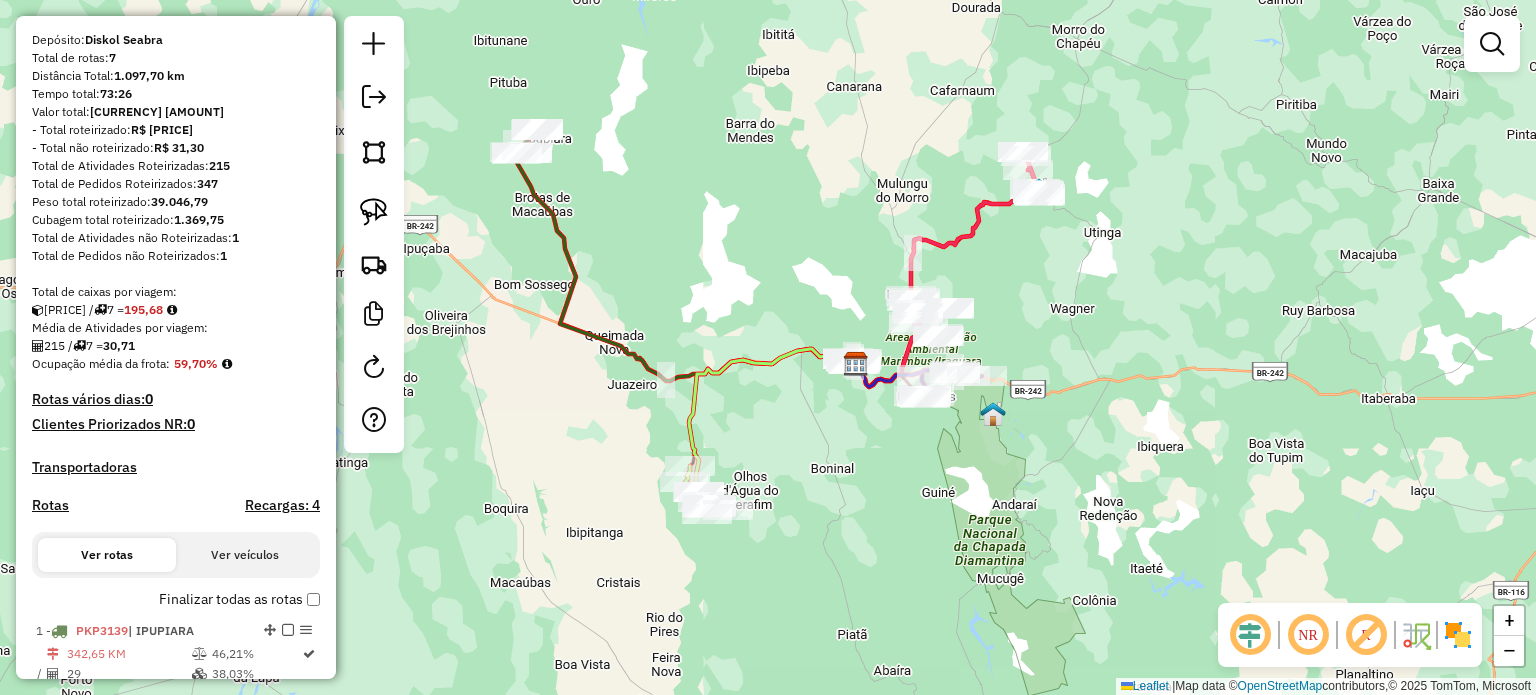 drag, startPoint x: 845, startPoint y: 466, endPoint x: 806, endPoint y: 420, distance: 60.307545 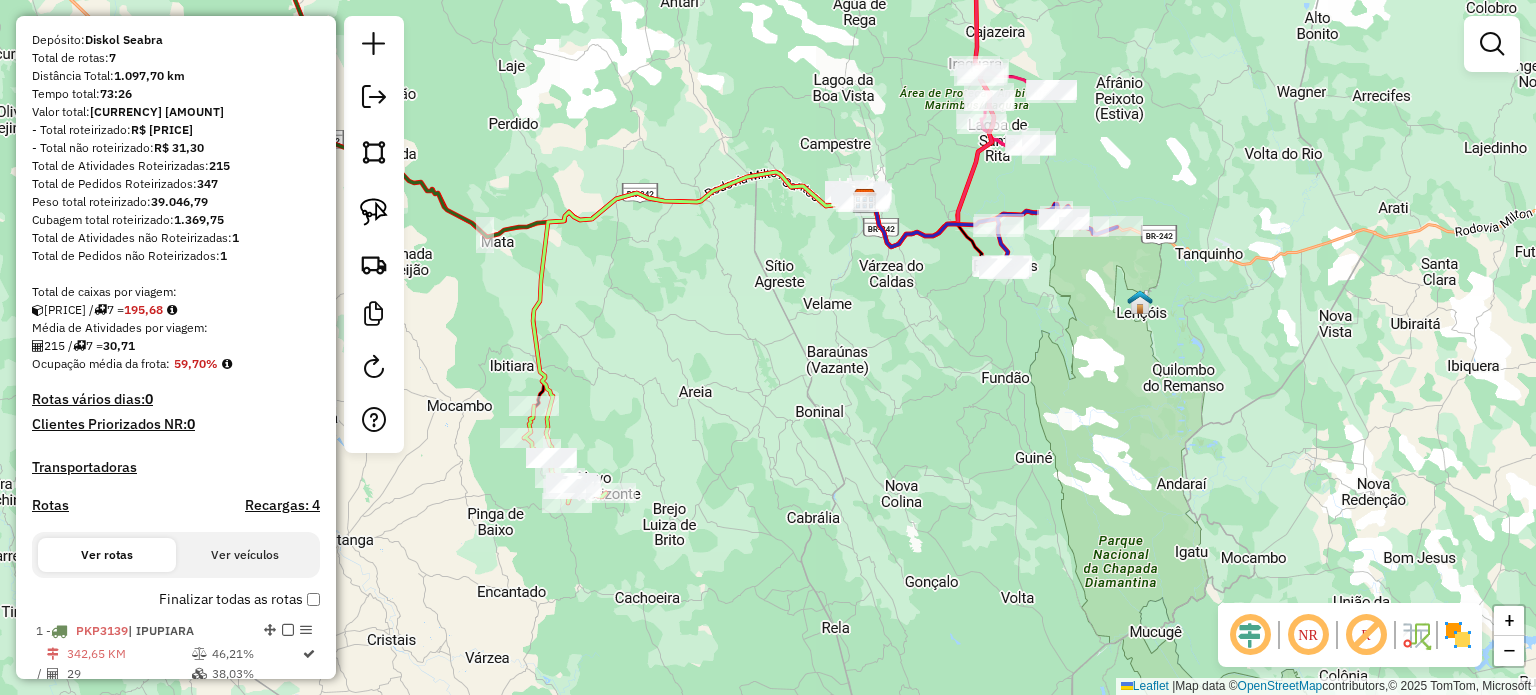 drag, startPoint x: 751, startPoint y: 498, endPoint x: 868, endPoint y: 481, distance: 118.22859 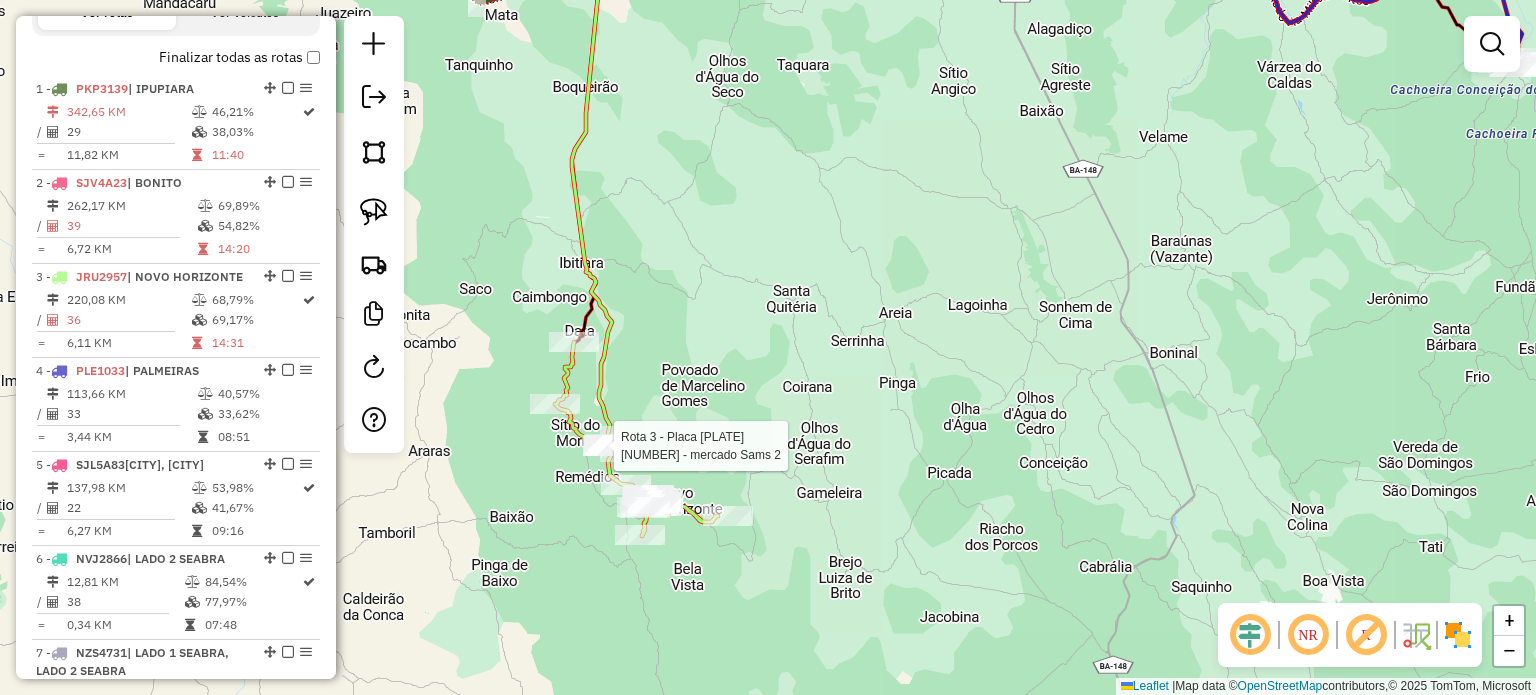 select on "*********" 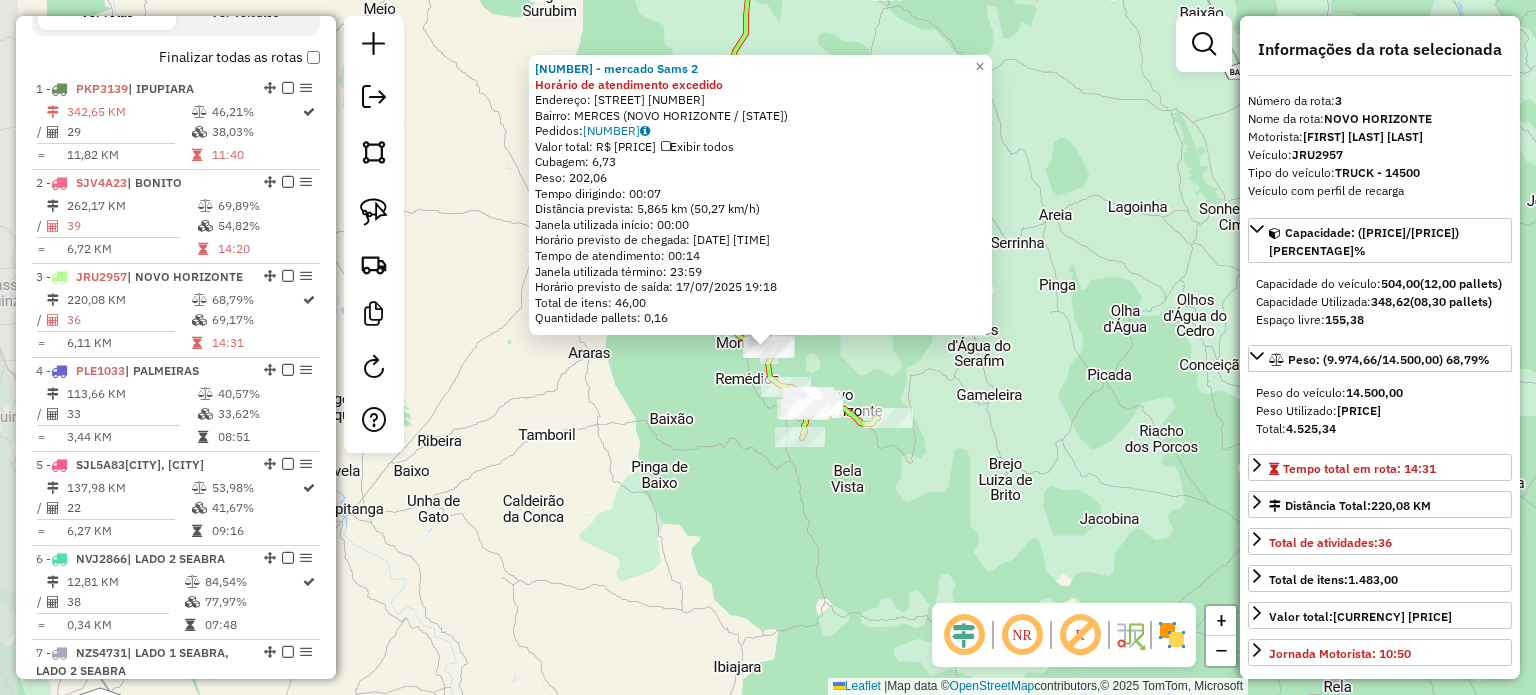 scroll, scrollTop: 962, scrollLeft: 0, axis: vertical 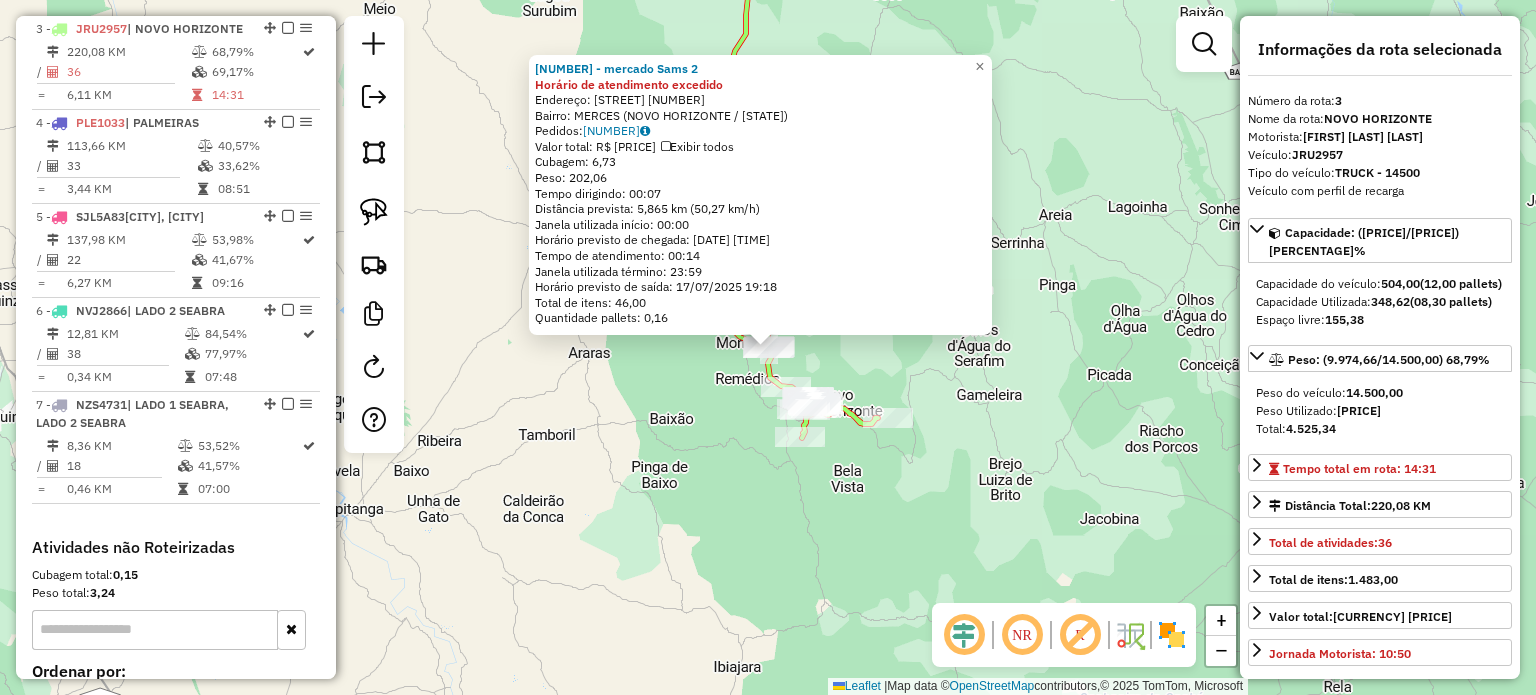 click on "6375 - [BRAND] Horário de atendimento excedido Endereço: POVOADO DE MERCES [NUMBER] Bairro: MERCES (NOVO HORIZONTE / [STATE]) Pedidos: [NUMBER], [NUMBER], [NUMBER] Valor total: R$ [PRICE] Exibir todos Cubagem: [PRICE] Peso: [PRICE] Tempo dirigindo: [TIME] Distância prevista: [DISTANCE] km ([SPEED] km/h) Janela utilizada início: [TIME] Horário previsto de chegada: [DATE] [TIME] Tempo de atendimento: [TIME] Janela utilizada término: [TIME] Horário previsto de saída: [DATE] [TIME] Total de itens: [PRICE] Quantidade pallets: [PRICE] × Janela de atendimento Grade de atendimento Capacidade Transportadoras Veículos Cliente Pedidos Rotas Selecione os dias de semana para filtrar as janelas de atendimento Seg Ter Qua Qui Sex Sáb Dom Informe o período da janela de atendimento: De: Até: Filtrar exatamente a janela do cliente Considerar janela de atendimento padrão Selecione os dias de semana para filtrar as grades de atendimento Seg Ter Qua Qui Sex Sáb Dom Peso mínimo: De: +" 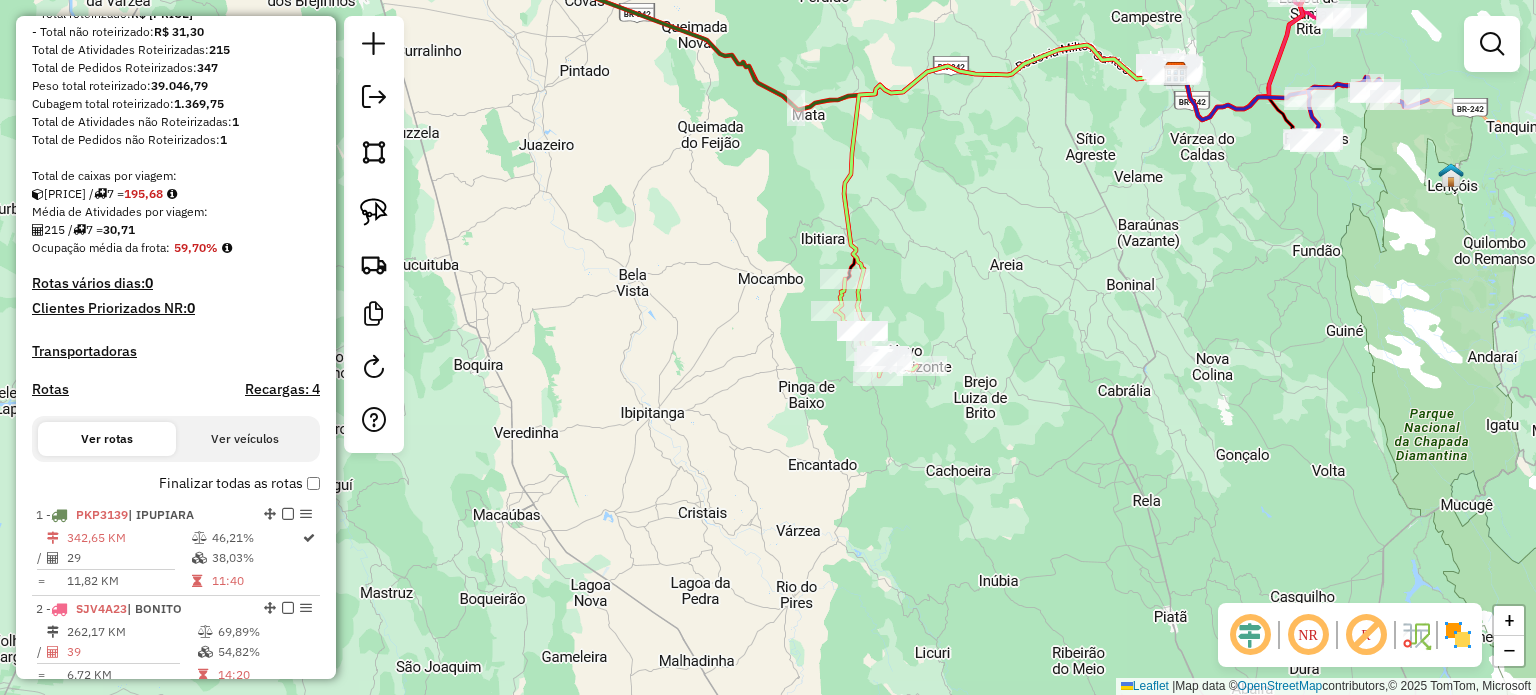 scroll, scrollTop: 262, scrollLeft: 0, axis: vertical 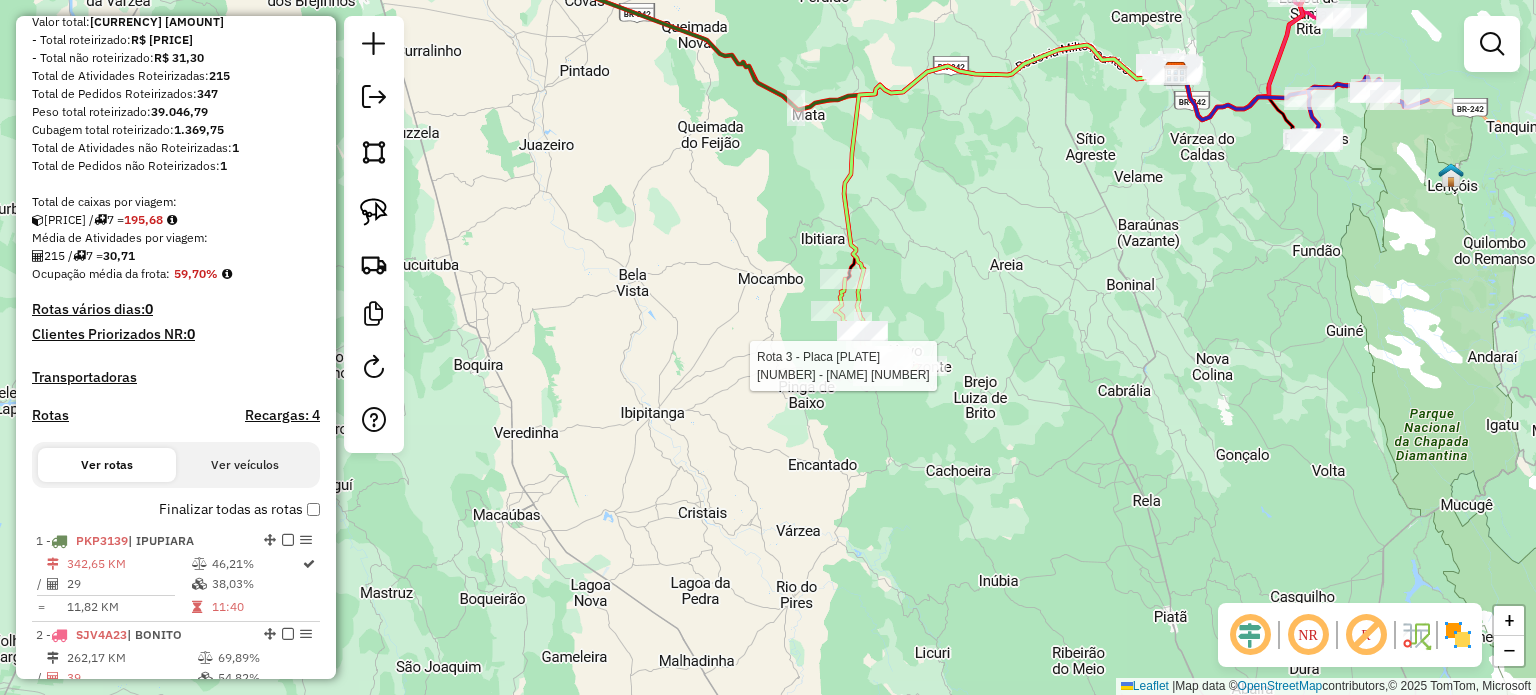 select on "*********" 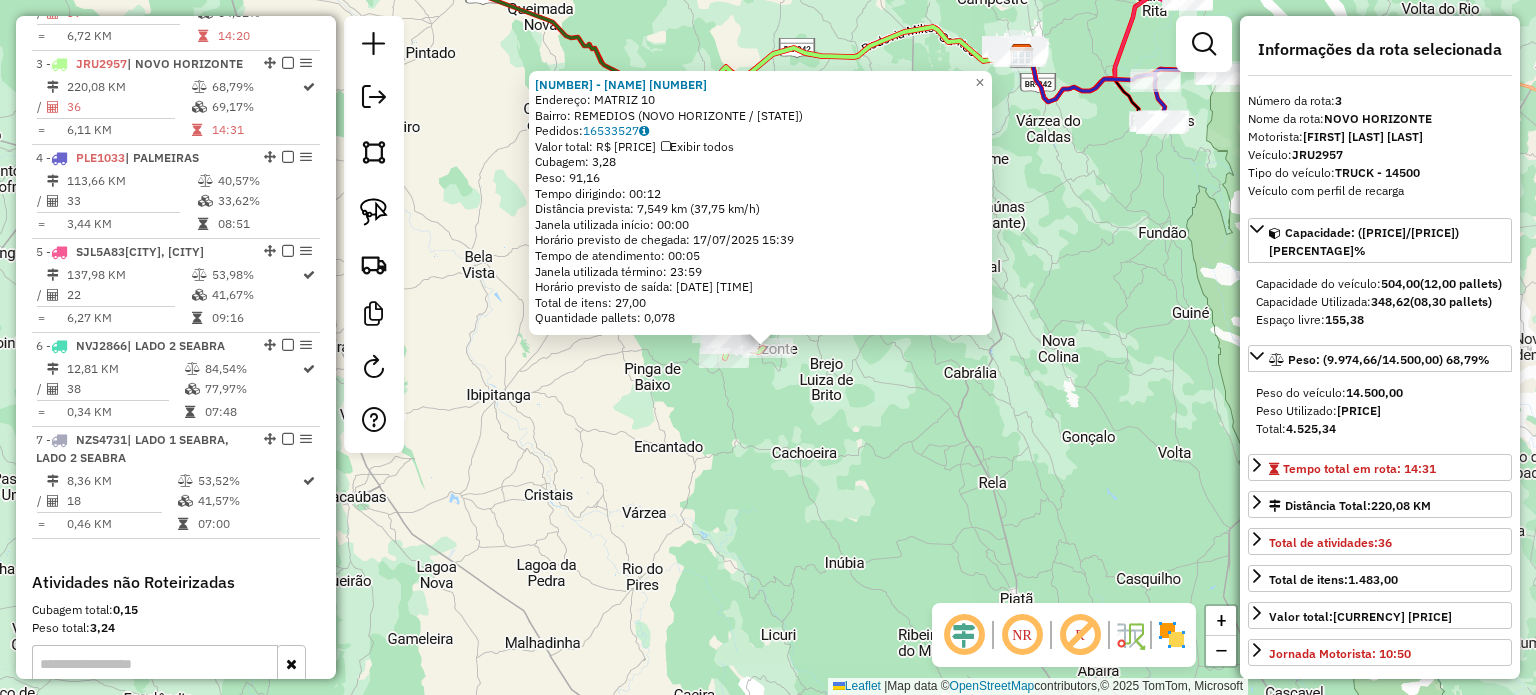 scroll, scrollTop: 962, scrollLeft: 0, axis: vertical 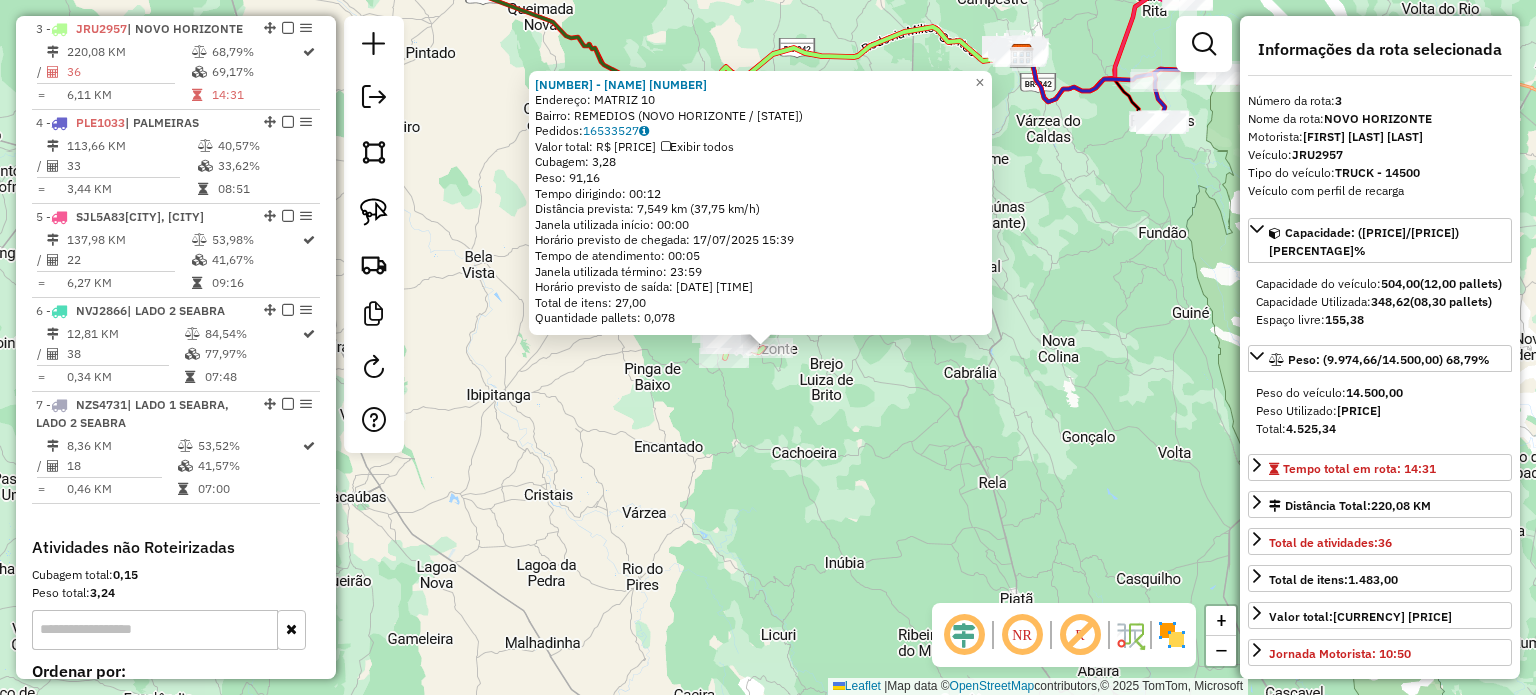 click on "[NUMBER] - BAR DOS AMIGOS 2 Endereço: MATRIZ [NUMBER] Bairro: REMEDIOS (NOVO HORIZONTE / [STATE]) Pedidos: [NUMBER] Valor total: R$ 743,85 Exibir todos Cubagem: 3,28 Peso: 91,16 Tempo dirigindo: 00:12 Distância prevista: 7,549 km (37,75 km/h) Janela utilizada início: 00:00 Horário previsto de chegada: [DATE] [TIME] Tempo de atendimento: 00:05 Janela utilizada término: 23:59 Horário previsto de saída: [DATE] [TIME] Total de itens: 27,00 Quantidade pallets: 0,078 × Janela de atendimento Grade de atendimento Capacidade Transportadoras Veículos Cliente Pedidos Rotas Selecione os dias de semana para filtrar as janelas de atendimento Seg Ter Qua Qui Sex Sáb Dom Informe o período da janela de atendimento: De: Até: Filtrar exatamente a janela do cliente Considerar janela de atendimento padrão Selecione os dias de semana para filtrar as grades de atendimento Seg Ter Qua Qui Sex Sáb Dom Considerar clientes sem dia de atendimento cadastrado" 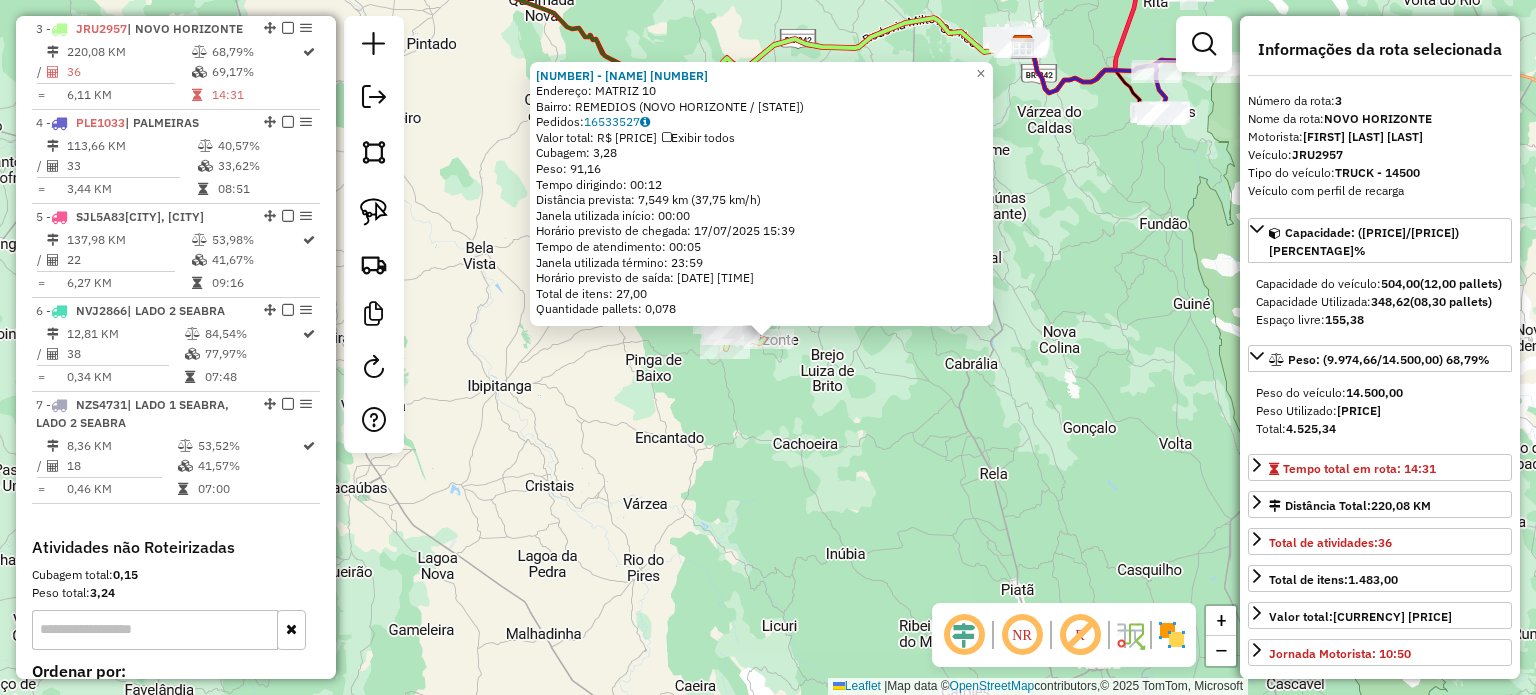 click on "[NUMBER] - BAR DOS AMIGOS 2 Endereço: MATRIZ [NUMBER] Bairro: REMEDIOS (NOVO HORIZONTE / [STATE]) Pedidos: [NUMBER] Valor total: R$ 743,85 Exibir todos Cubagem: 3,28 Peso: 91,16 Tempo dirigindo: 00:12 Distância prevista: 7,549 km (37,75 km/h) Janela utilizada início: 00:00 Horário previsto de chegada: [DATE] [TIME] Tempo de atendimento: 00:05 Janela utilizada término: 23:59 Horário previsto de saída: [DATE] [TIME] Total de itens: 27,00 Quantidade pallets: 0,078 × Janela de atendimento Grade de atendimento Capacidade Transportadoras Veículos Cliente Pedidos Rotas Selecione os dias de semana para filtrar as janelas de atendimento Seg Ter Qua Qui Sex Sáb Dom Informe o período da janela de atendimento: De: Até: Filtrar exatamente a janela do cliente Considerar janela de atendimento padrão Selecione os dias de semana para filtrar as grades de atendimento Seg Ter Qua Qui Sex Sáb Dom Considerar clientes sem dia de atendimento cadastrado" 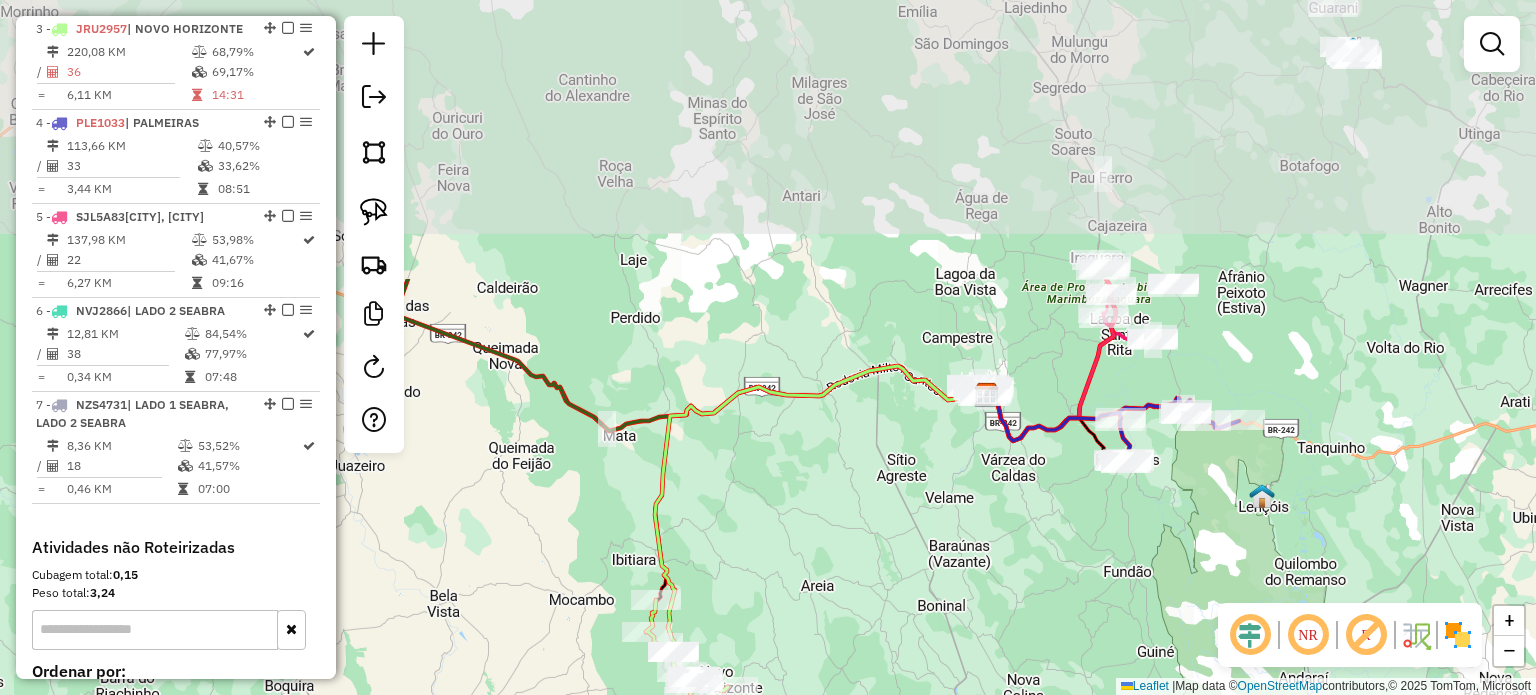 drag, startPoint x: 977, startPoint y: 183, endPoint x: 941, endPoint y: 531, distance: 349.85712 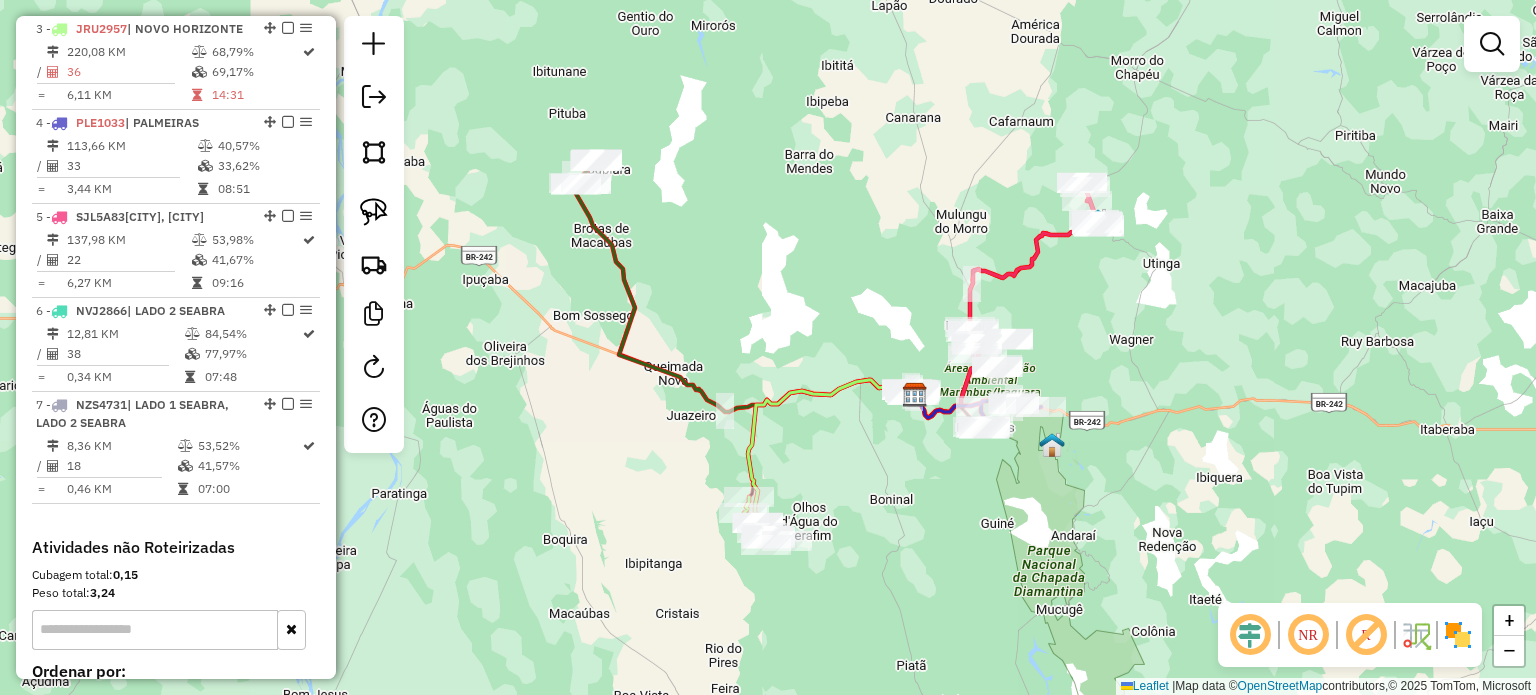 drag, startPoint x: 706, startPoint y: 283, endPoint x: 864, endPoint y: 307, distance: 159.8124 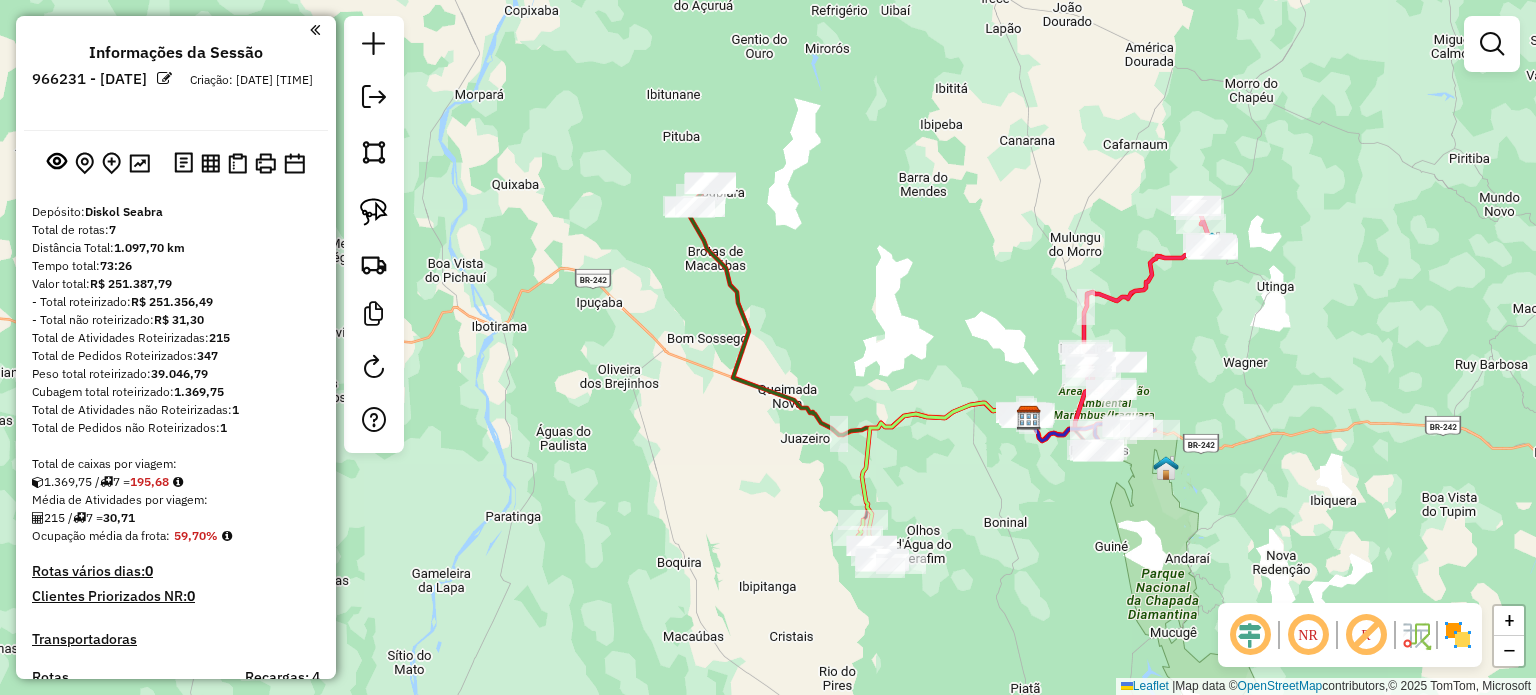scroll, scrollTop: 0, scrollLeft: 0, axis: both 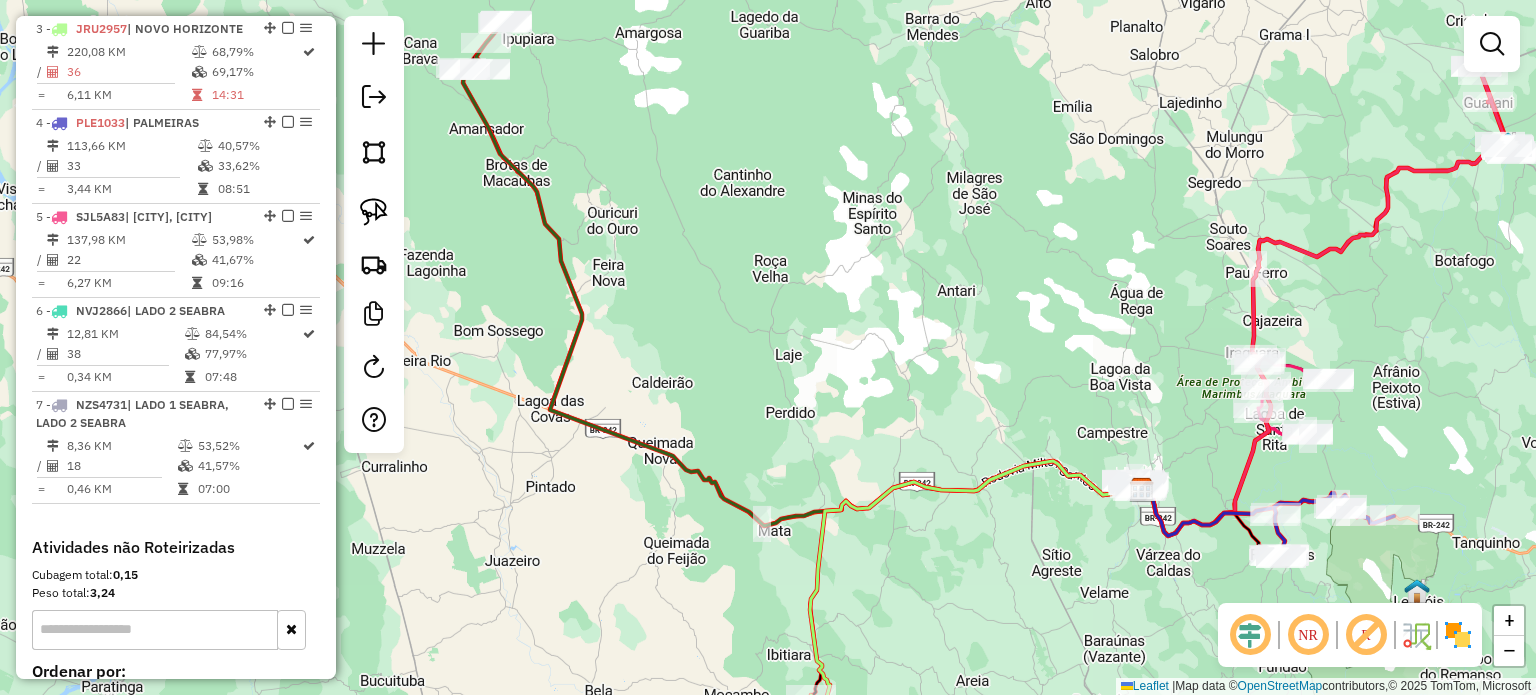 drag, startPoint x: 1015, startPoint y: 583, endPoint x: 944, endPoint y: 405, distance: 191.63768 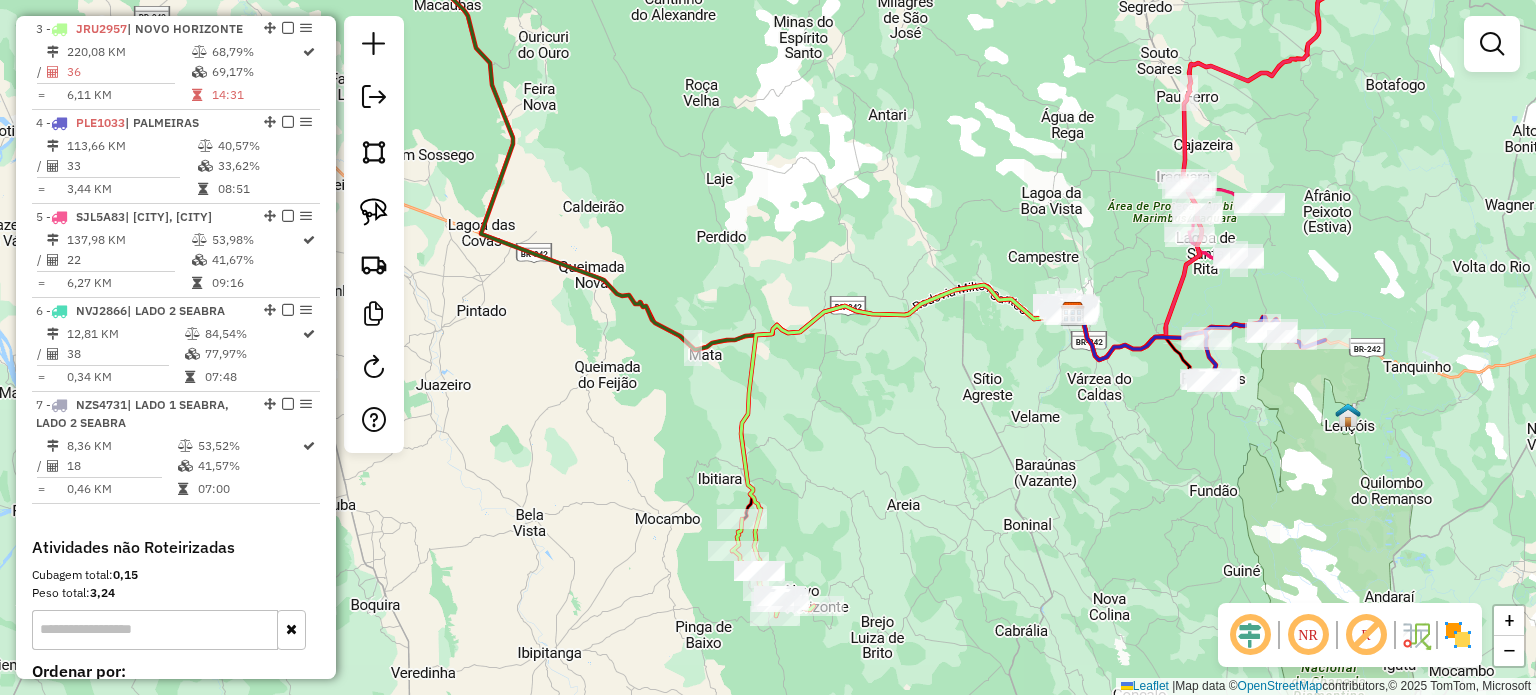 drag, startPoint x: 907, startPoint y: 482, endPoint x: 939, endPoint y: 381, distance: 105.9481 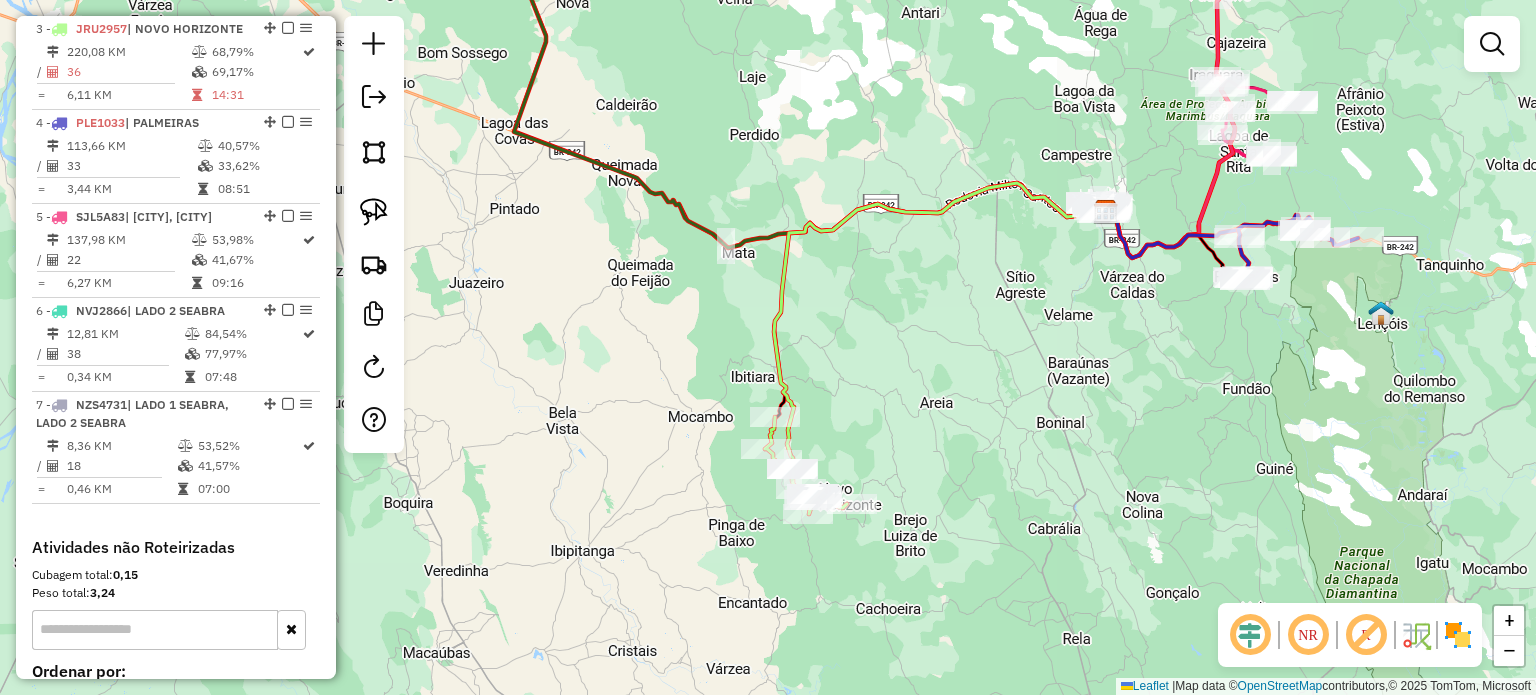 drag, startPoint x: 850, startPoint y: 439, endPoint x: 876, endPoint y: 431, distance: 27.202942 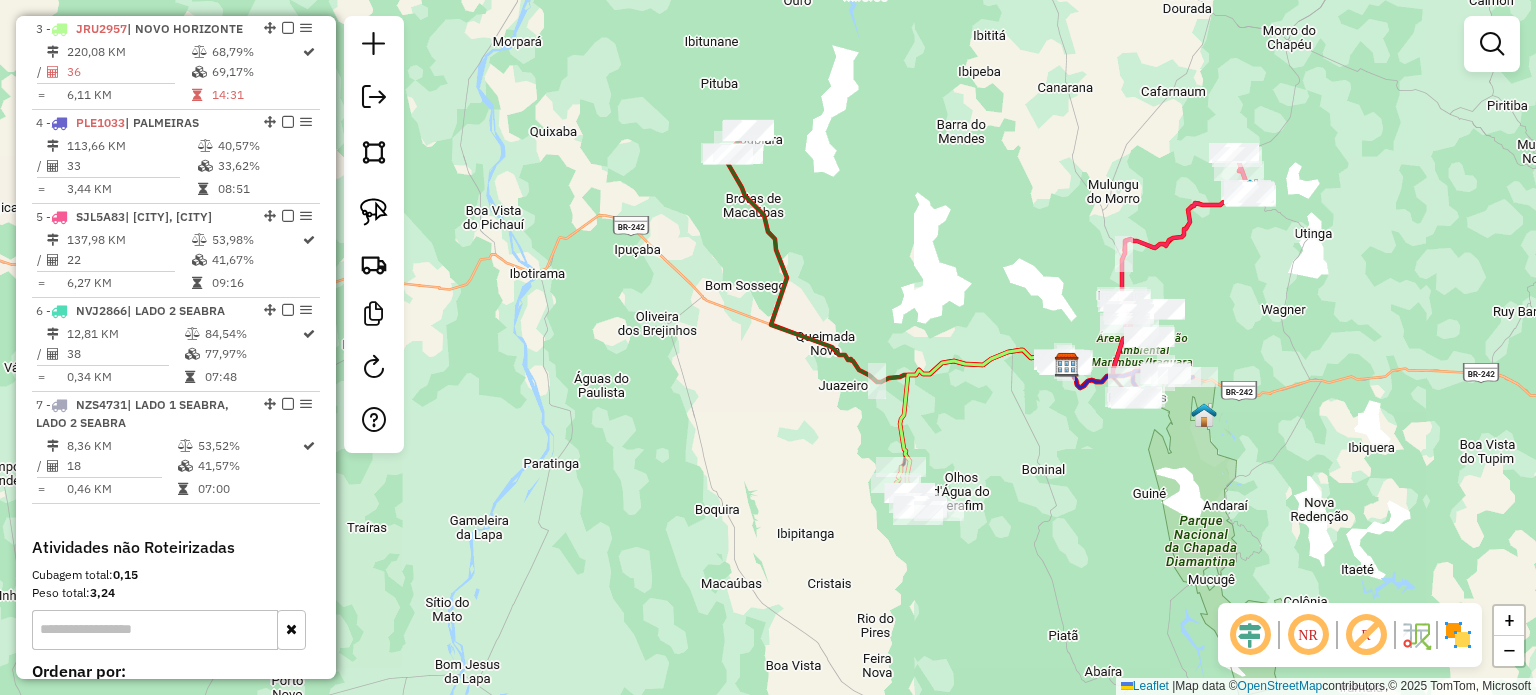 drag, startPoint x: 924, startPoint y: 131, endPoint x: 901, endPoint y: 266, distance: 136.94525 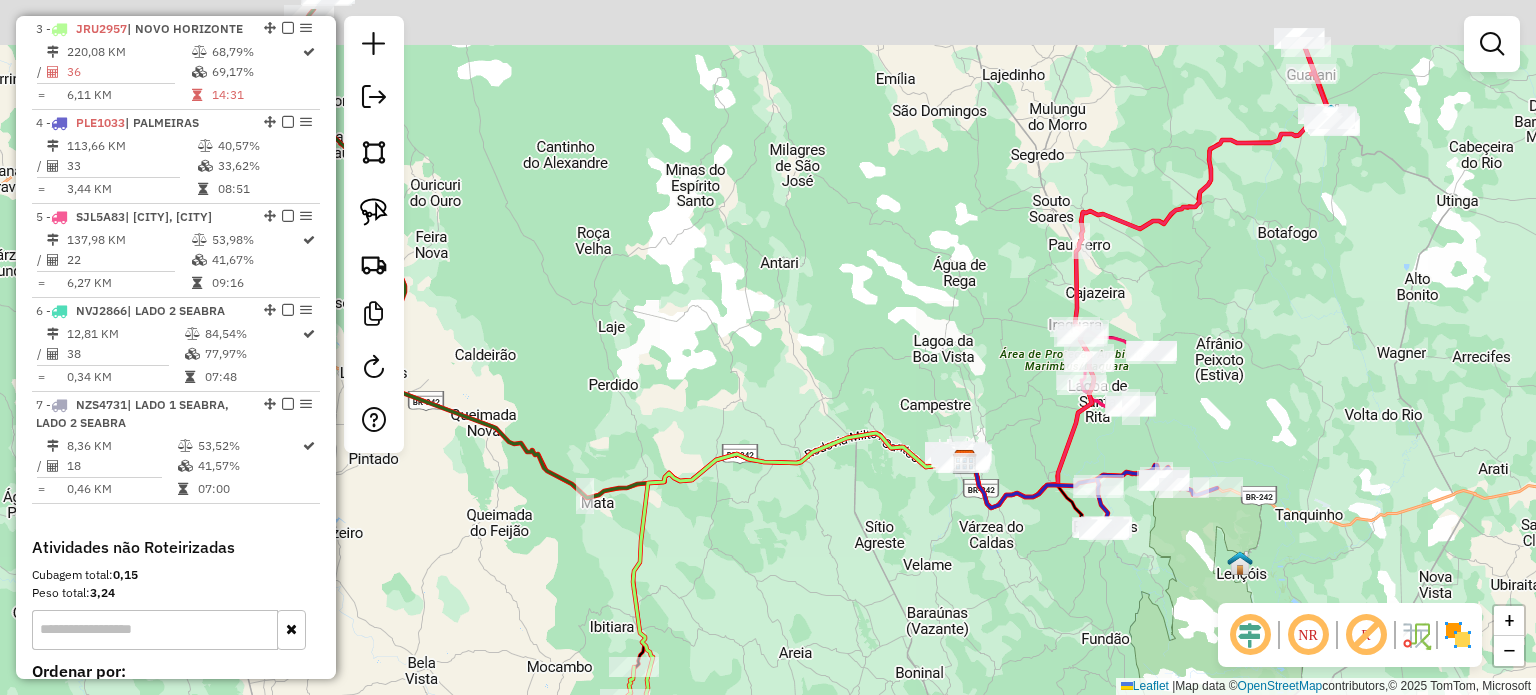 drag, startPoint x: 1311, startPoint y: 316, endPoint x: 1156, endPoint y: 421, distance: 187.21645 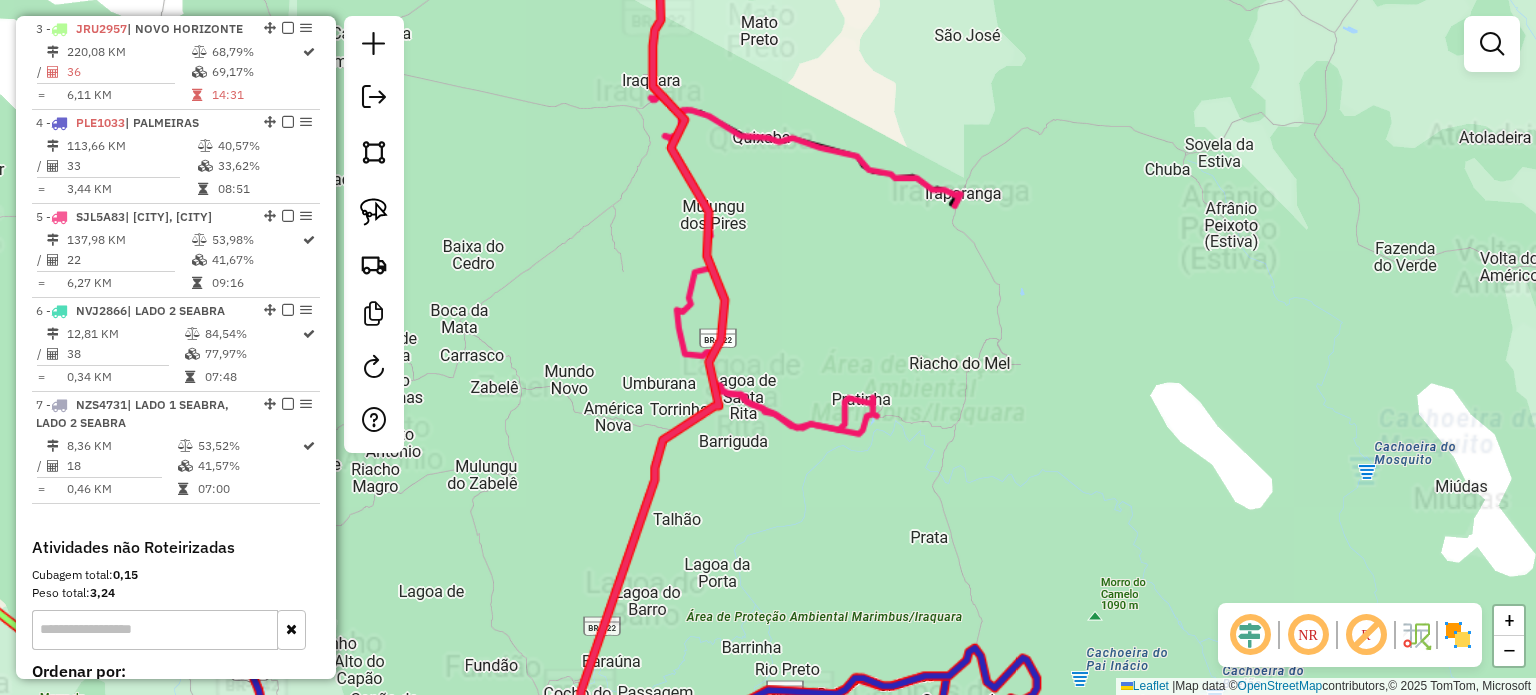 drag, startPoint x: 1095, startPoint y: 475, endPoint x: 1261, endPoint y: 313, distance: 231.94827 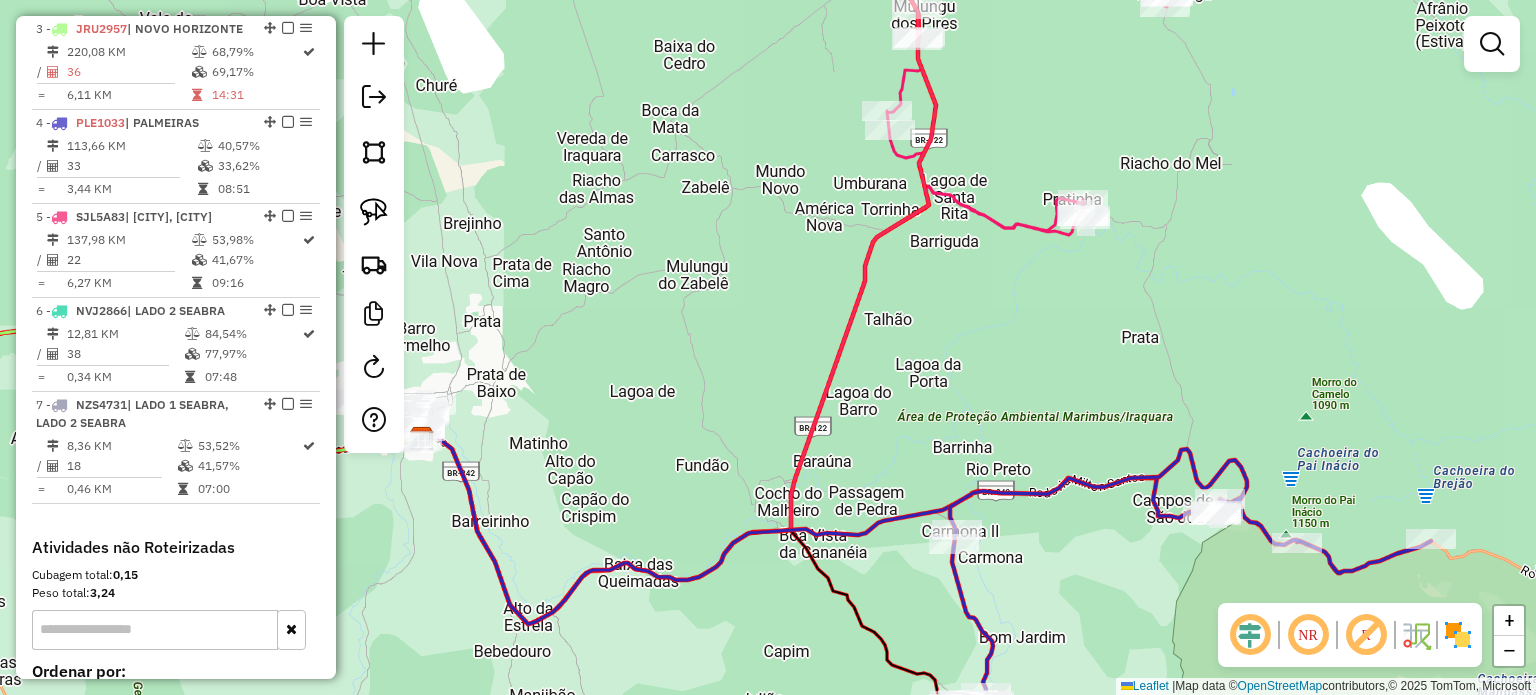 drag, startPoint x: 1159, startPoint y: 403, endPoint x: 1192, endPoint y: 274, distance: 133.15405 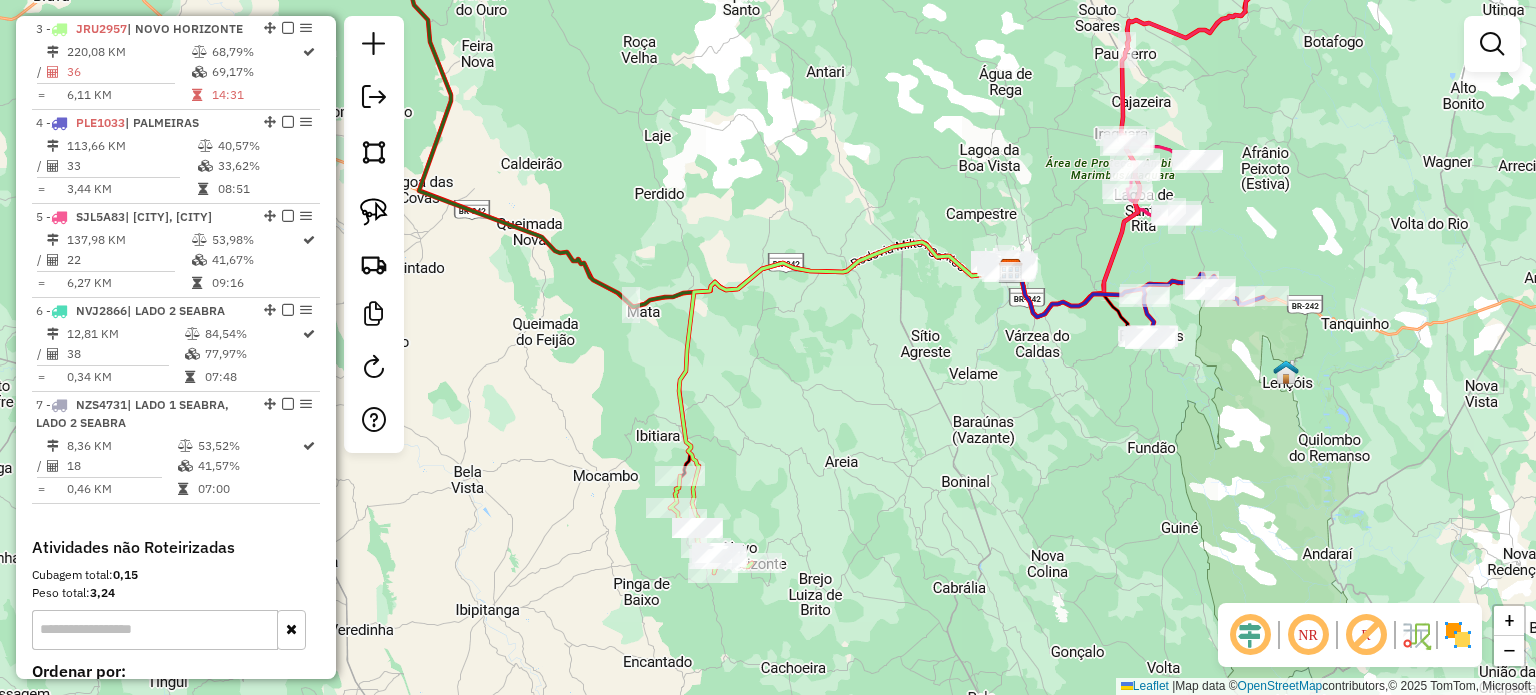 drag, startPoint x: 1266, startPoint y: 199, endPoint x: 1190, endPoint y: 331, distance: 152.31546 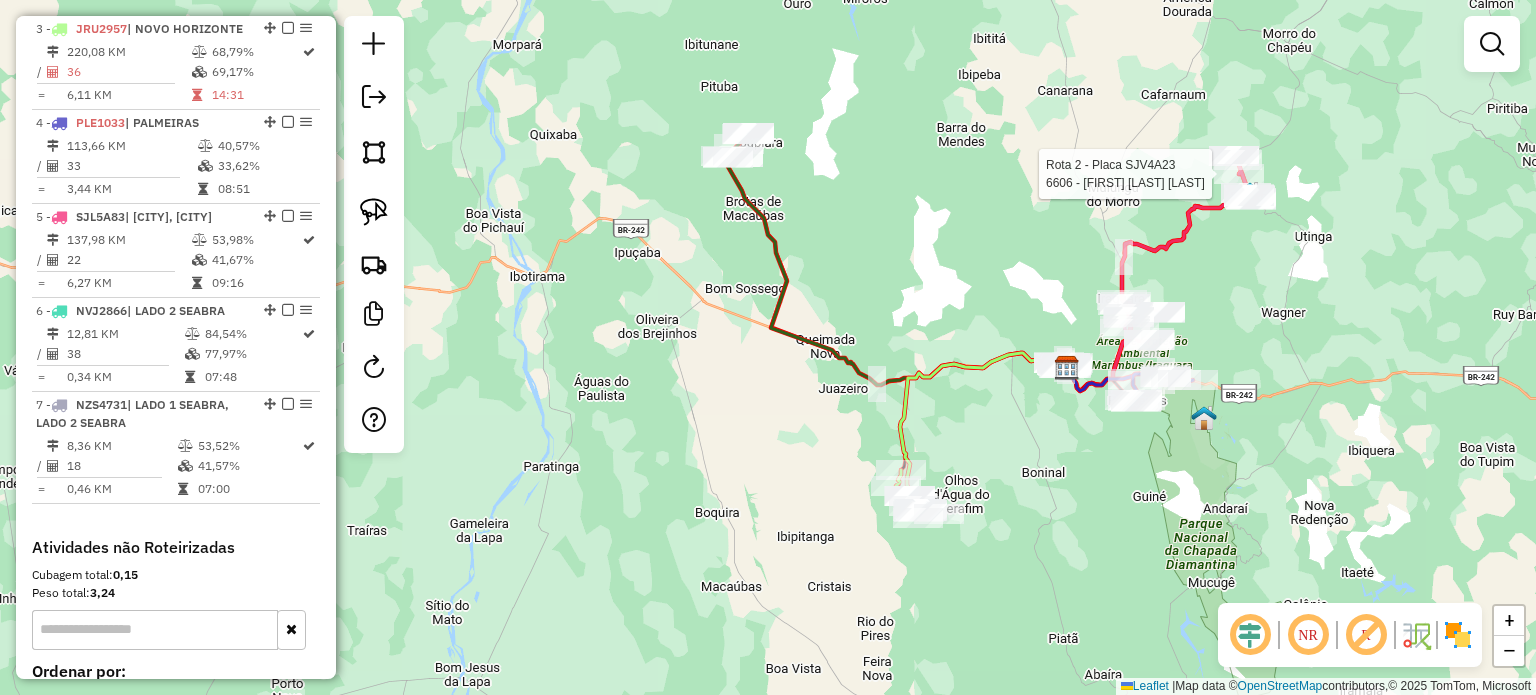 select on "*********" 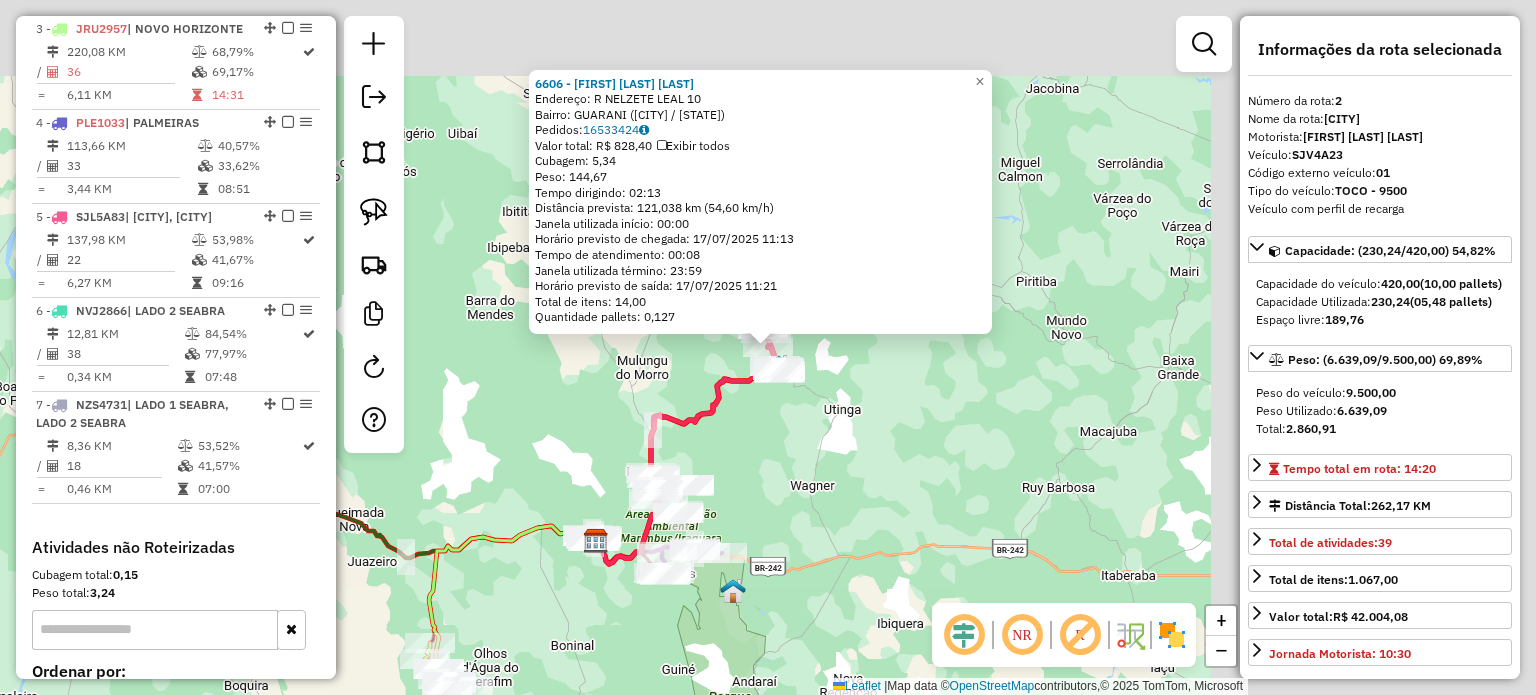 scroll, scrollTop: 868, scrollLeft: 0, axis: vertical 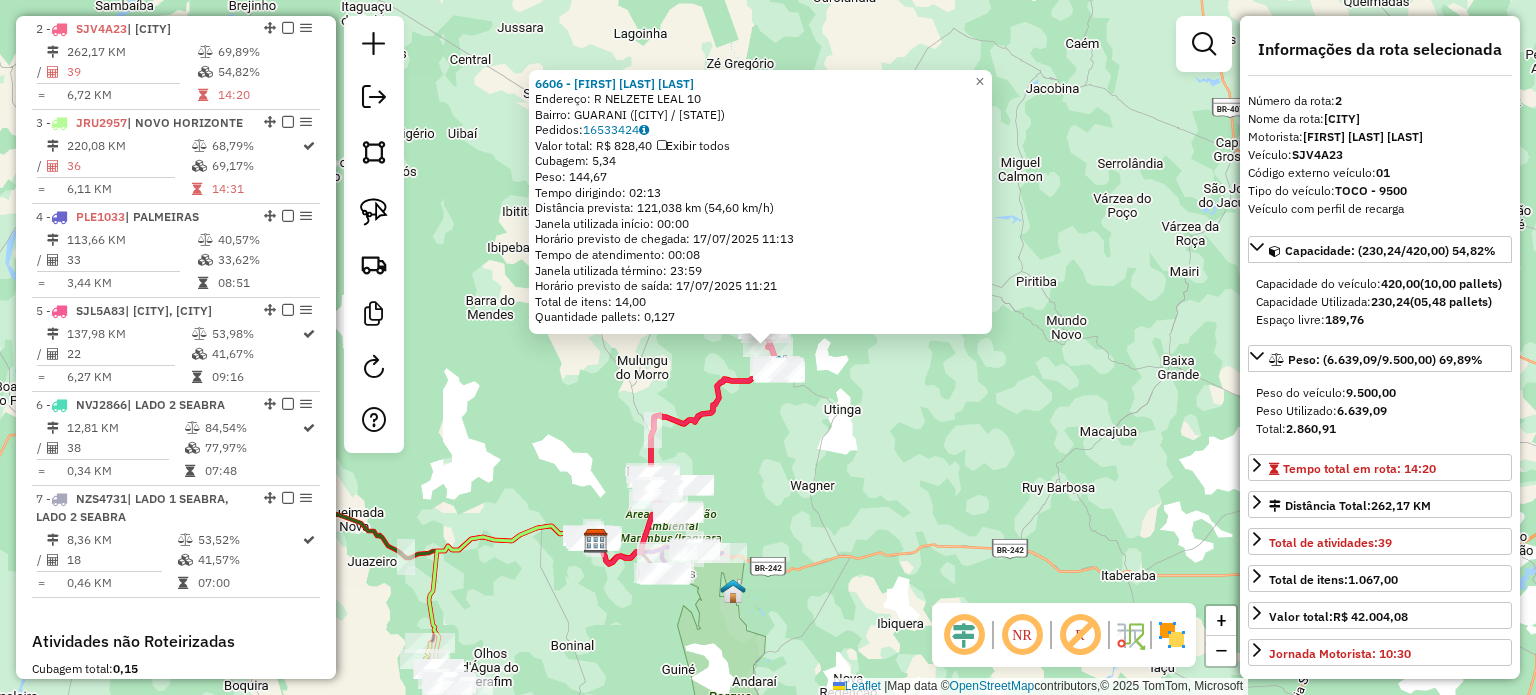 click on "6606 - THIAGO DA SILVA PRIMO  Endereço: R   NELZETE LEAL                   10   Bairro: GUARANI (BONITO / BA)   Pedidos:  16533424   Valor total: R$ 828,40   Exibir todos   Cubagem: 5,34  Peso: 144,67  Tempo dirigindo: 02:13   Distância prevista: 121,038 km (54,60 km/h)   Janela utilizada início: 00:00   Horário previsto de chegada: 17/07/2025 11:13   Tempo de atendimento: 00:08   Janela utilizada término: 23:59   Horário previsto de saída: 17/07/2025 11:21   Total de itens: 14,00   Quantidade pallets: 0,127  × Janela de atendimento Grade de atendimento Capacidade Transportadoras Veículos Cliente Pedidos  Rotas Selecione os dias de semana para filtrar as janelas de atendimento  Seg   Ter   Qua   Qui   Sex   Sáb   Dom  Informe o período da janela de atendimento: De: Até:  Filtrar exatamente a janela do cliente  Considerar janela de atendimento padrão  Selecione os dias de semana para filtrar as grades de atendimento  Seg   Ter   Qua   Qui   Sex   Sáb   Dom   Peso mínimo:   Peso máximo:   De:  +" 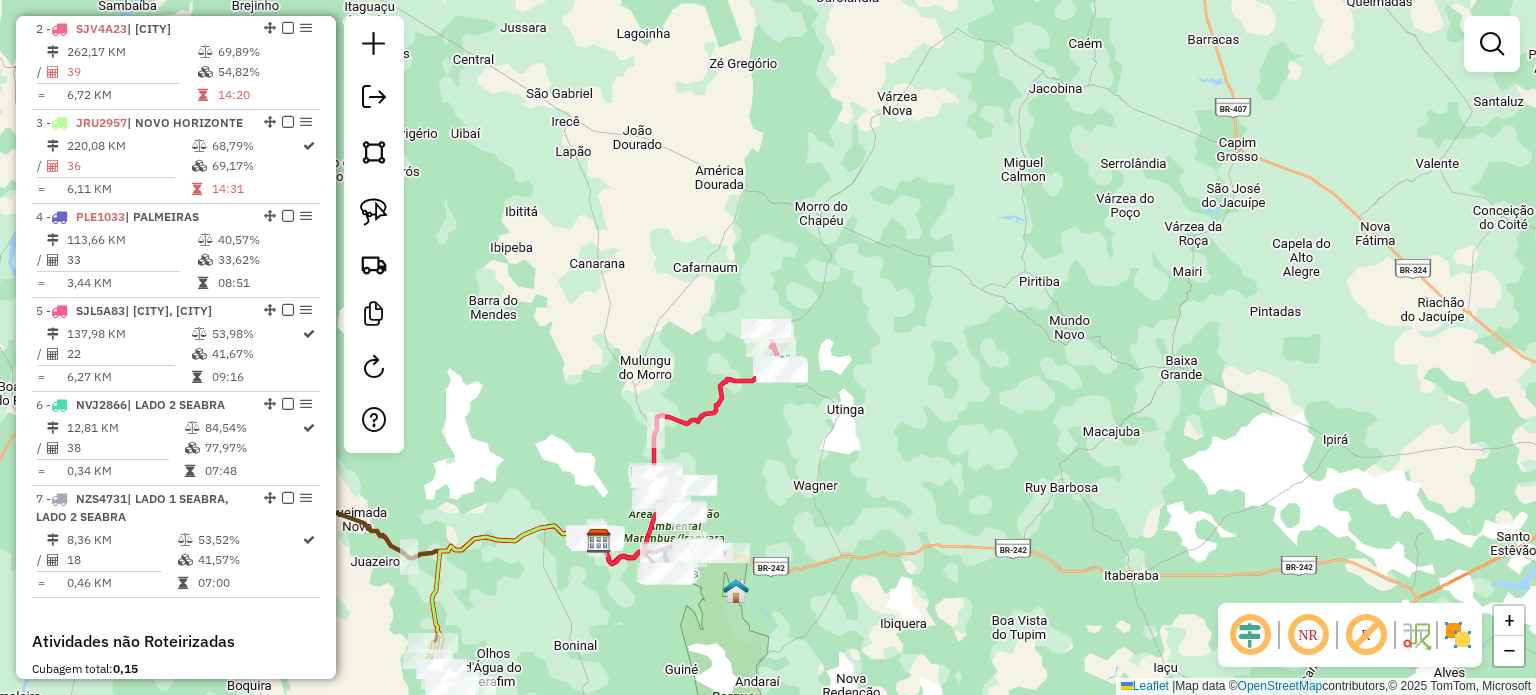 drag, startPoint x: 547, startPoint y: 337, endPoint x: 1048, endPoint y: 247, distance: 509.01965 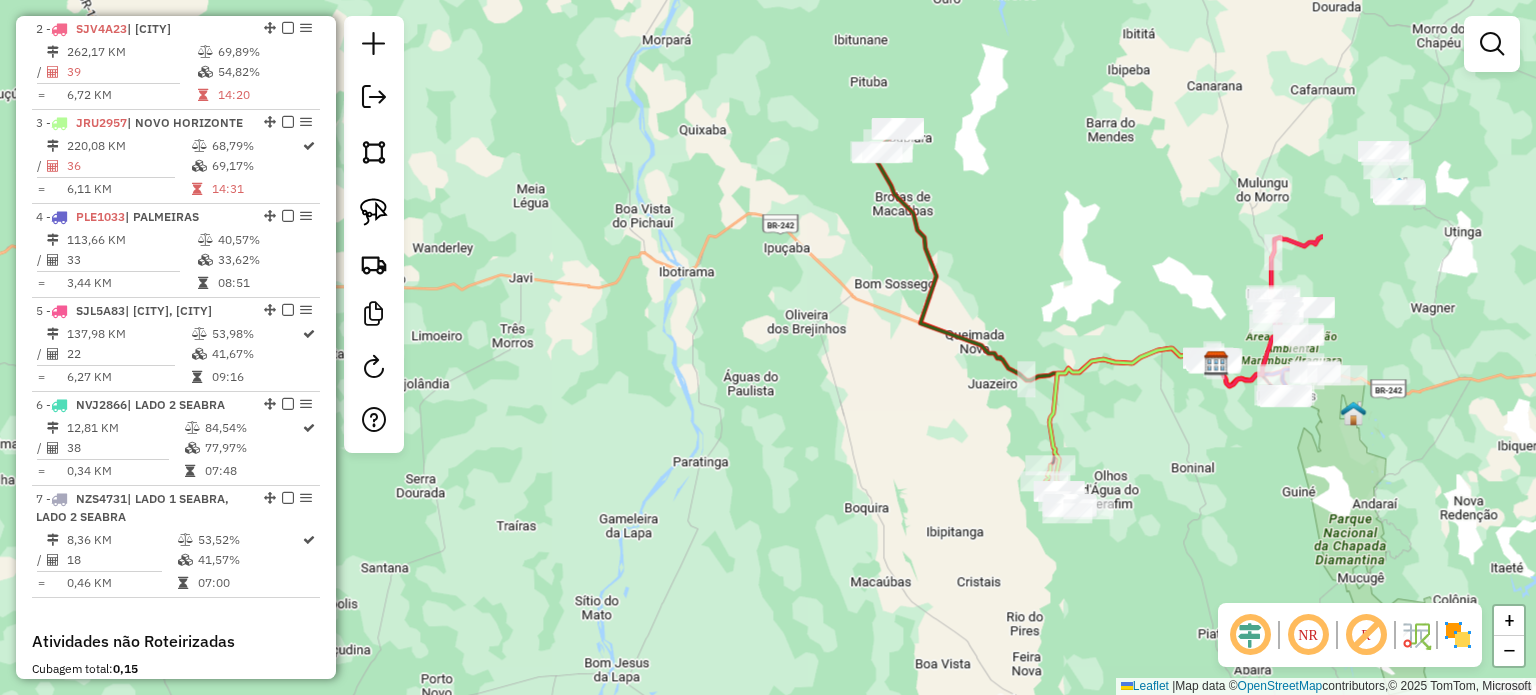 drag, startPoint x: 1164, startPoint y: 167, endPoint x: 800, endPoint y: 140, distance: 365 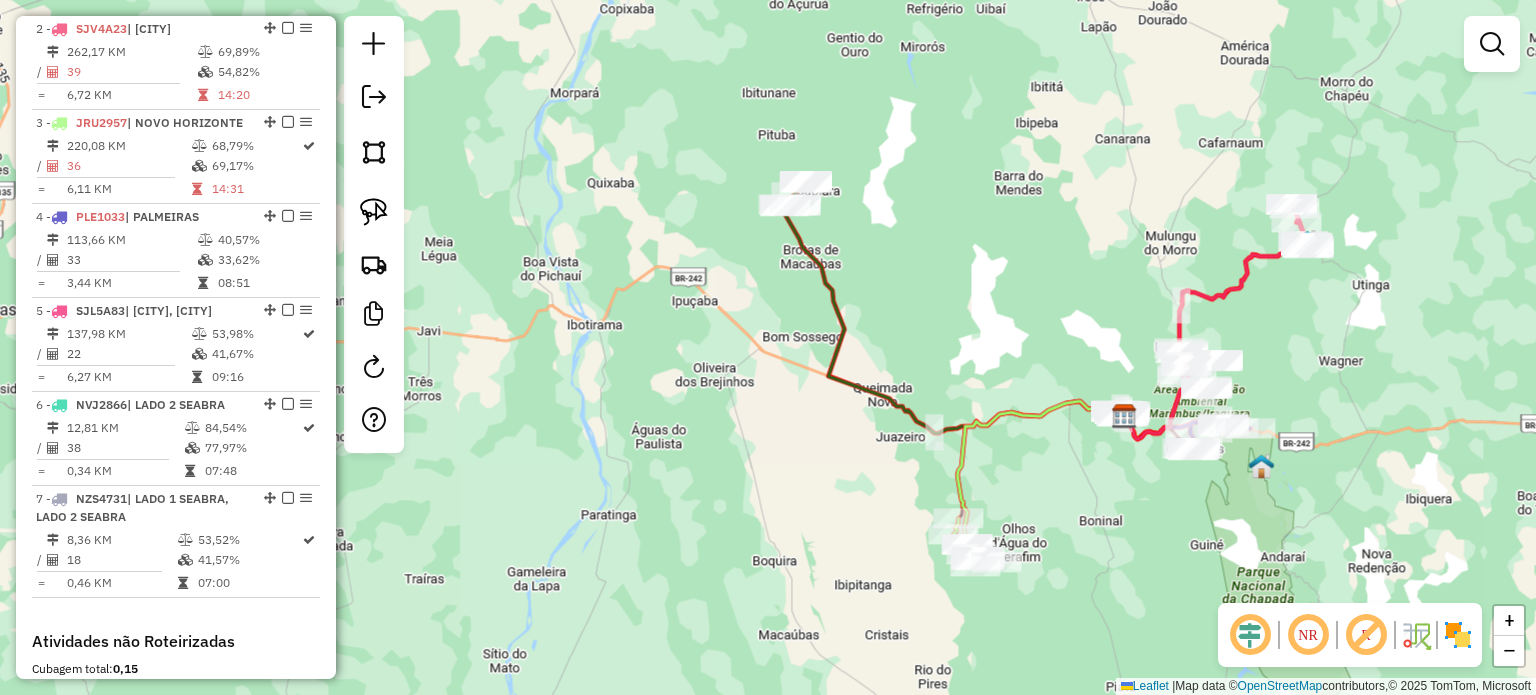 drag, startPoint x: 1160, startPoint y: 136, endPoint x: 1058, endPoint y: 195, distance: 117.83463 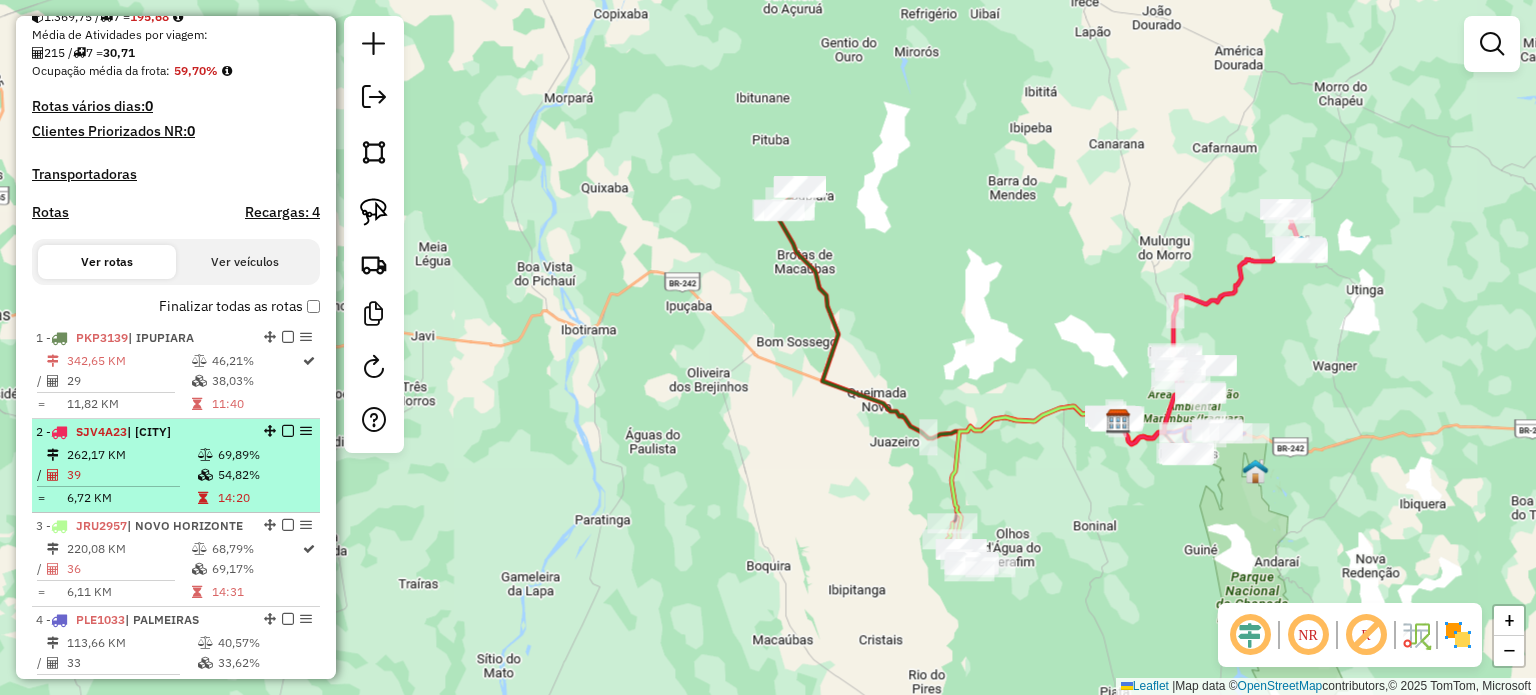 scroll, scrollTop: 368, scrollLeft: 0, axis: vertical 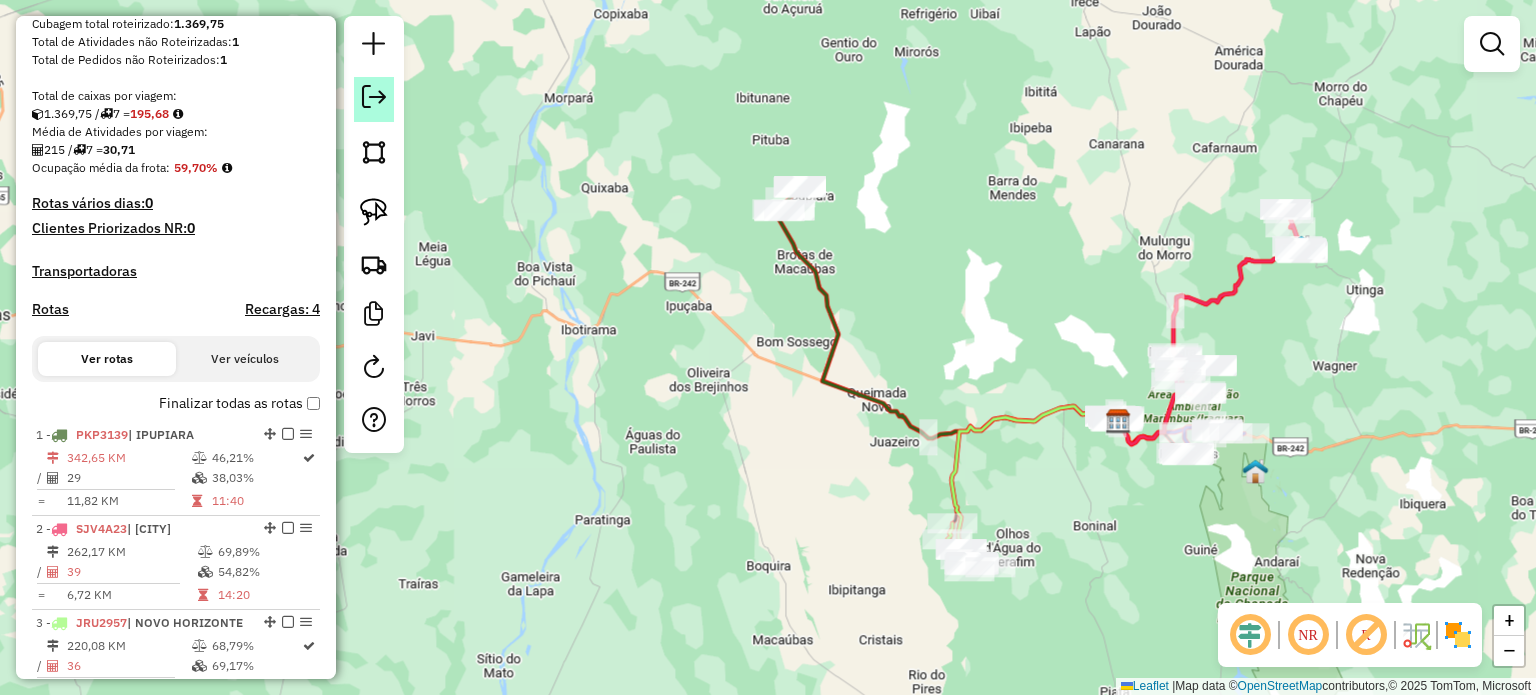 click 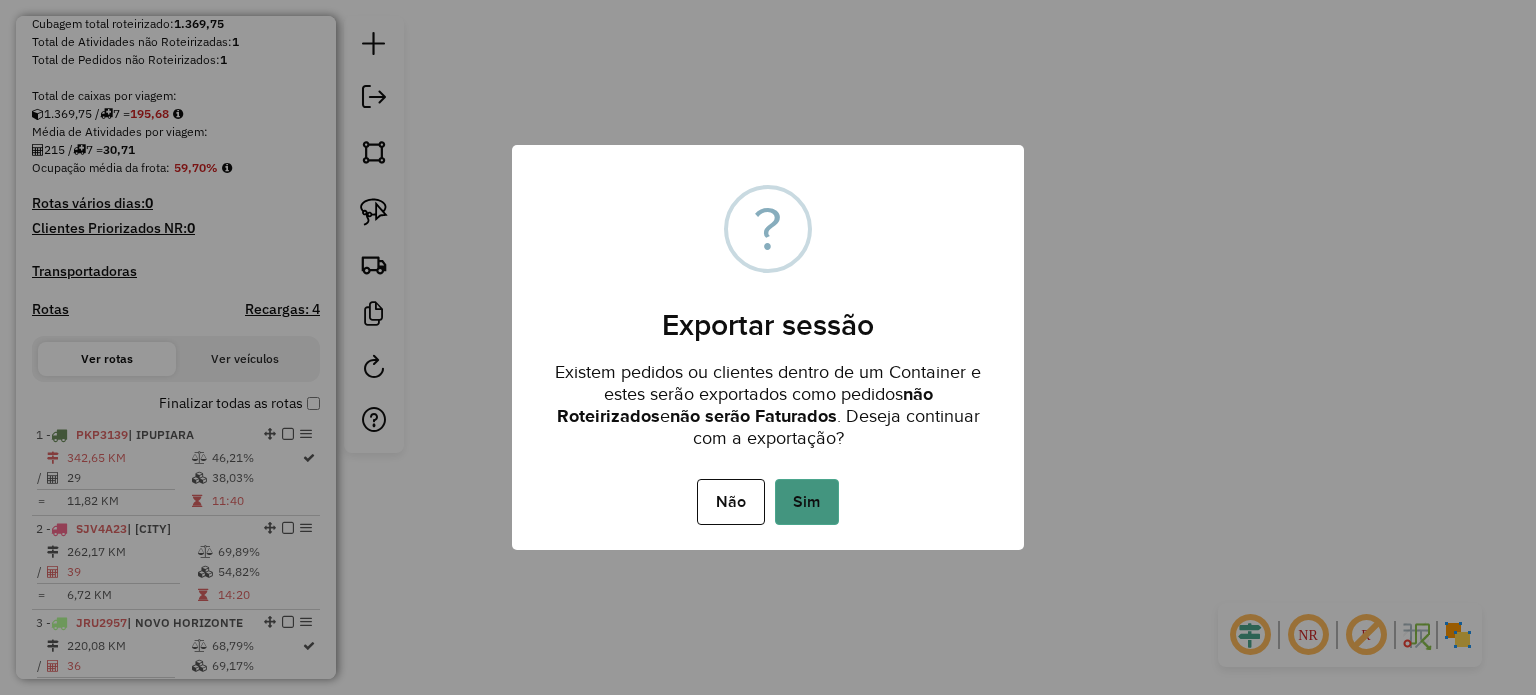 click on "Sim" at bounding box center (807, 502) 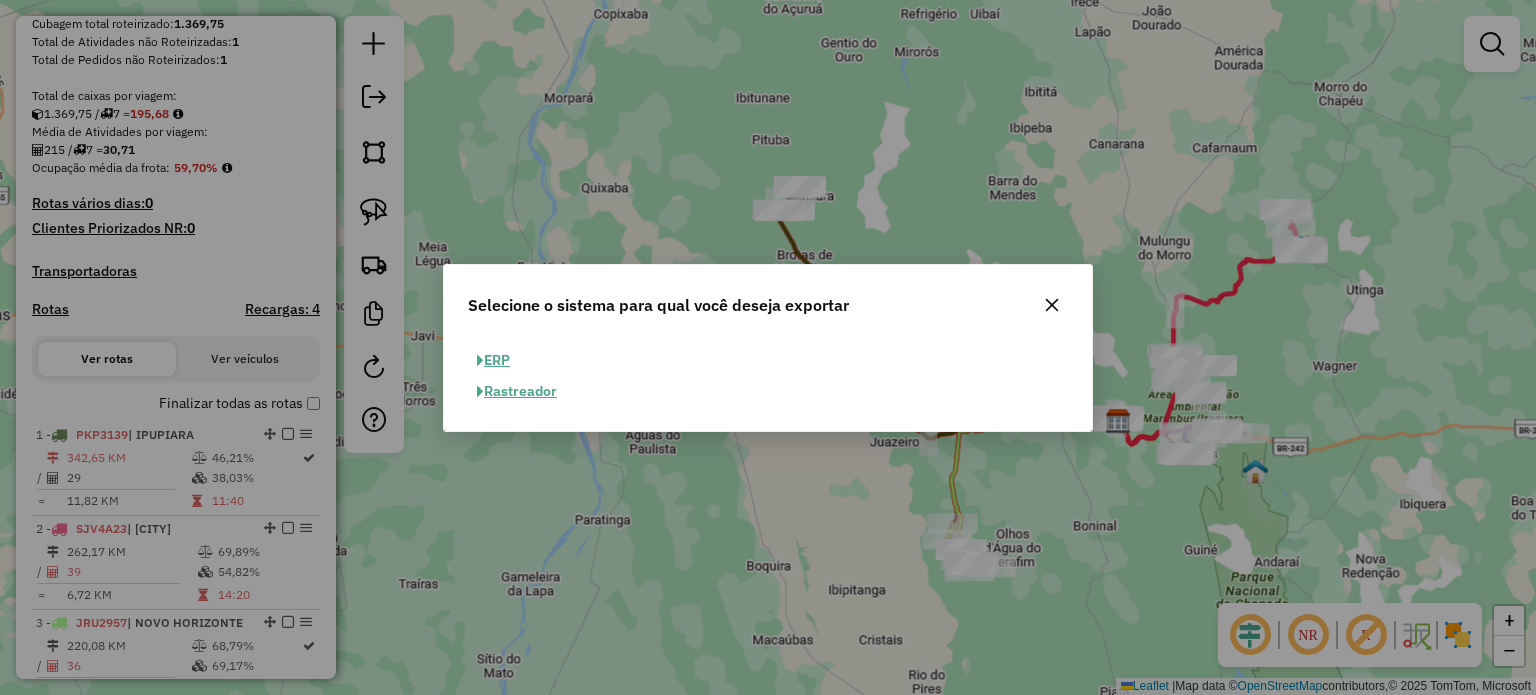 click on "ERP" 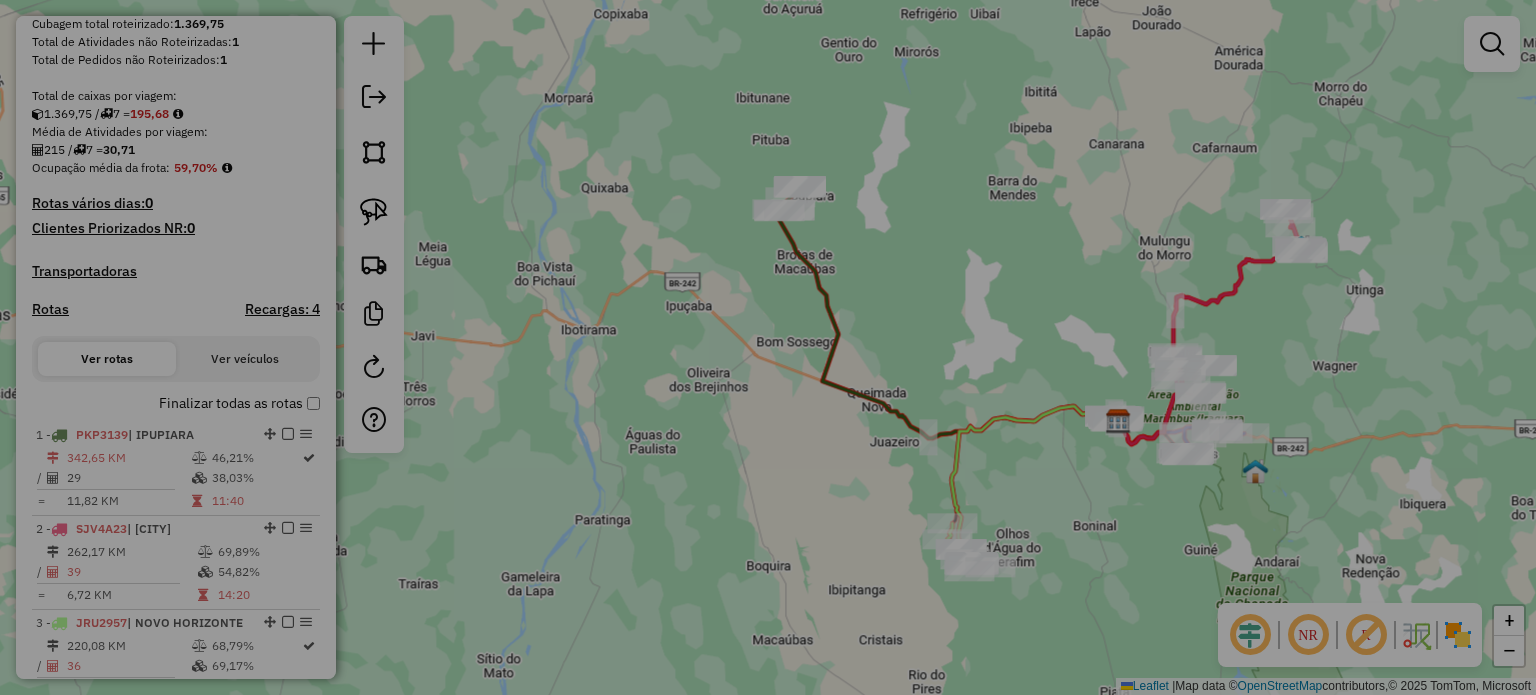 select on "**" 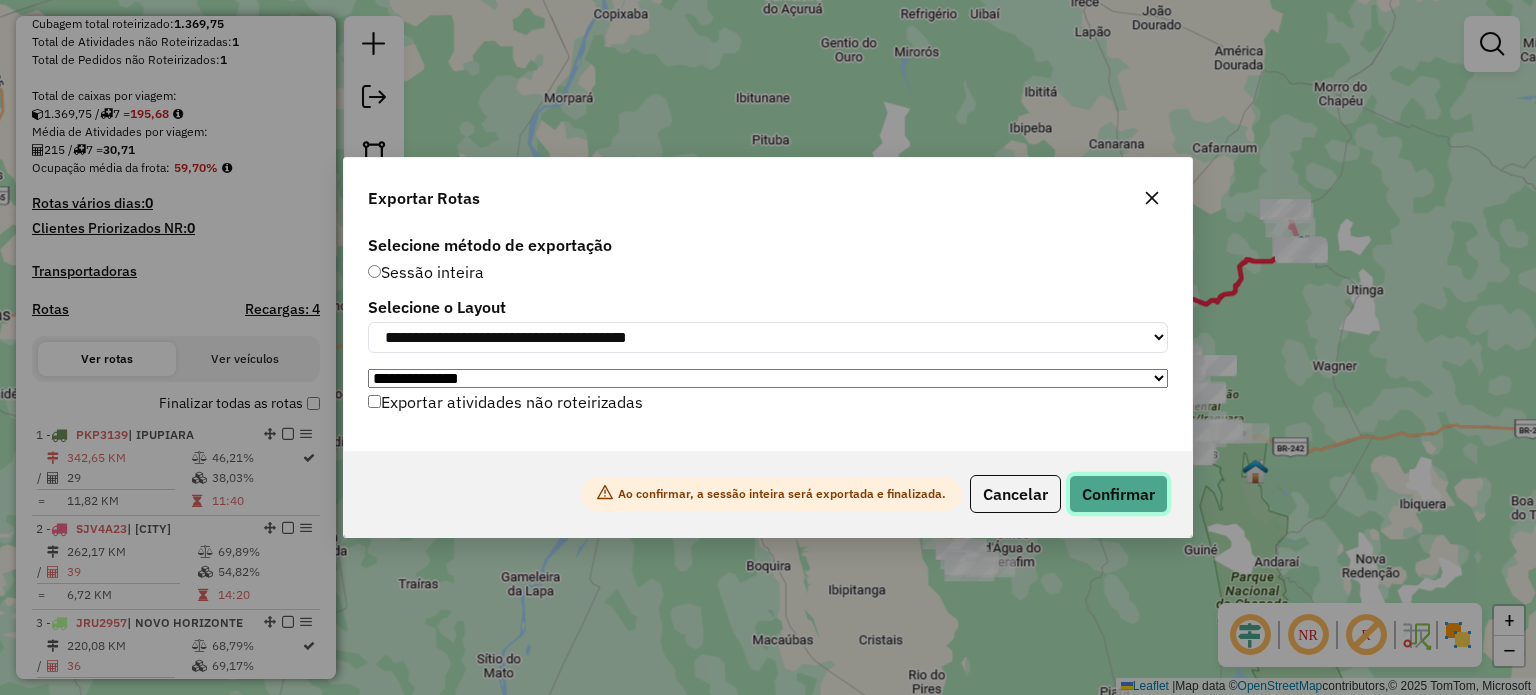 click on "Confirmar" 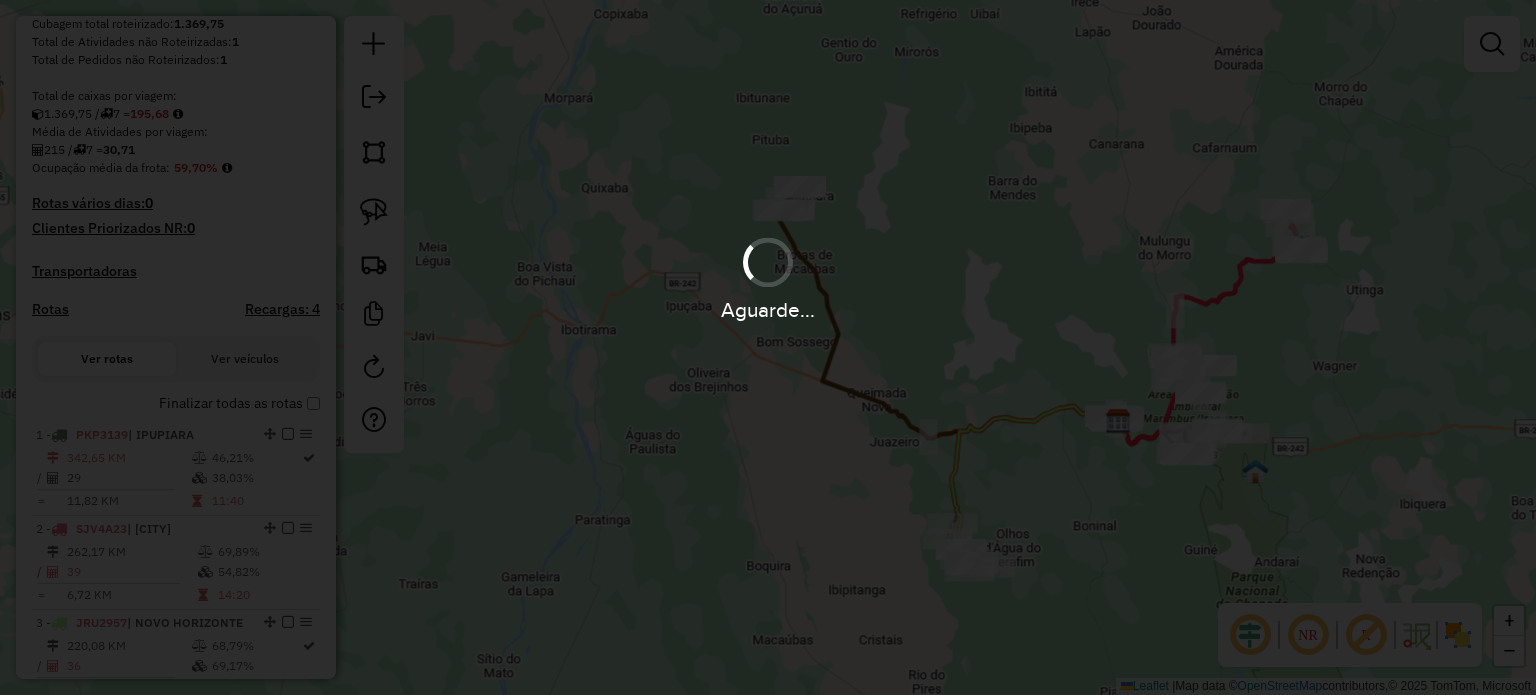 scroll, scrollTop: 421, scrollLeft: 0, axis: vertical 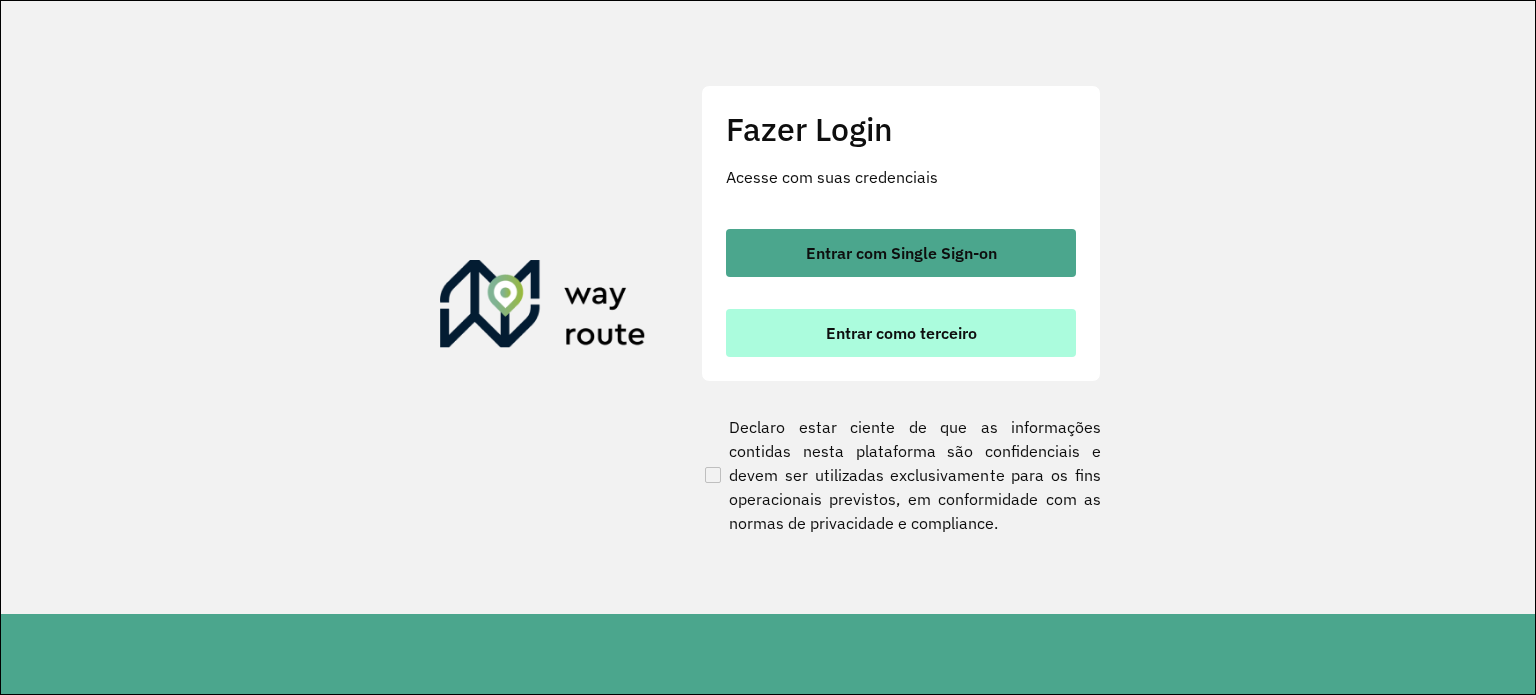 click on "Entrar como terceiro" at bounding box center [901, 333] 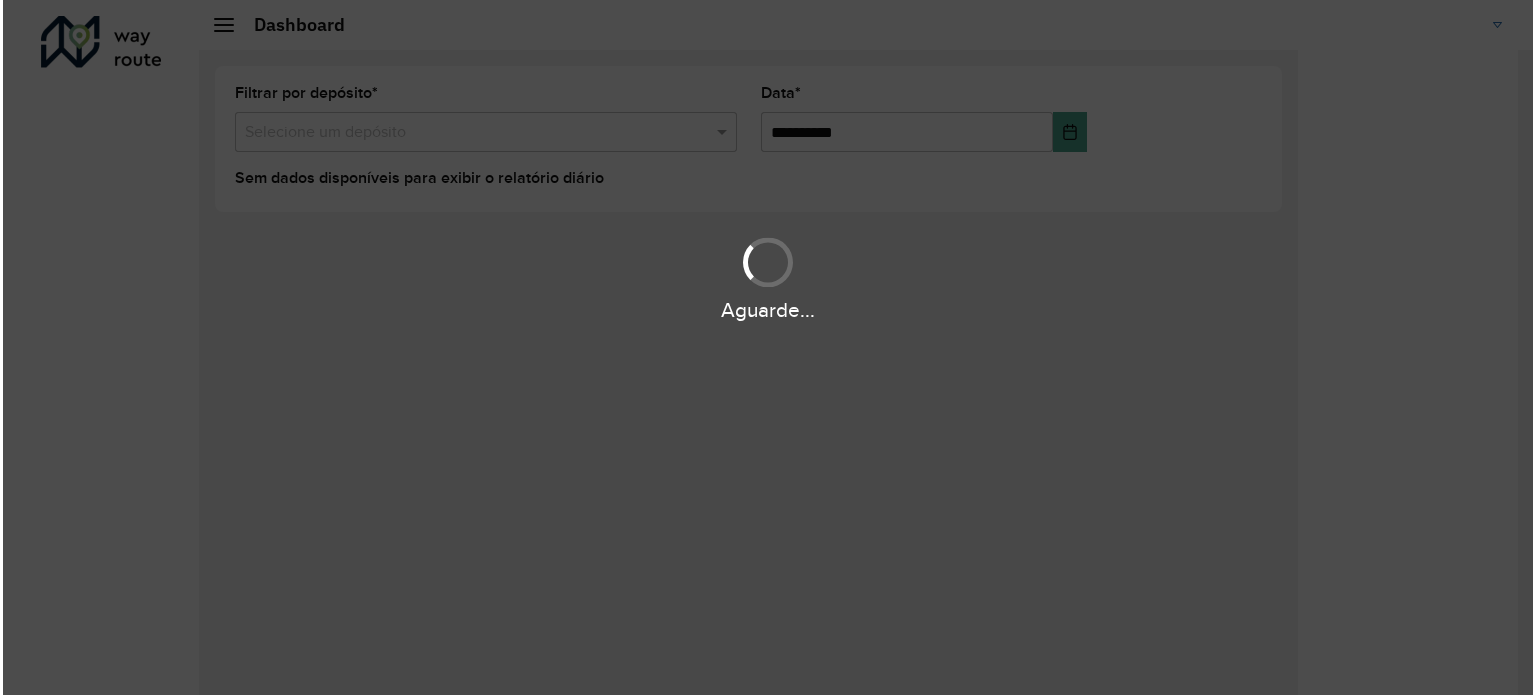 scroll, scrollTop: 0, scrollLeft: 0, axis: both 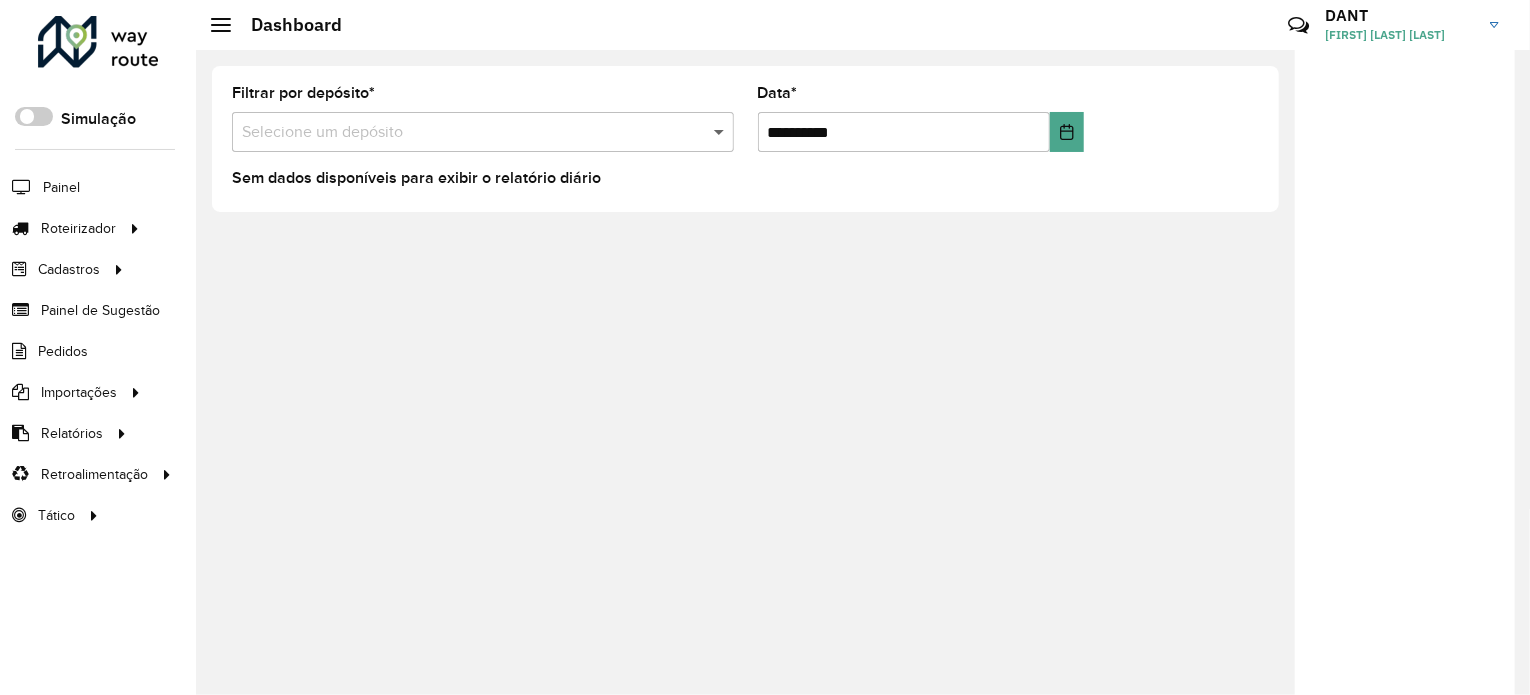 click at bounding box center (721, 132) 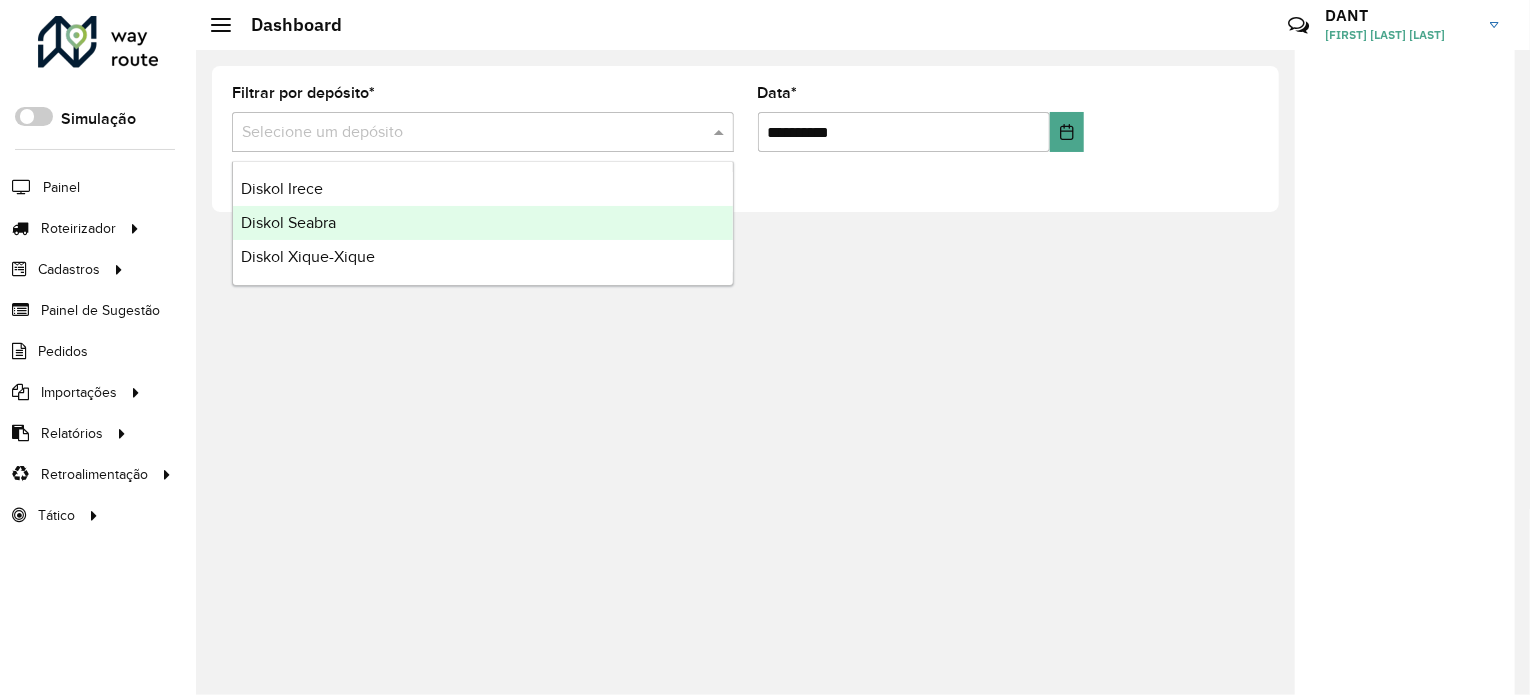 click on "Diskol Seabra" at bounding box center [483, 223] 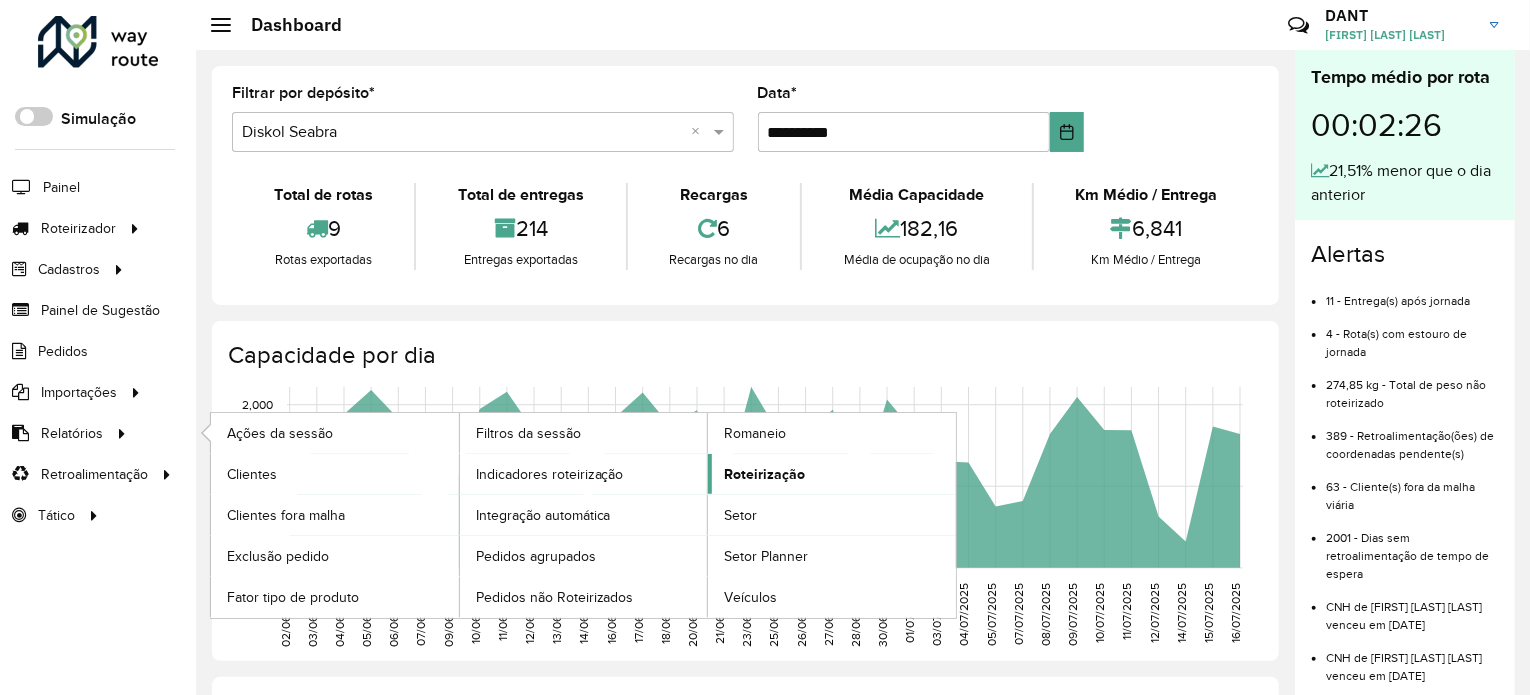 click on "Roteirização" 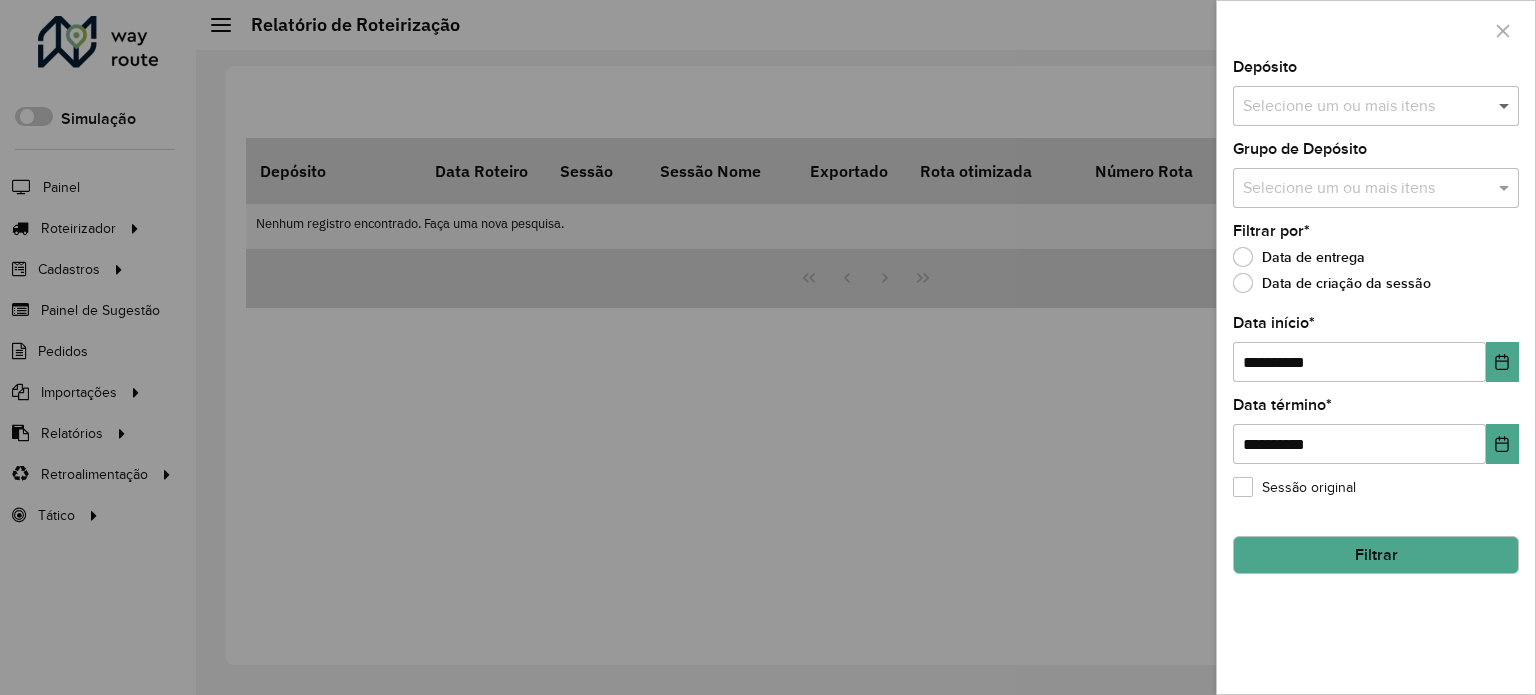 click at bounding box center (1506, 106) 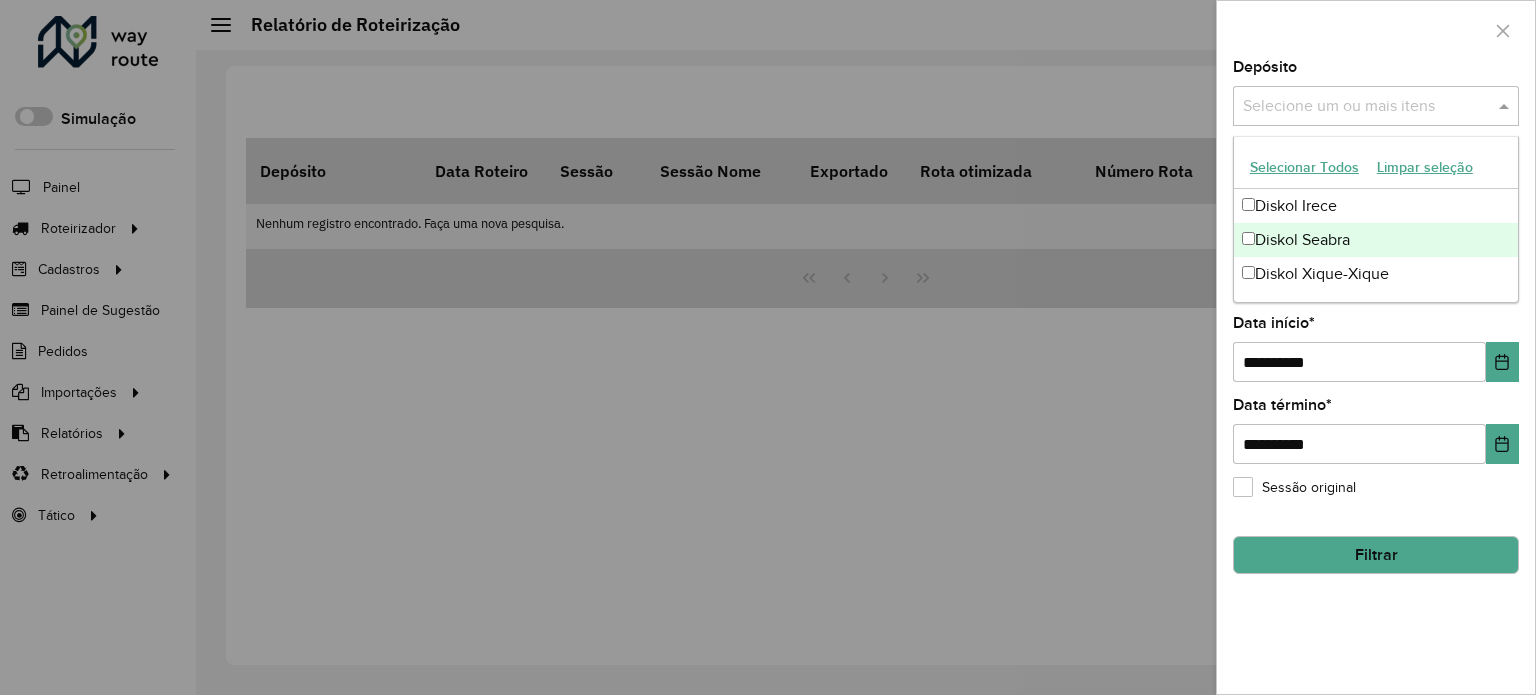 click on "Diskol Seabra" at bounding box center (1376, 240) 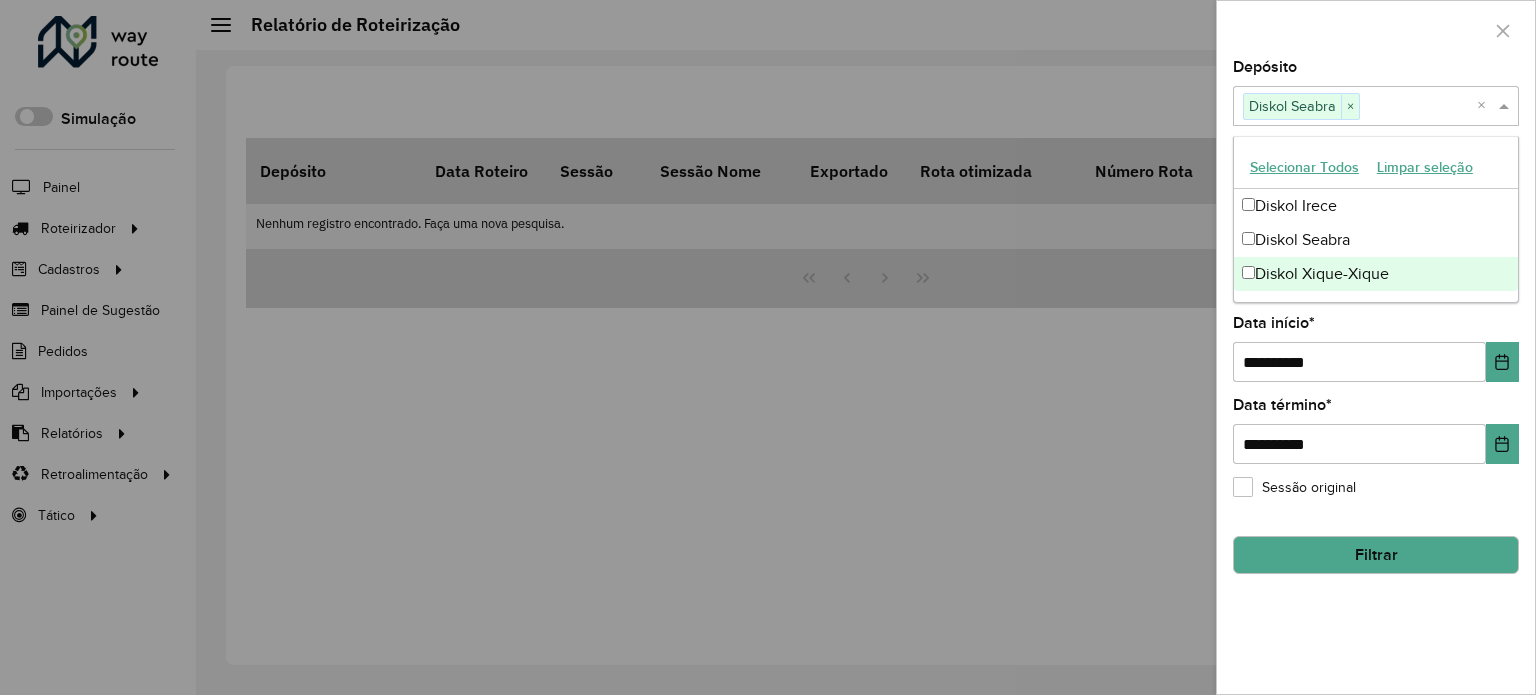 drag, startPoint x: 1371, startPoint y: 626, endPoint x: 1372, endPoint y: 614, distance: 12.0415945 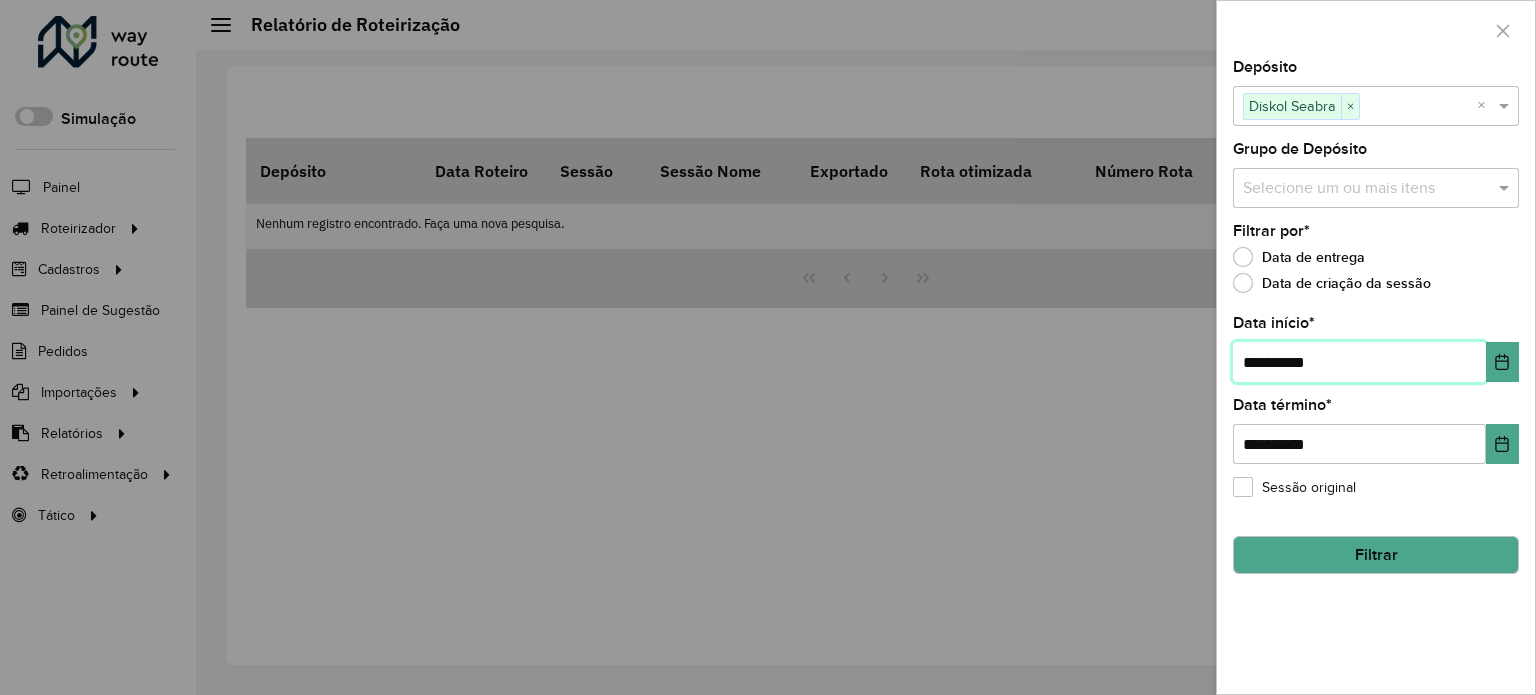 click on "**********" at bounding box center [1359, 362] 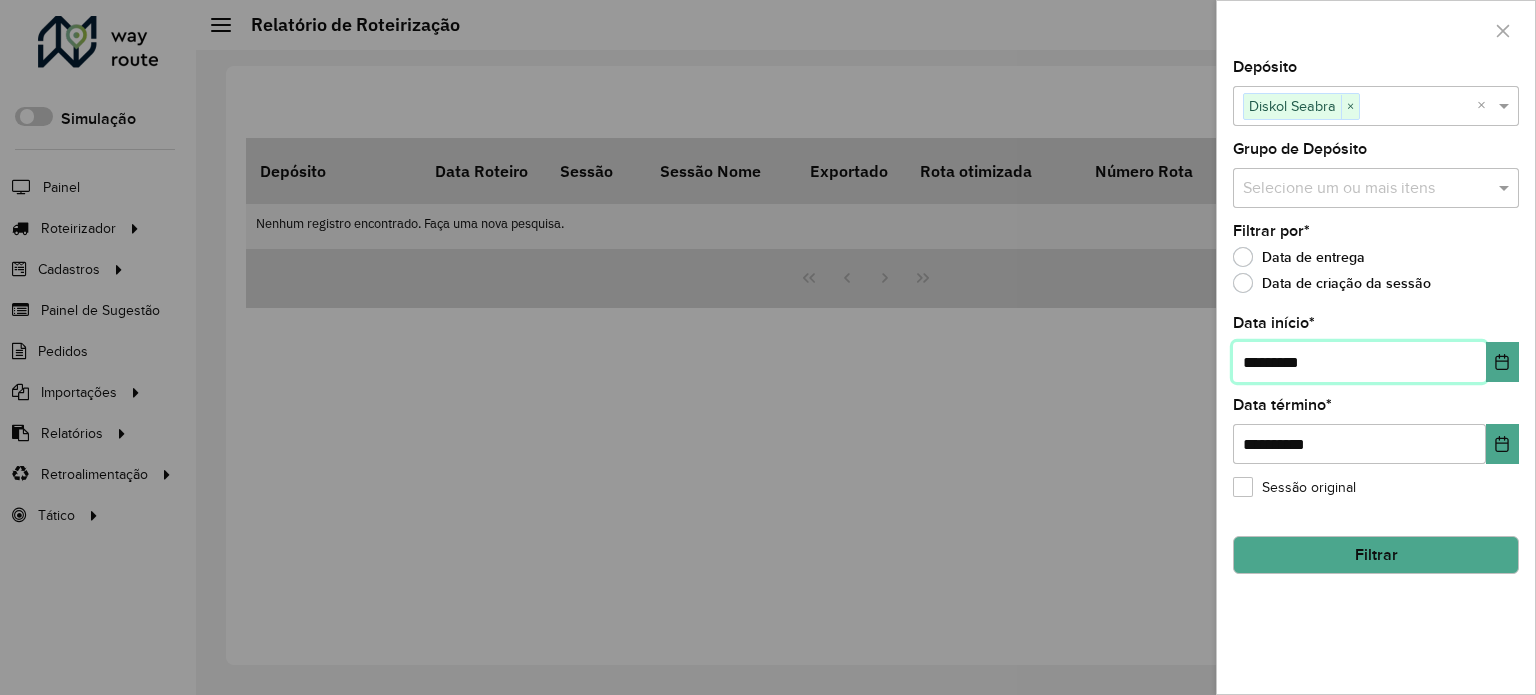 type on "**********" 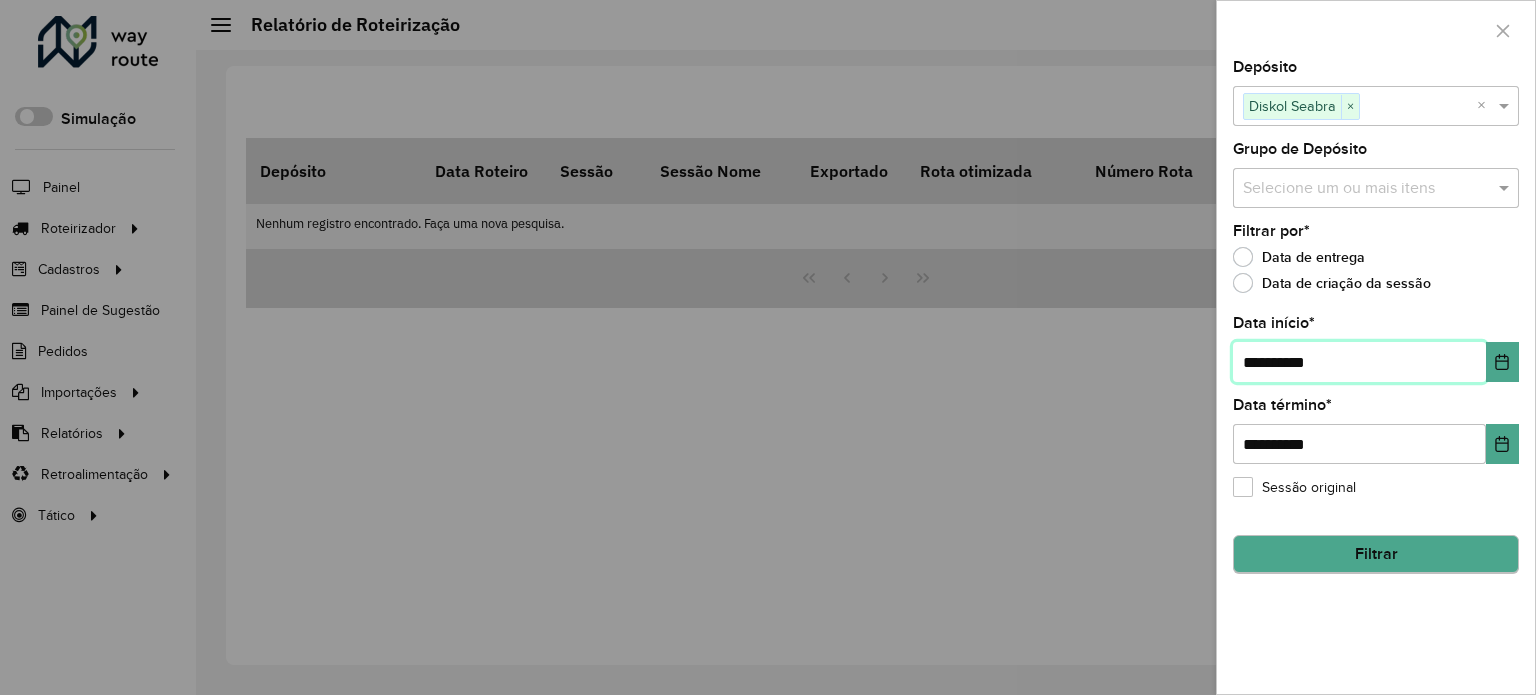 type on "**********" 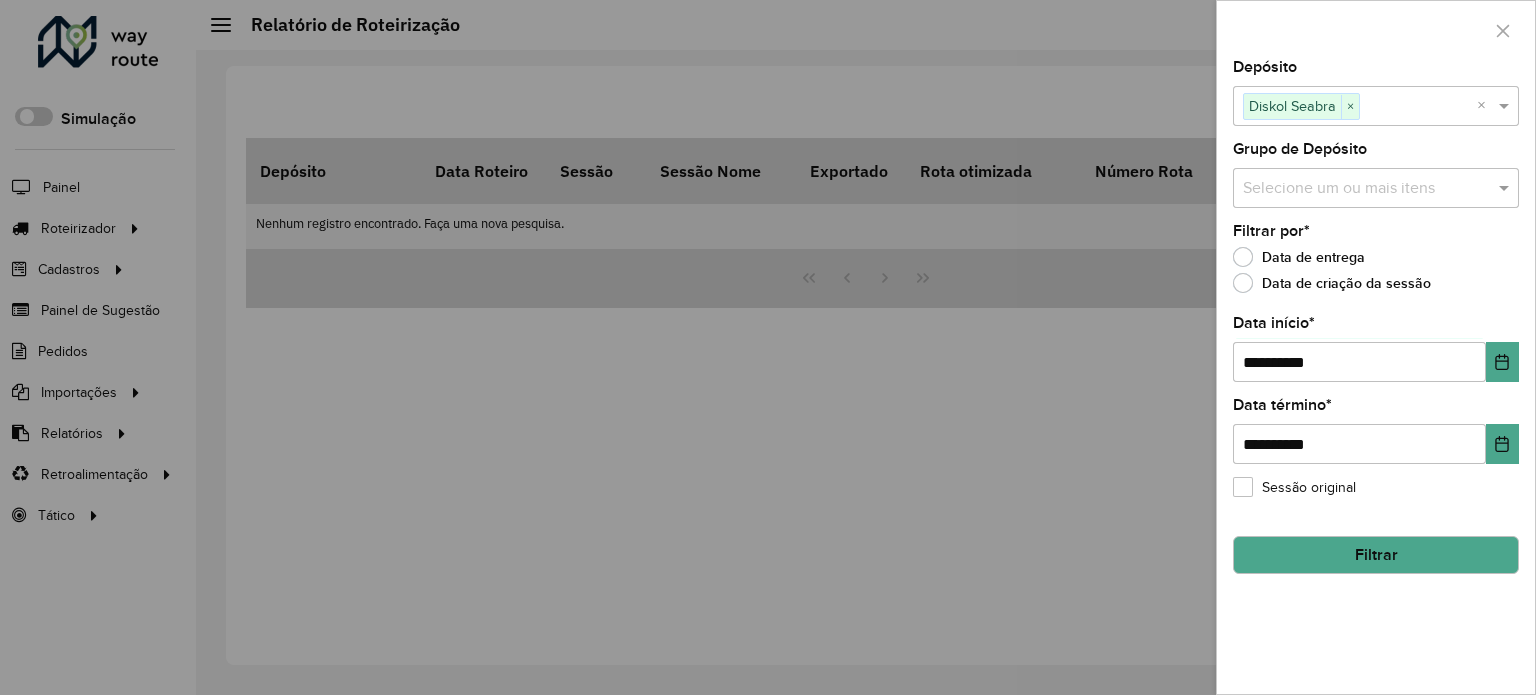 click on "Filtrar" 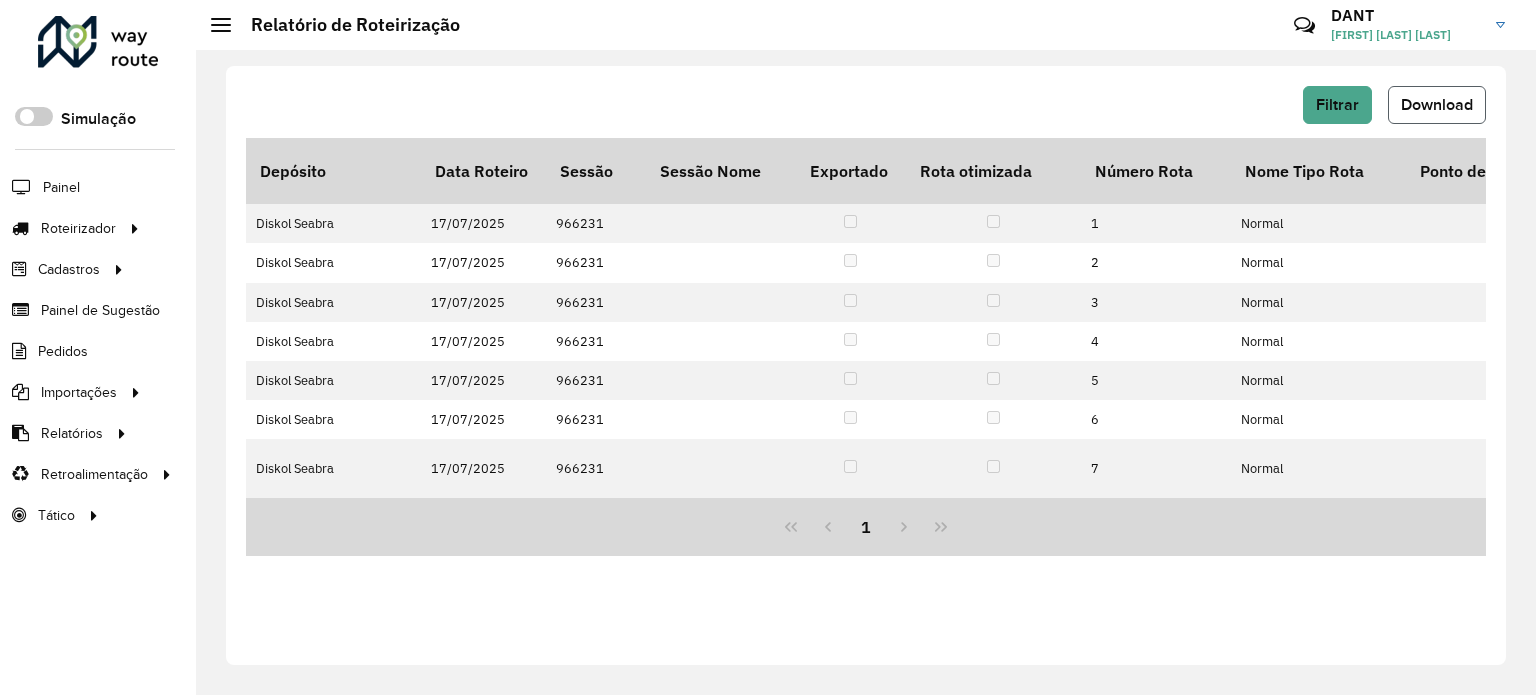 click on "Download" 